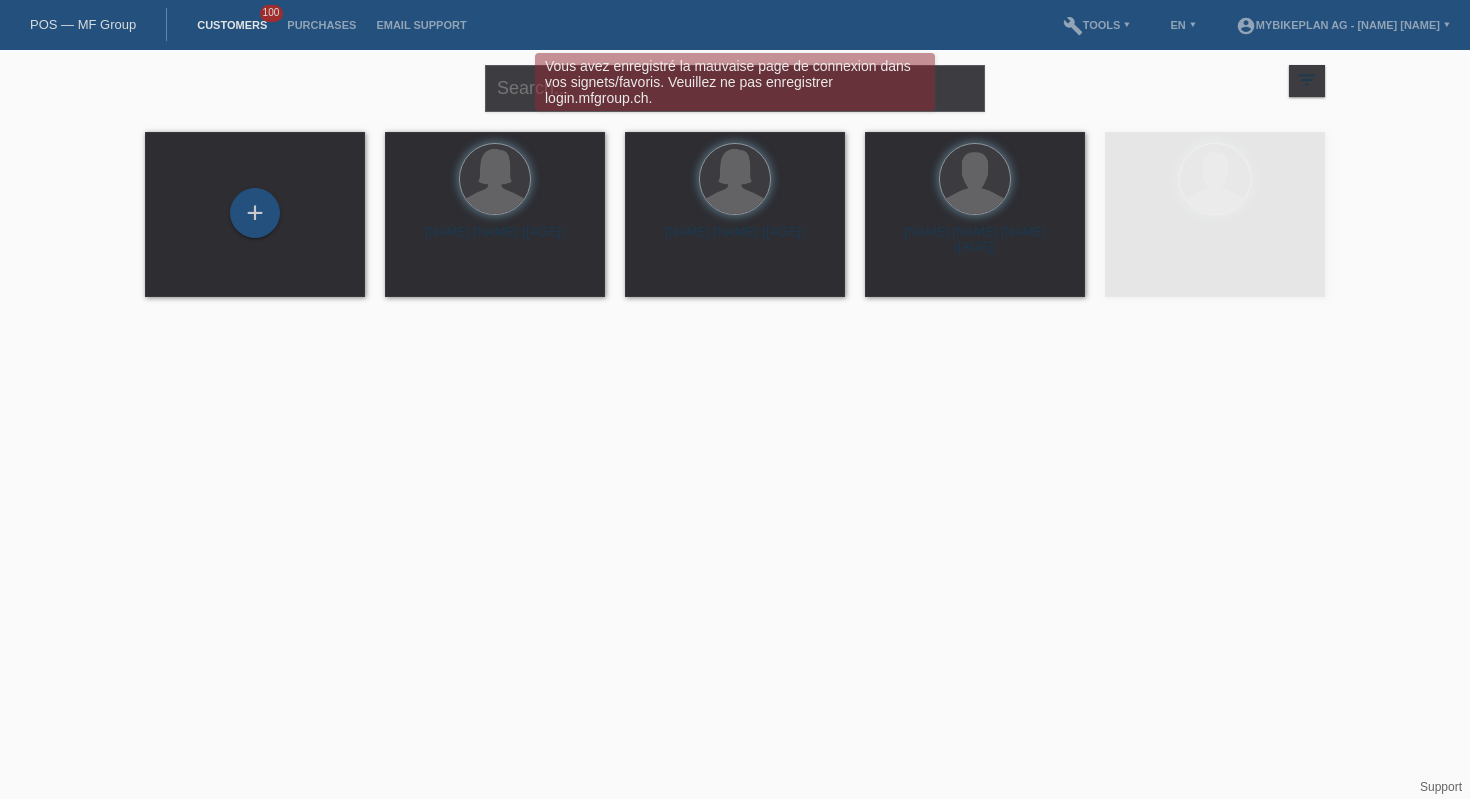scroll, scrollTop: 0, scrollLeft: 0, axis: both 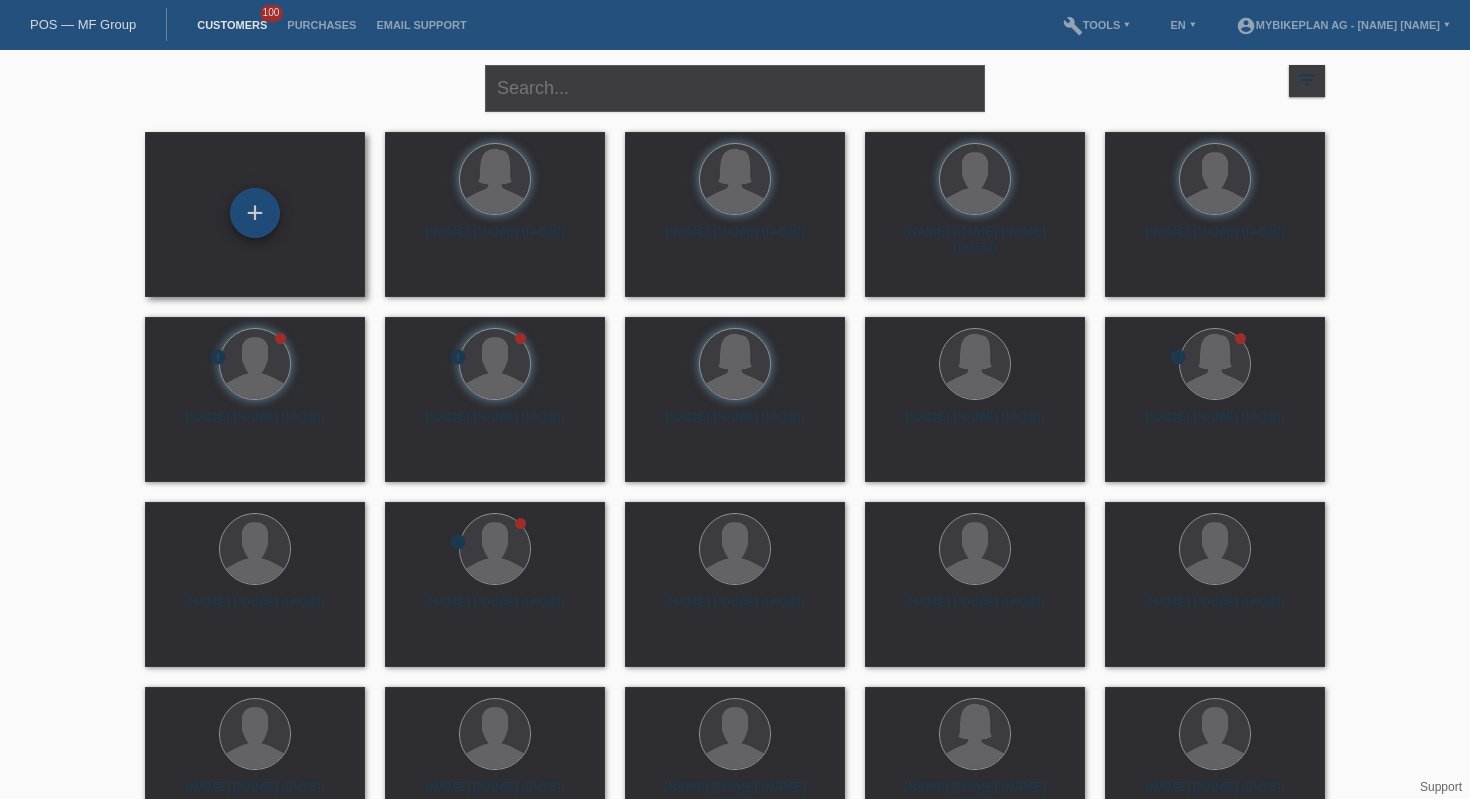 click on "+" at bounding box center (255, 213) 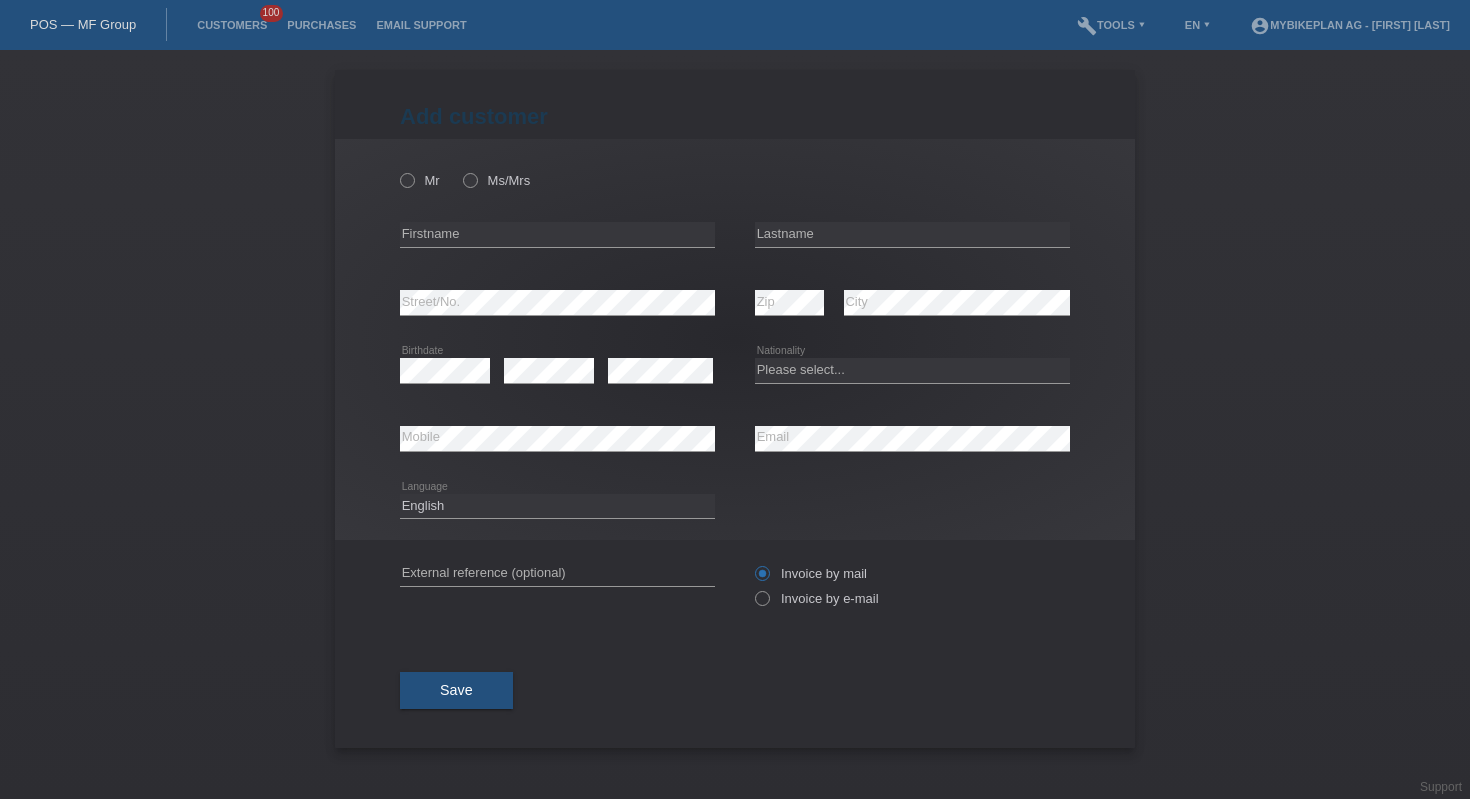 scroll, scrollTop: 0, scrollLeft: 0, axis: both 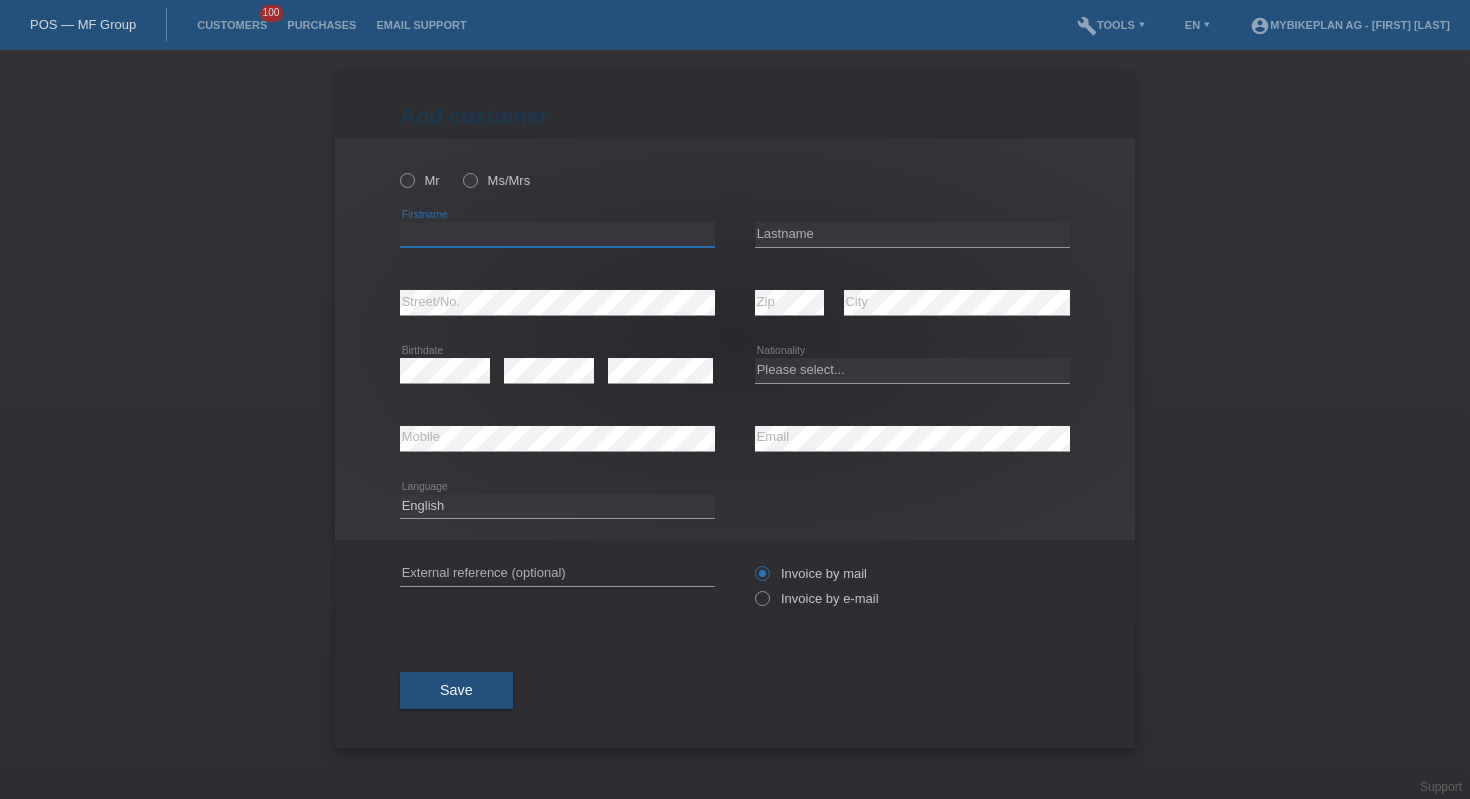 click at bounding box center [557, 234] 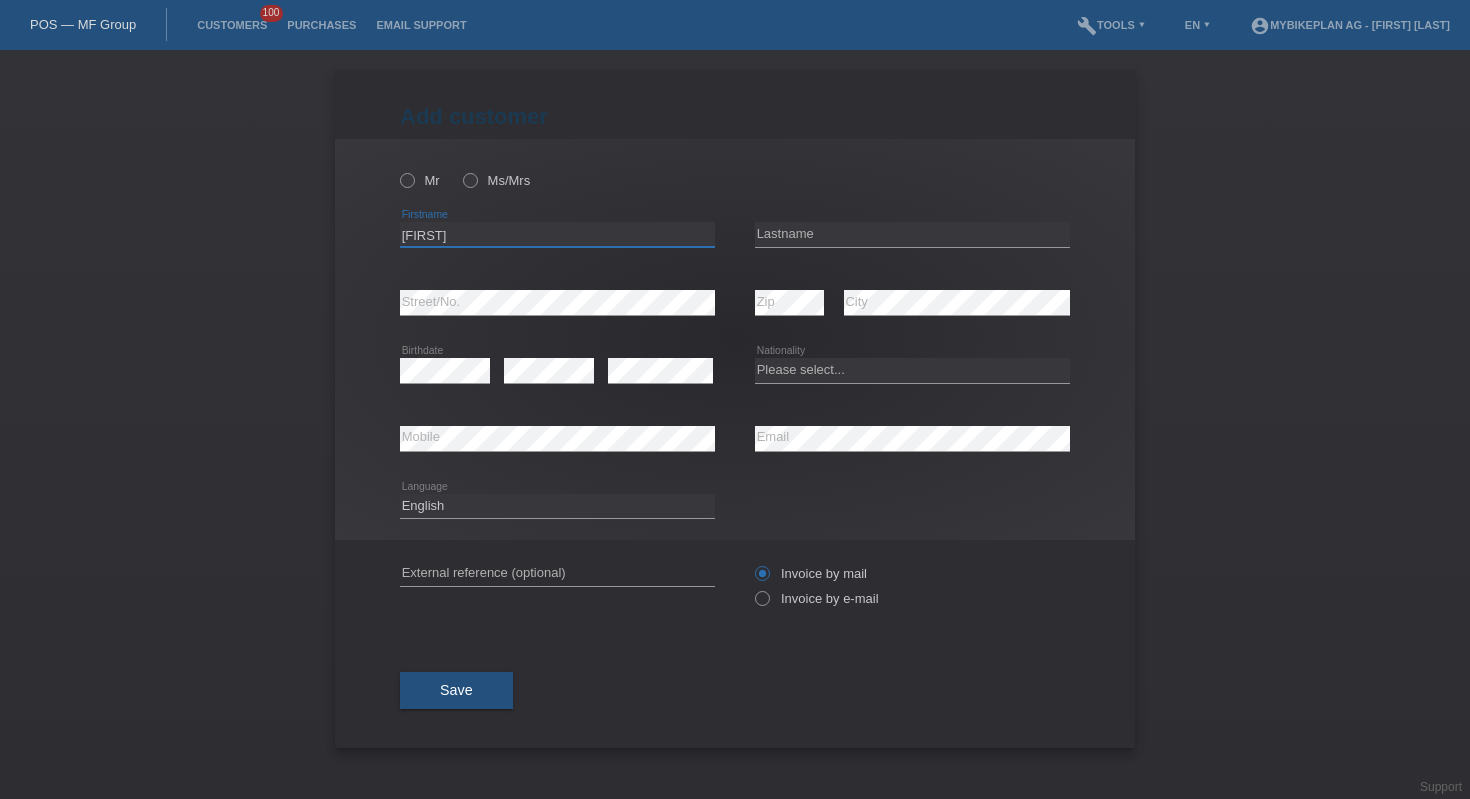 type on "nicolas" 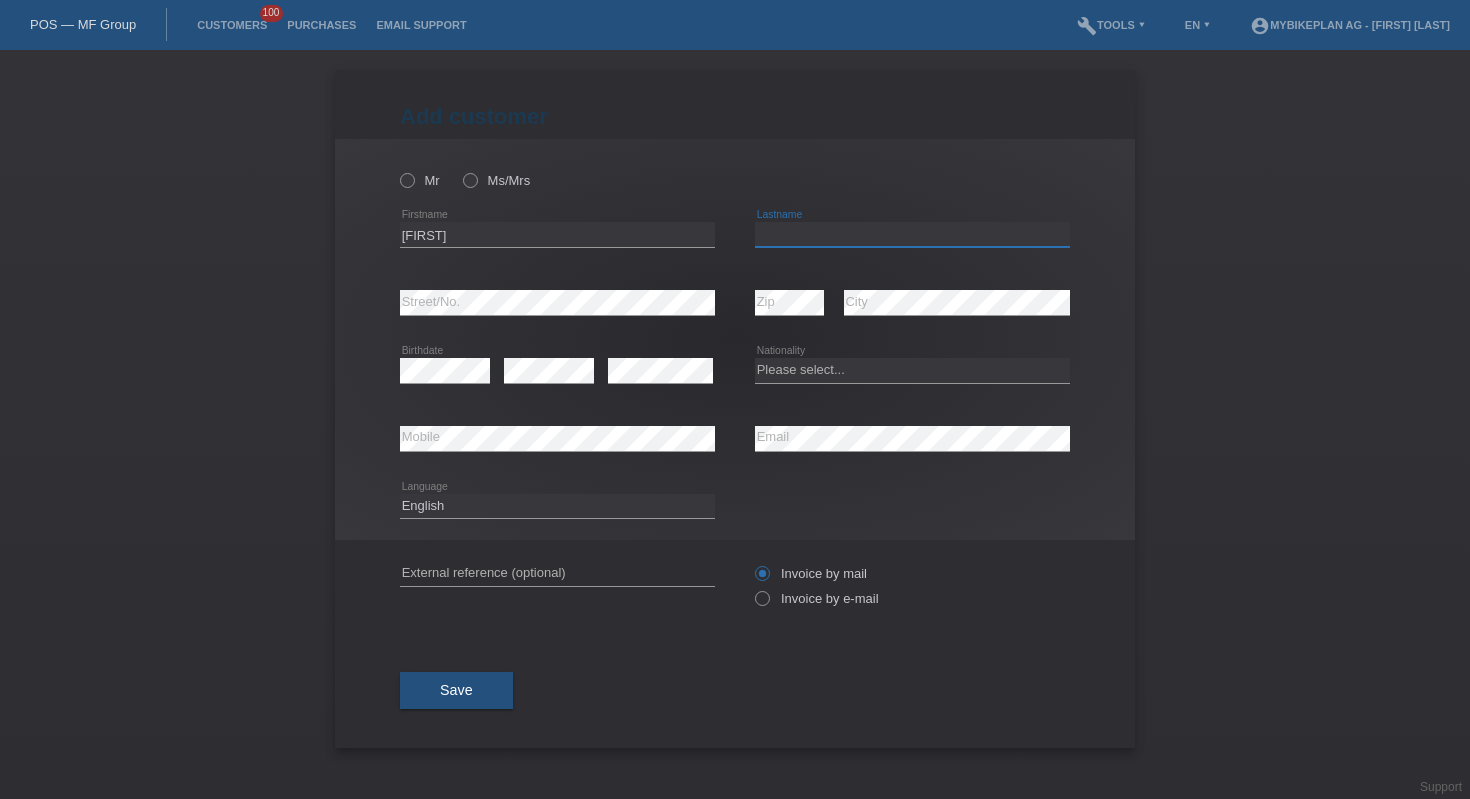 click at bounding box center [912, 234] 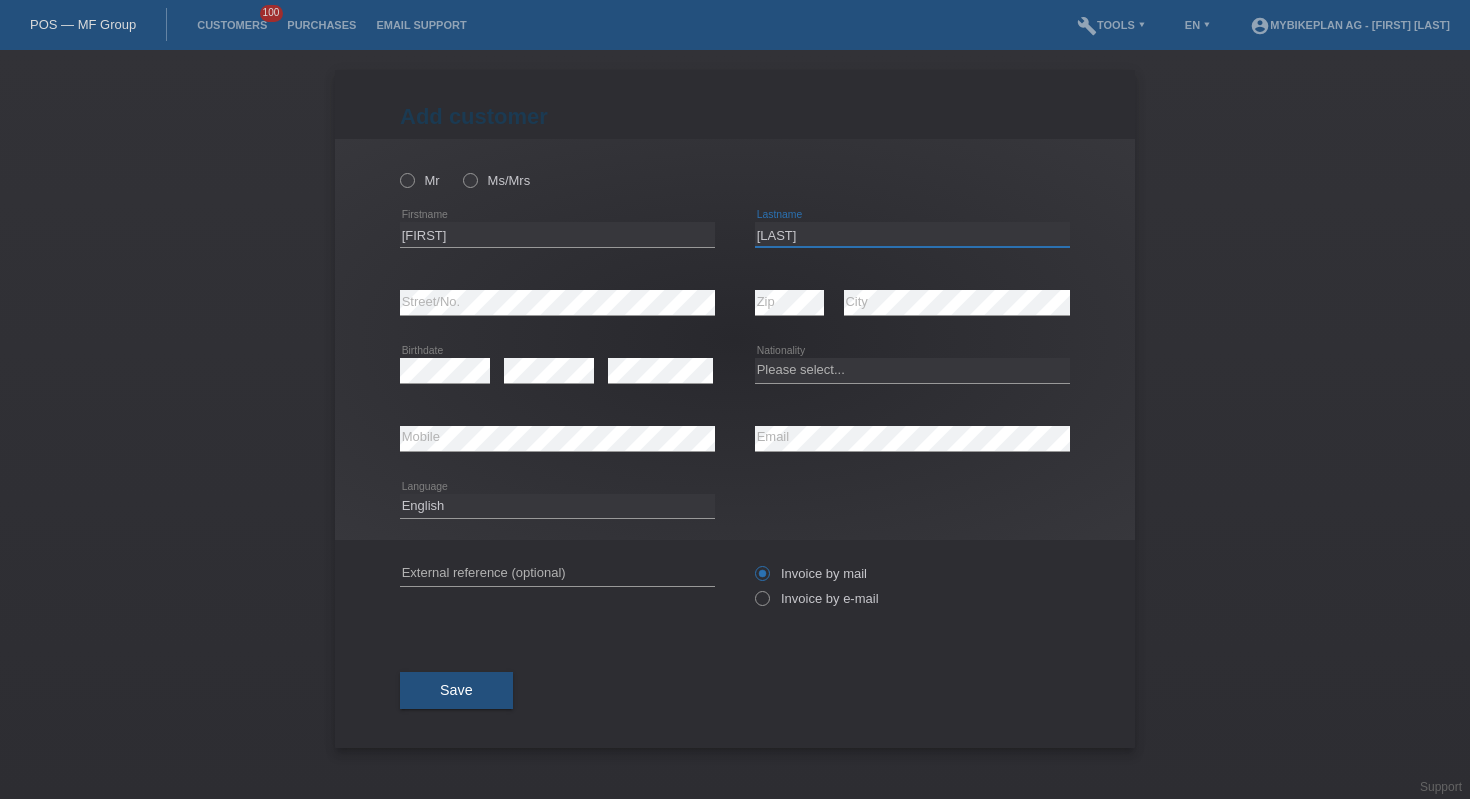 type on "[LAST]" 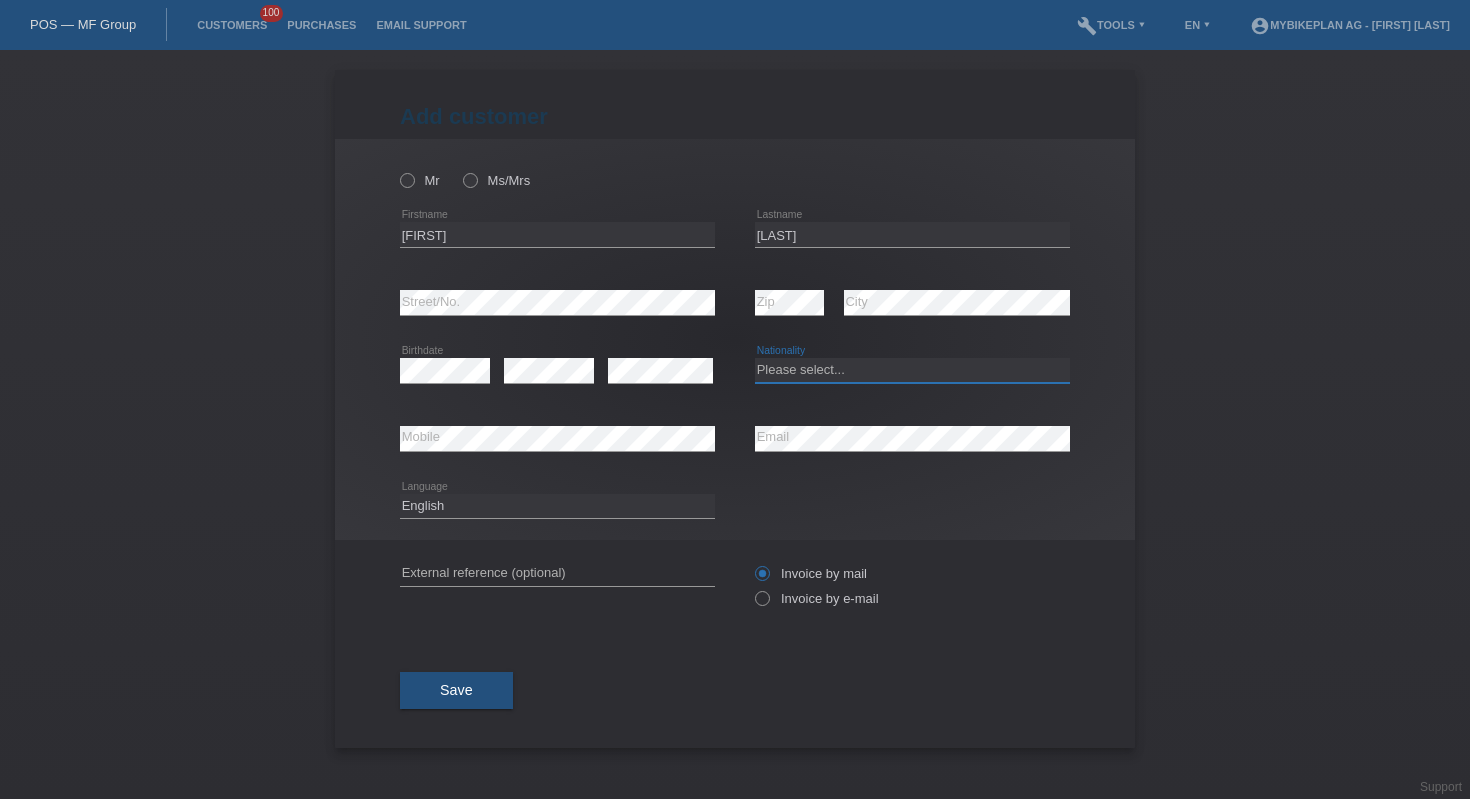 click on "Please select...
Switzerland
Austria
Germany
Liechtenstein
------------
Afghanistan
Åland Islands
Albania
Algeria
American Samoa Andorra Angola Anguilla Antarctica Antigua and Barbuda Argentina Armenia" at bounding box center [912, 370] 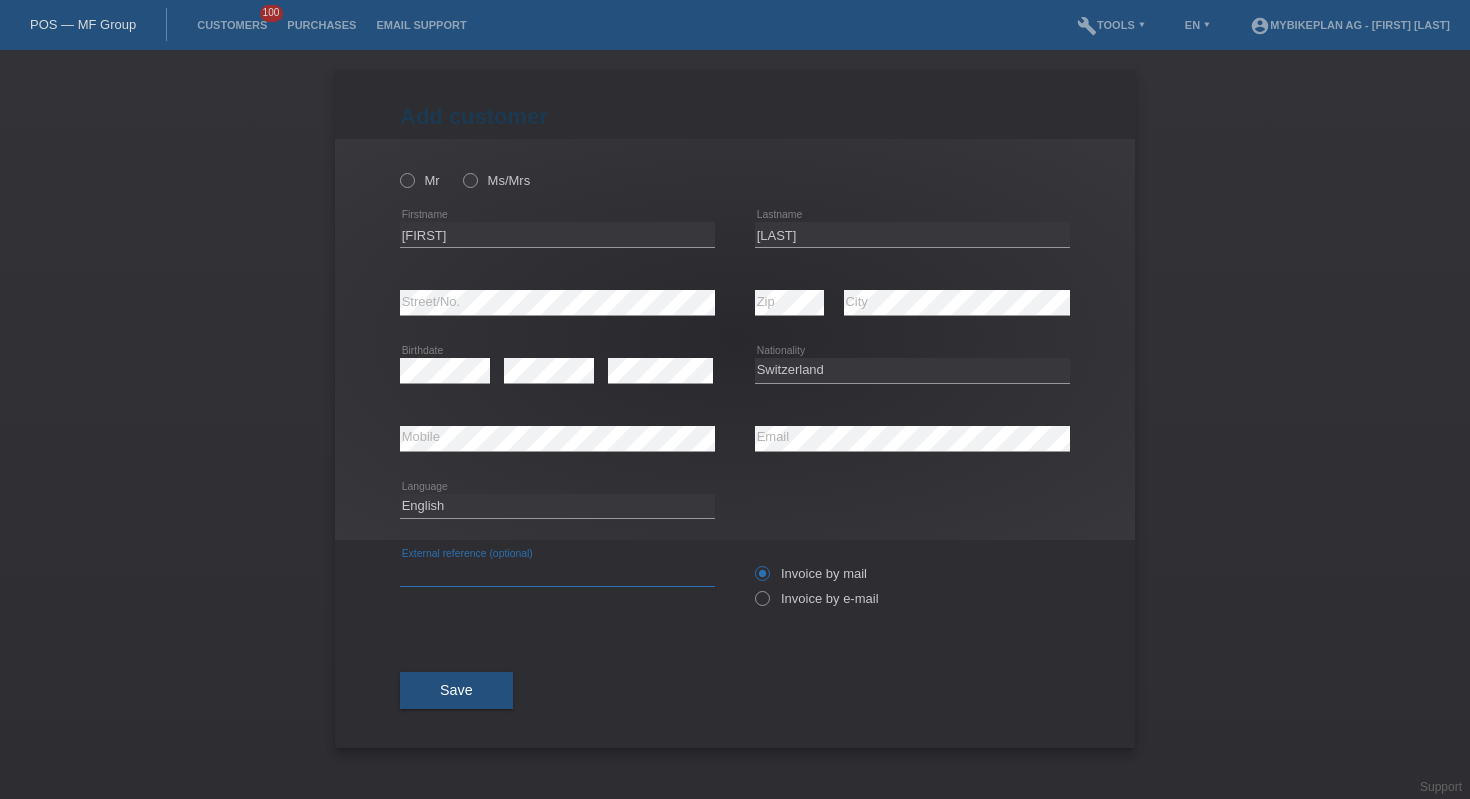 click at bounding box center [557, 573] 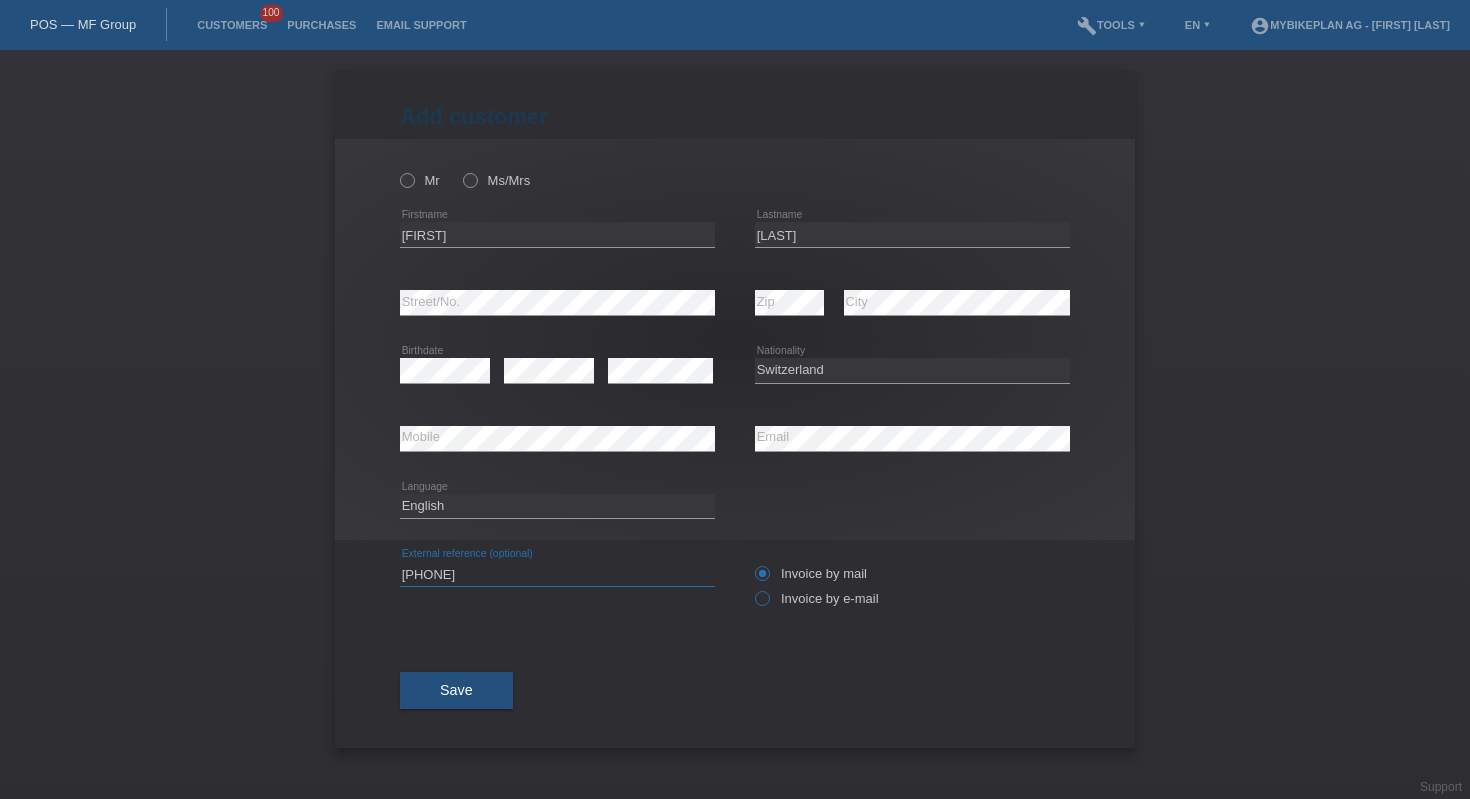 type on "39719824443" 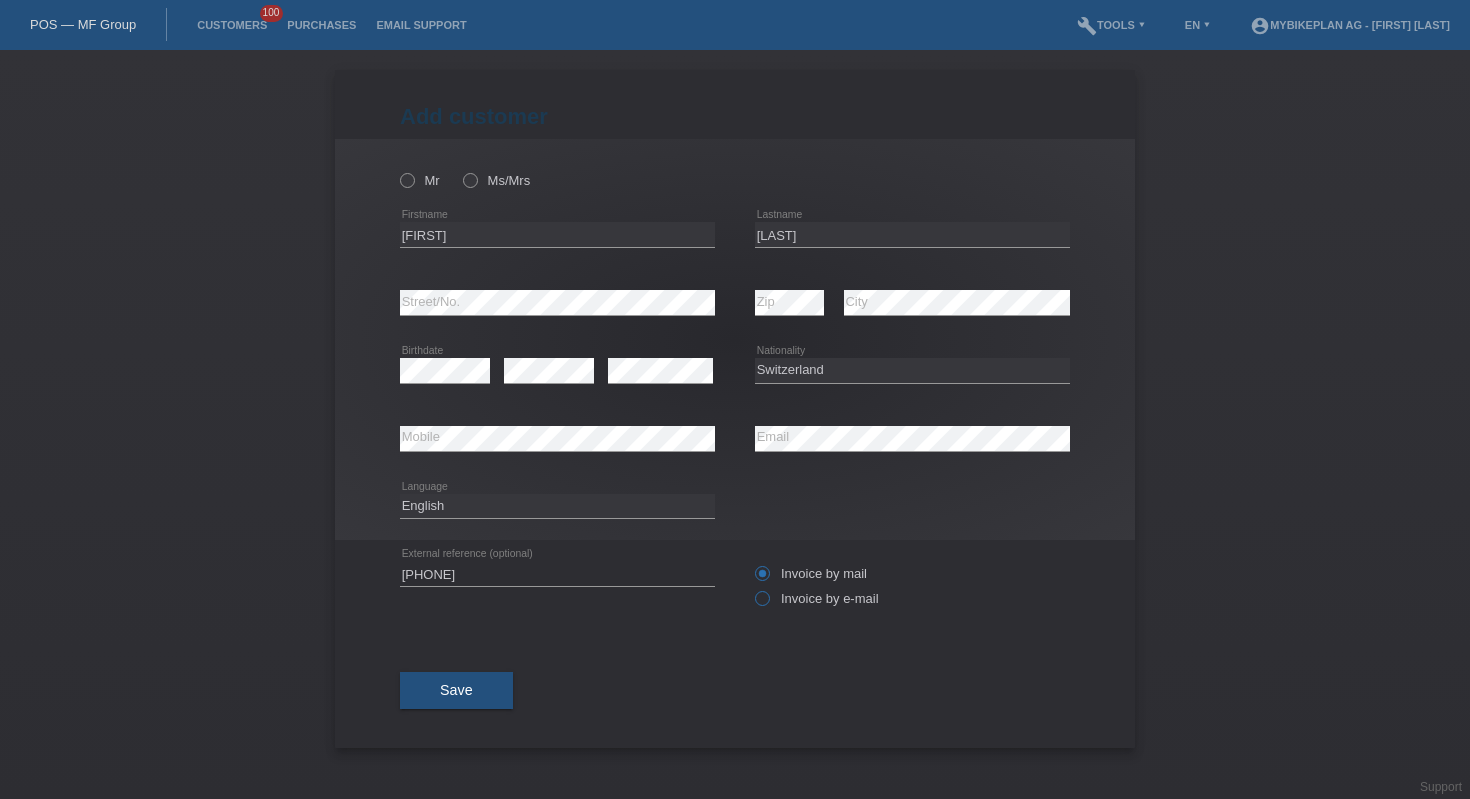 click on "Invoice by e-mail" at bounding box center (811, 573) 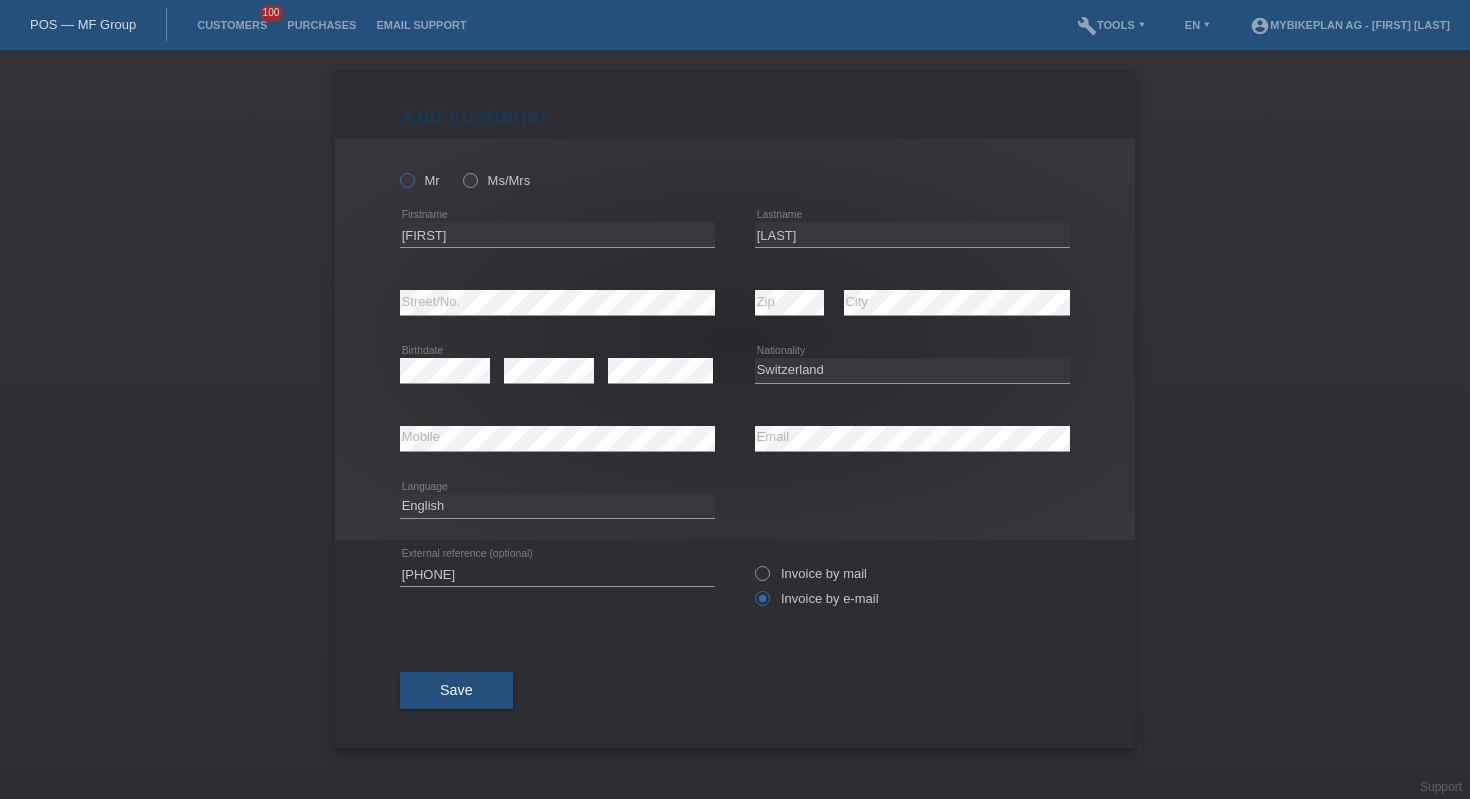 click at bounding box center (397, 170) 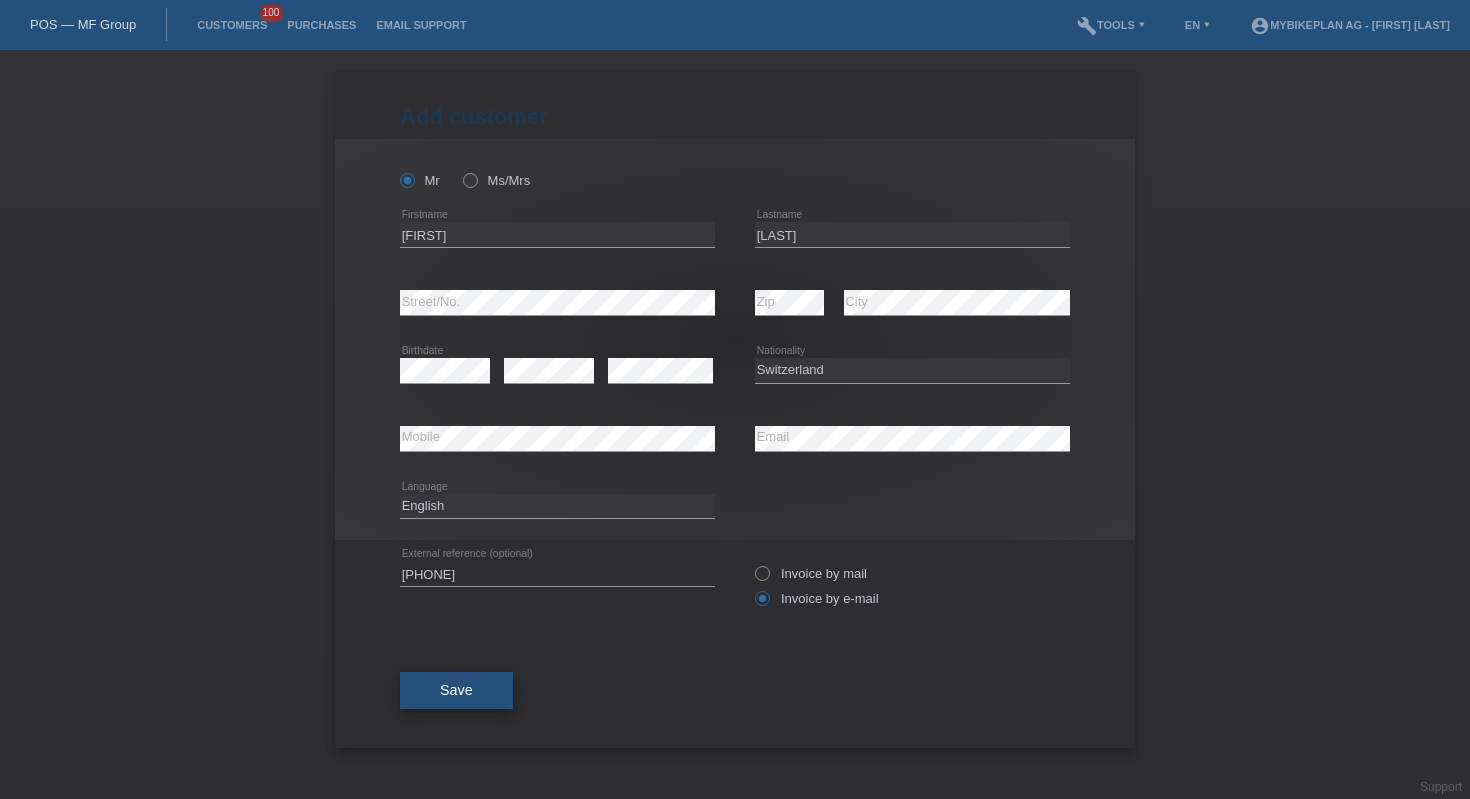 click on "Save" at bounding box center (456, 690) 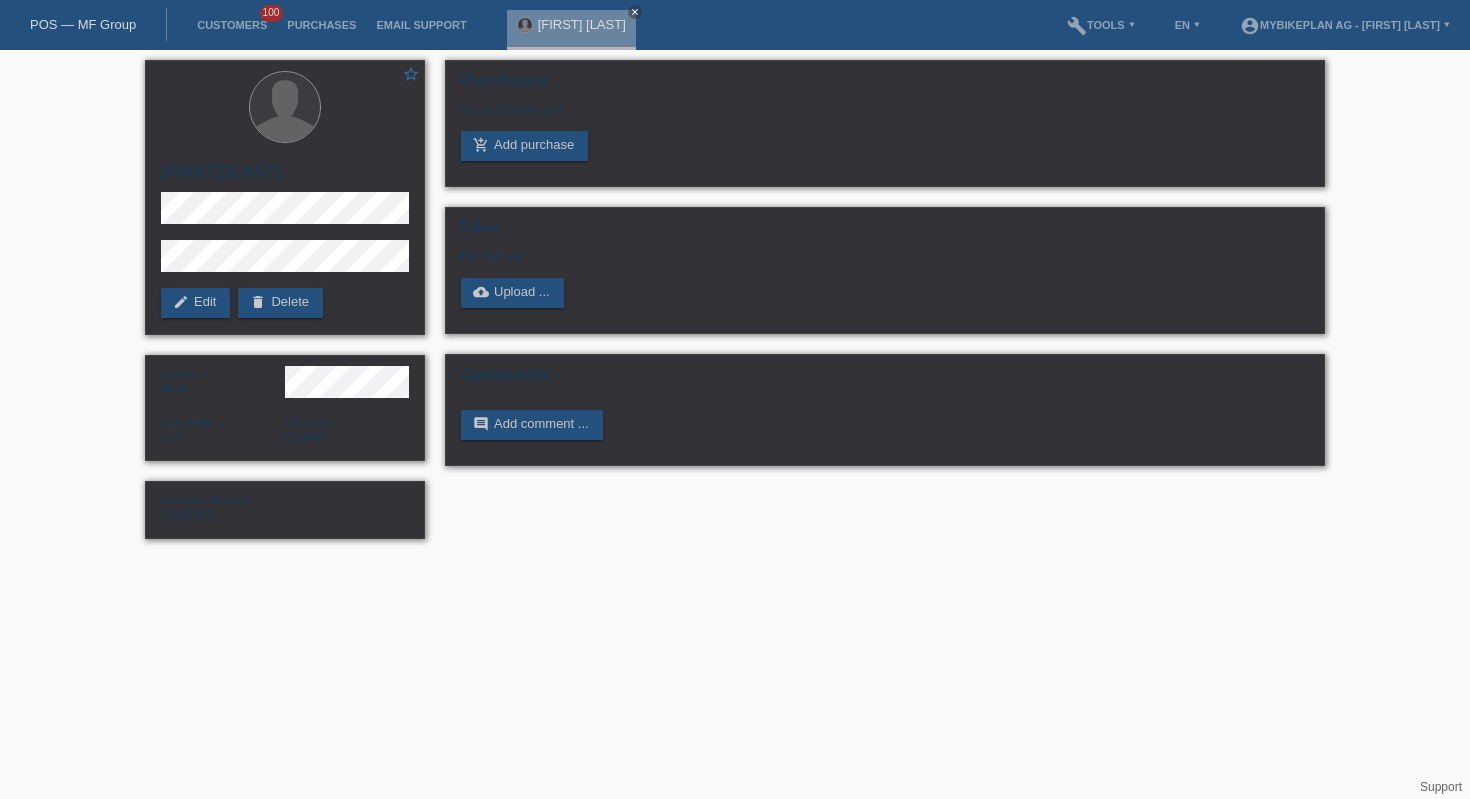 scroll, scrollTop: 0, scrollLeft: 0, axis: both 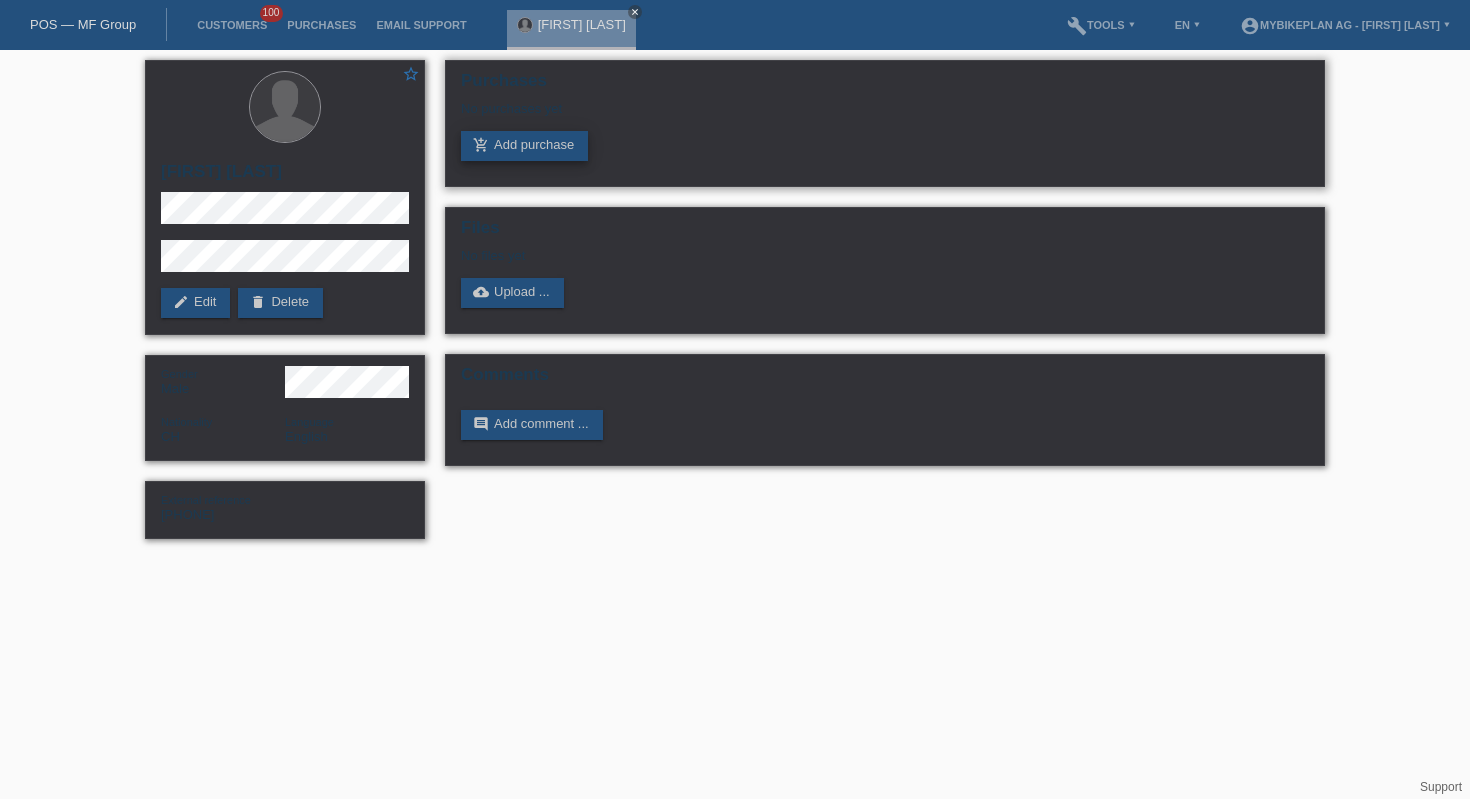 click on "add_shopping_cart  Add purchase" at bounding box center (524, 146) 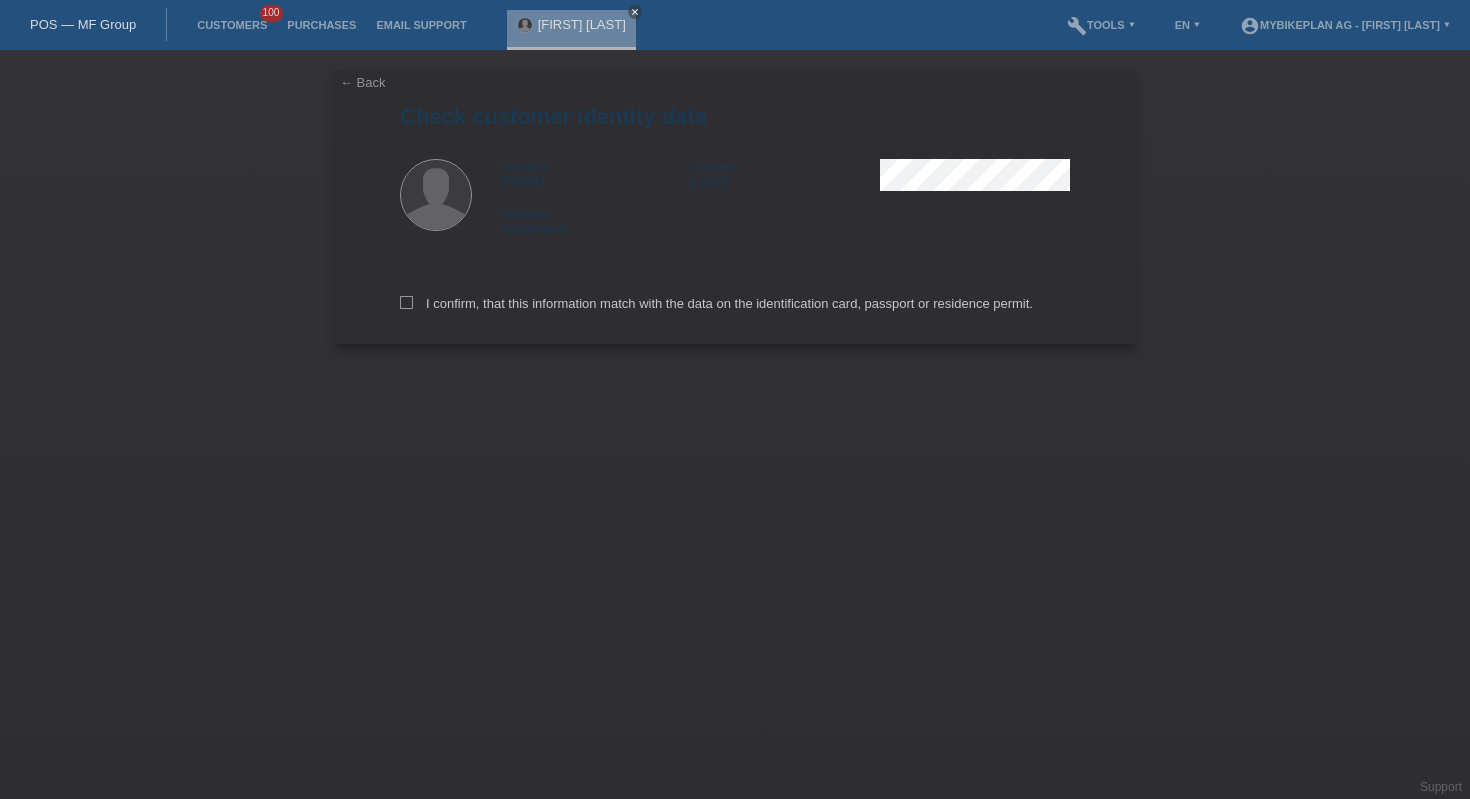scroll, scrollTop: 0, scrollLeft: 0, axis: both 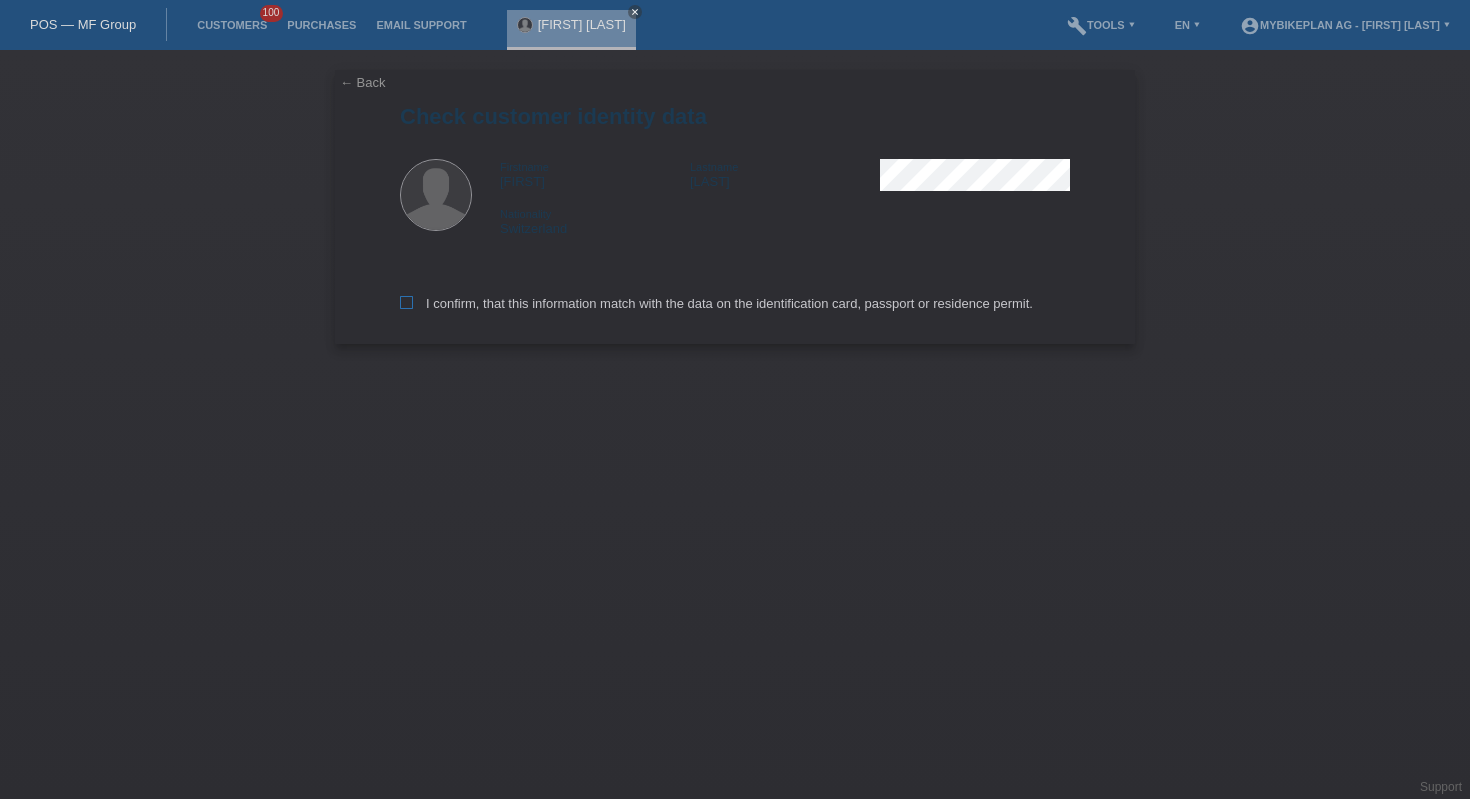 click on "I confirm, that this information match with the data on the identification card, passport or residence permit." at bounding box center [716, 303] 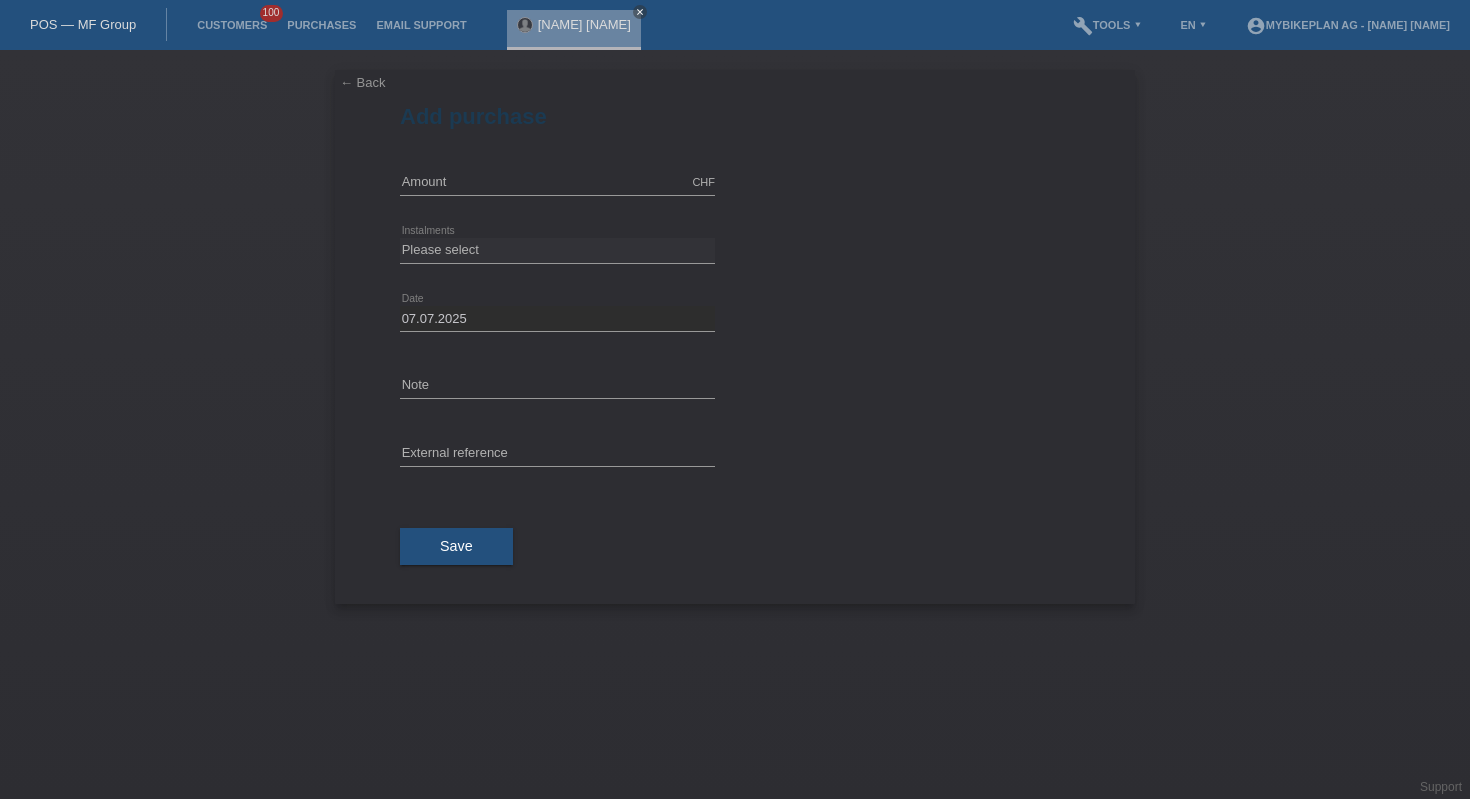 scroll, scrollTop: 0, scrollLeft: 0, axis: both 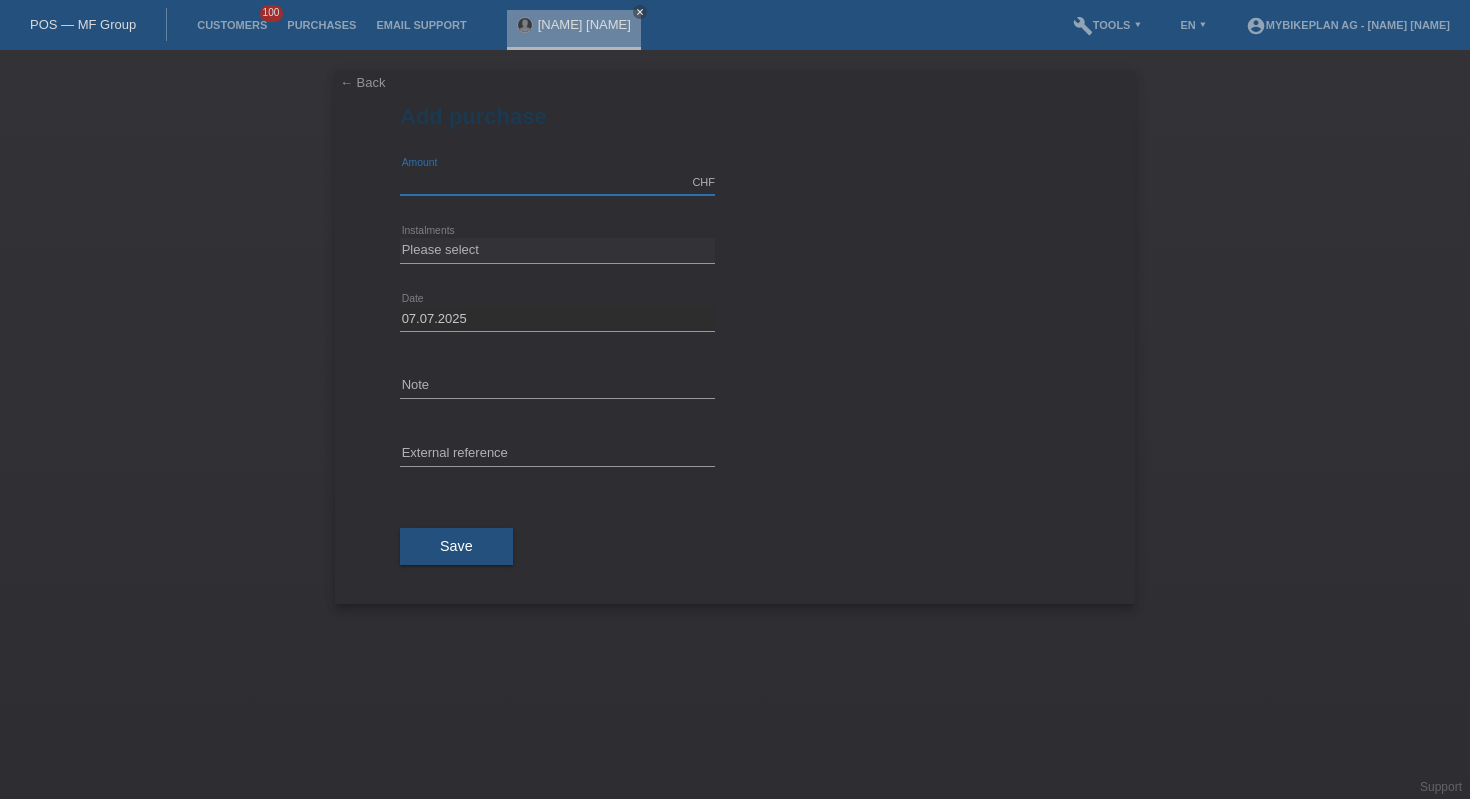 click at bounding box center (557, 182) 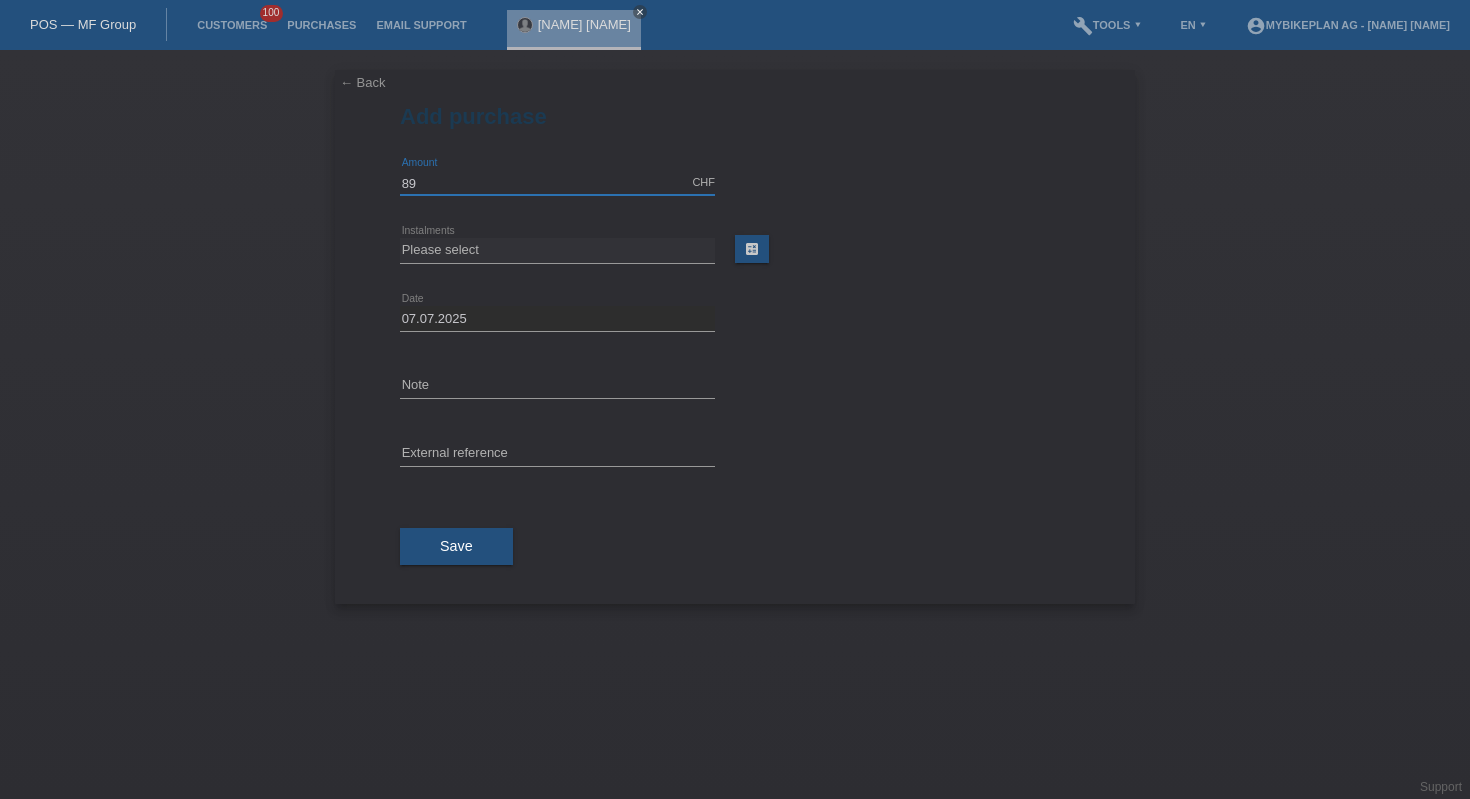 type on "8999.00" 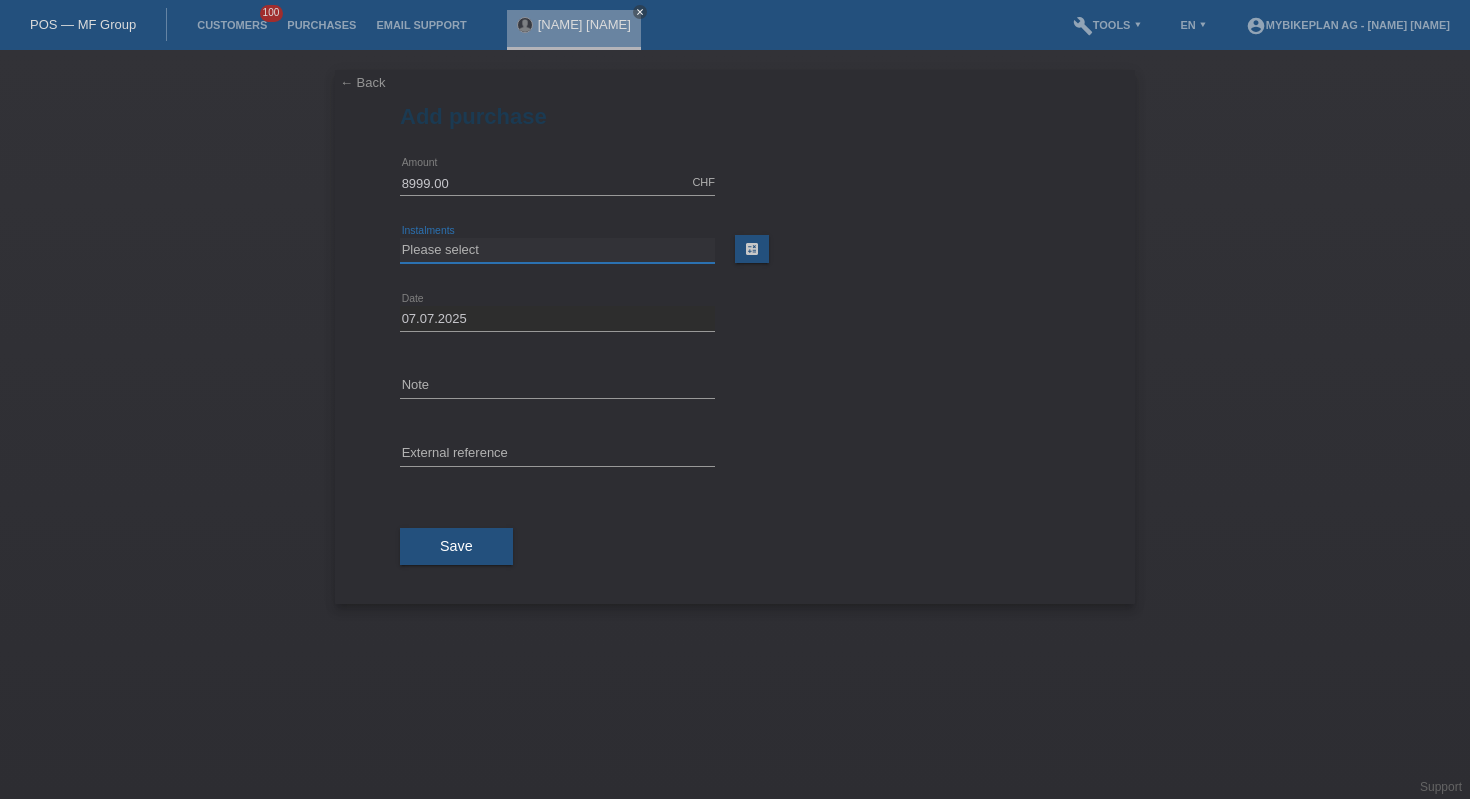 click on "Please select
6 instalments
12 instalments
18 instalments
24 instalments
36 instalments
48 instalments" at bounding box center [557, 250] 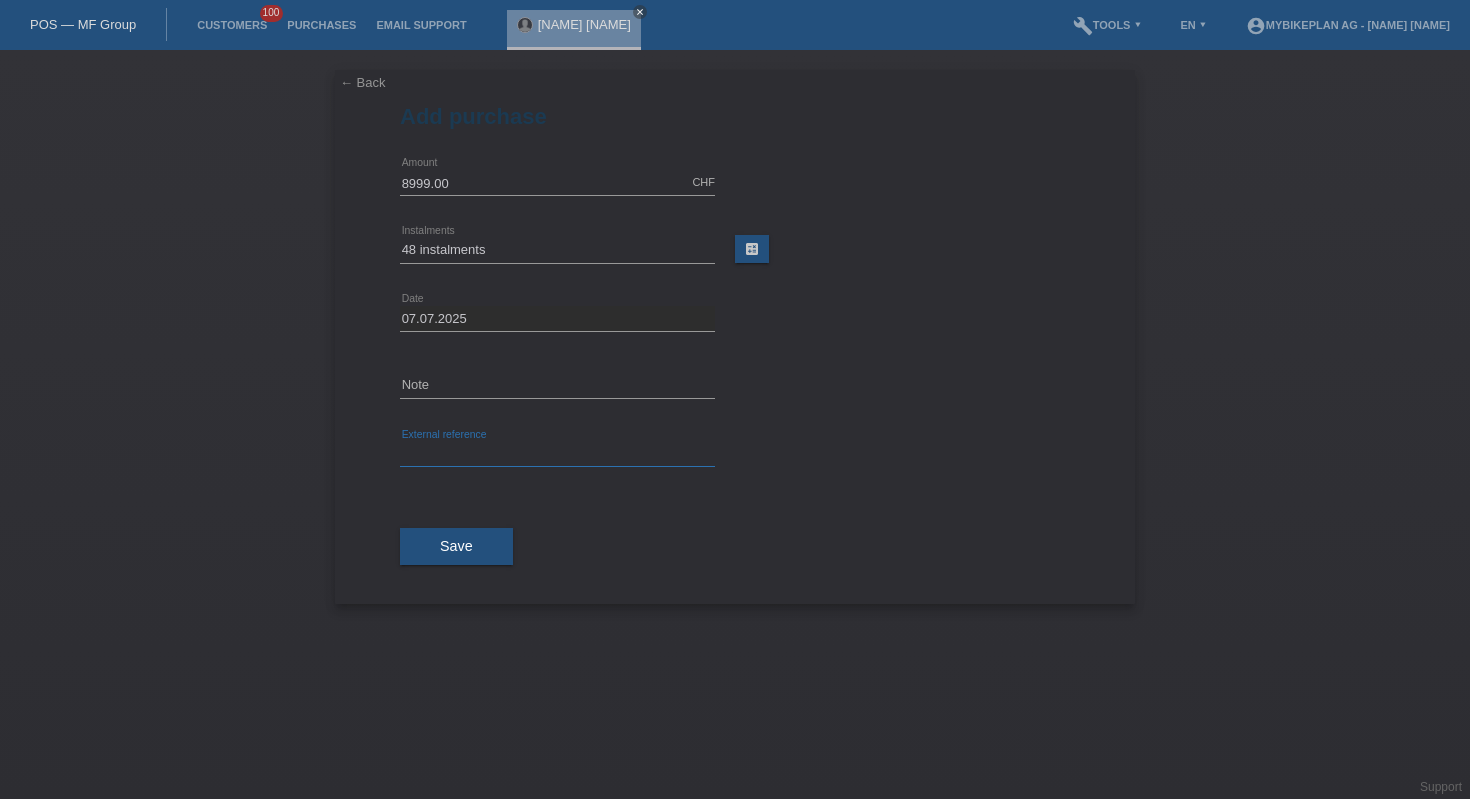 click at bounding box center [557, 454] 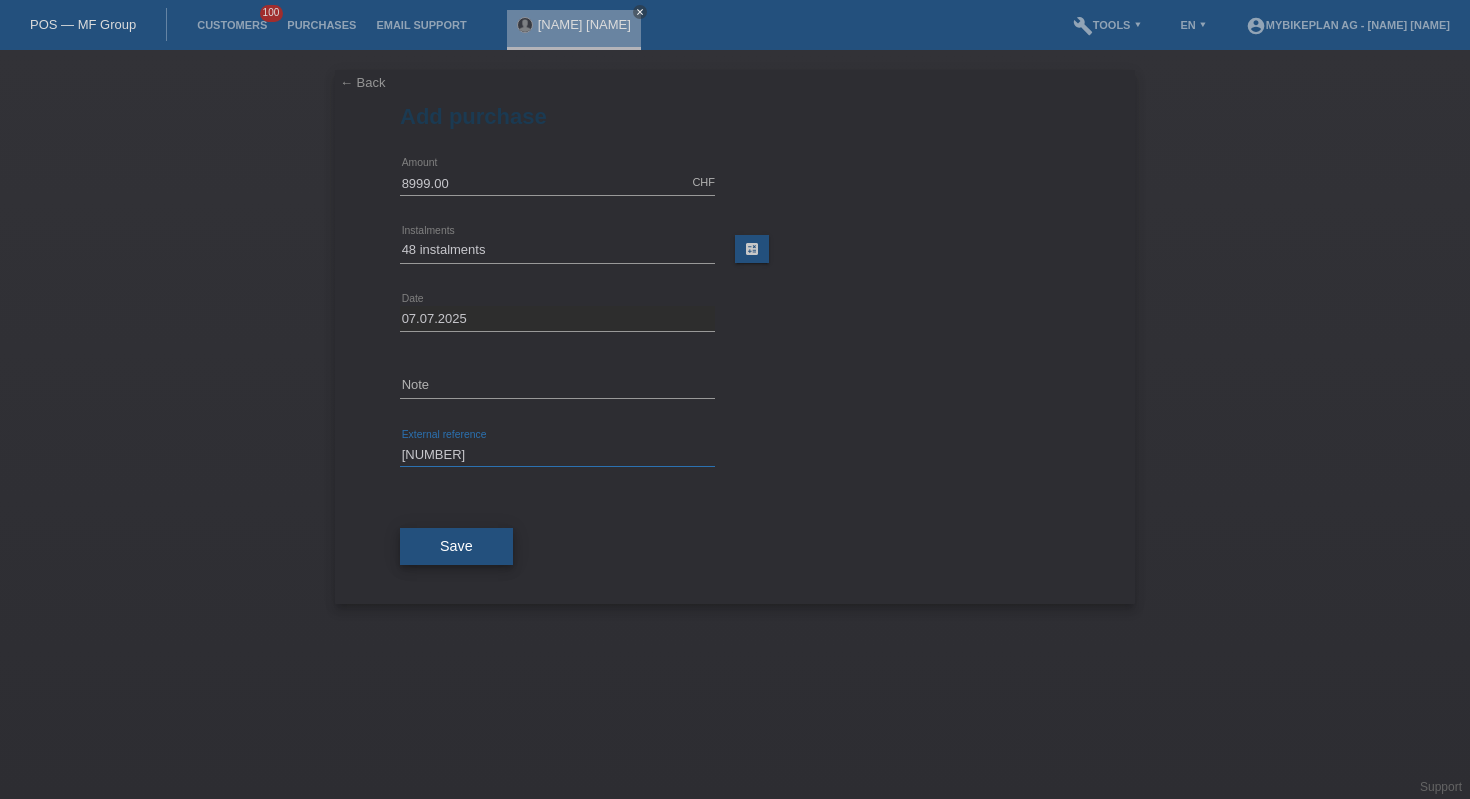 type on "39719824443" 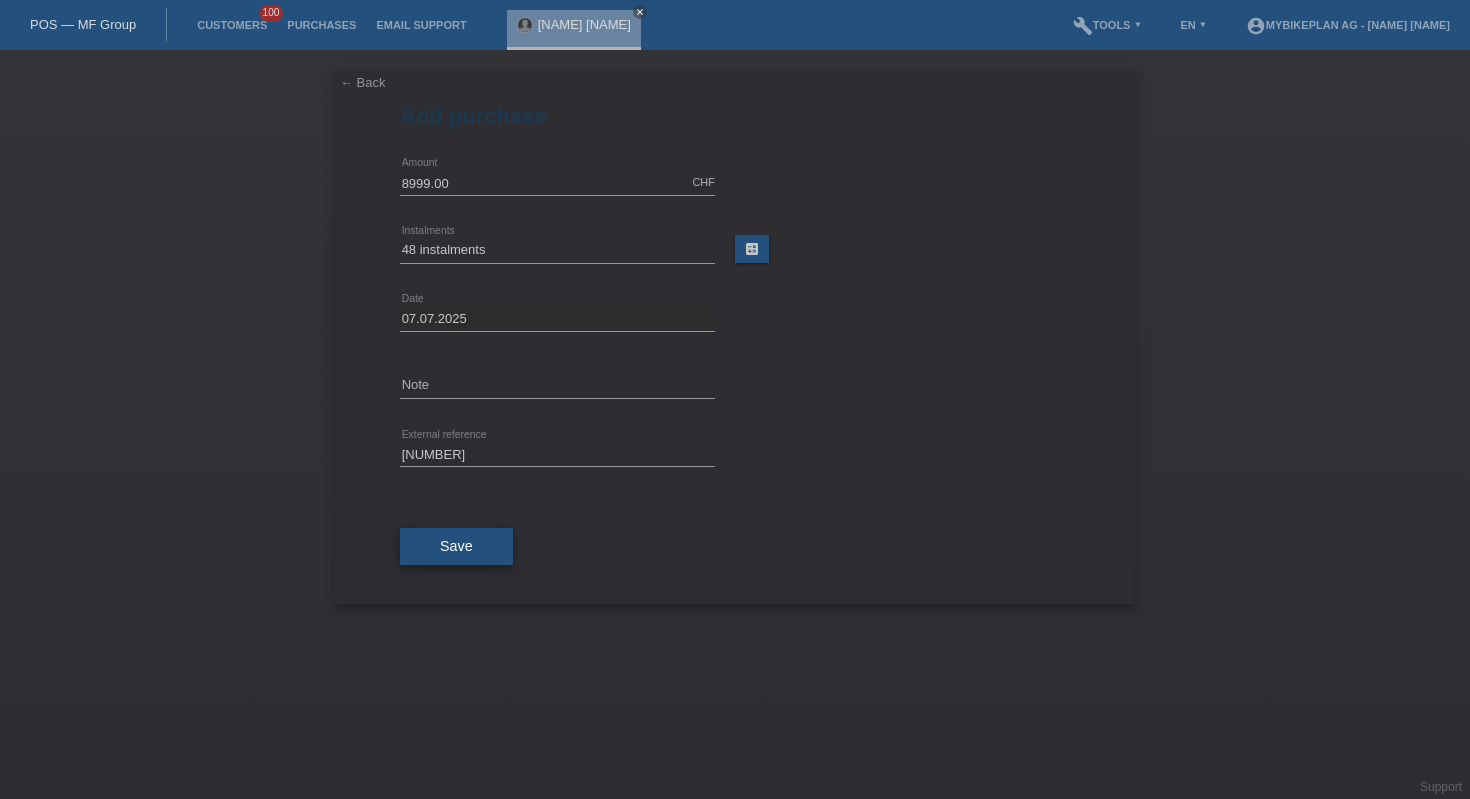 click on "Save" at bounding box center (456, 547) 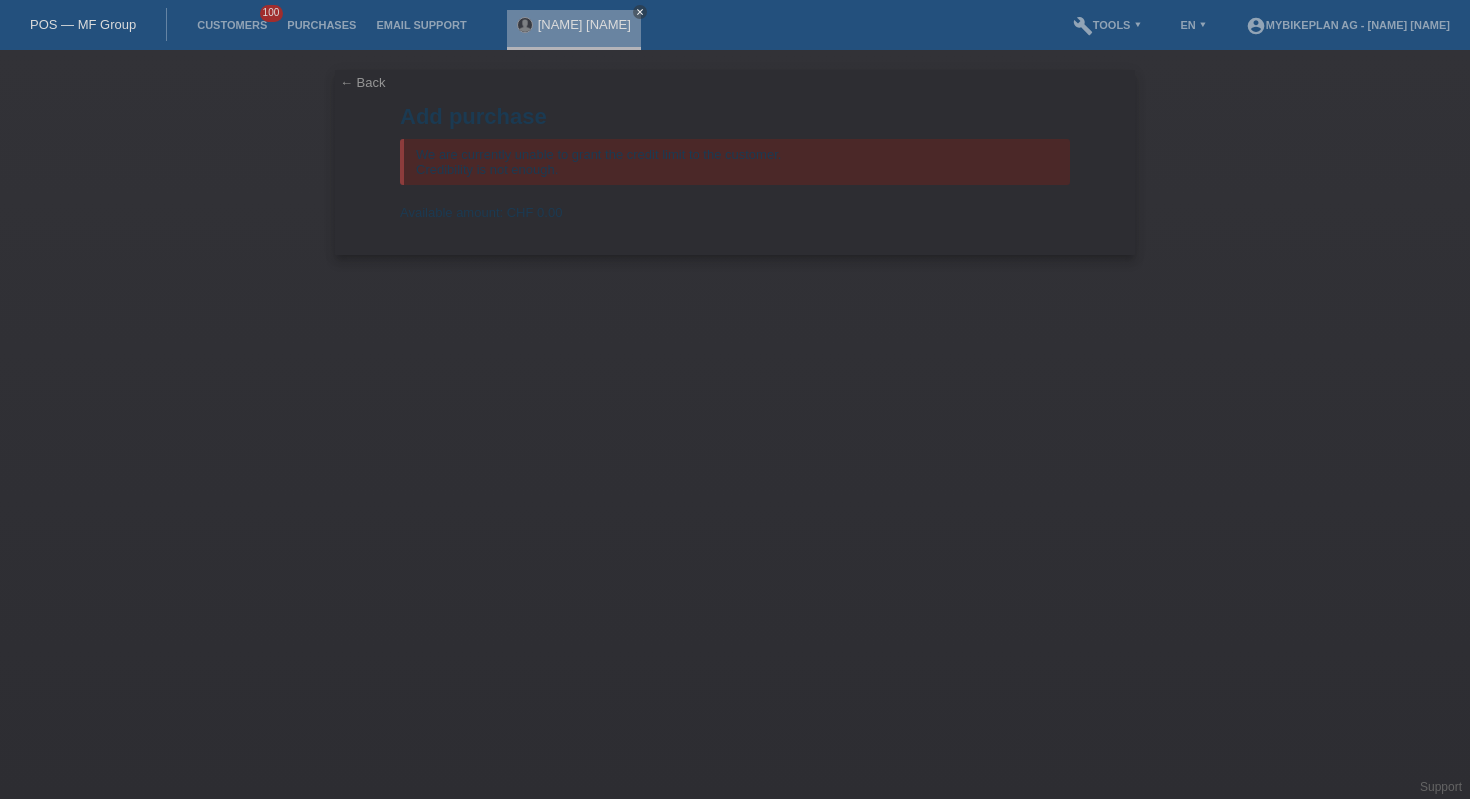 click on "POS — MF Group" at bounding box center [83, 24] 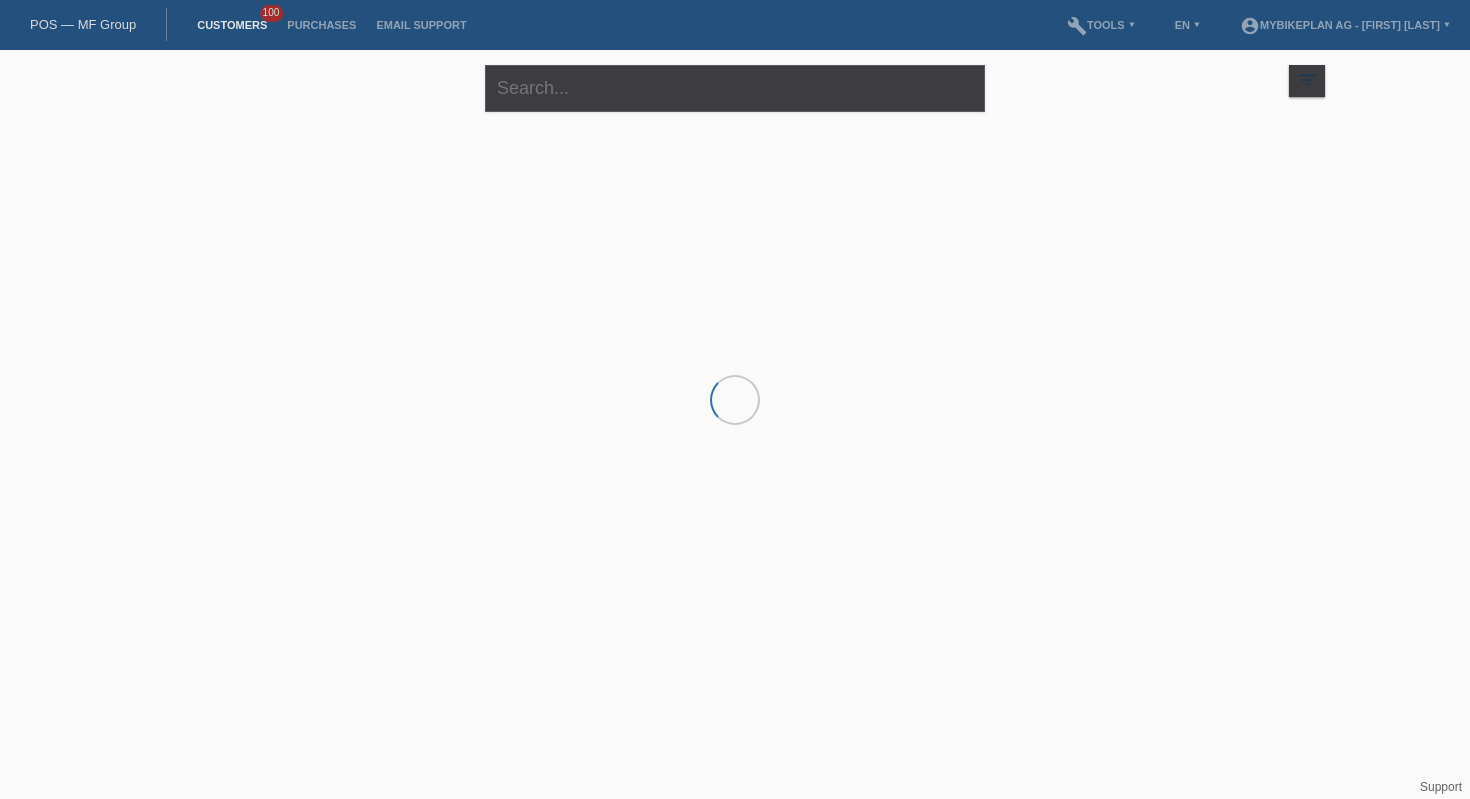 scroll, scrollTop: 0, scrollLeft: 0, axis: both 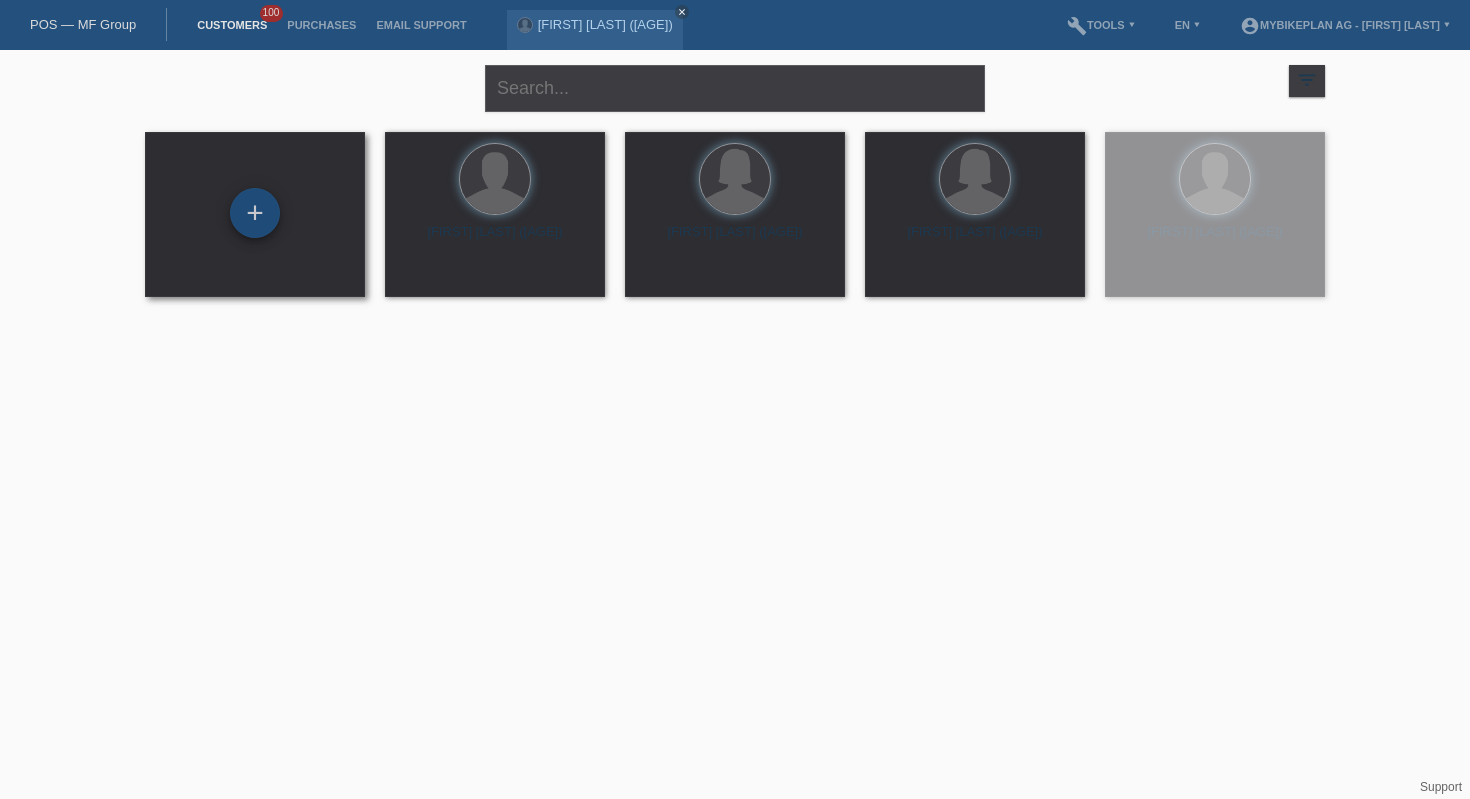 click on "+" at bounding box center (255, 213) 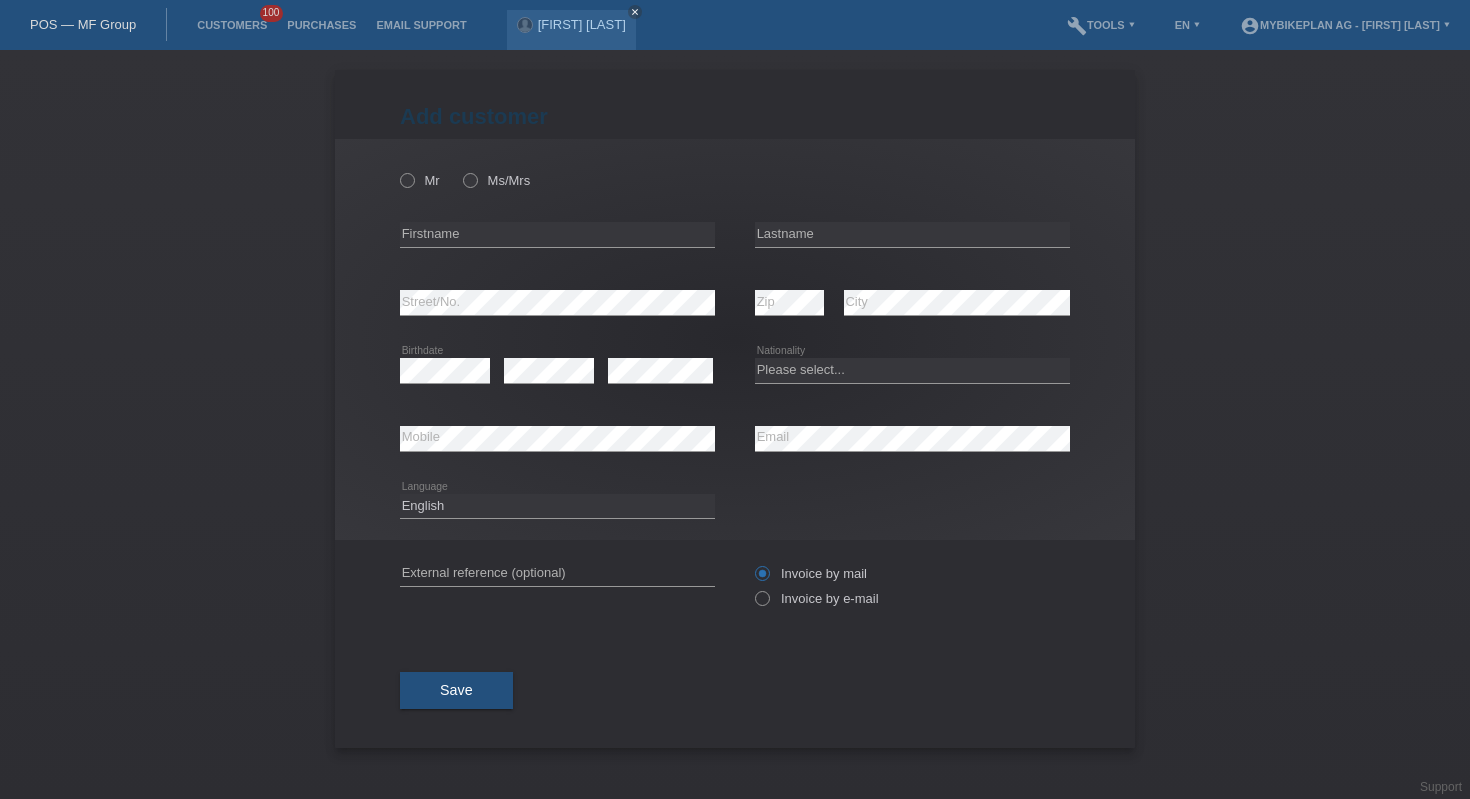 scroll, scrollTop: 0, scrollLeft: 0, axis: both 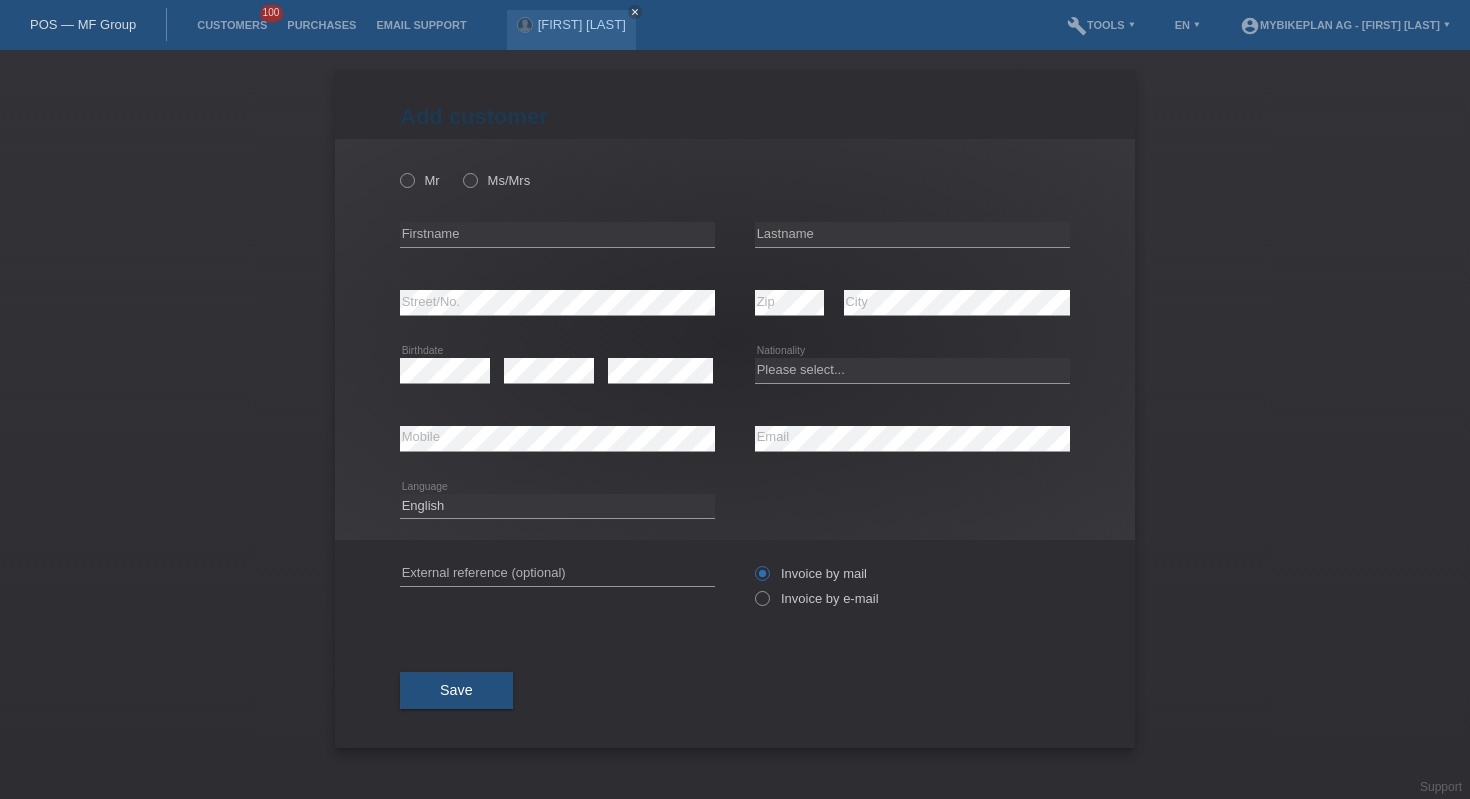click at bounding box center [557, 247] 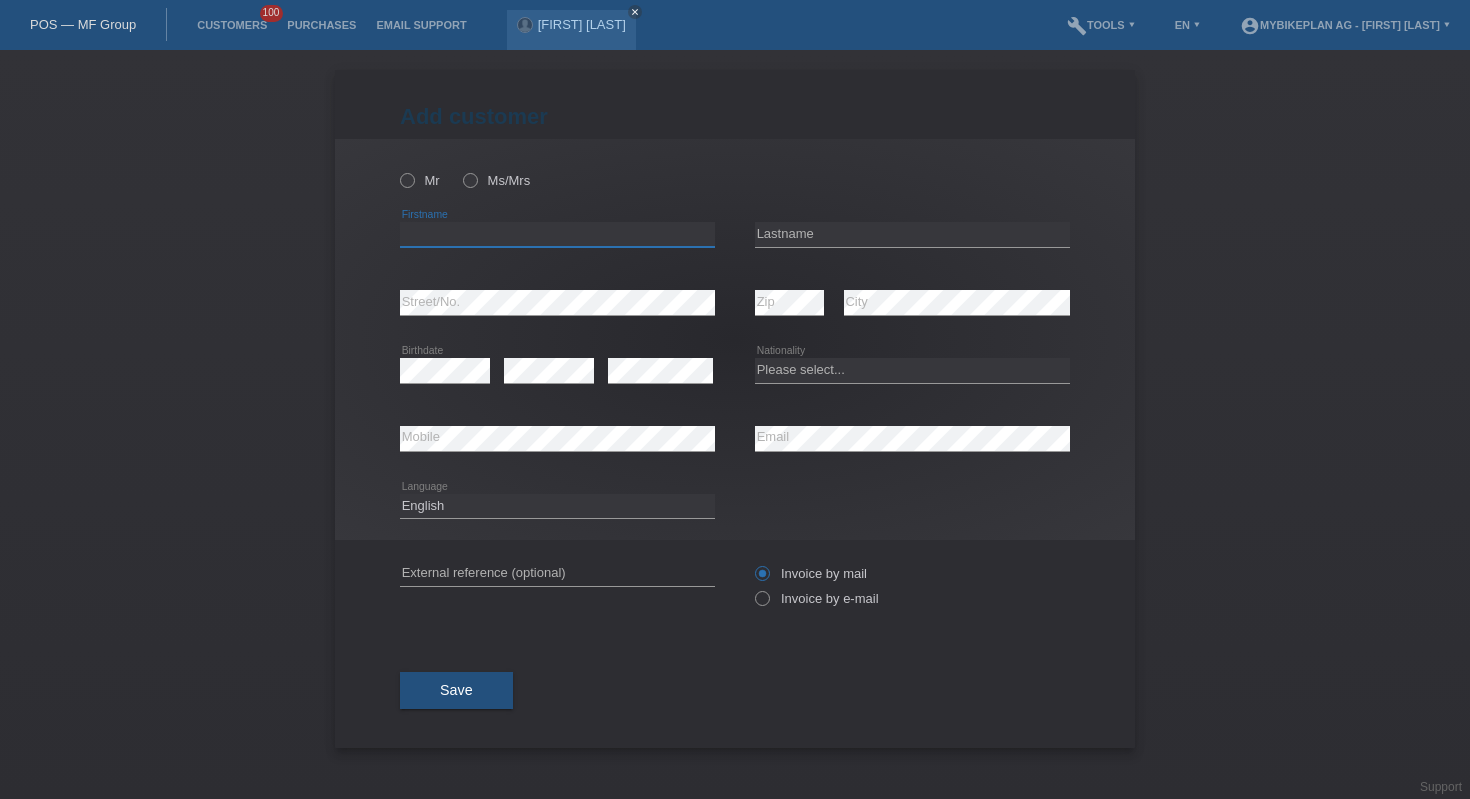 click at bounding box center [557, 234] 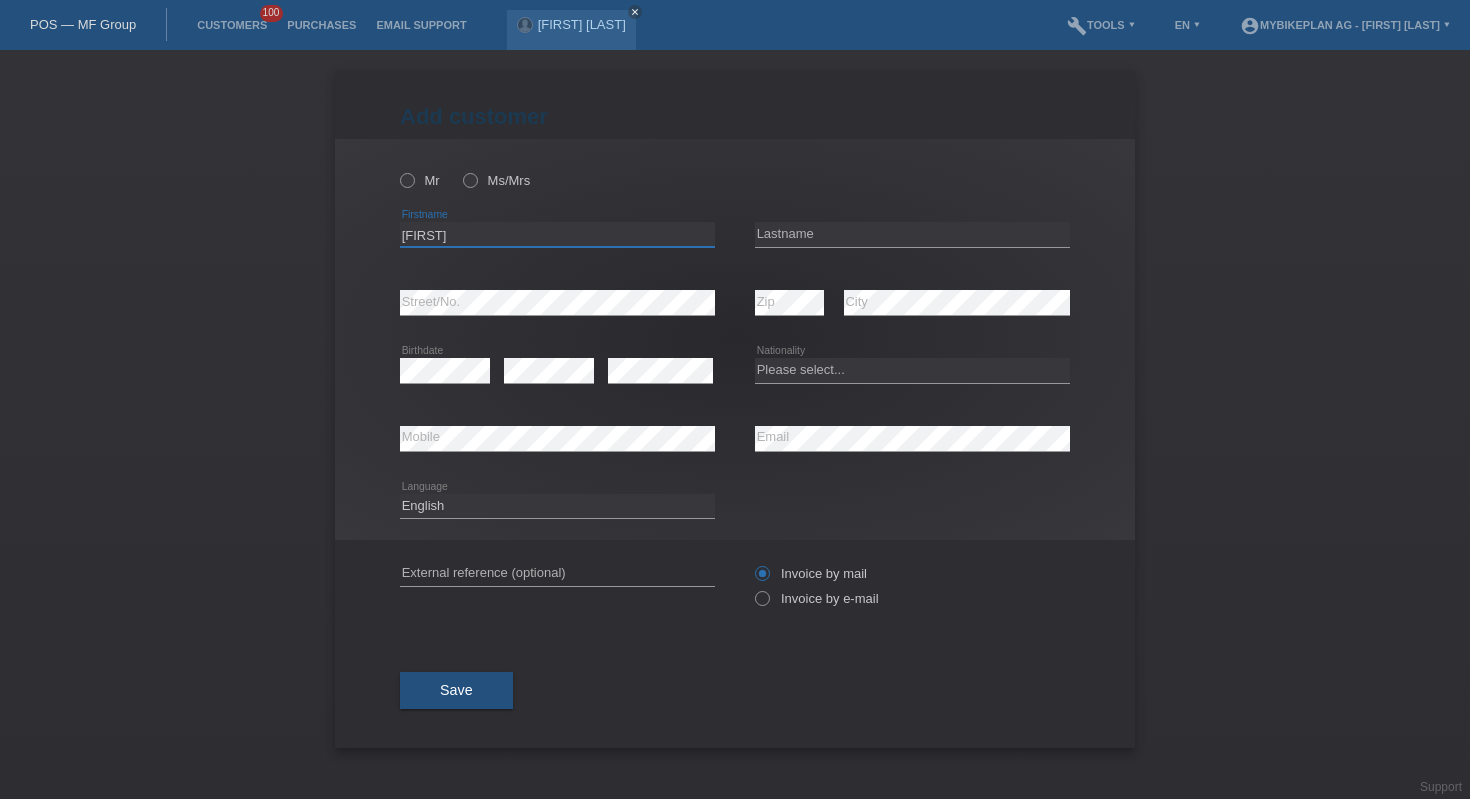 type on "[FIRST]" 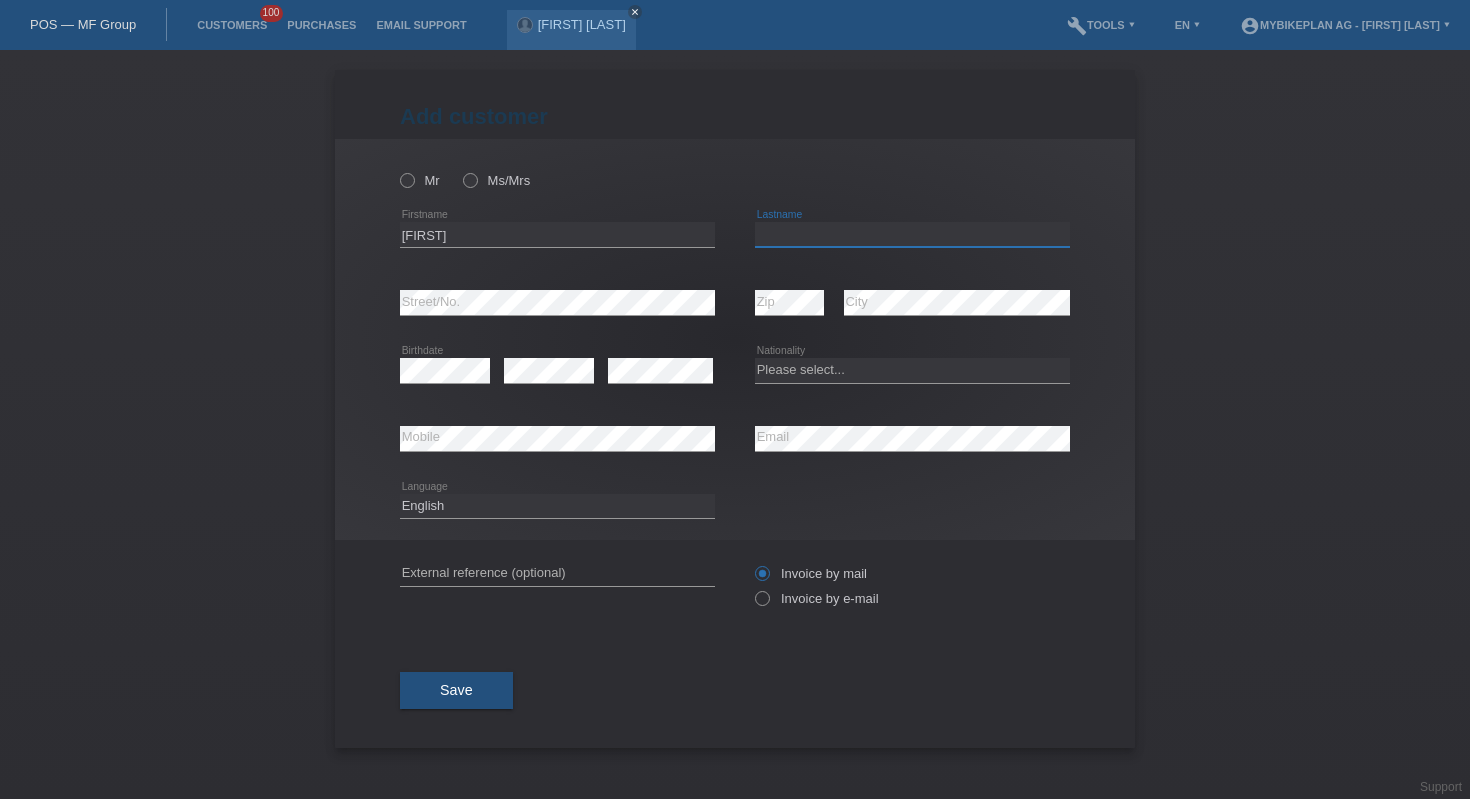click at bounding box center [912, 234] 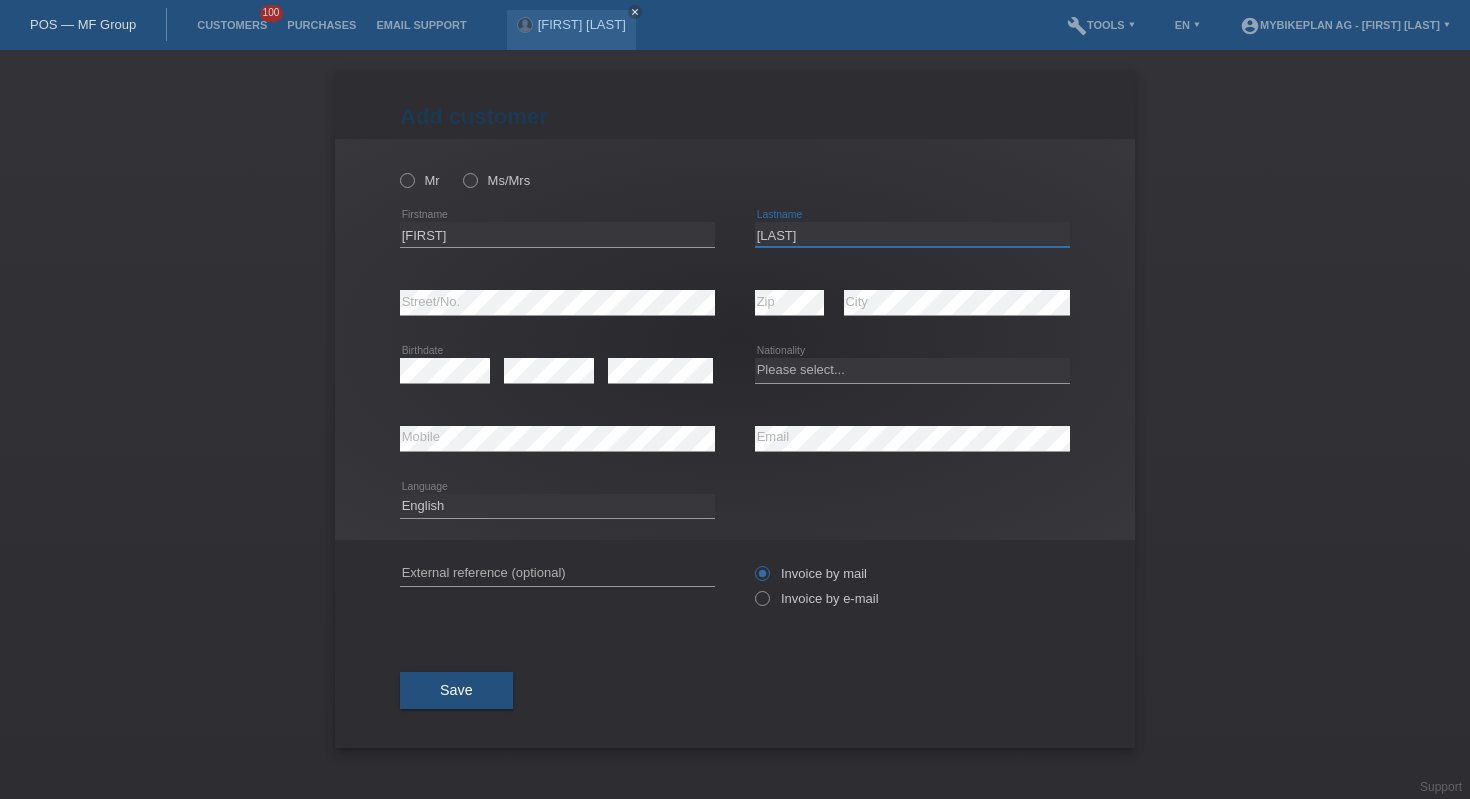 type on "[LAST]" 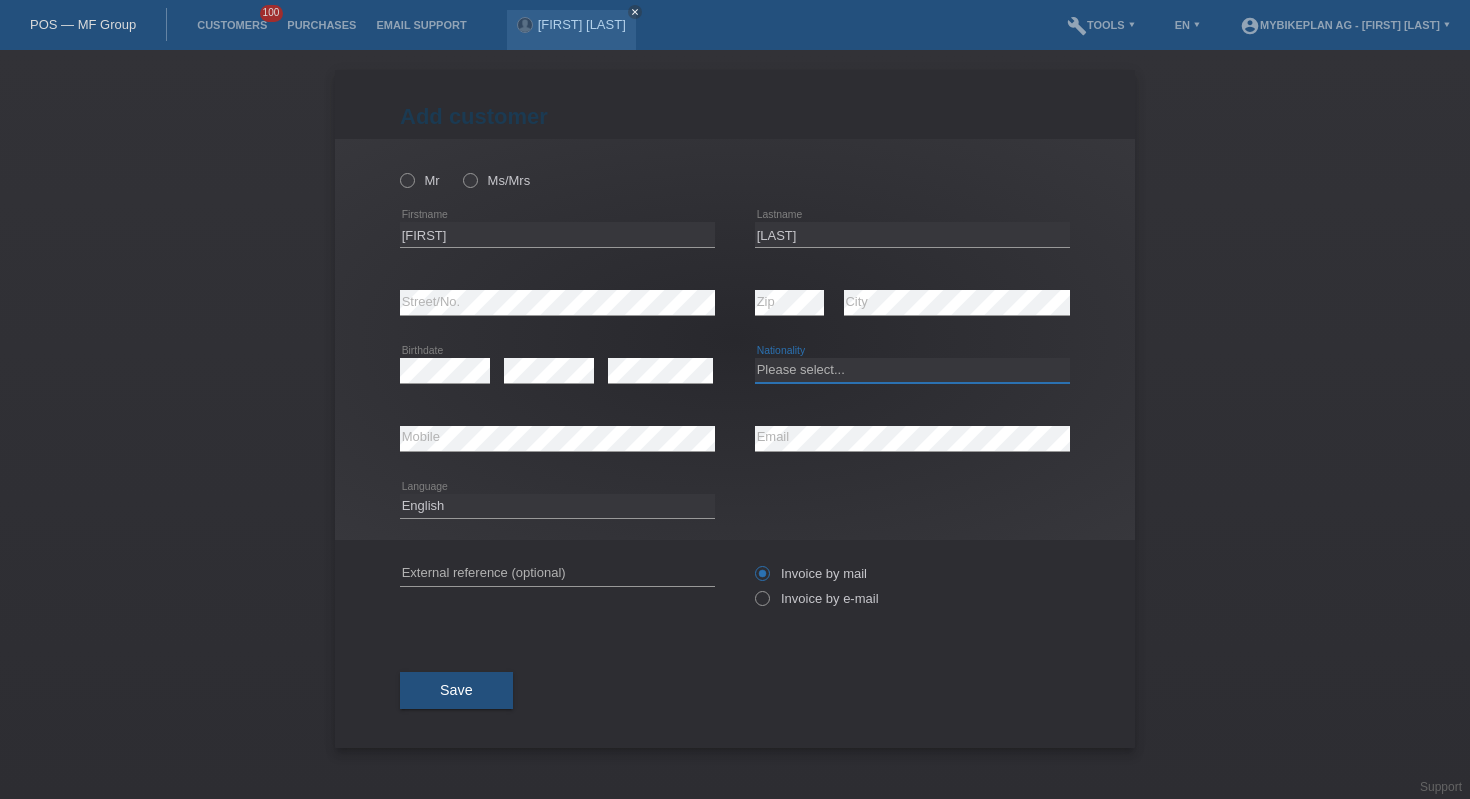 click on "Please select...
Switzerland
Austria
Germany
Liechtenstein
------------
Afghanistan
Åland Islands
Albania
Algeria
American Samoa Andorra Angola Anguilla Antarctica Antigua and Barbuda Argentina Armenia" at bounding box center (912, 370) 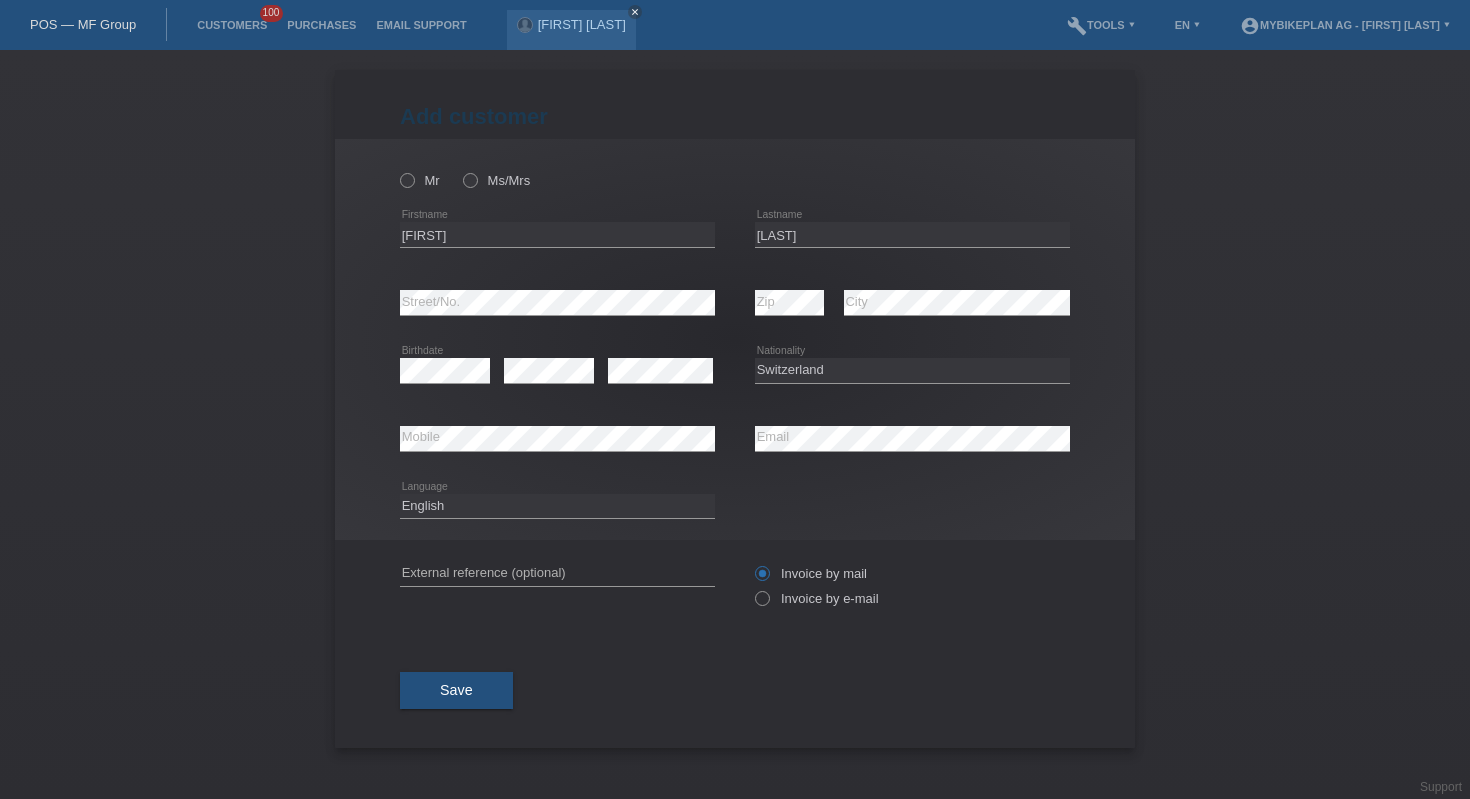click at bounding box center [557, 247] 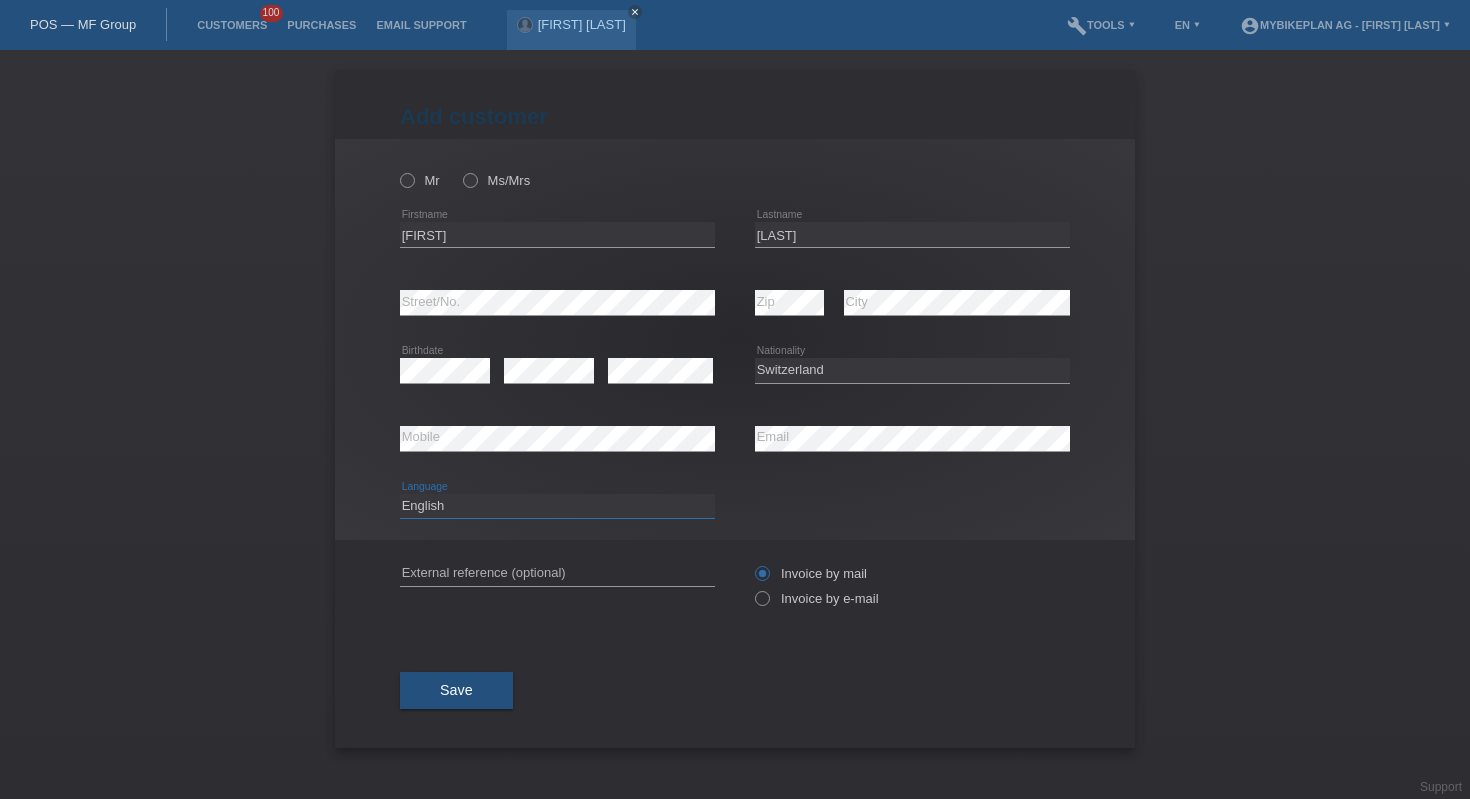 click on "Deutsch
Français
Italiano
English" at bounding box center (557, 506) 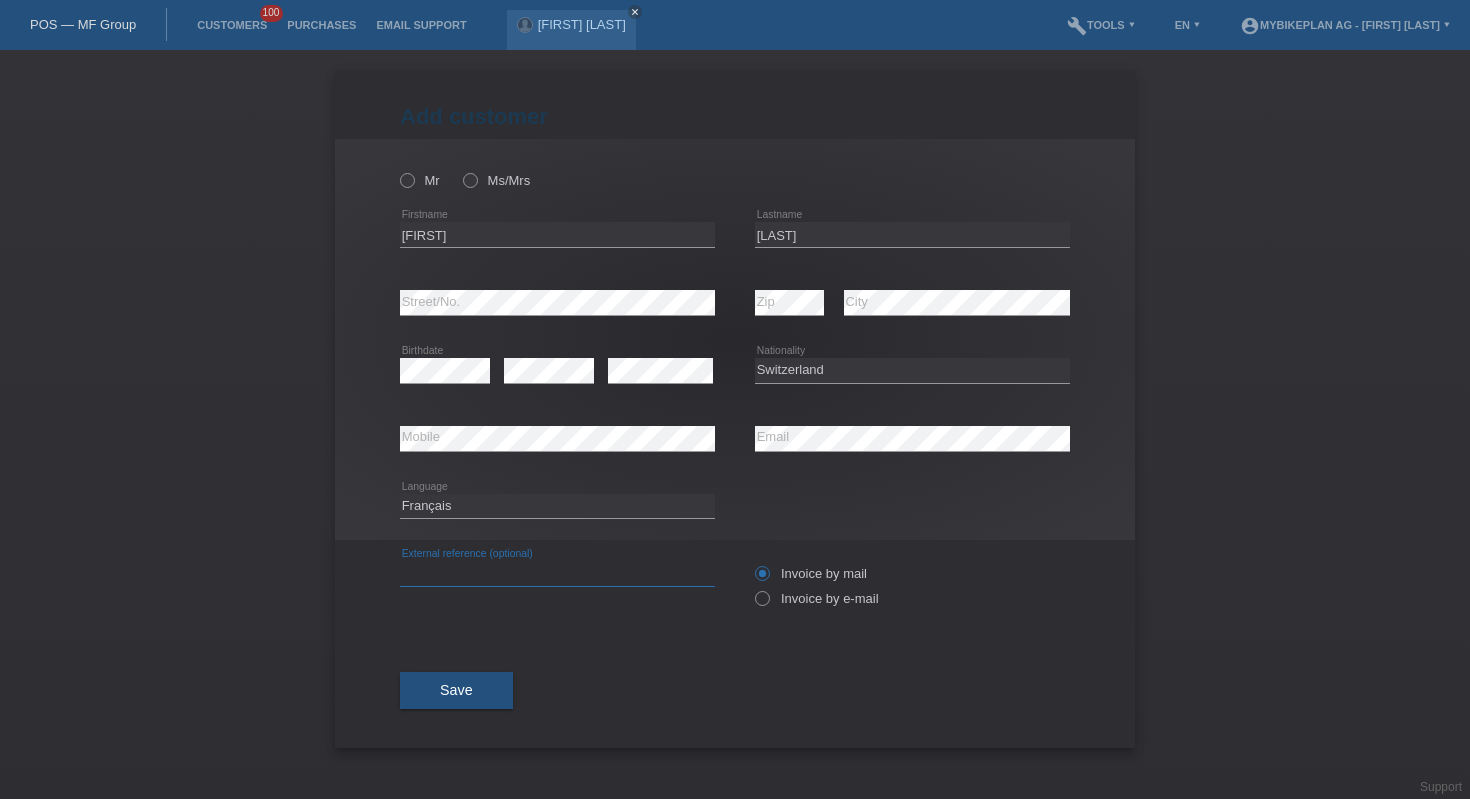 click at bounding box center [557, 573] 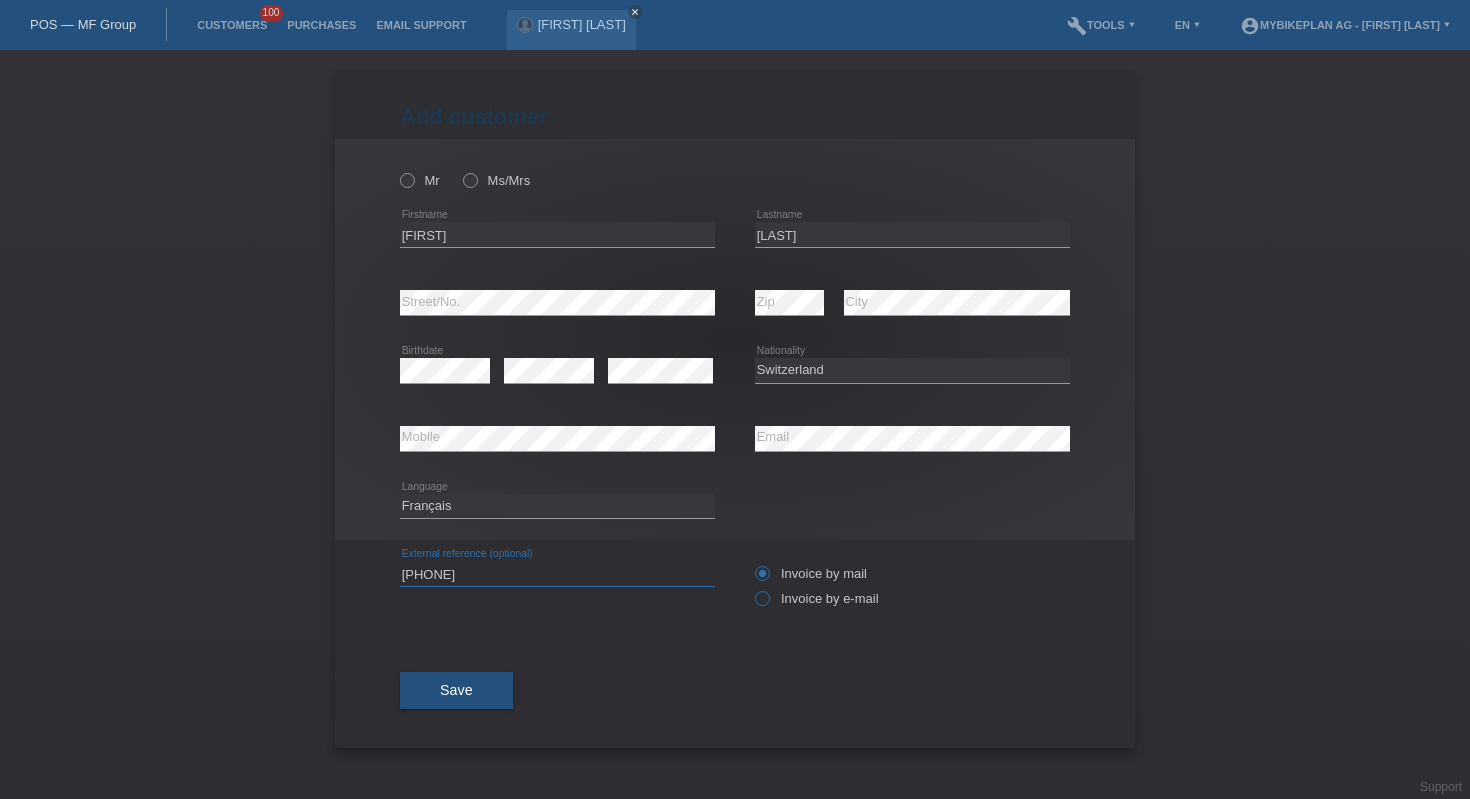 type on "39686514948" 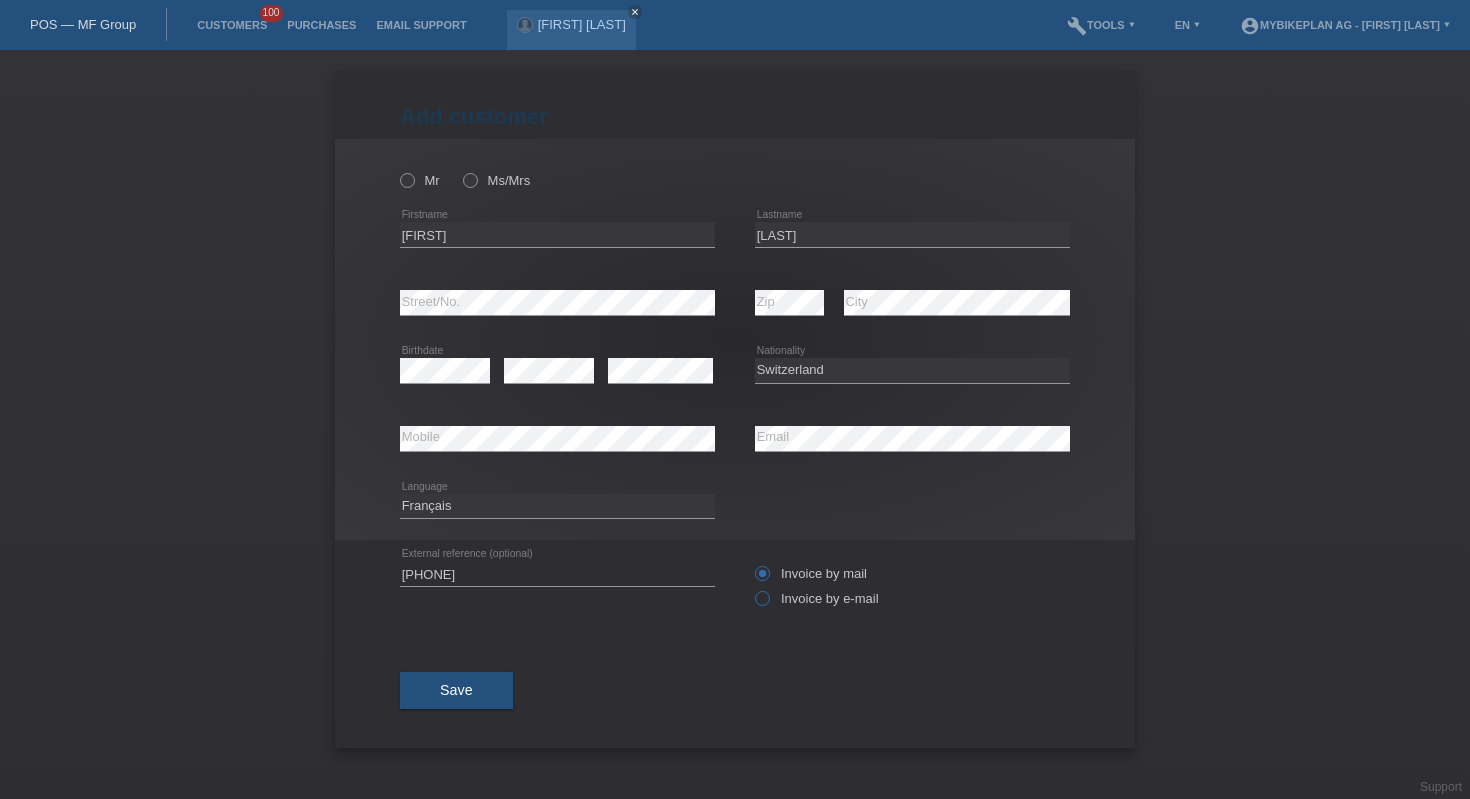 click on "Invoice by e-mail" at bounding box center (811, 573) 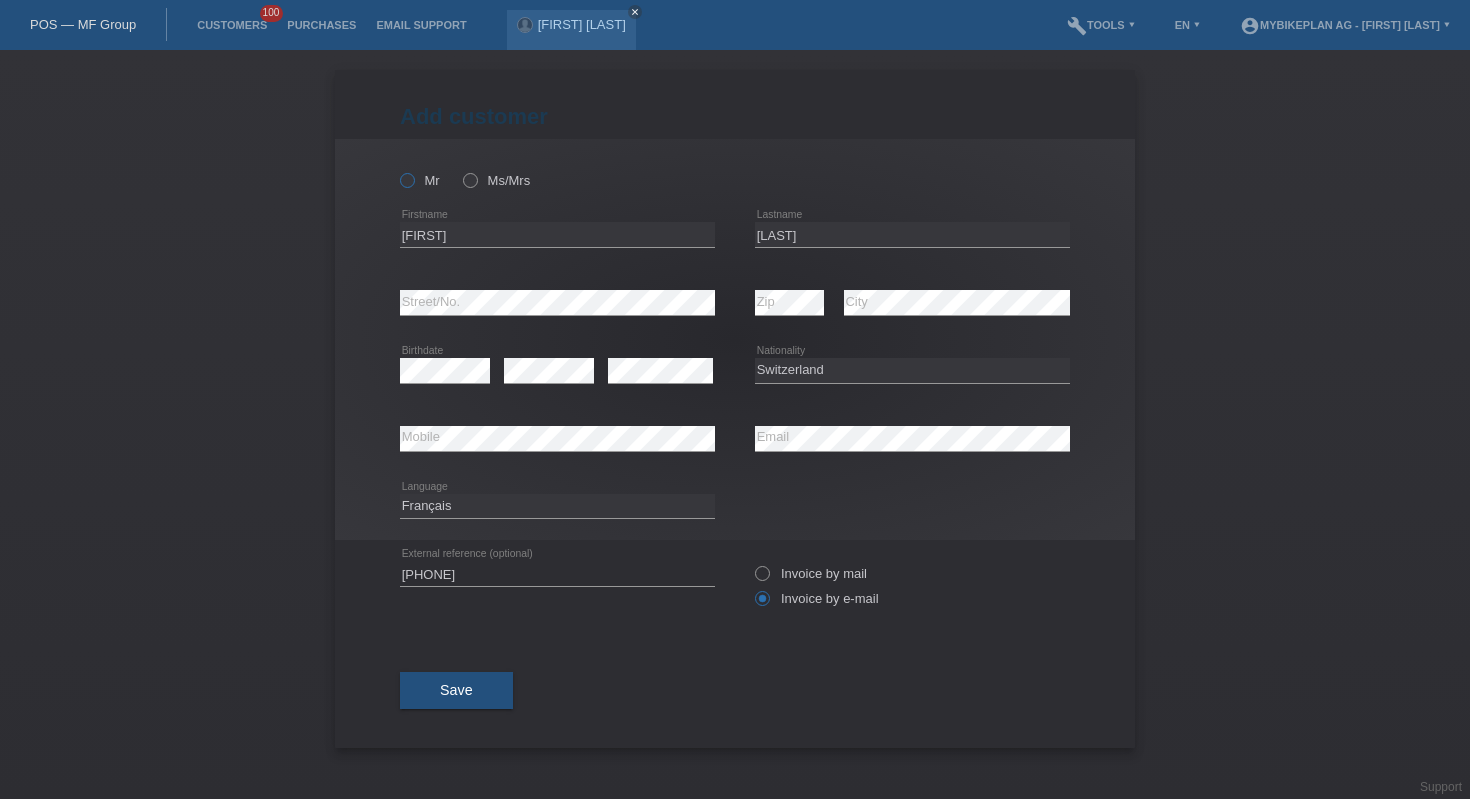 click on "Mr" at bounding box center [420, 180] 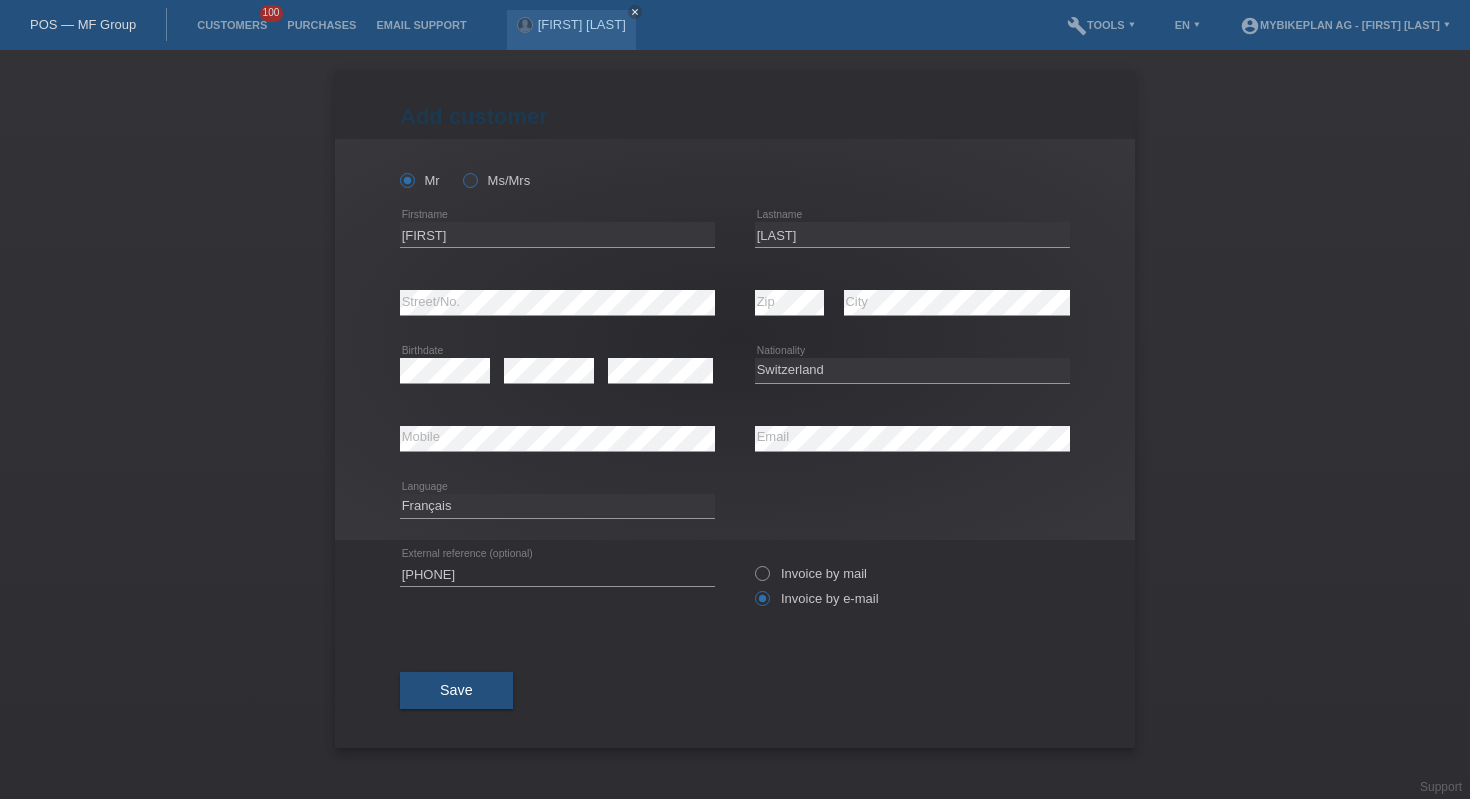 click at bounding box center (397, 170) 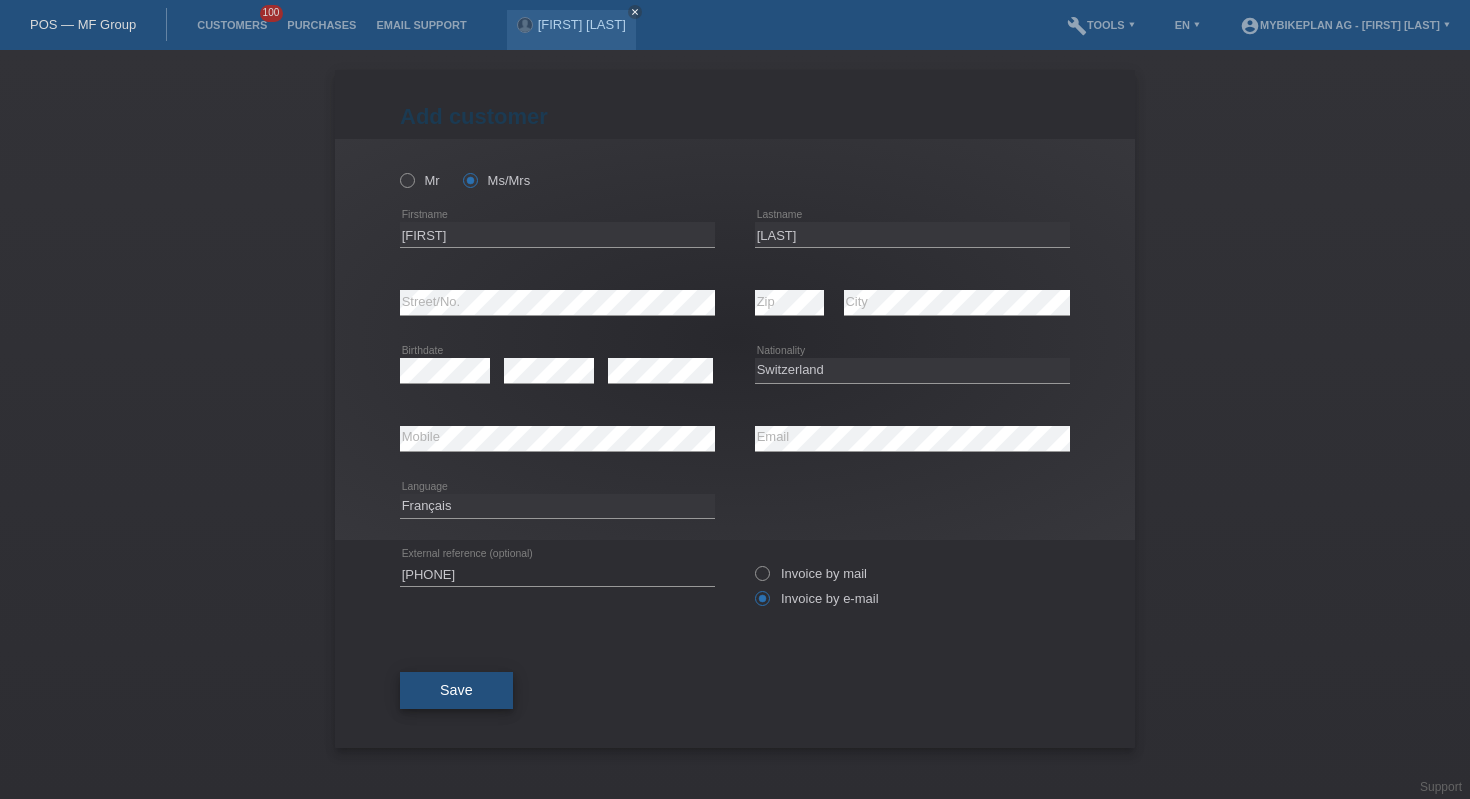 click on "Save" at bounding box center (456, 691) 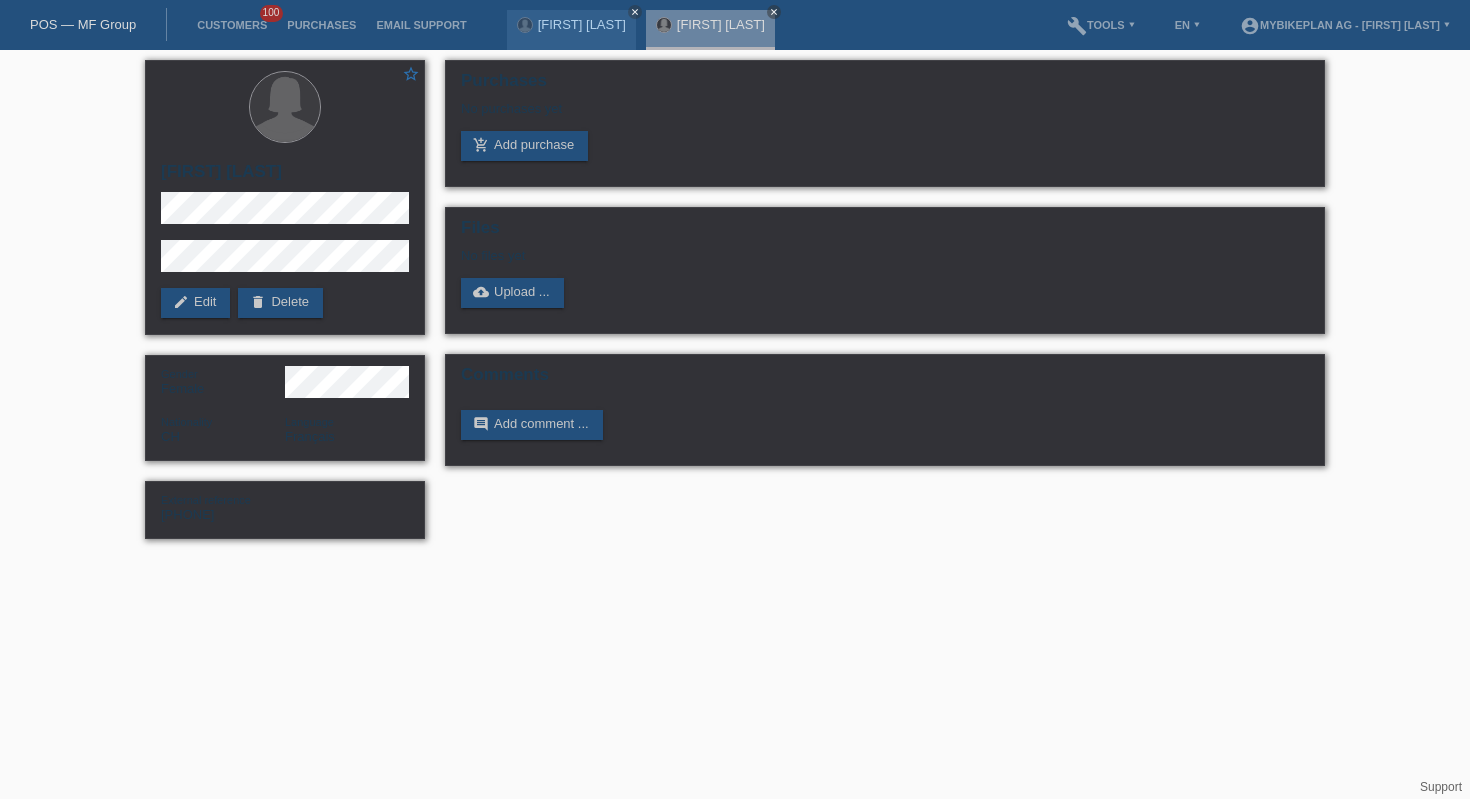 scroll, scrollTop: 0, scrollLeft: 0, axis: both 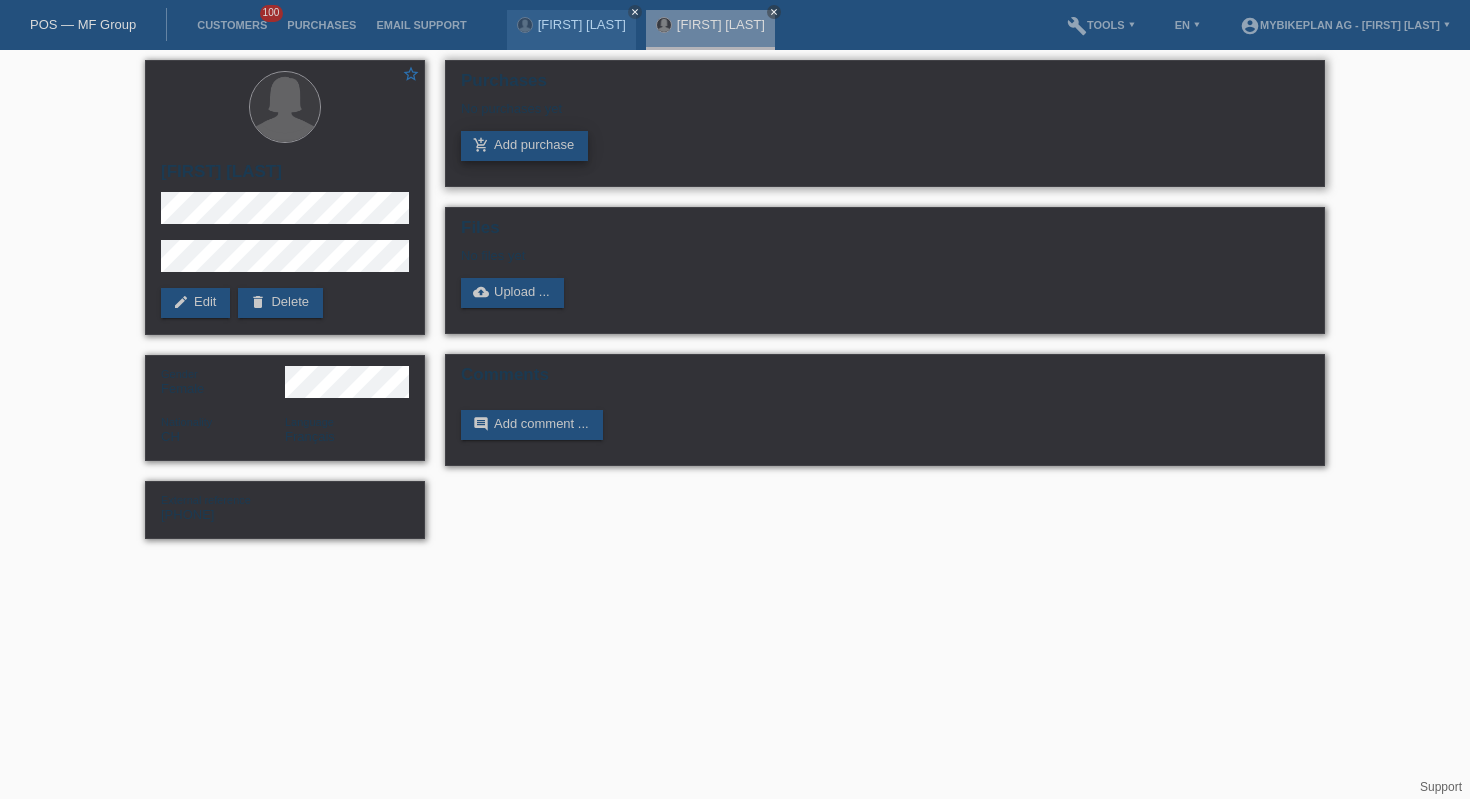 click on "add_shopping_cart  Add purchase" at bounding box center (524, 146) 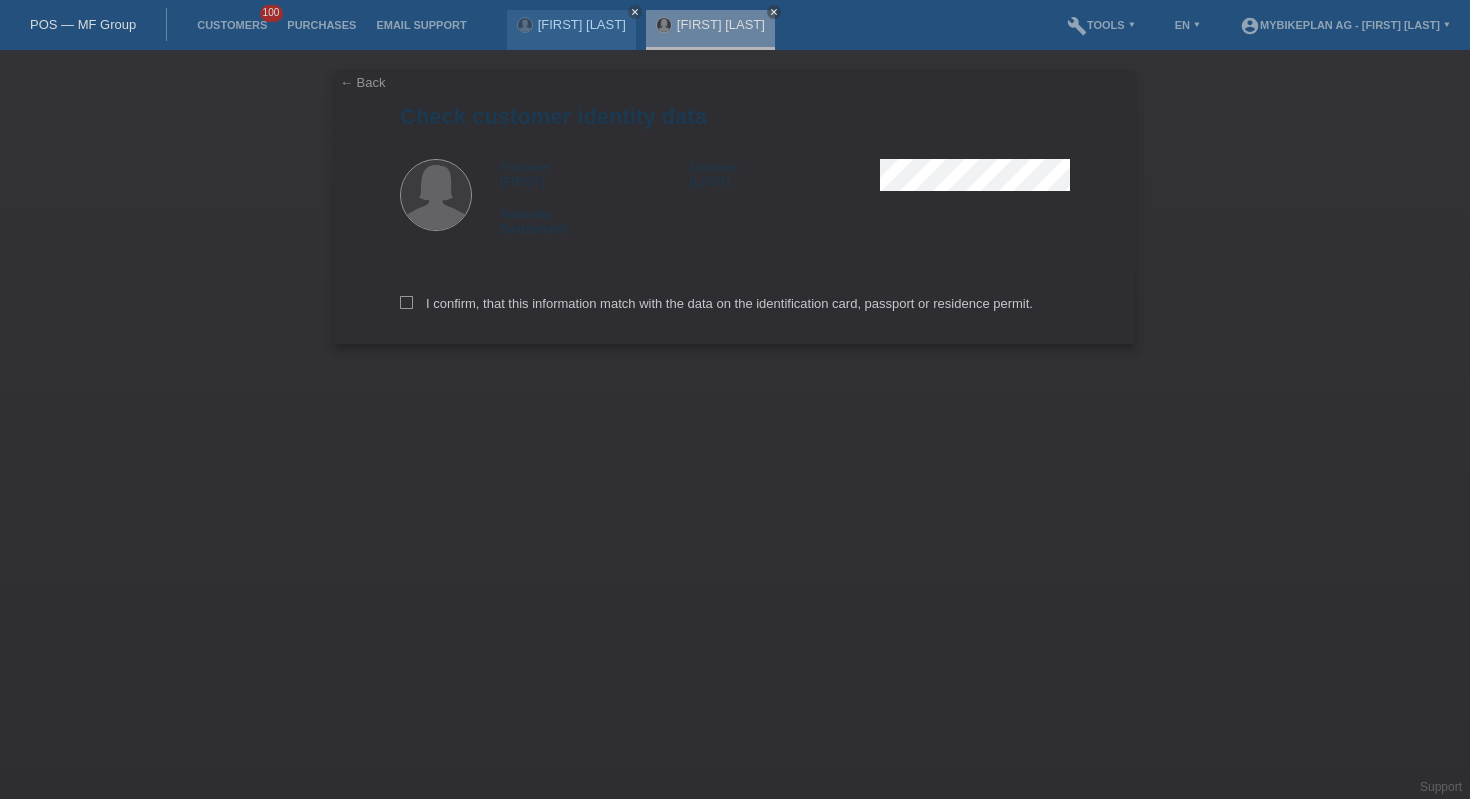 scroll, scrollTop: 0, scrollLeft: 0, axis: both 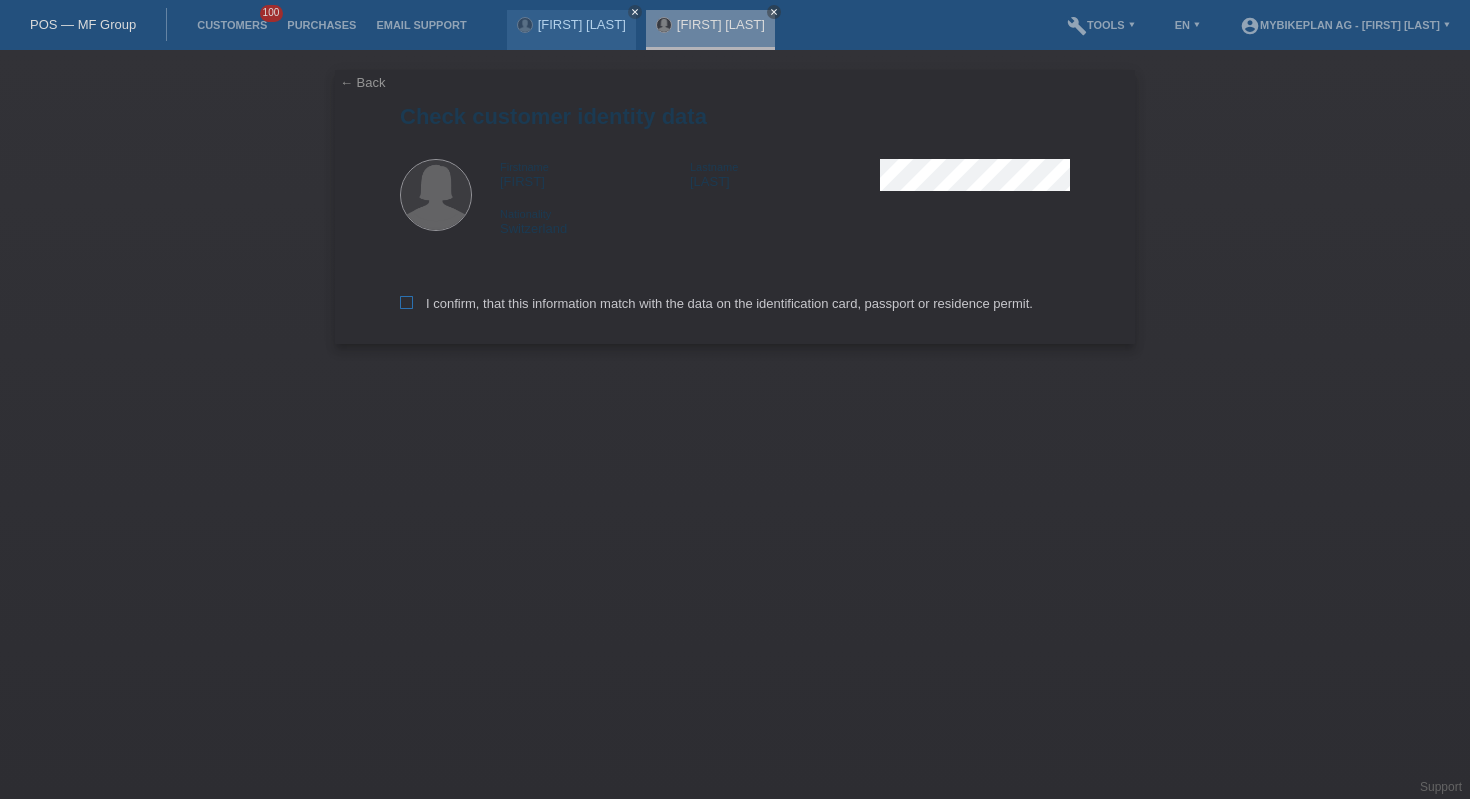 click on "I confirm, that this information match with the data on the identification card, passport or residence permit." at bounding box center [716, 303] 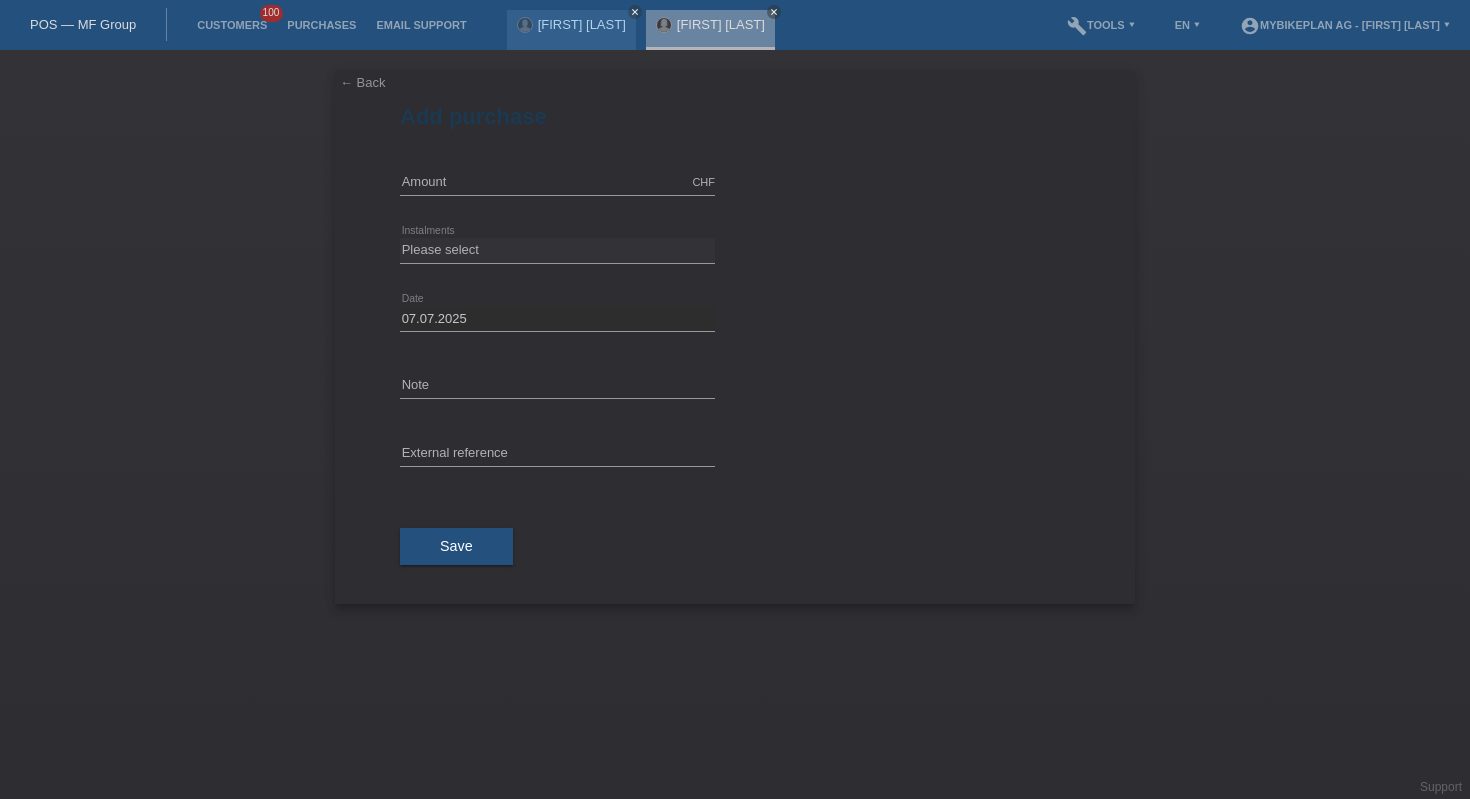 scroll, scrollTop: 0, scrollLeft: 0, axis: both 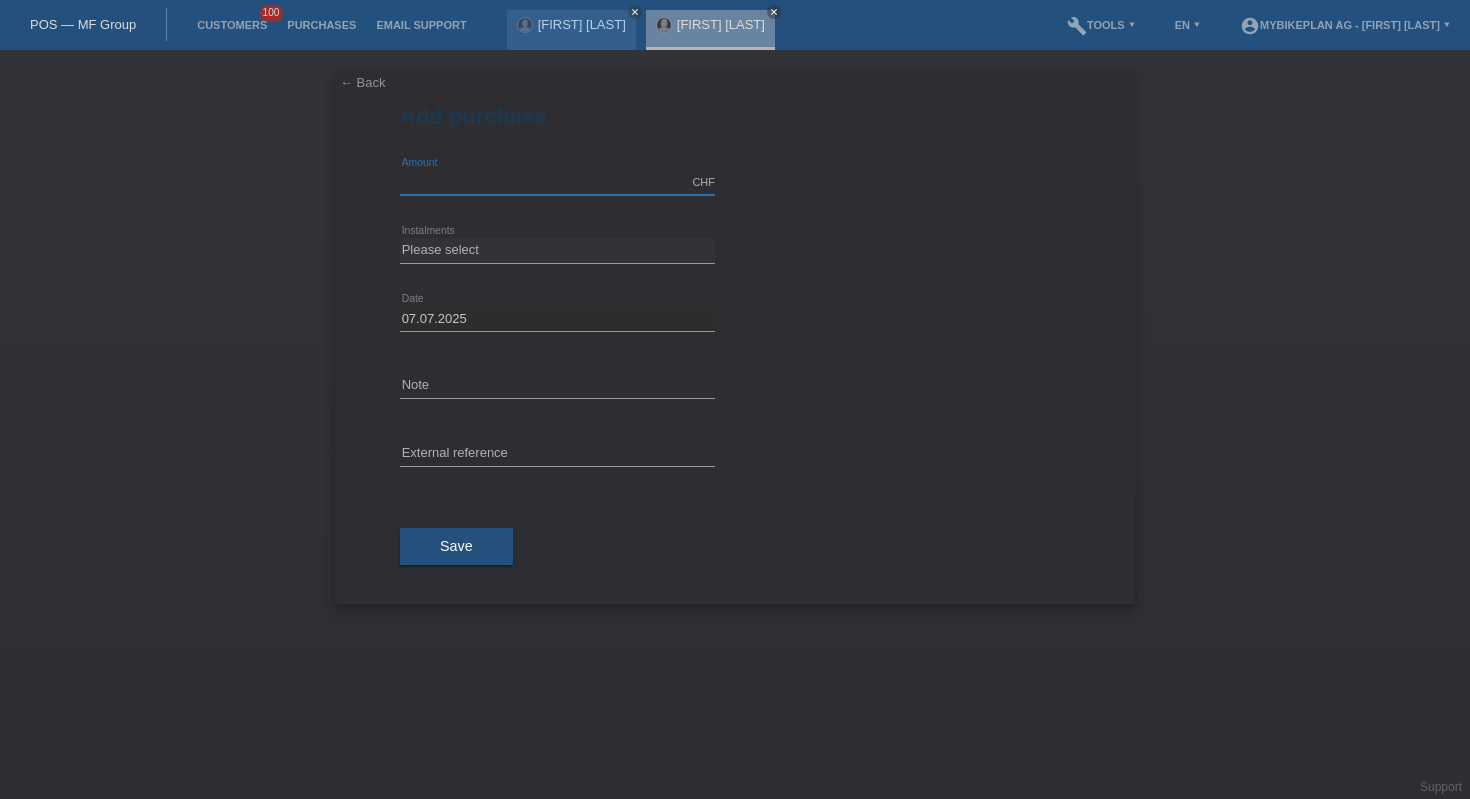 click at bounding box center (557, 182) 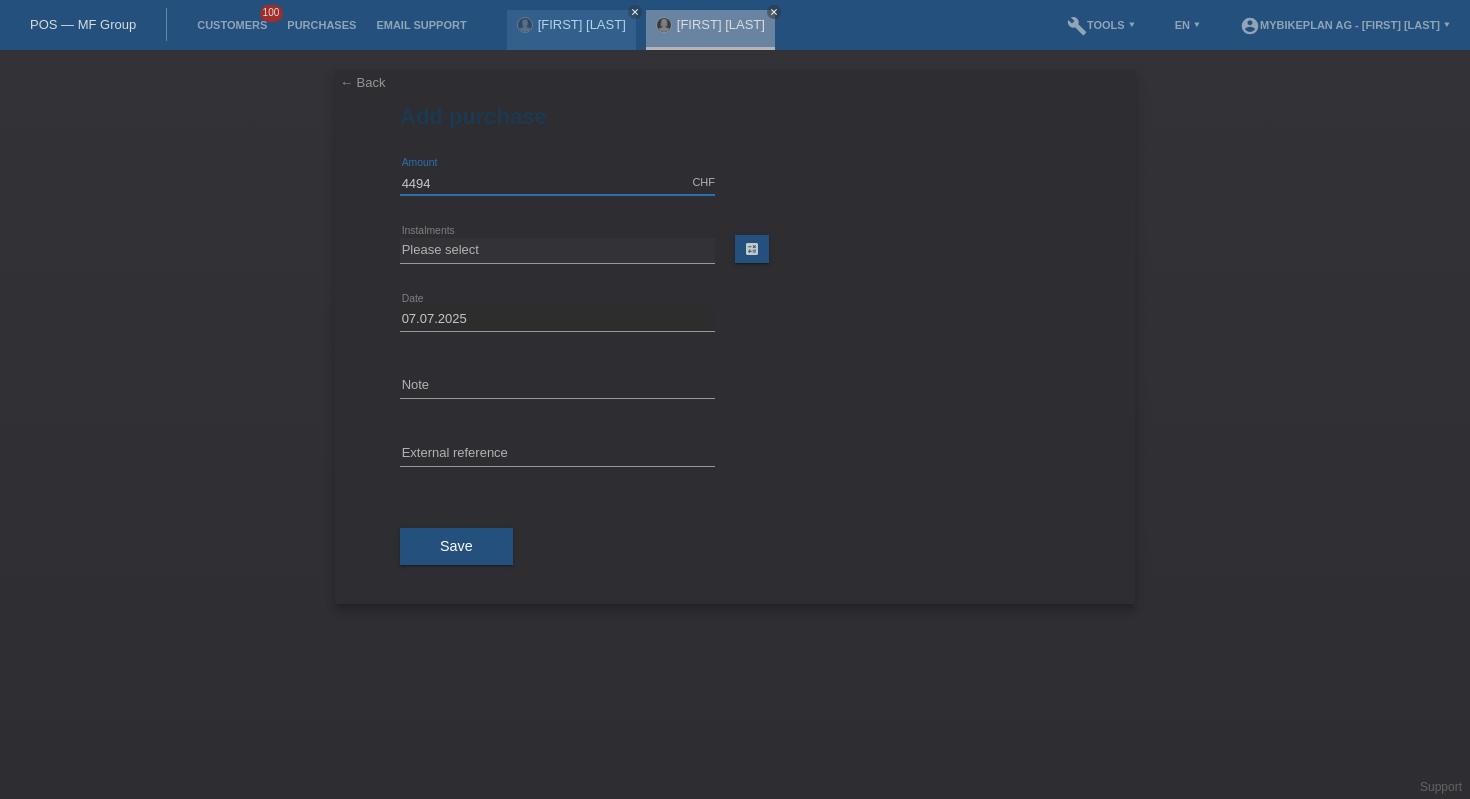 type on "4494" 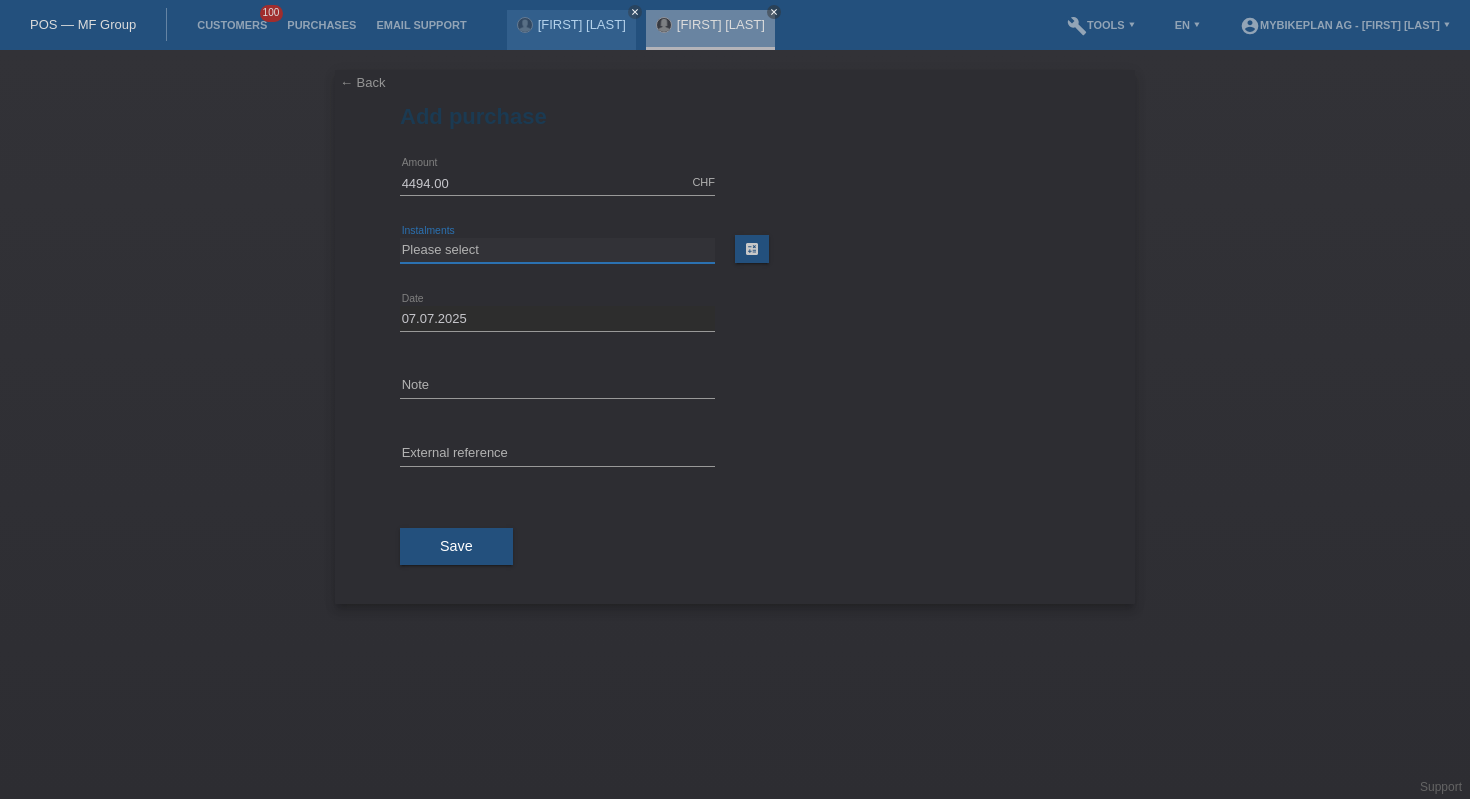 click on "Please select
6 instalments
12 instalments
18 instalments
24 instalments
36 instalments
48 instalments" at bounding box center [557, 250] 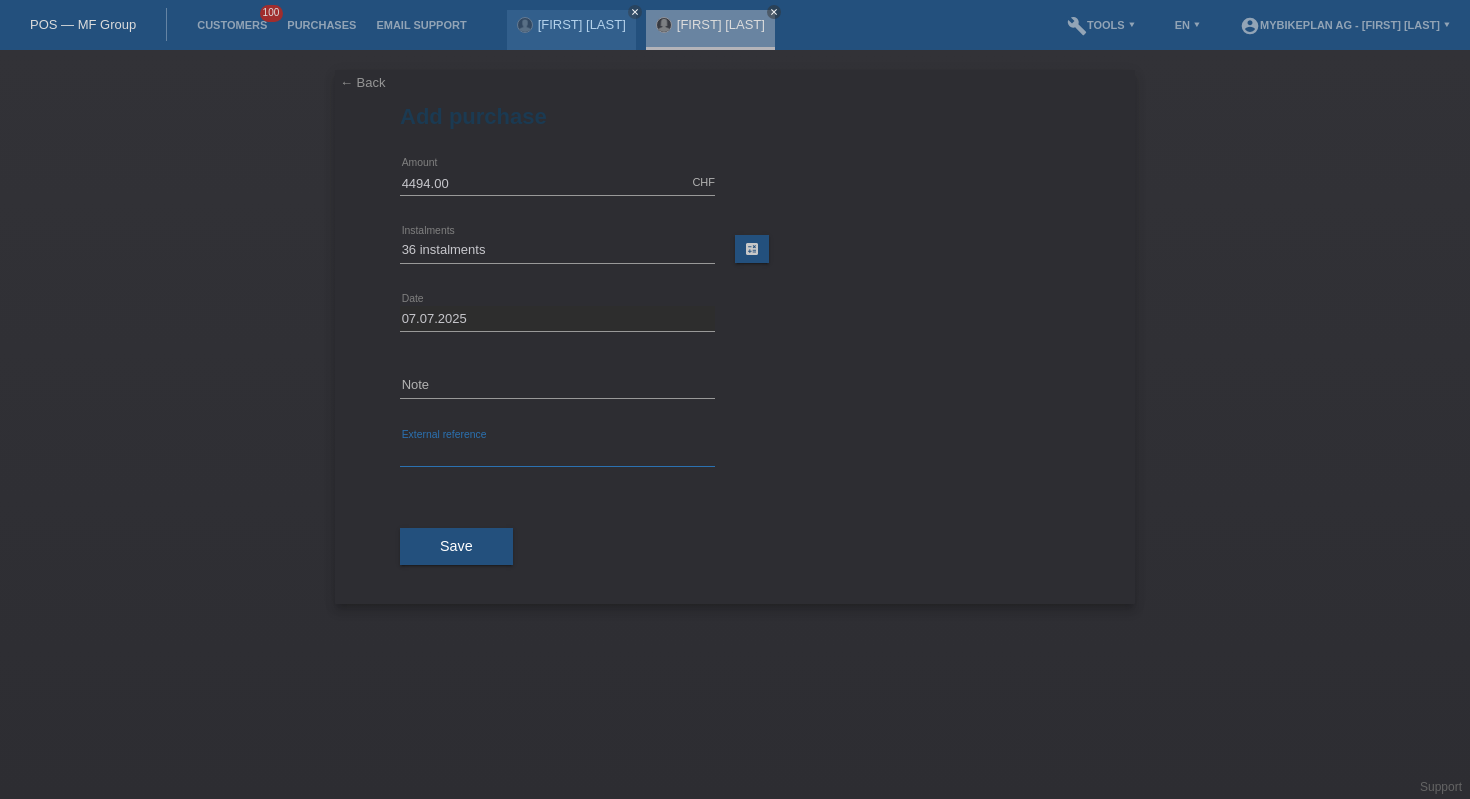 click at bounding box center (557, 454) 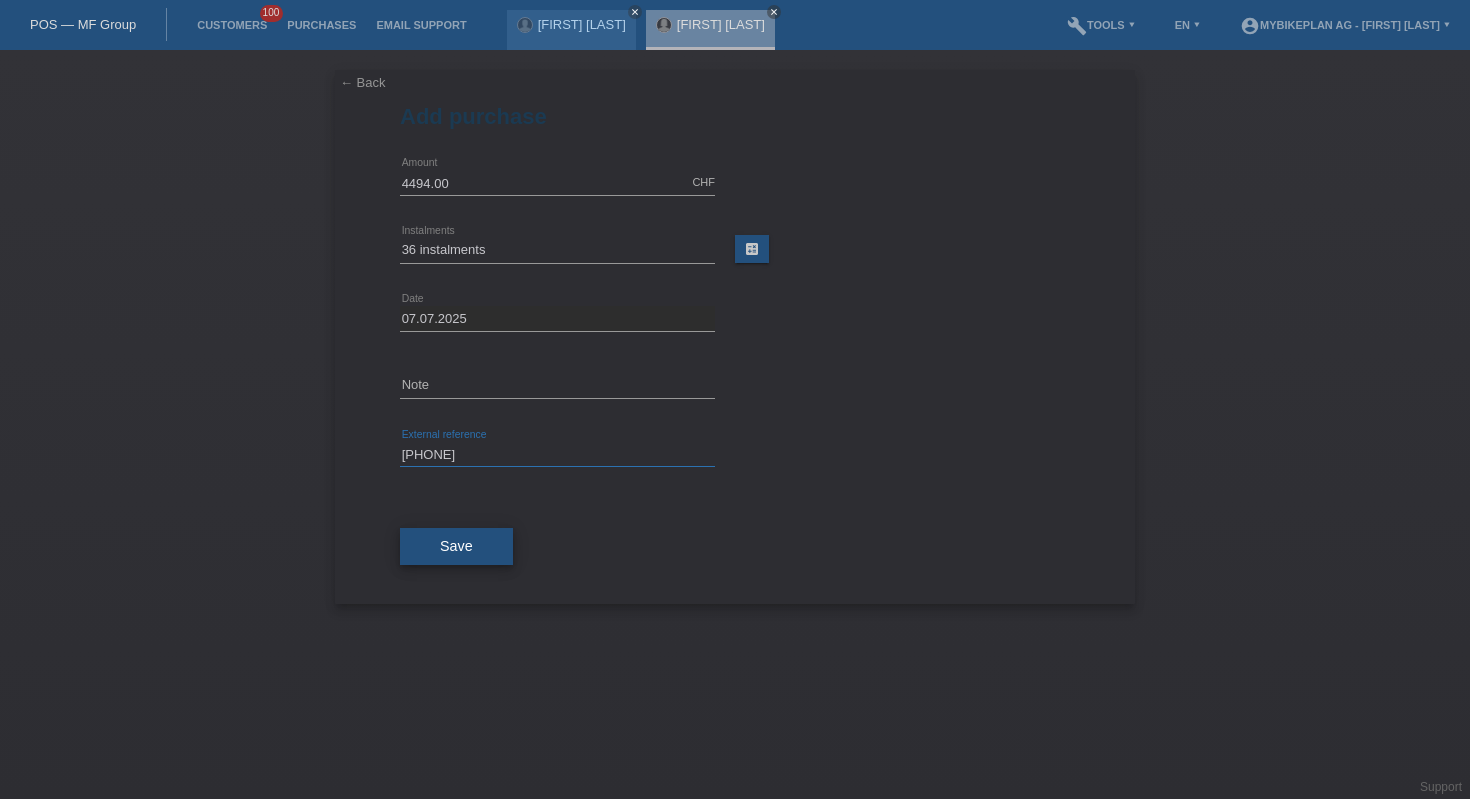 type on "39686514948" 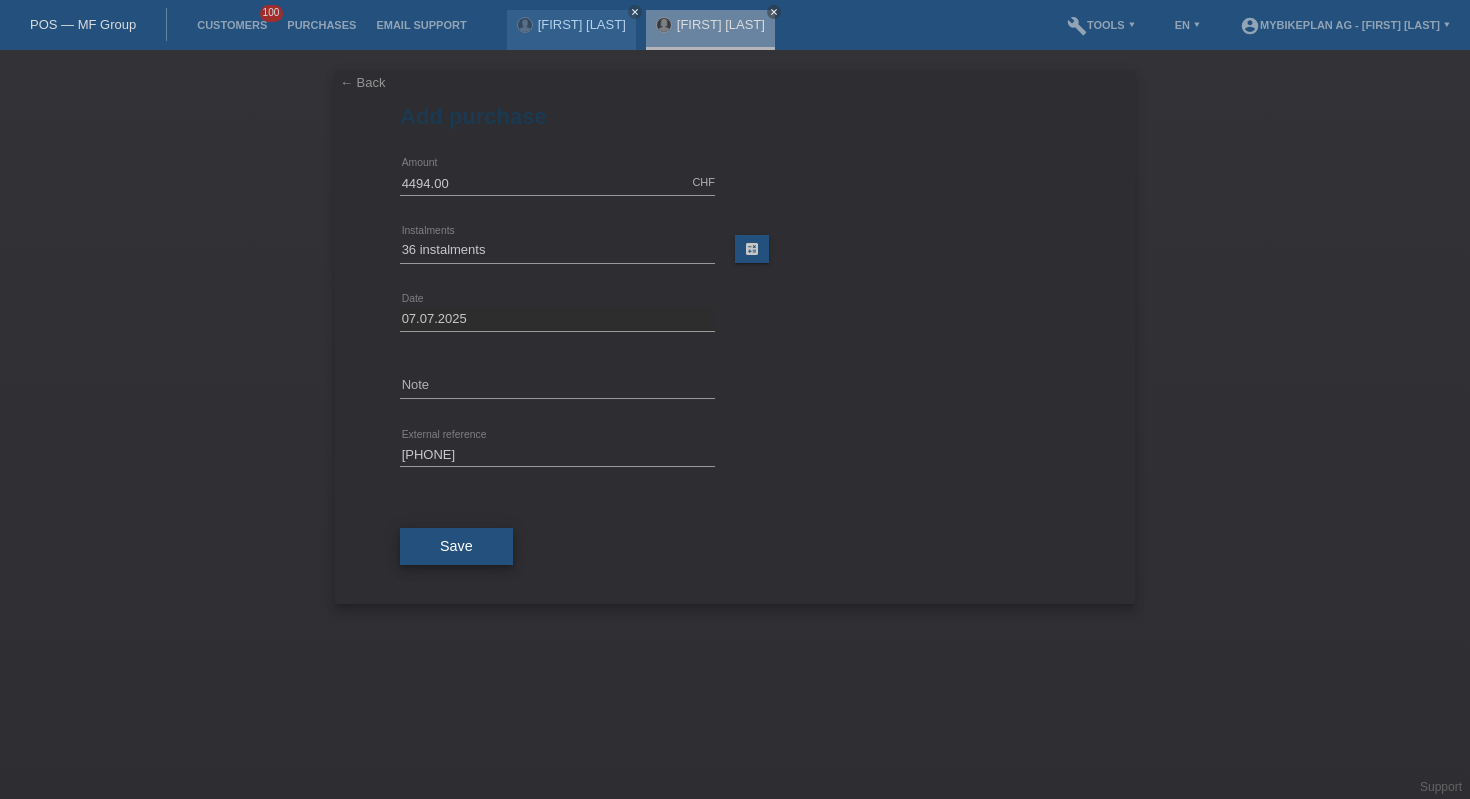 click on "Save" at bounding box center [456, 547] 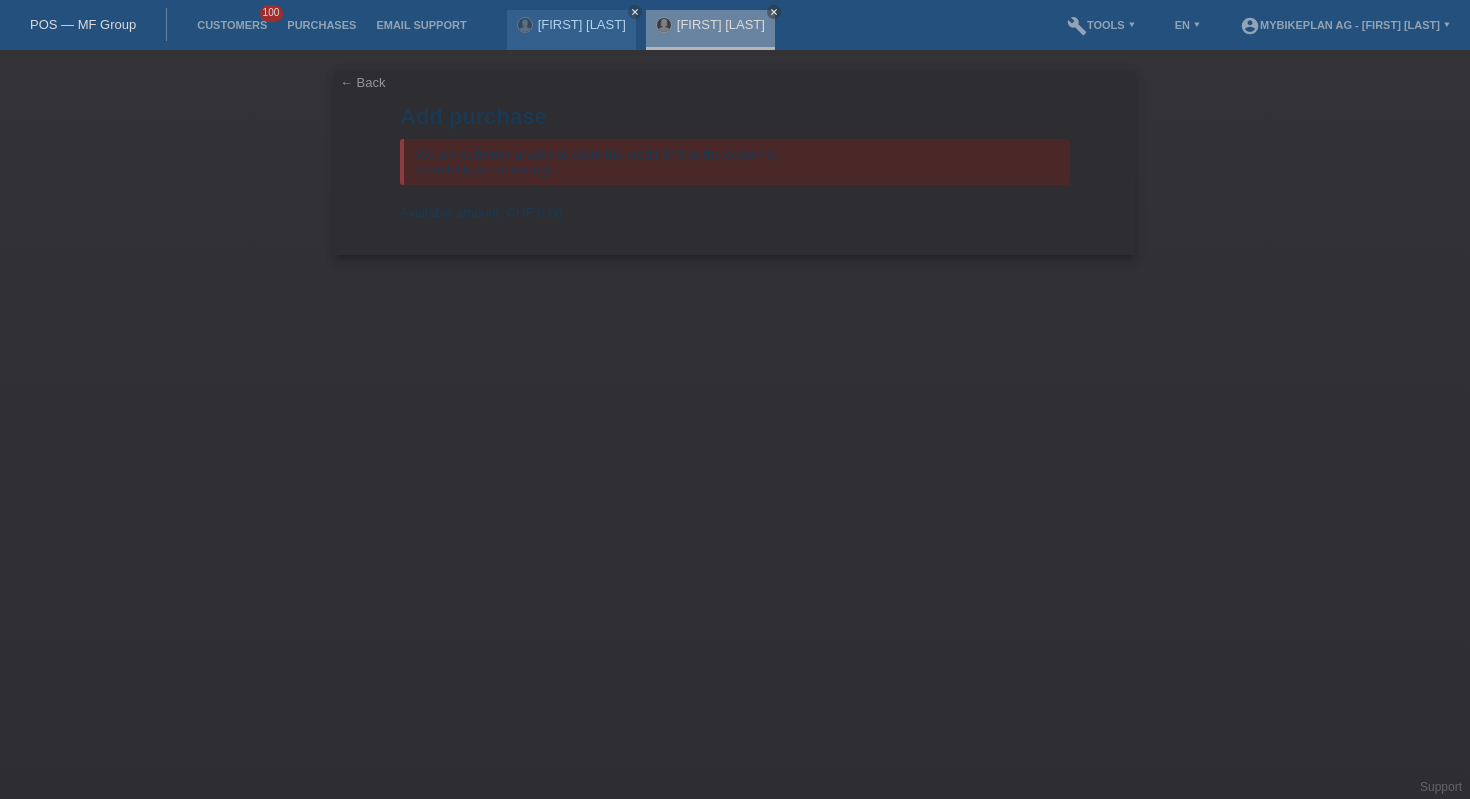 click on "POS — MF Group" at bounding box center (83, 24) 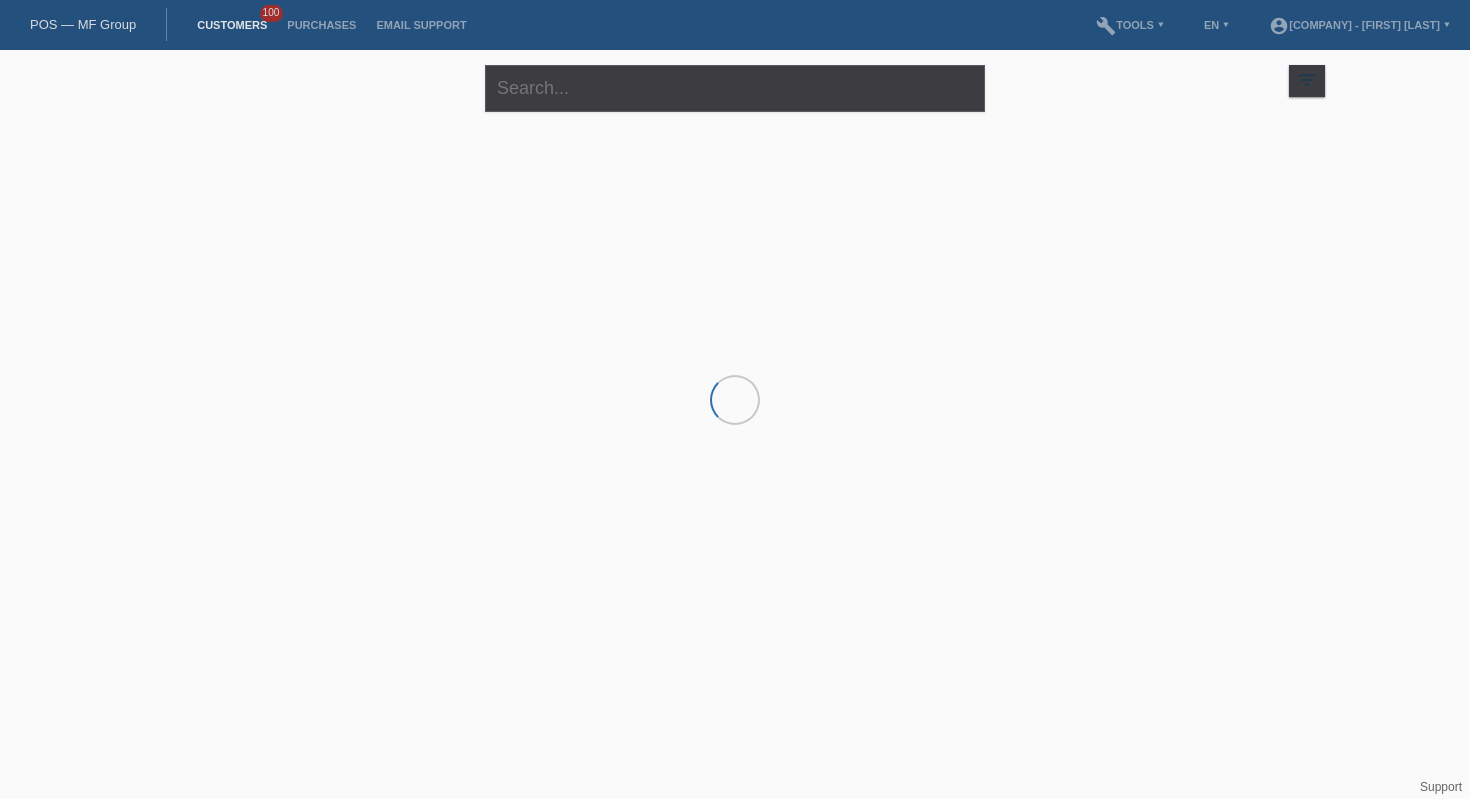 scroll, scrollTop: 0, scrollLeft: 0, axis: both 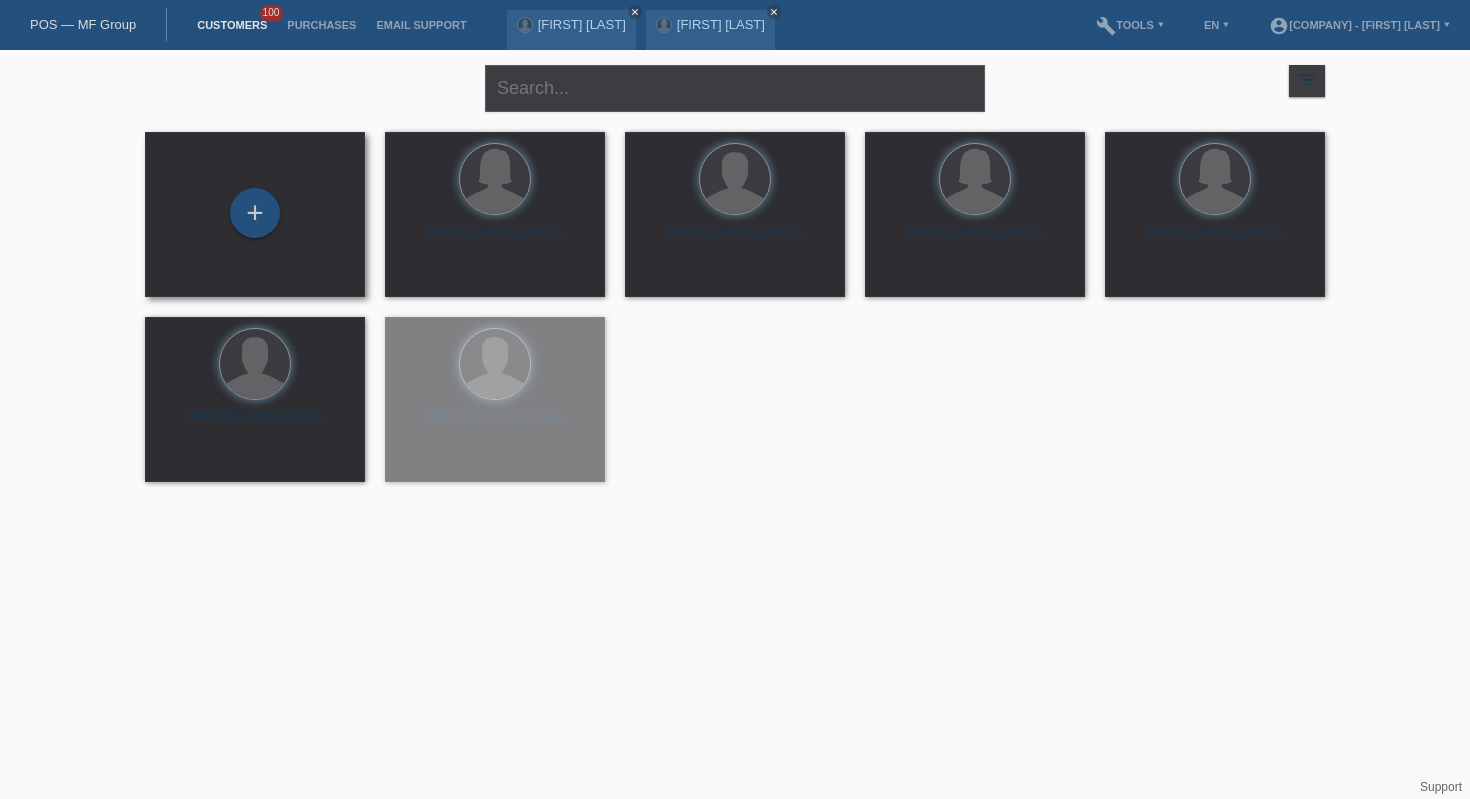 click on "+" at bounding box center [255, 214] 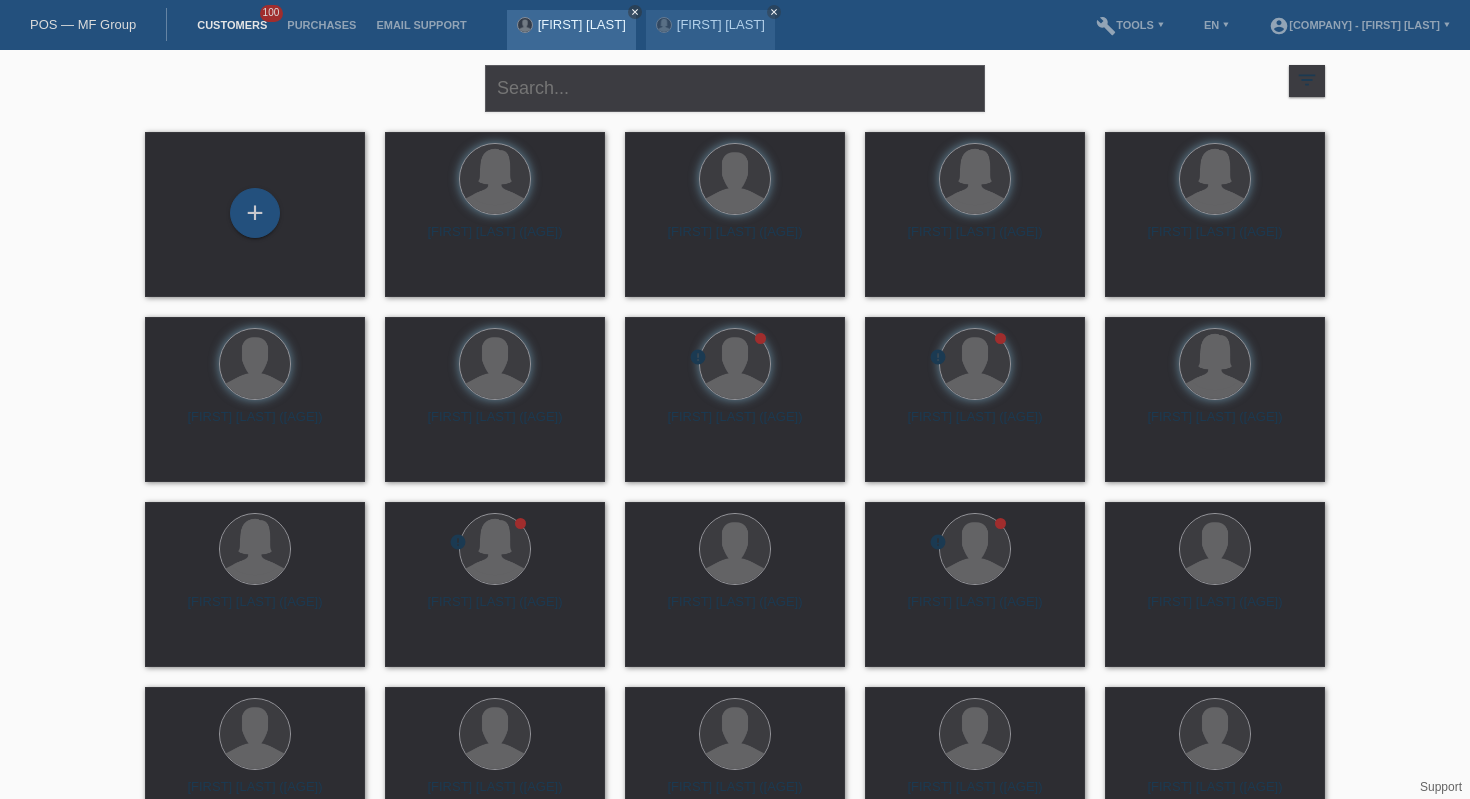 click on "close" at bounding box center [635, 12] 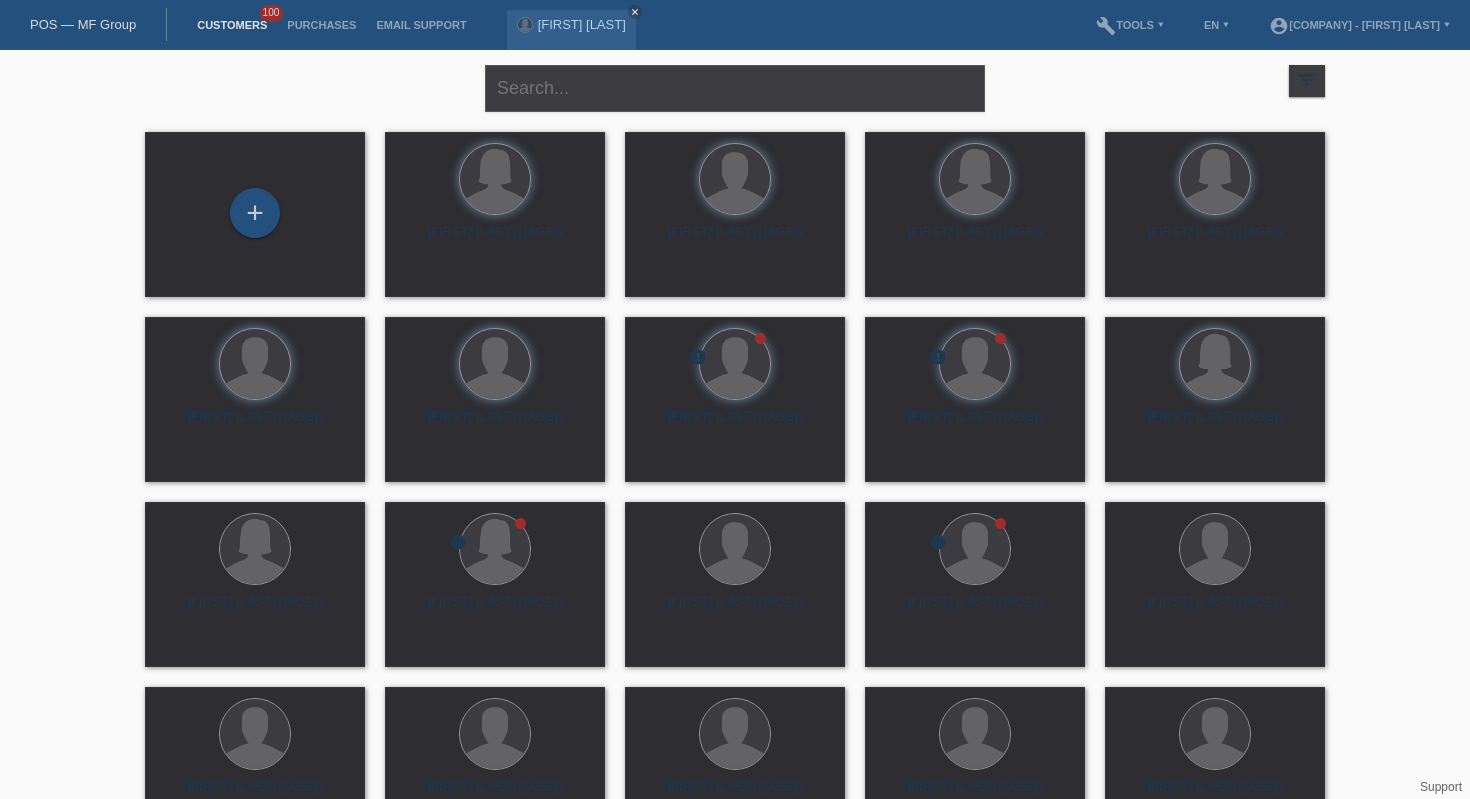 click on "close" at bounding box center [635, 12] 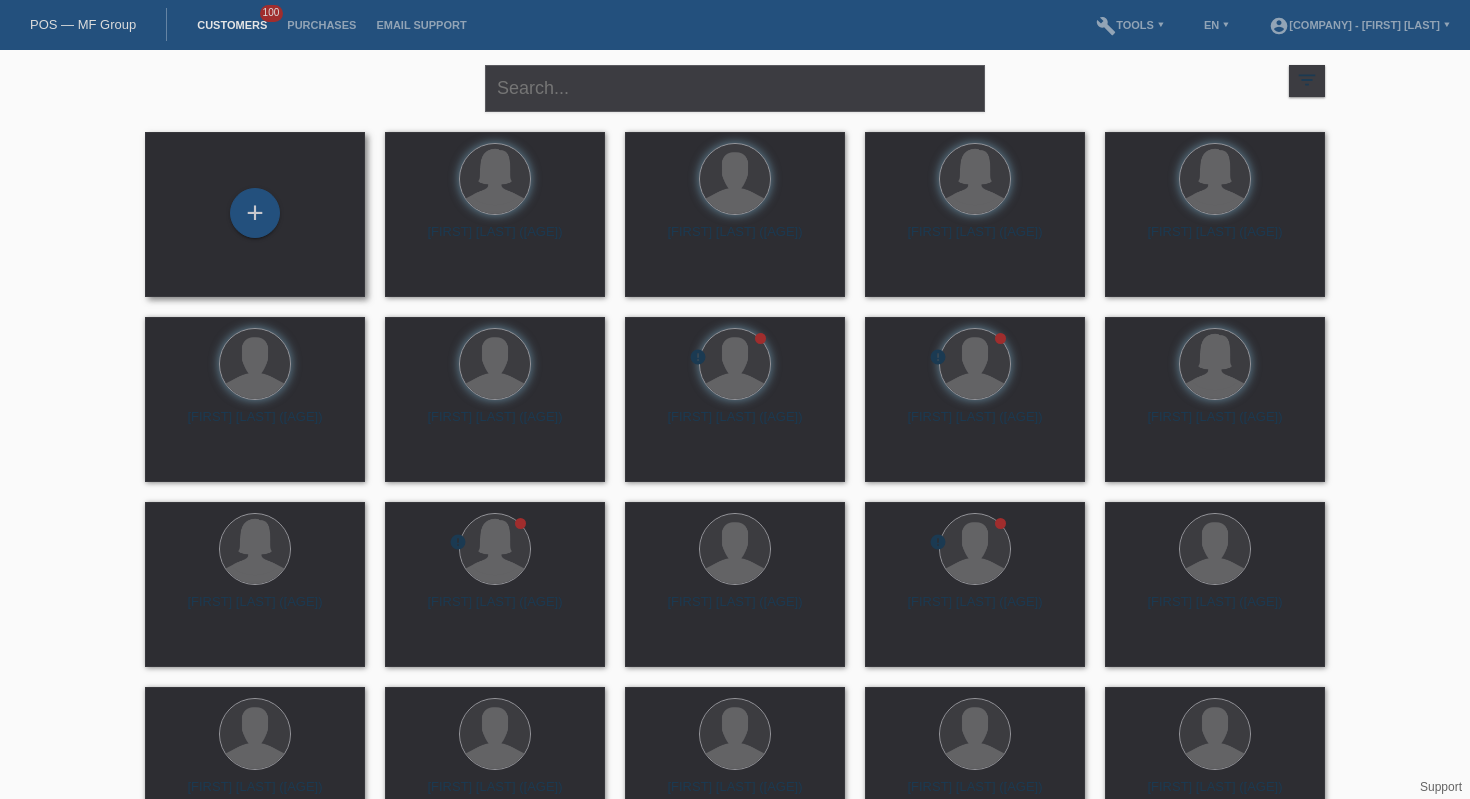 click on "+" at bounding box center (255, 214) 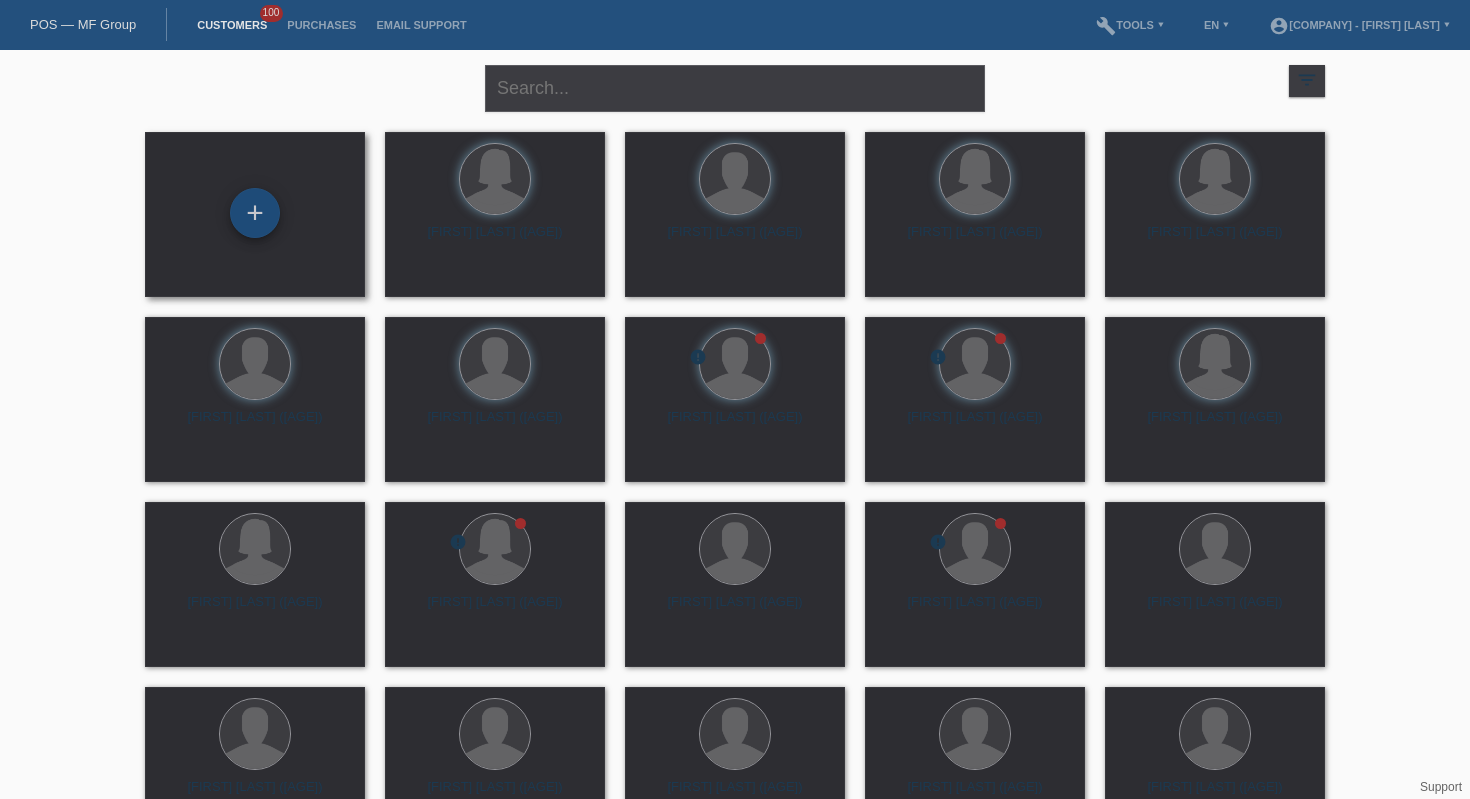 click on "+" at bounding box center (255, 213) 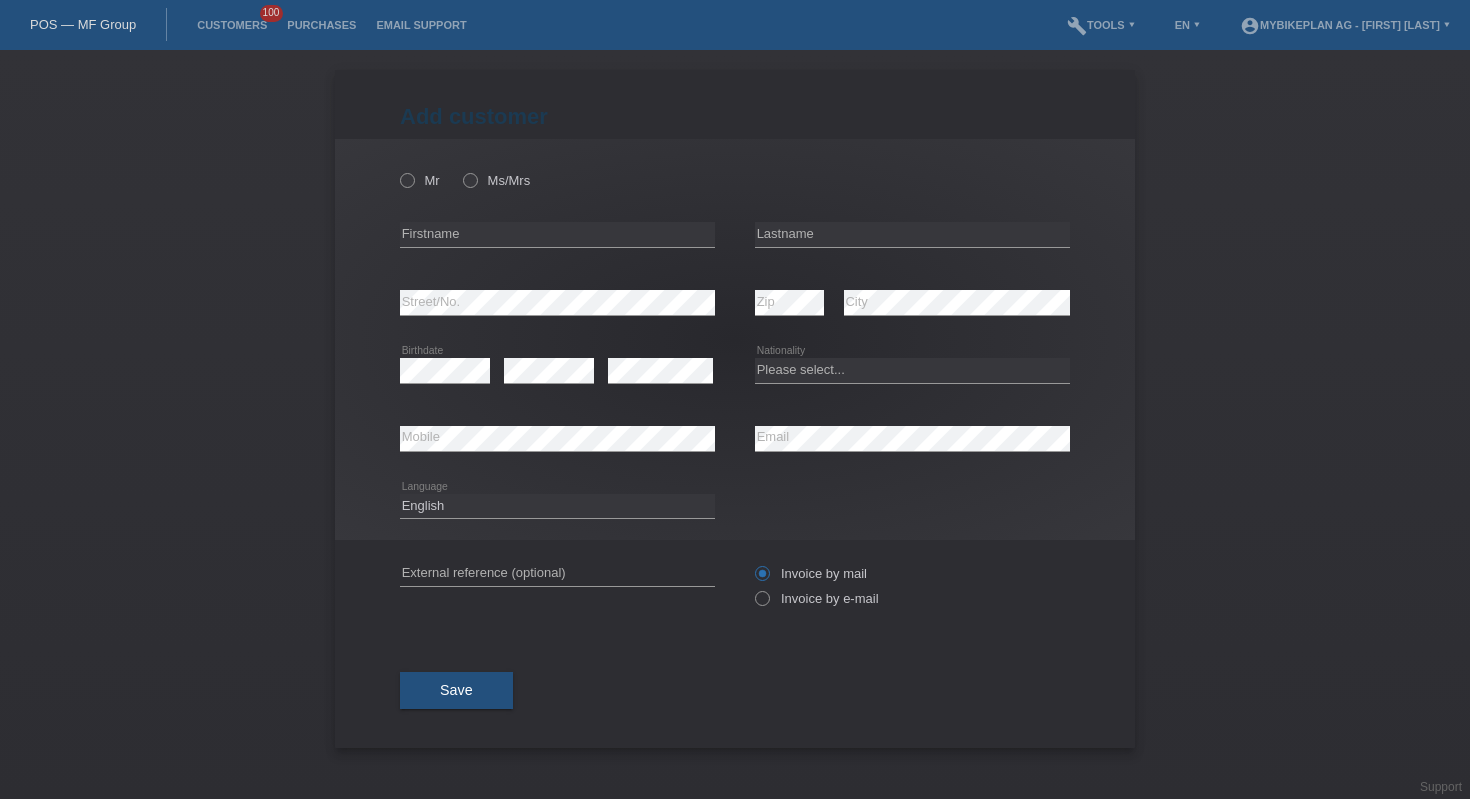 scroll, scrollTop: 0, scrollLeft: 0, axis: both 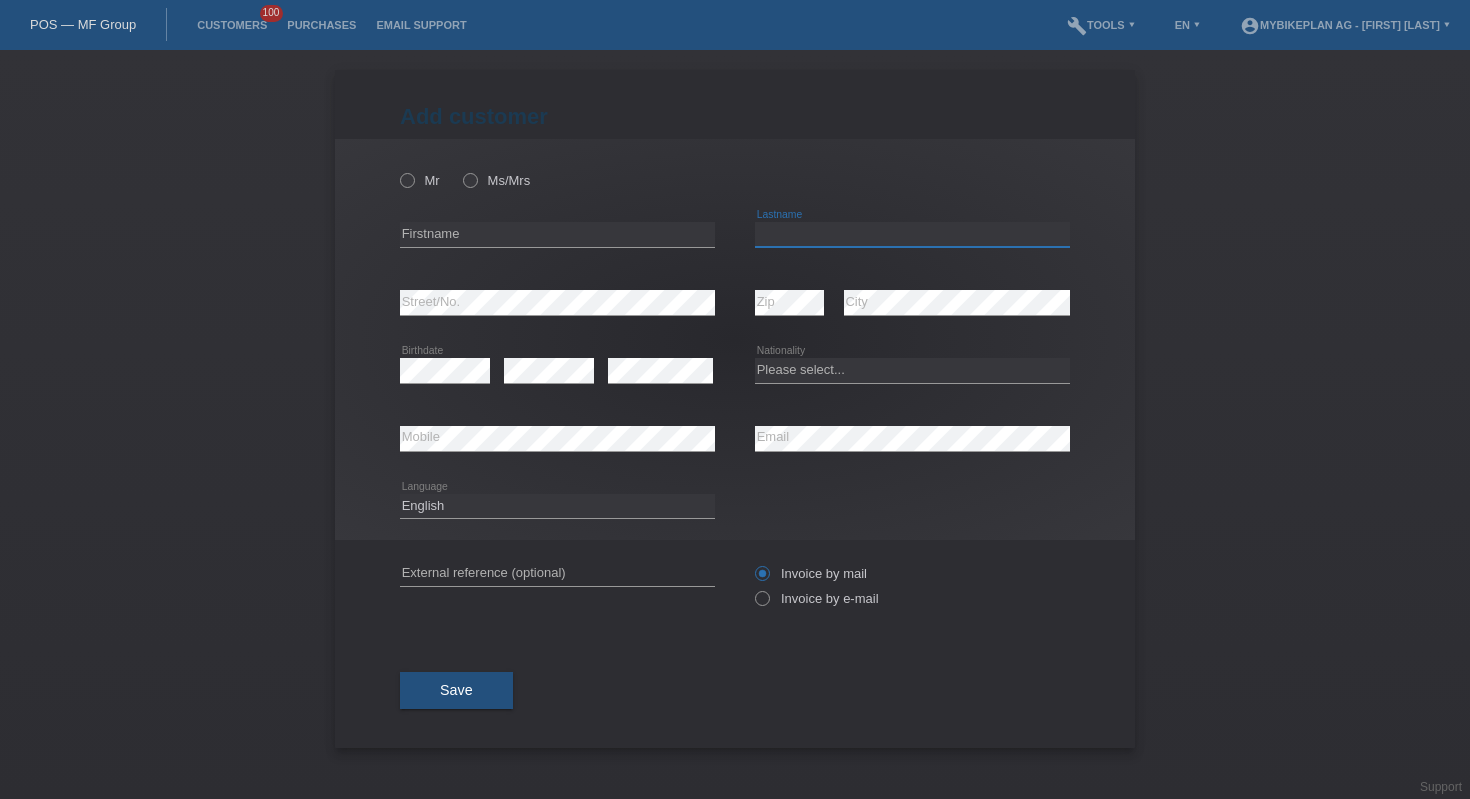 click at bounding box center [912, 234] 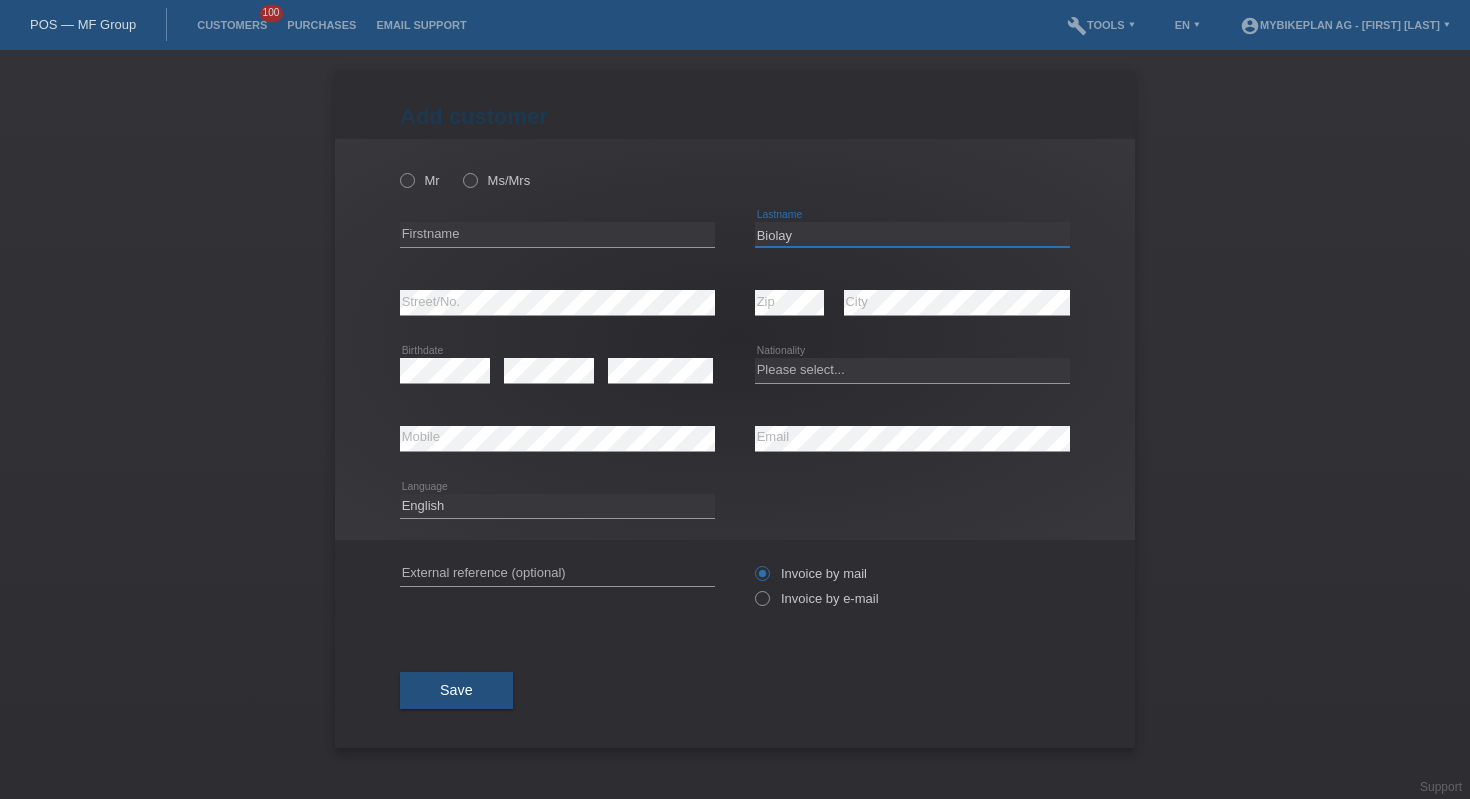 type on "Biolay" 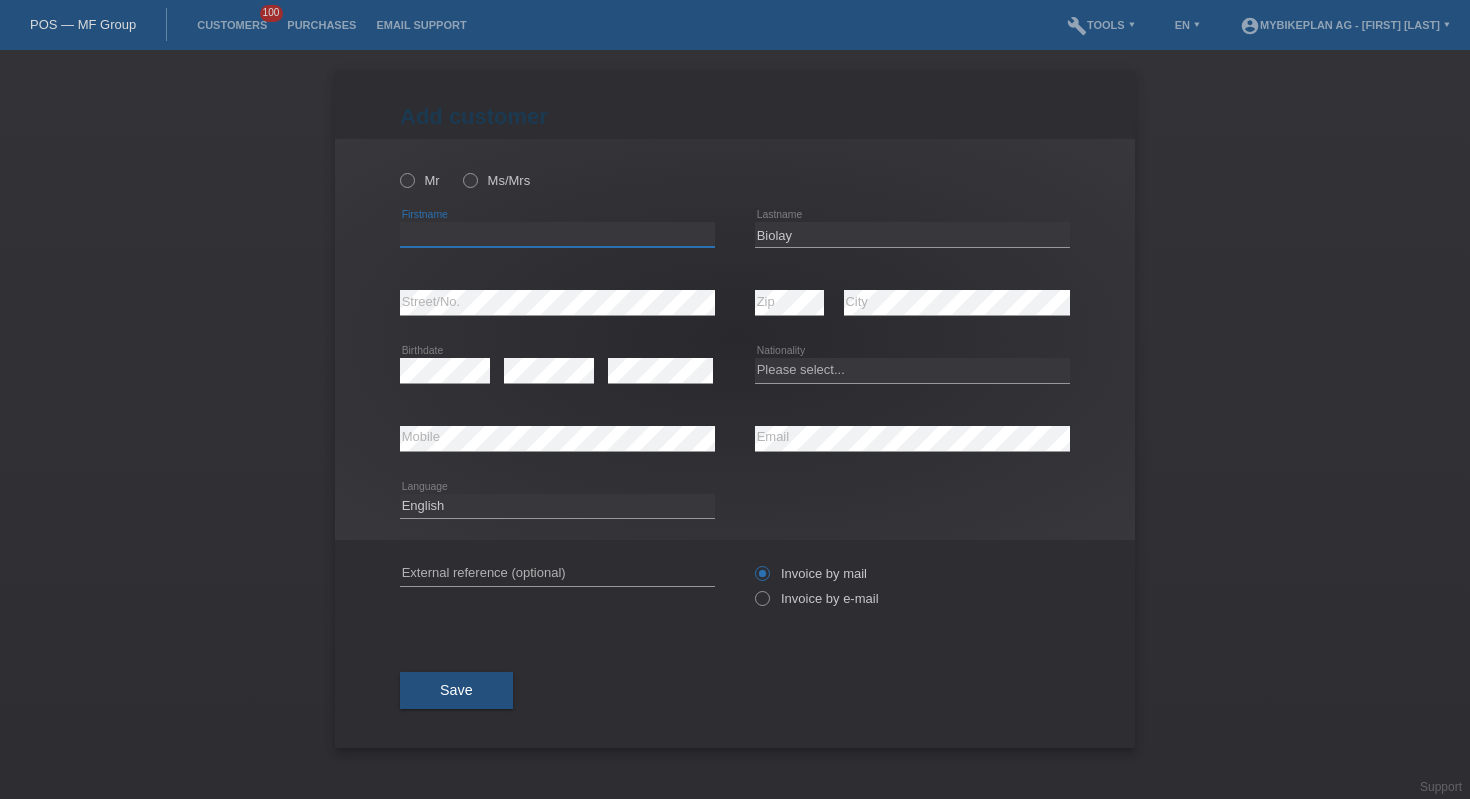 click at bounding box center (557, 234) 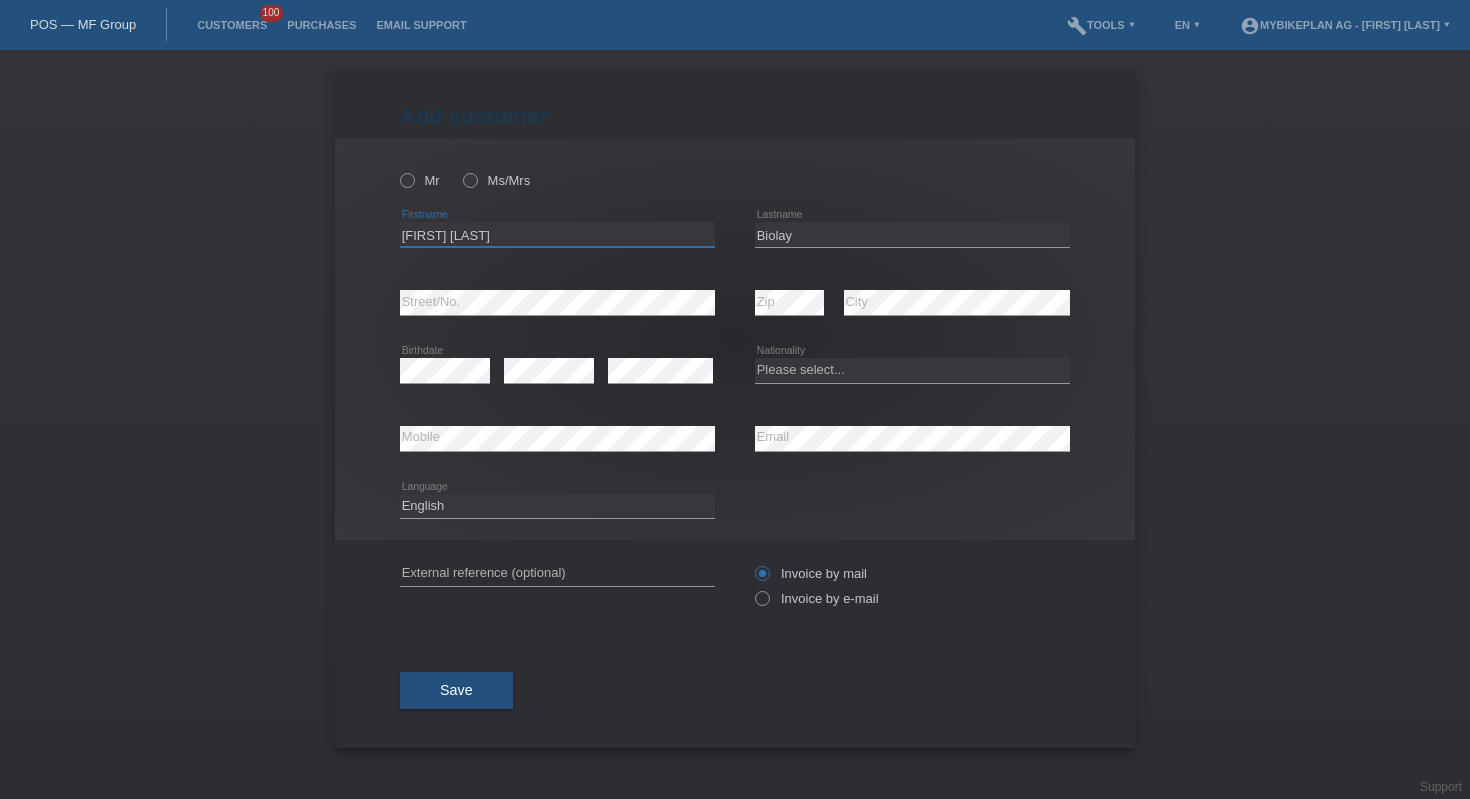 type on "Bettie Aurélie" 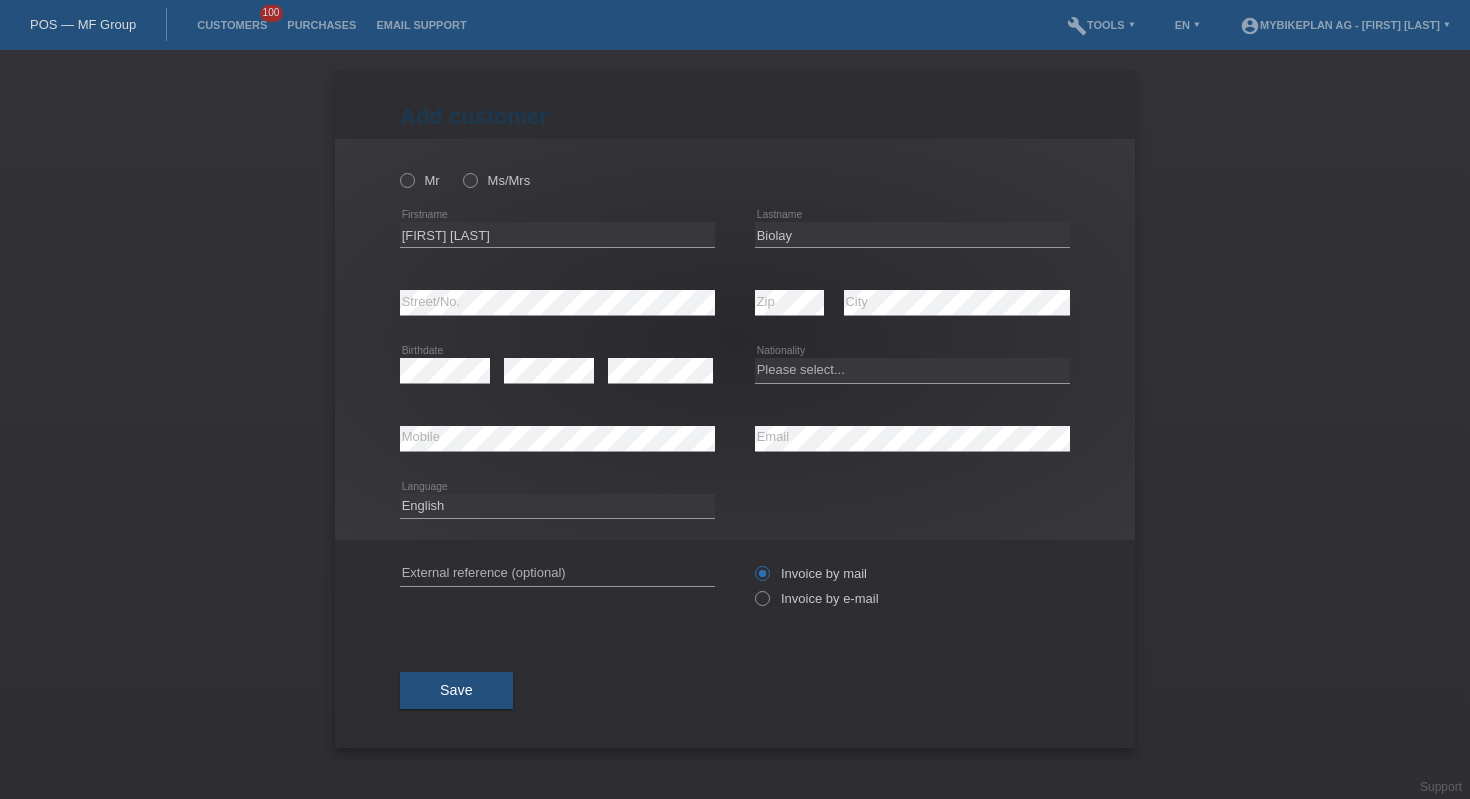 click on "Mr
Ms/Mrs" at bounding box center (557, 180) 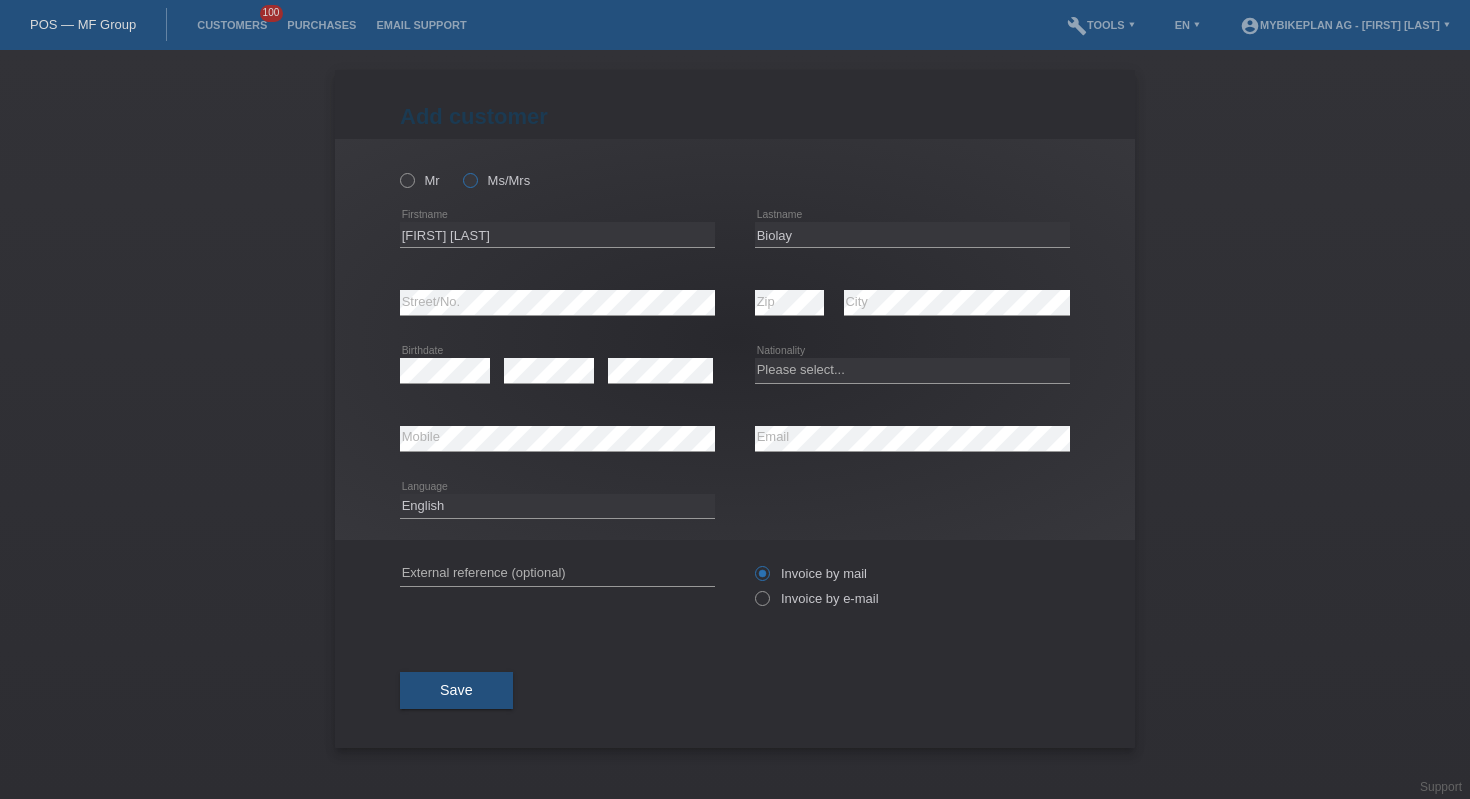 click at bounding box center [397, 170] 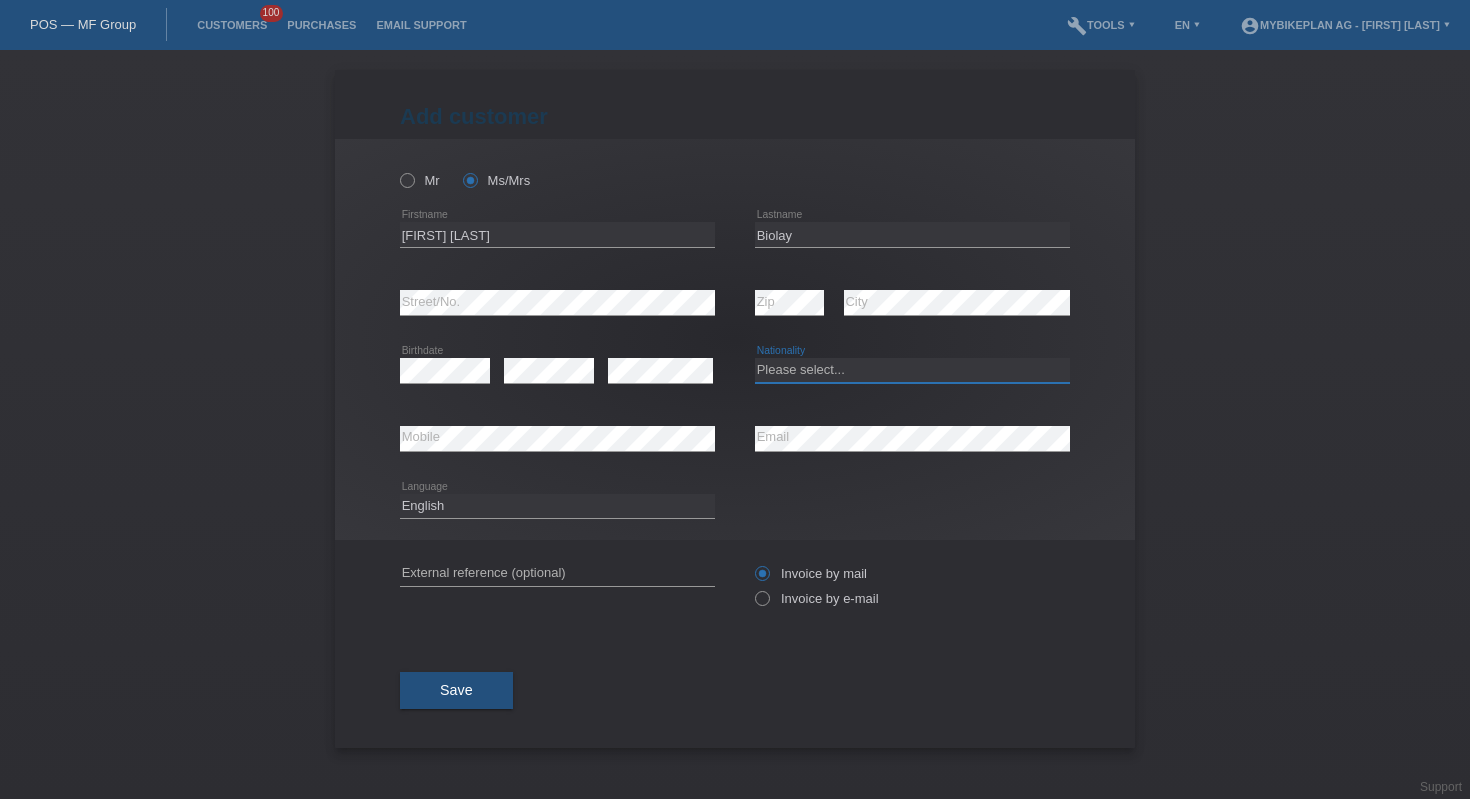 click on "Please select...
Switzerland
Austria
Germany
Liechtenstein
------------
Afghanistan
Åland Islands
Albania
Algeria
American Samoa Andorra Angola Anguilla Antarctica Antigua and Barbuda Argentina Armenia" at bounding box center [912, 370] 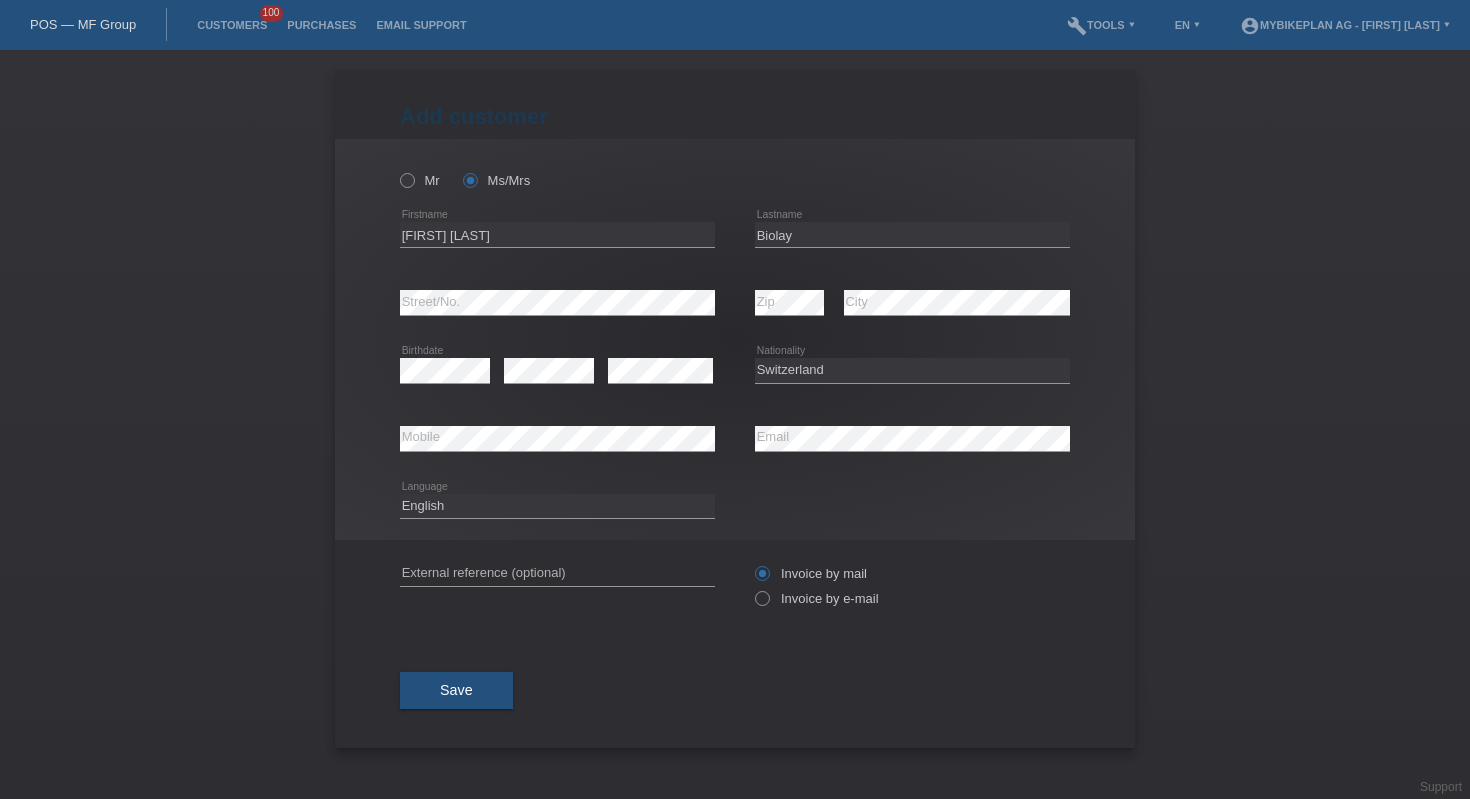 click on "error
External reference (optional)" at bounding box center (557, 170) 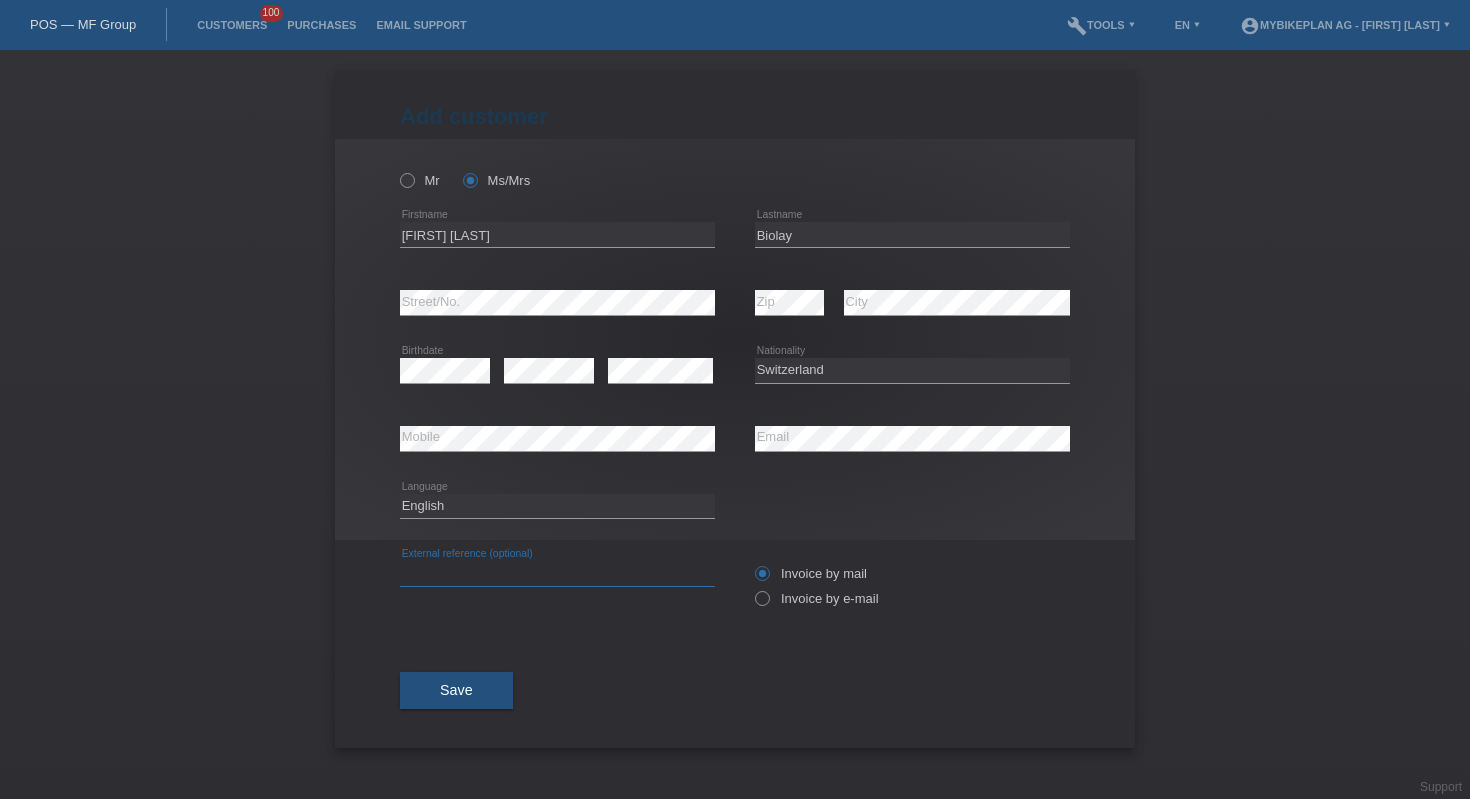 click at bounding box center (557, 573) 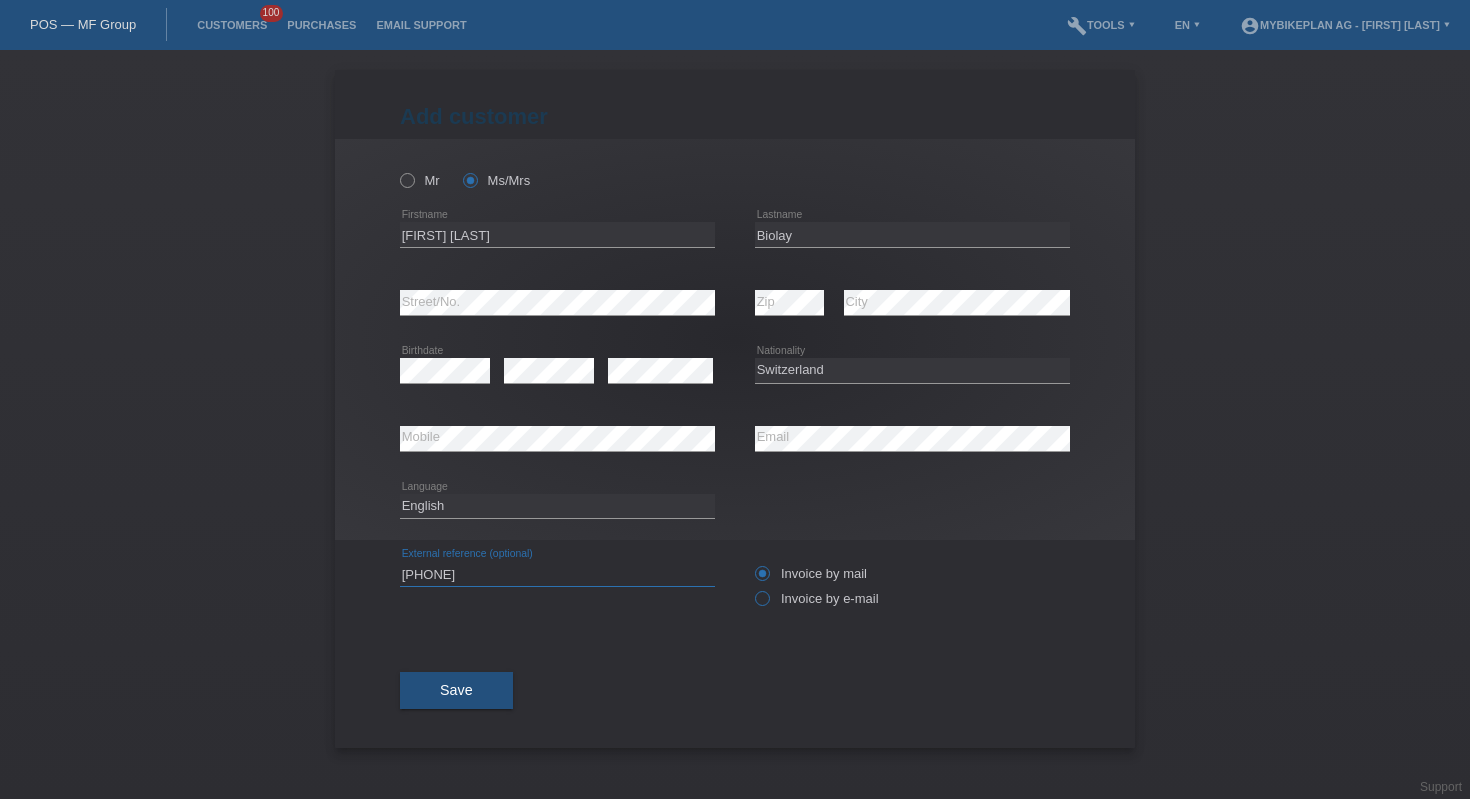 type on "39731517098" 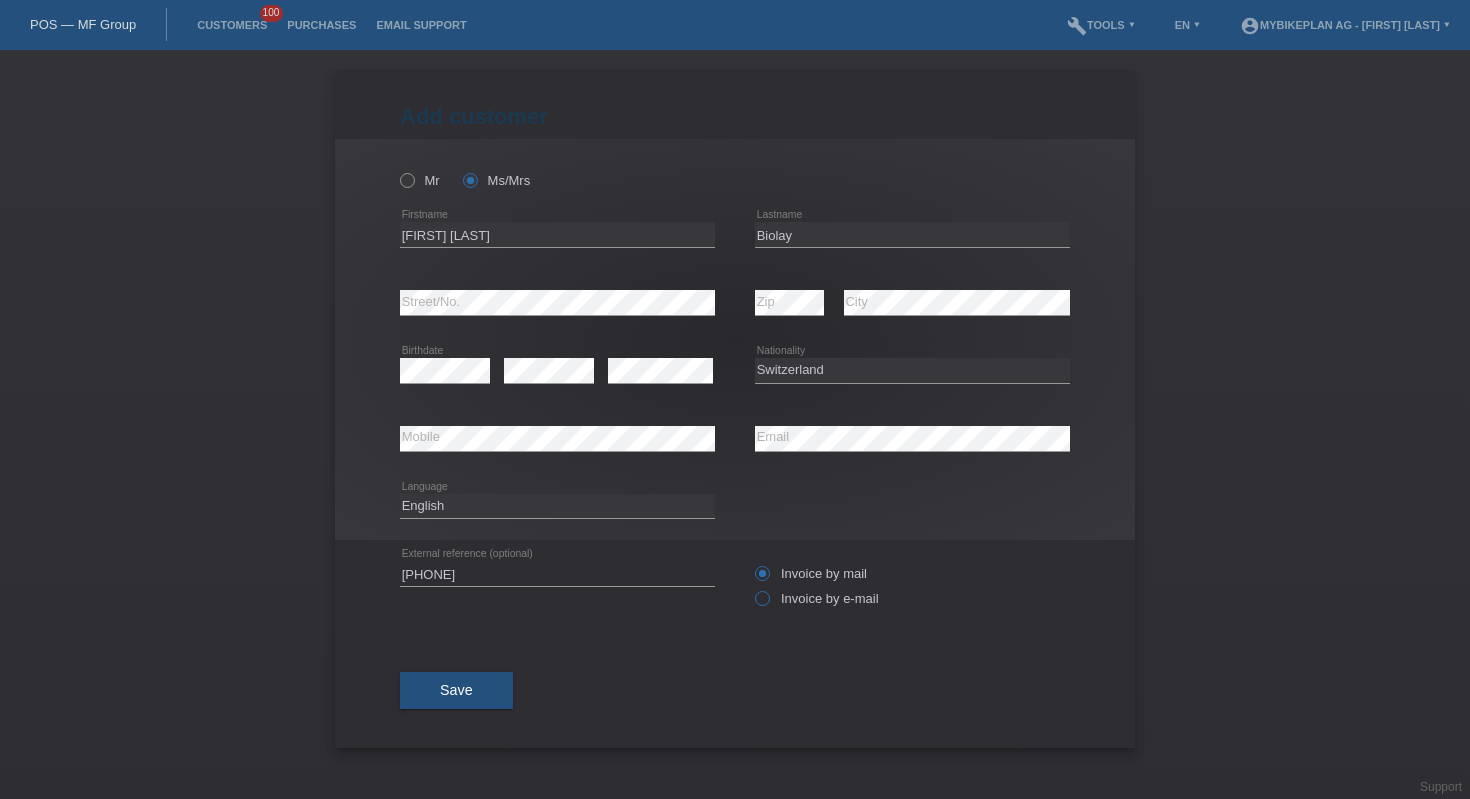 click at bounding box center [752, 563] 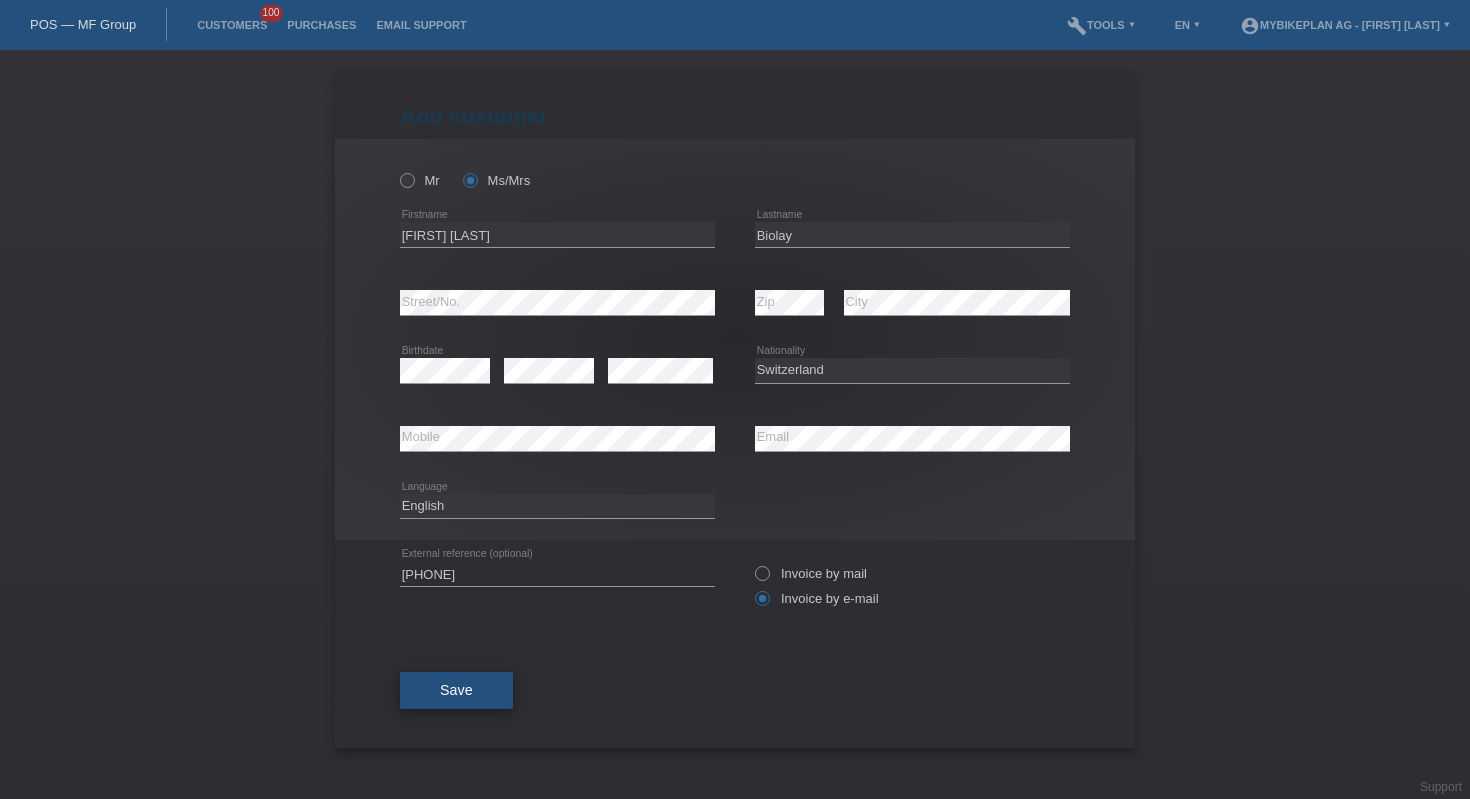 click on "Save" at bounding box center (456, 691) 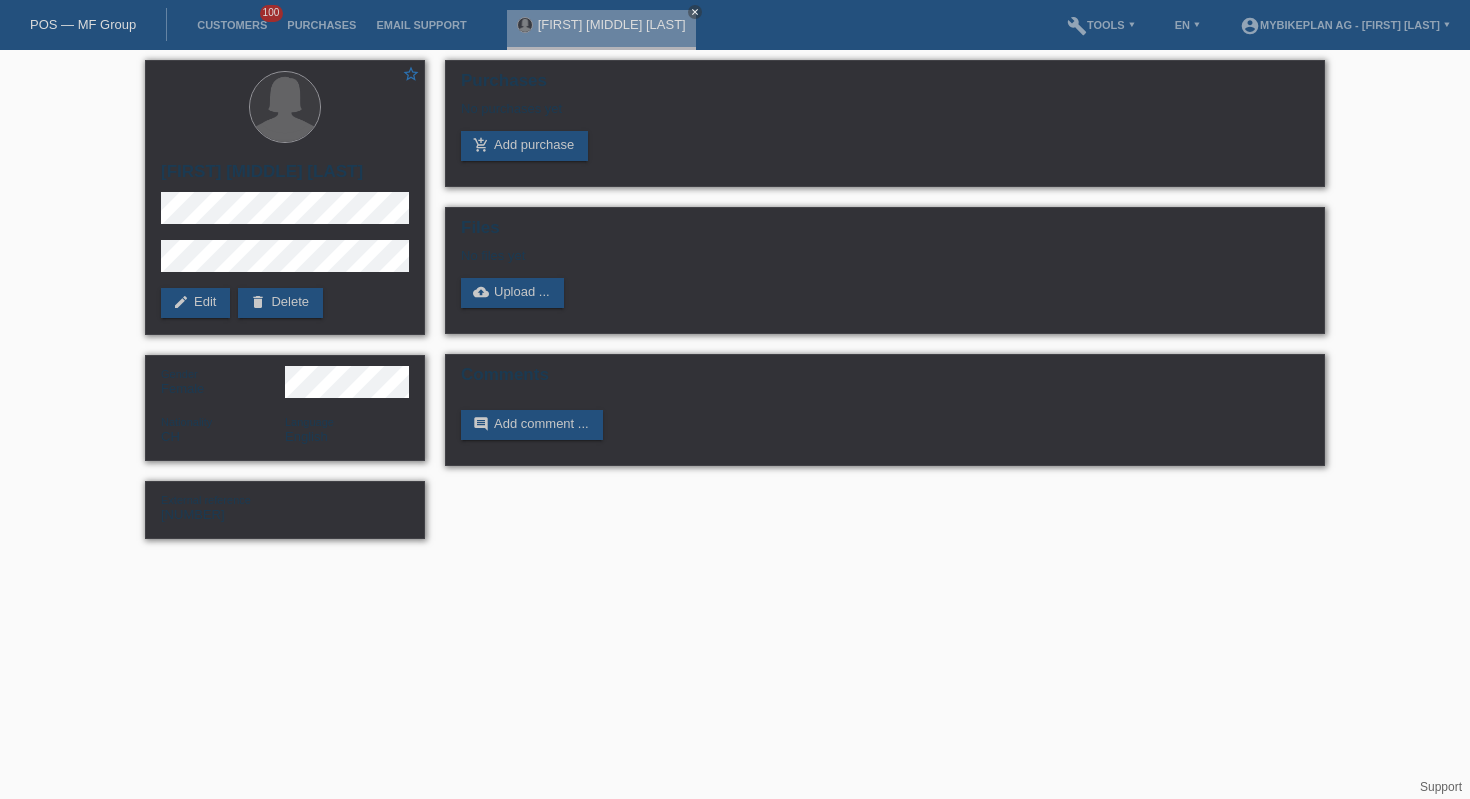 scroll, scrollTop: 0, scrollLeft: 0, axis: both 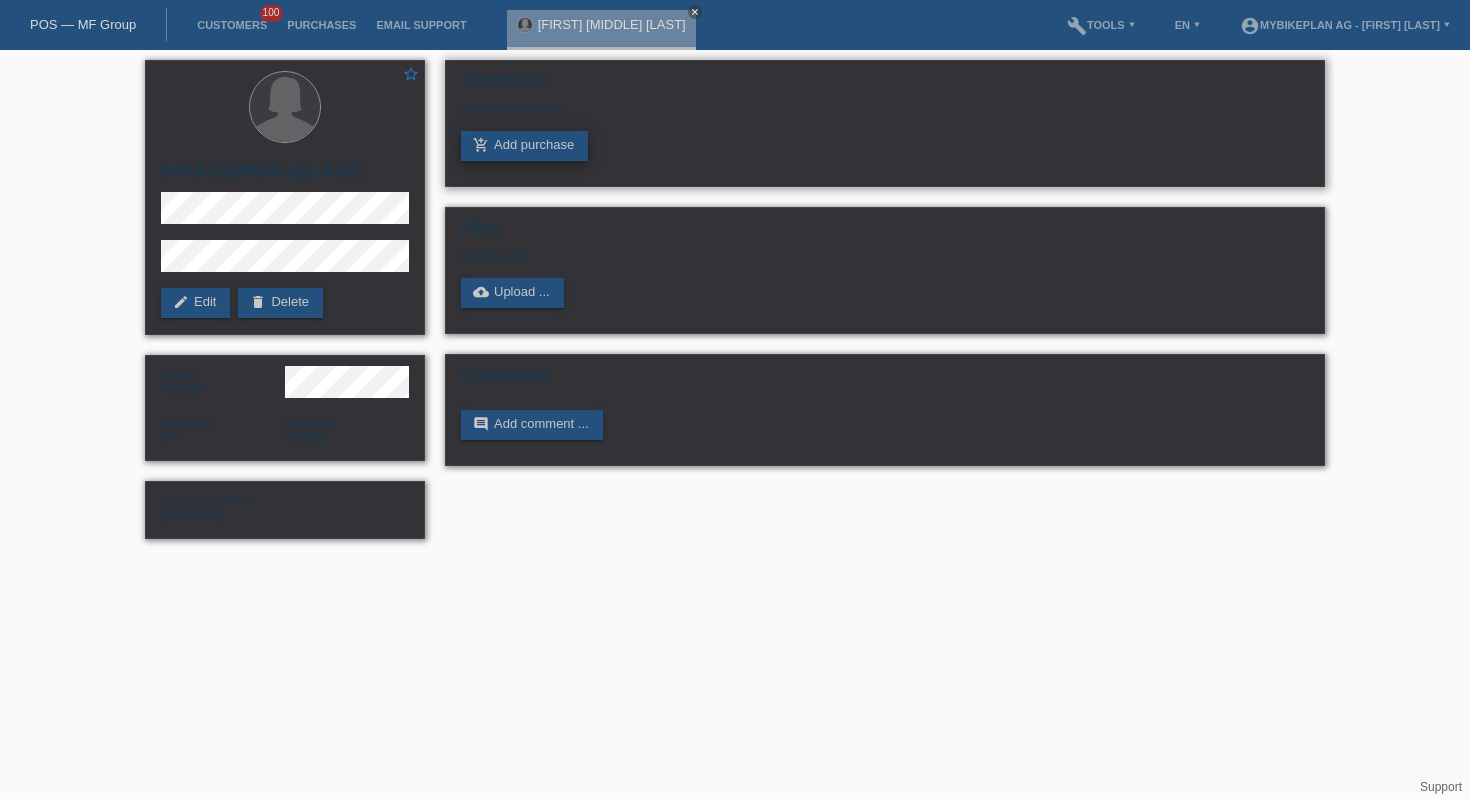 click on "add_shopping_cart  Add purchase" at bounding box center [524, 146] 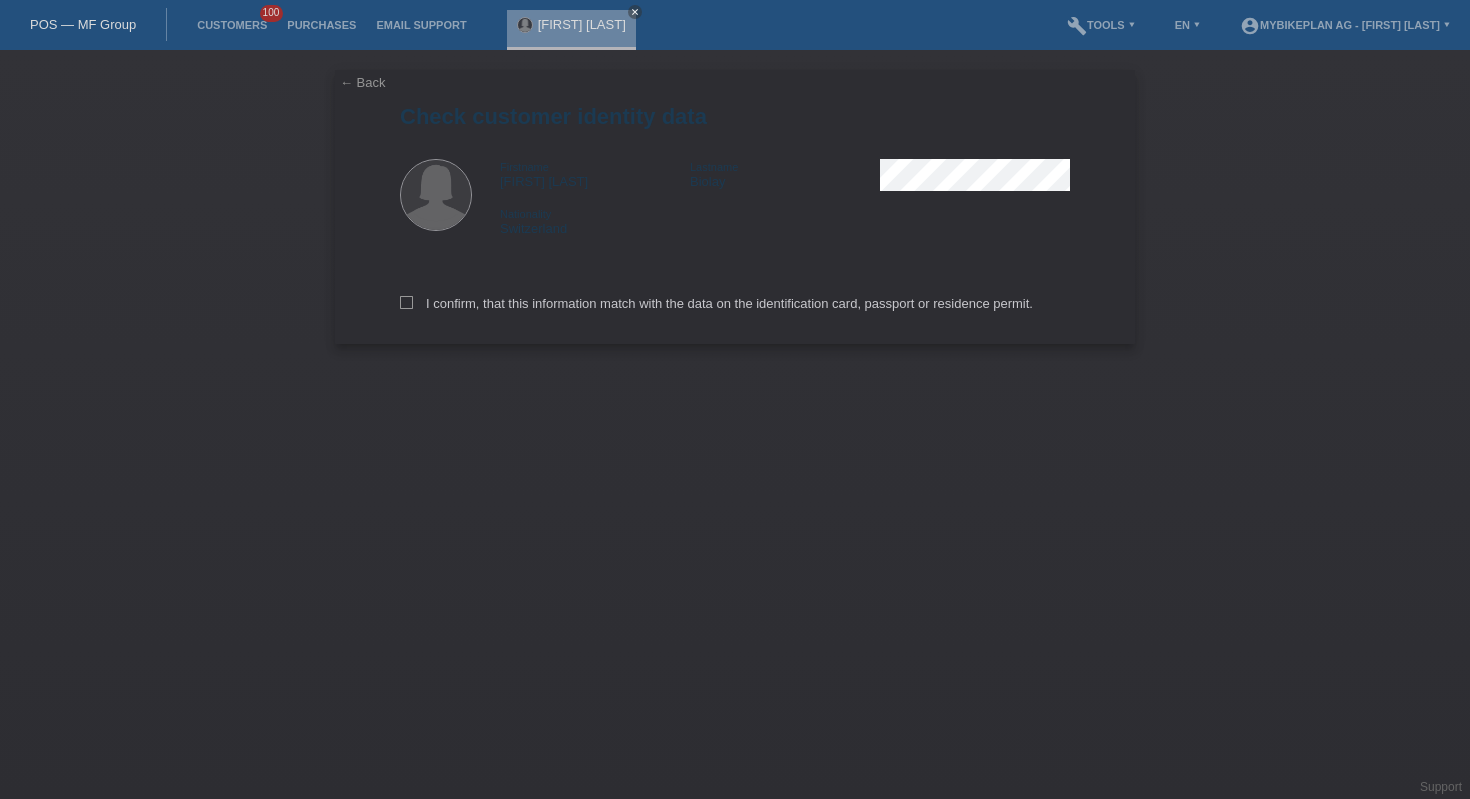 scroll, scrollTop: 0, scrollLeft: 0, axis: both 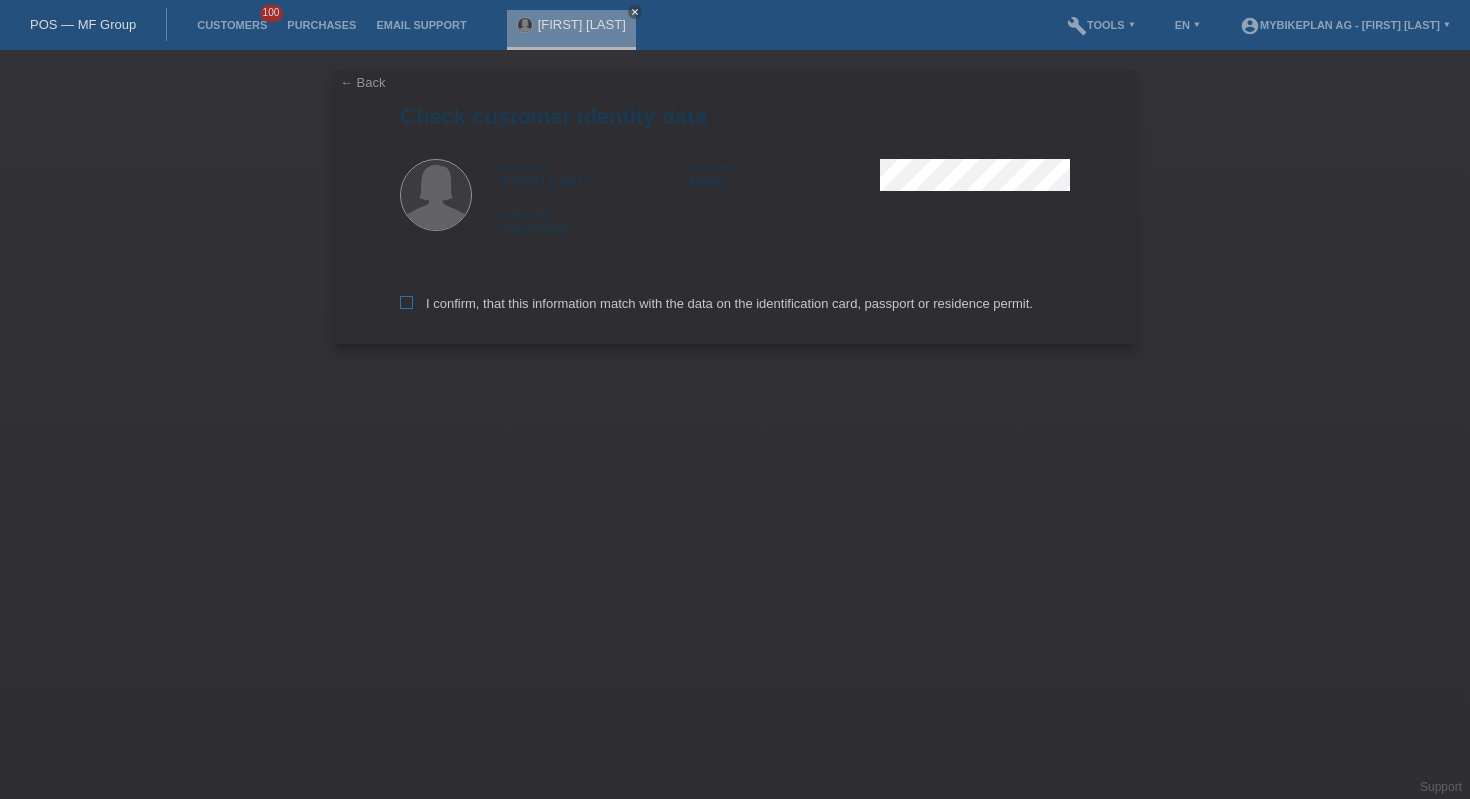 click on "I confirm, that this information match with the data on the identification card, passport or residence permit." at bounding box center (716, 303) 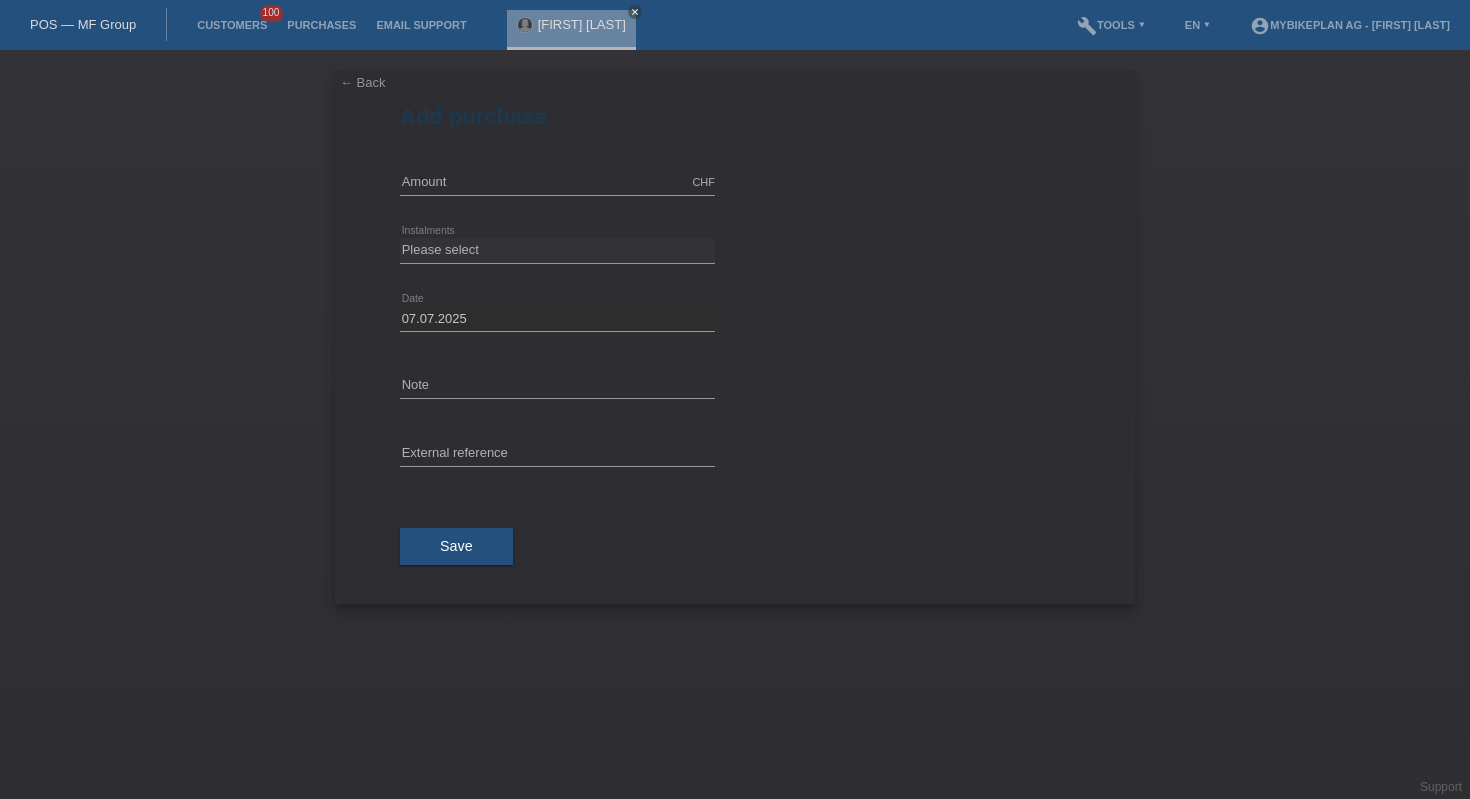 scroll, scrollTop: 0, scrollLeft: 0, axis: both 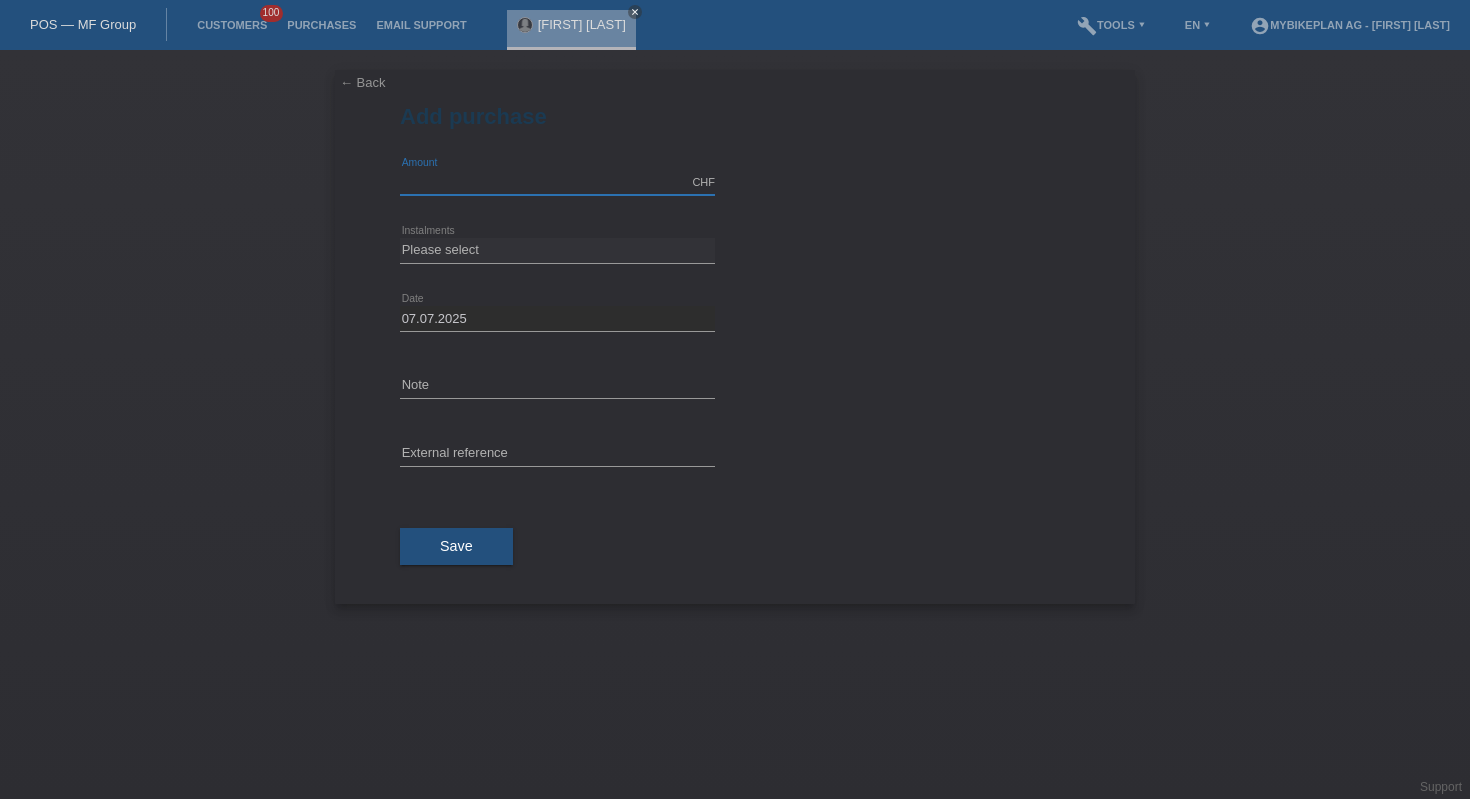 click at bounding box center [557, 182] 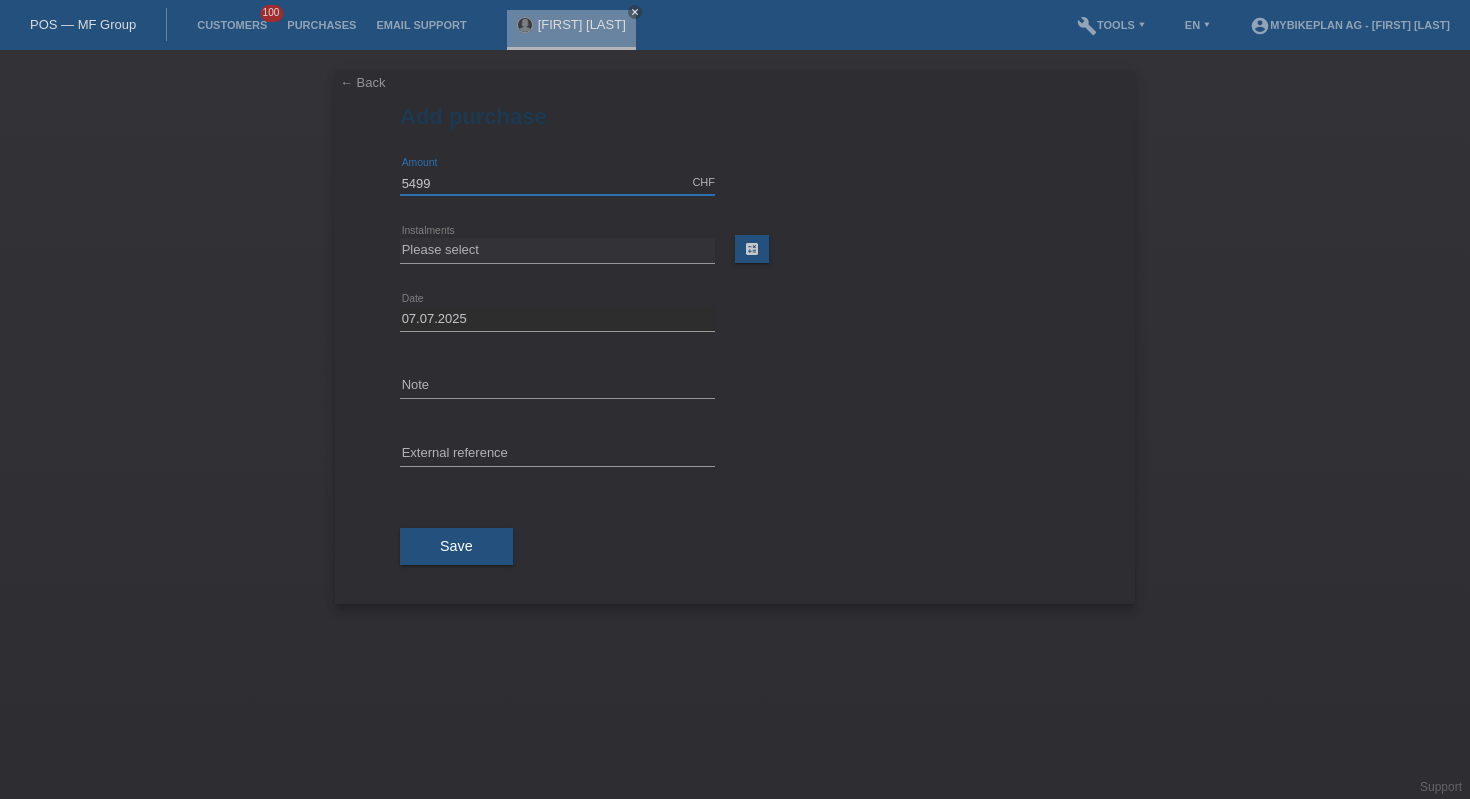 type on "5499.00" 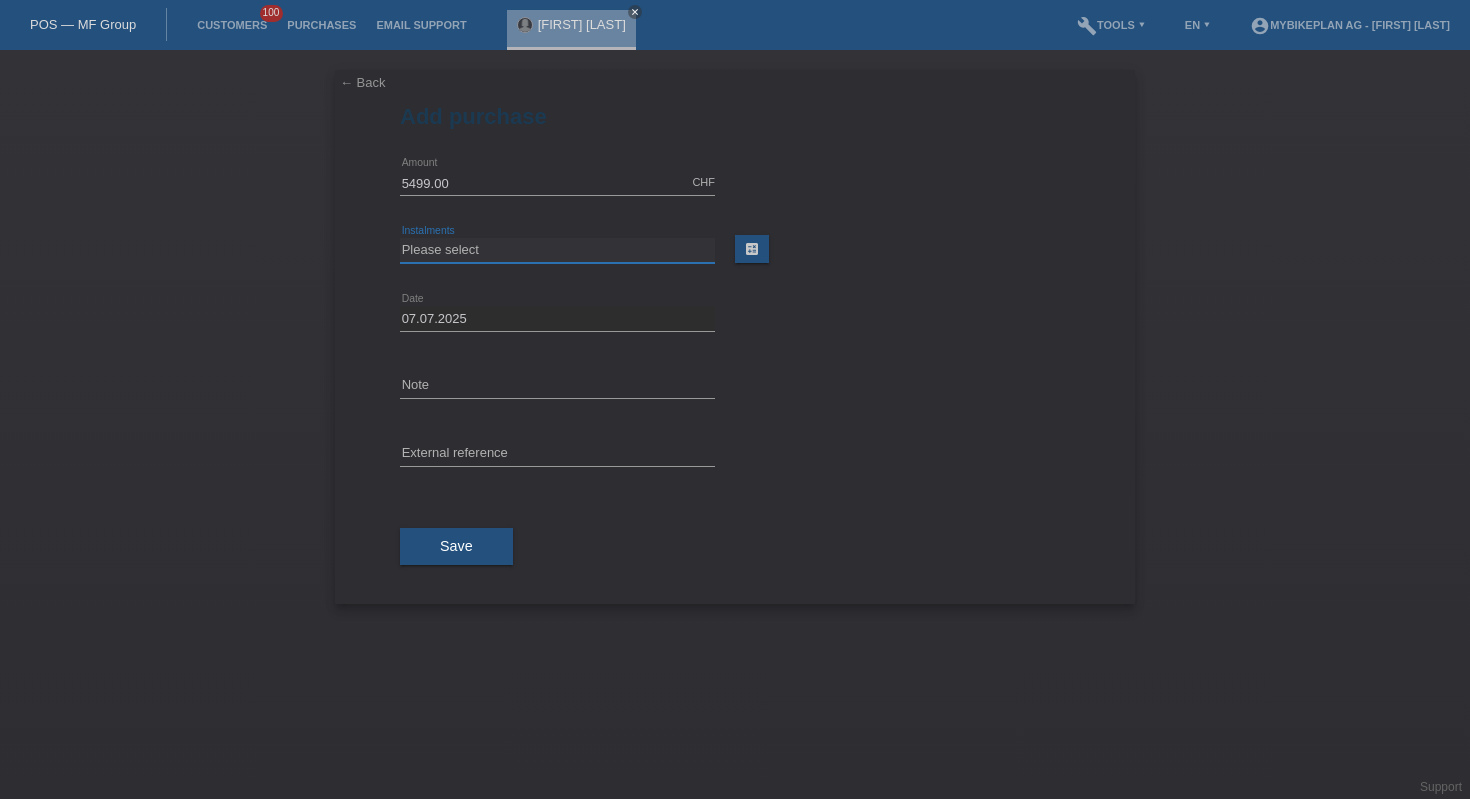 click on "Please select
6 instalments
12 instalments
18 instalments
24 instalments
36 instalments
48 instalments" at bounding box center (557, 250) 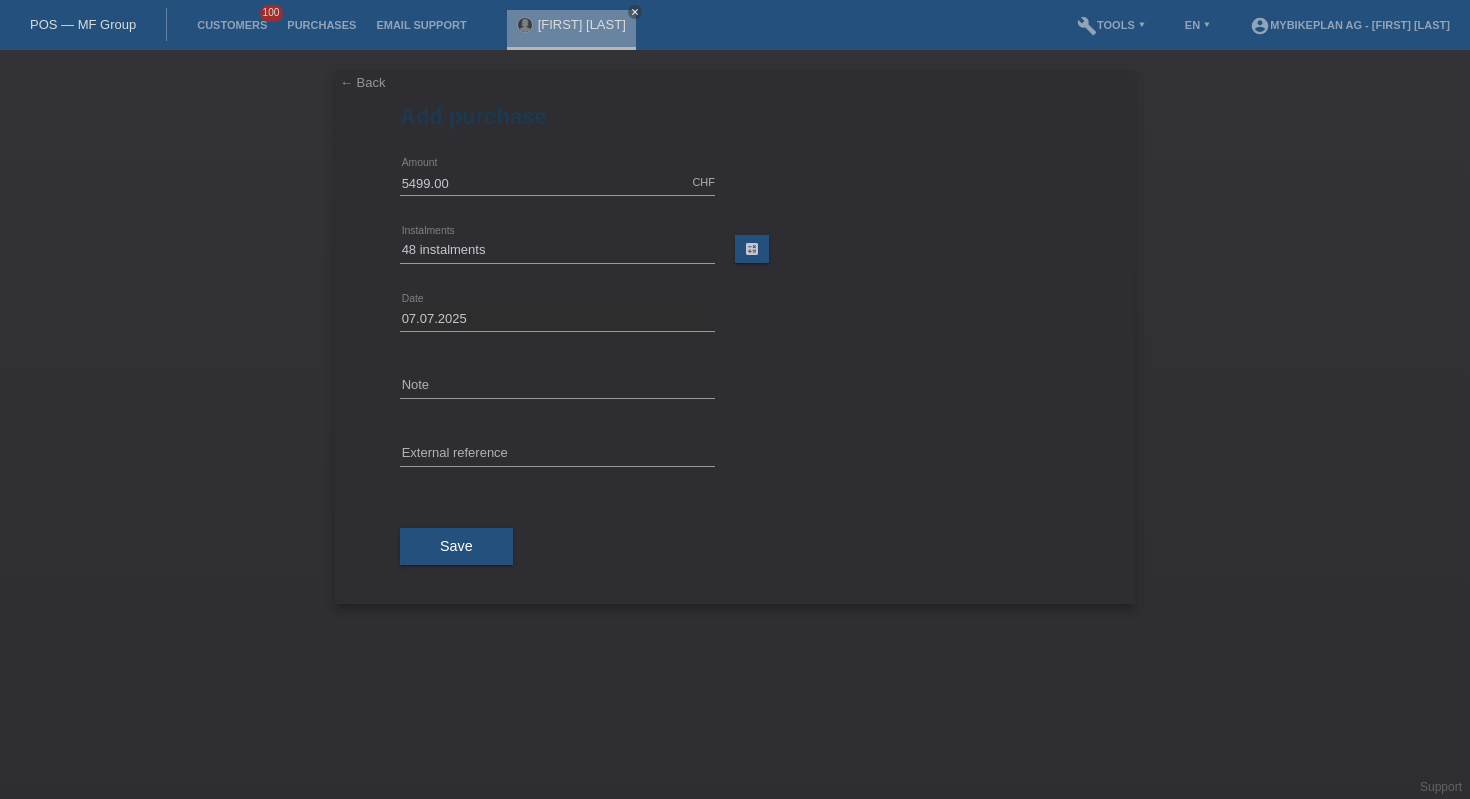 click at bounding box center (557, 263) 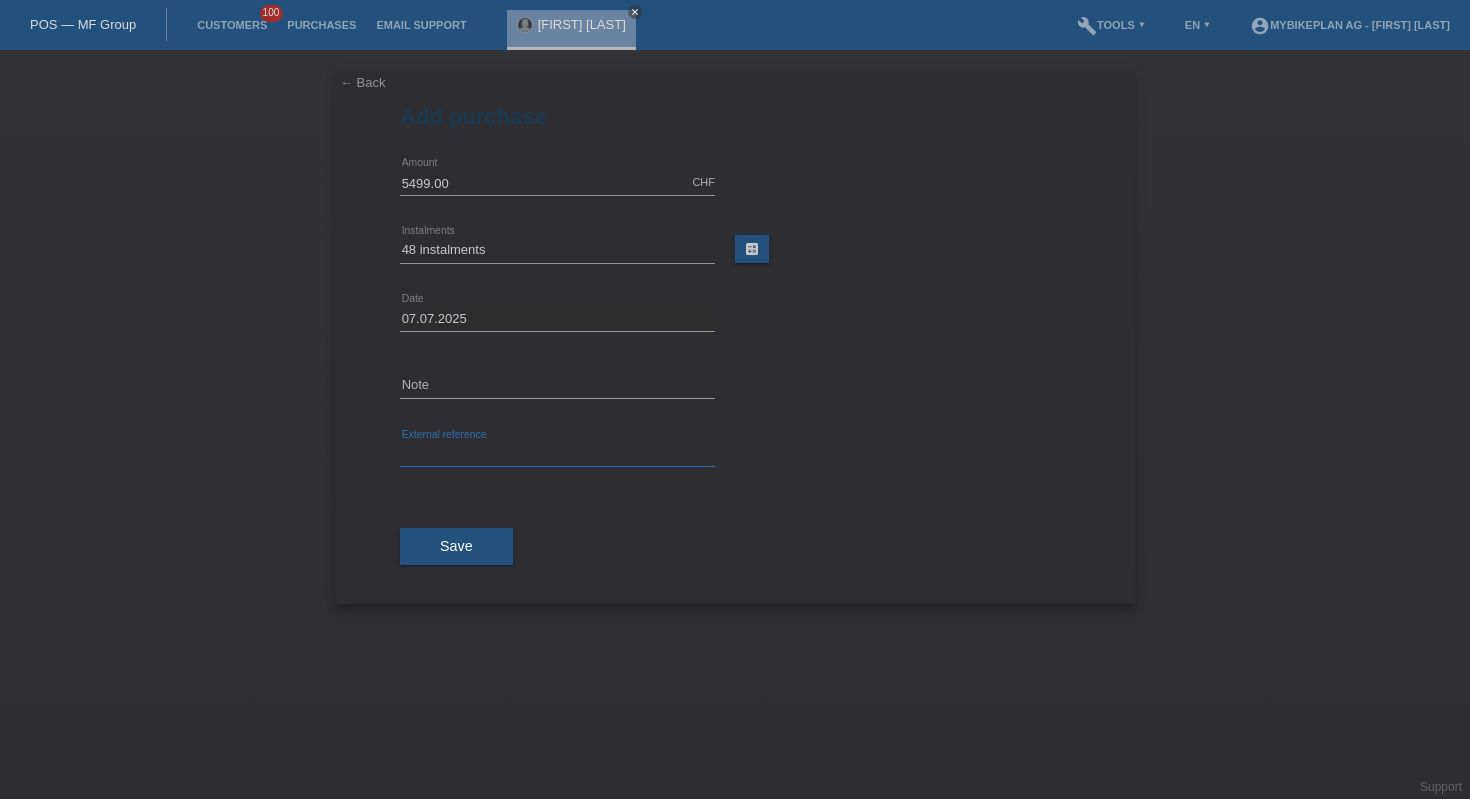 click at bounding box center (557, 454) 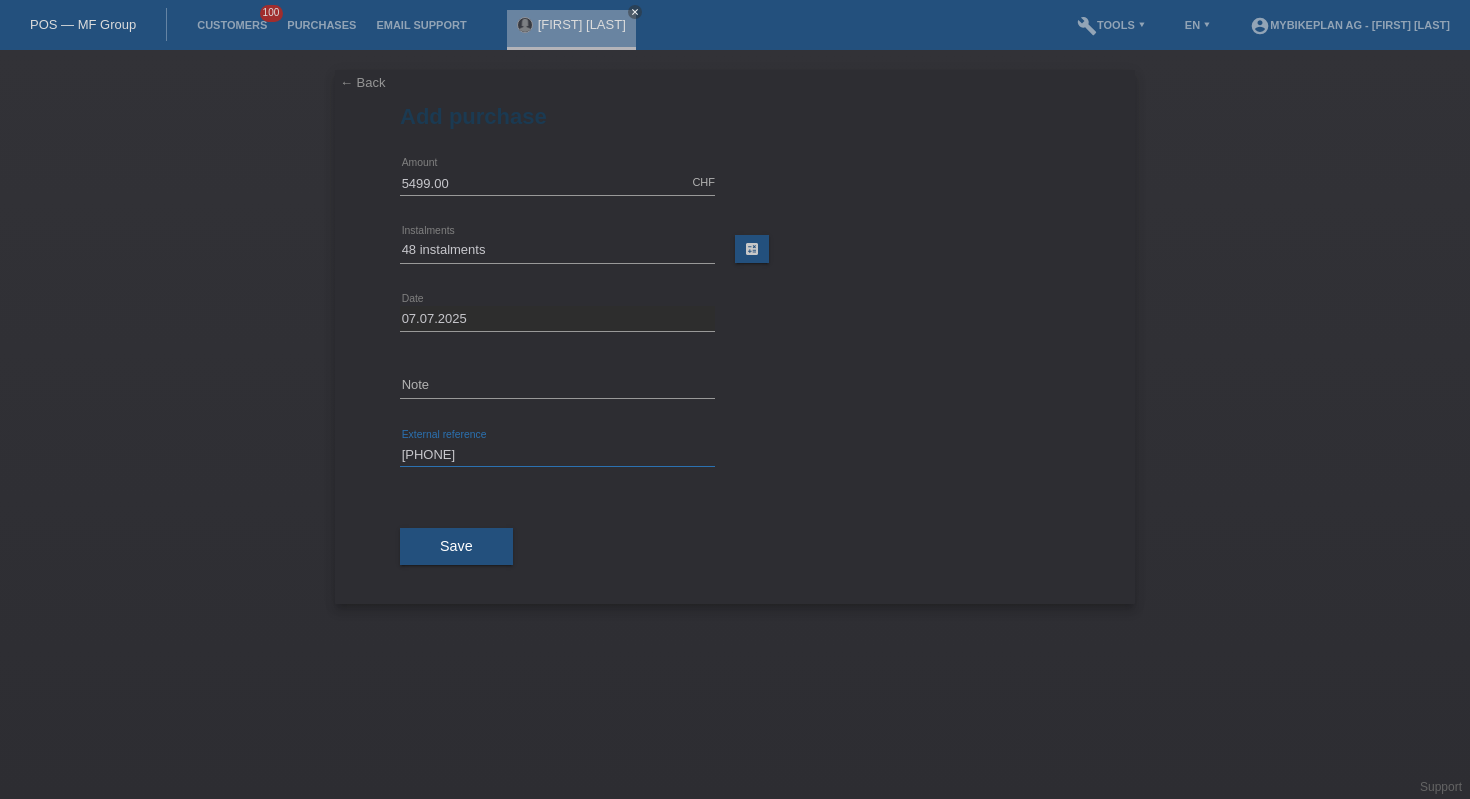type on "39731517098" 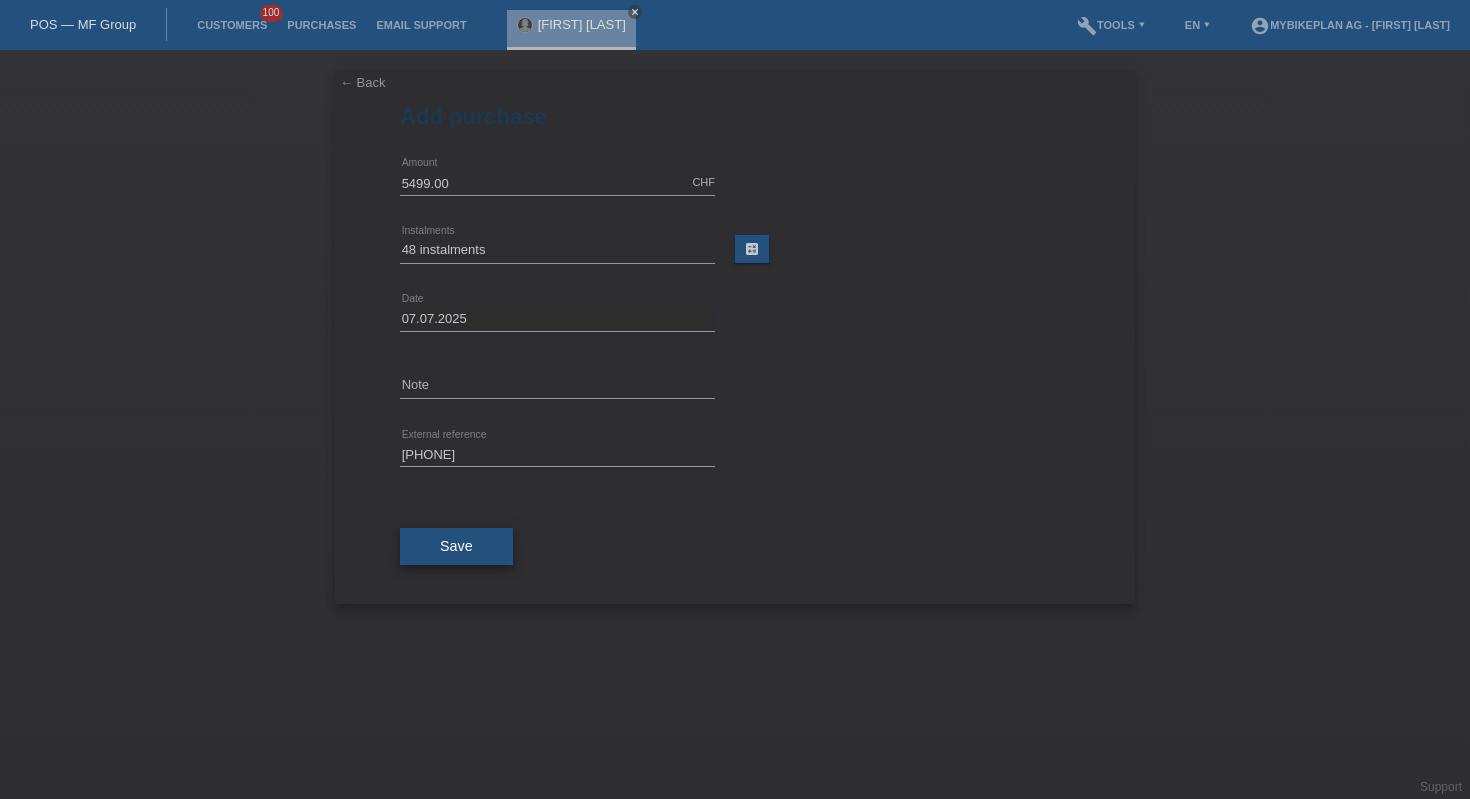 click on "Save" at bounding box center (456, 546) 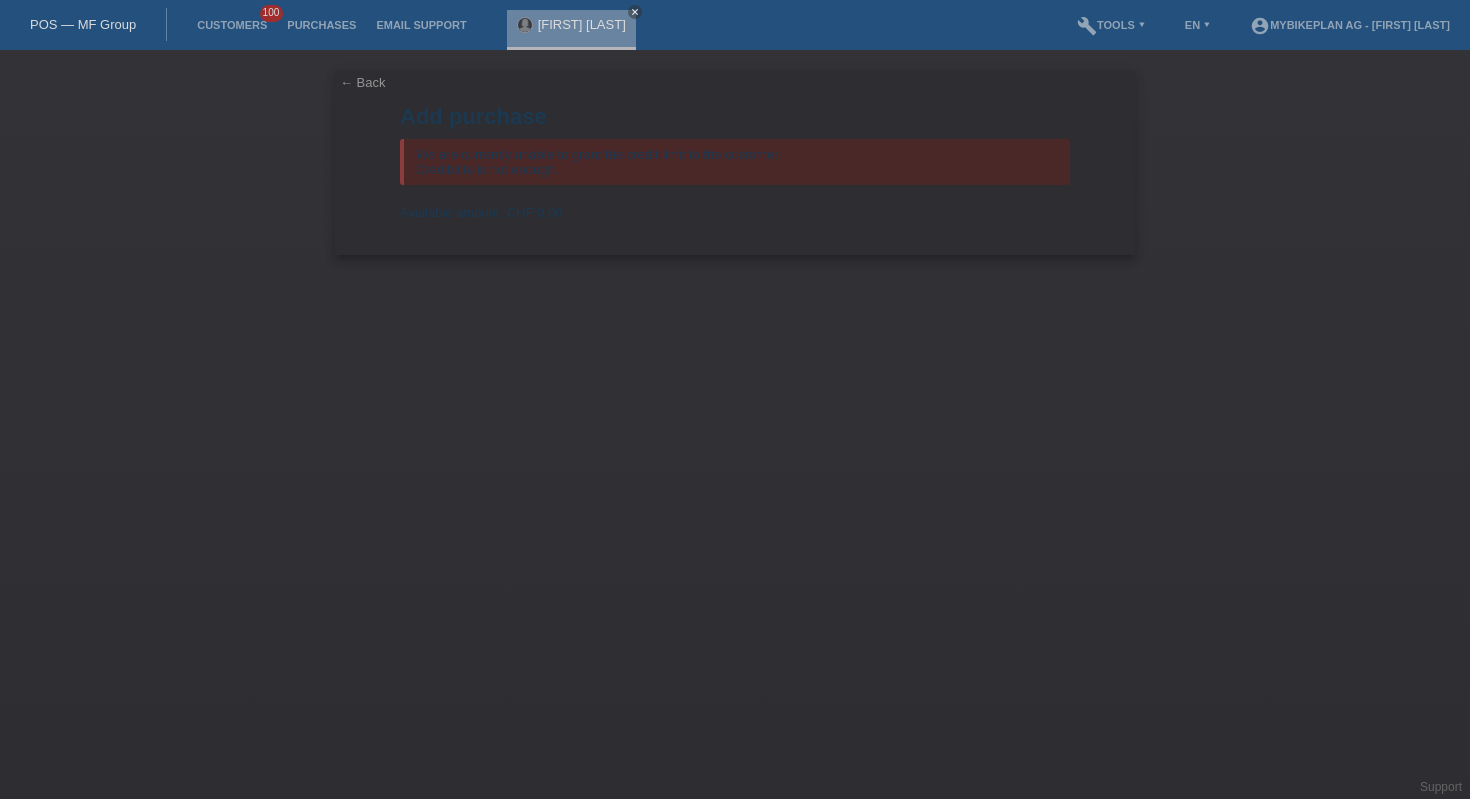 click on "POS — MF Group" at bounding box center (83, 24) 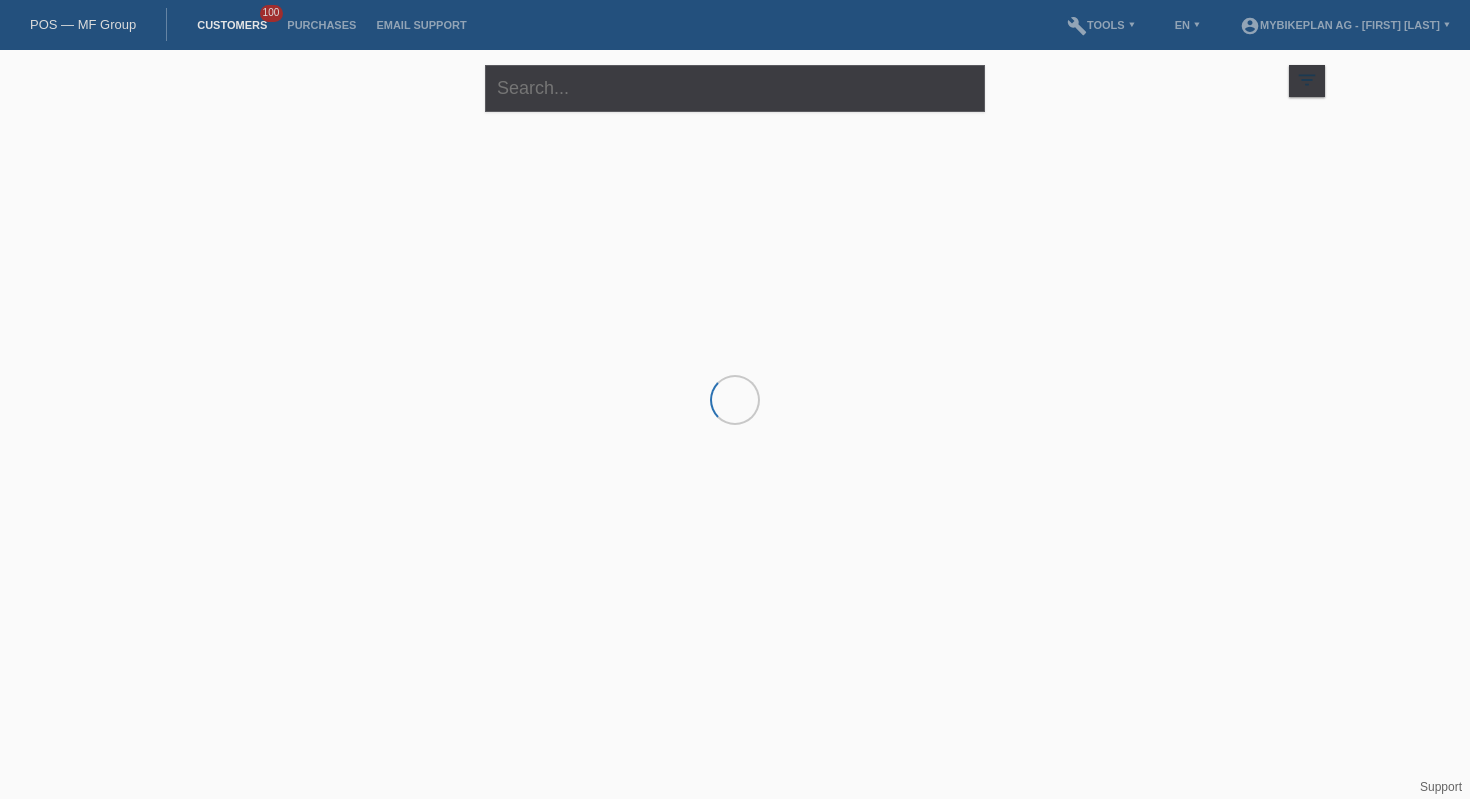 scroll, scrollTop: 0, scrollLeft: 0, axis: both 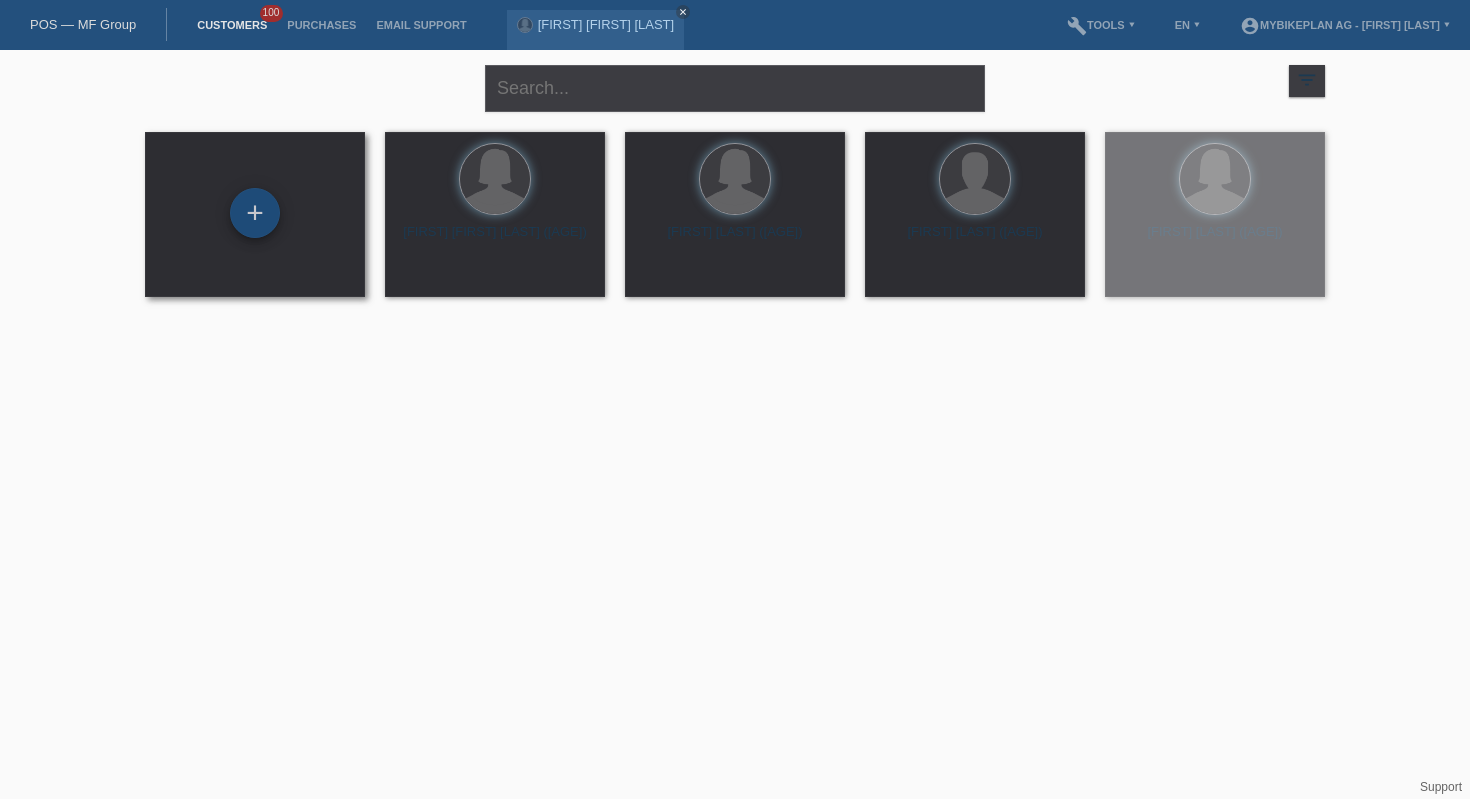 click on "+" at bounding box center (255, 213) 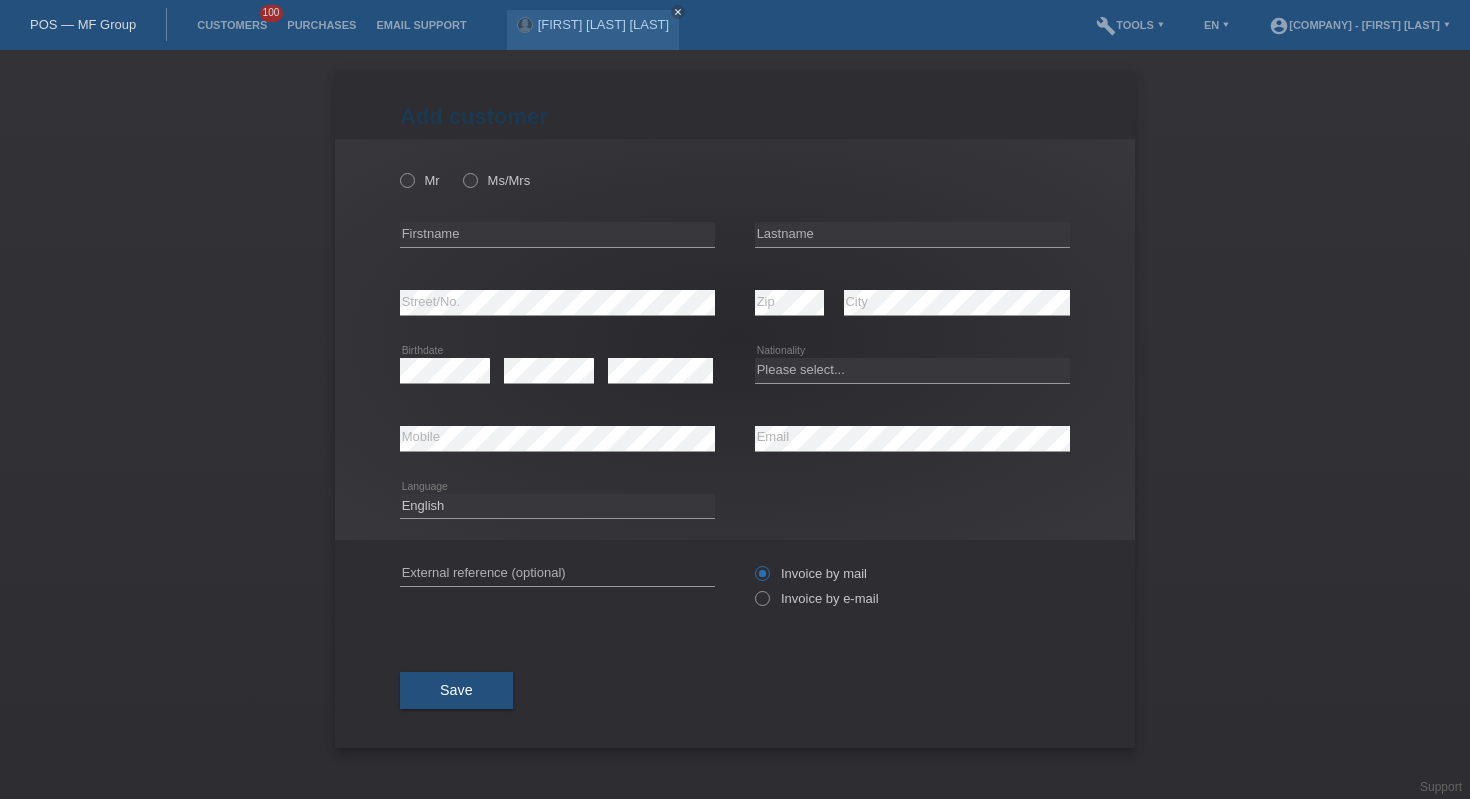 scroll, scrollTop: 0, scrollLeft: 0, axis: both 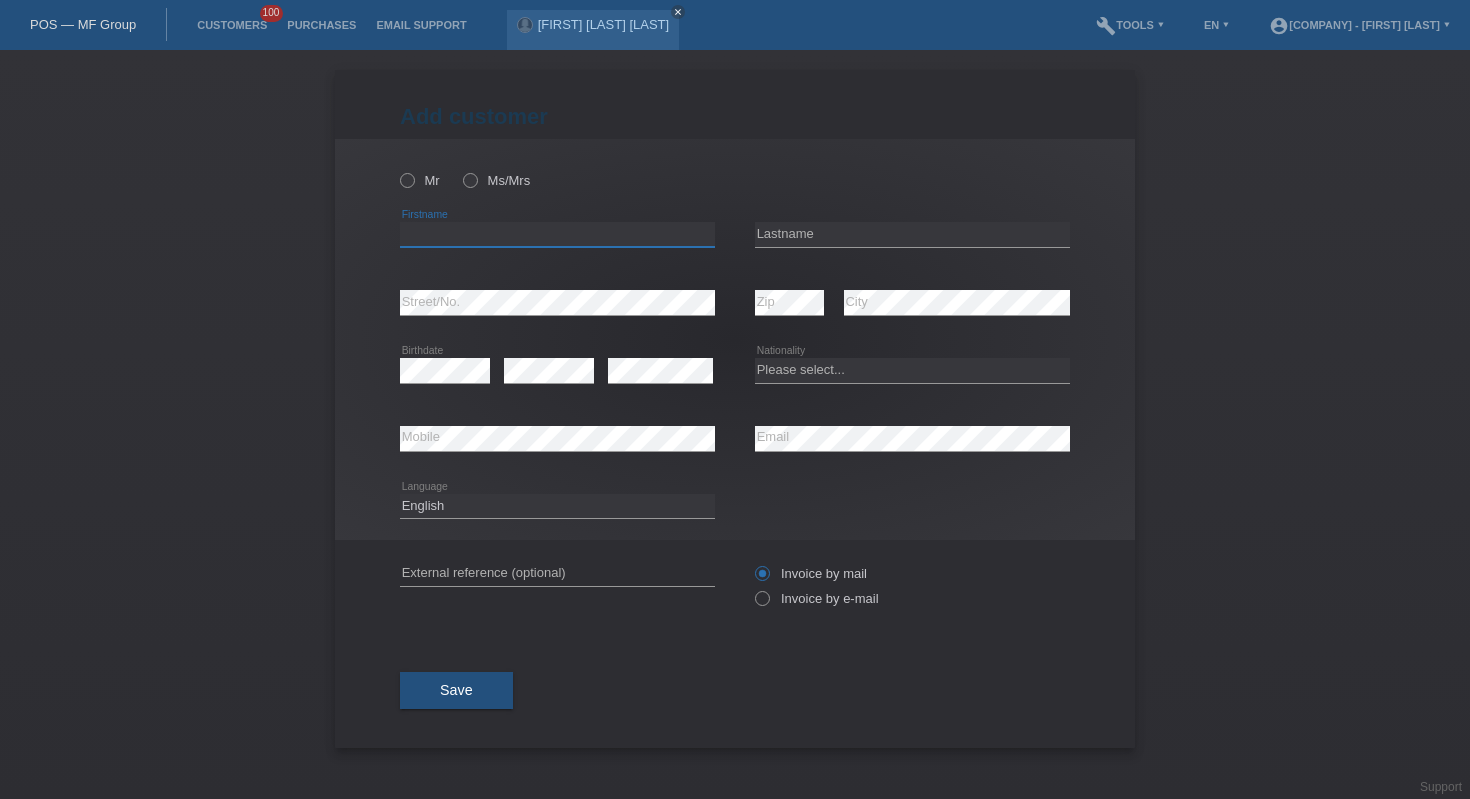 click at bounding box center (557, 234) 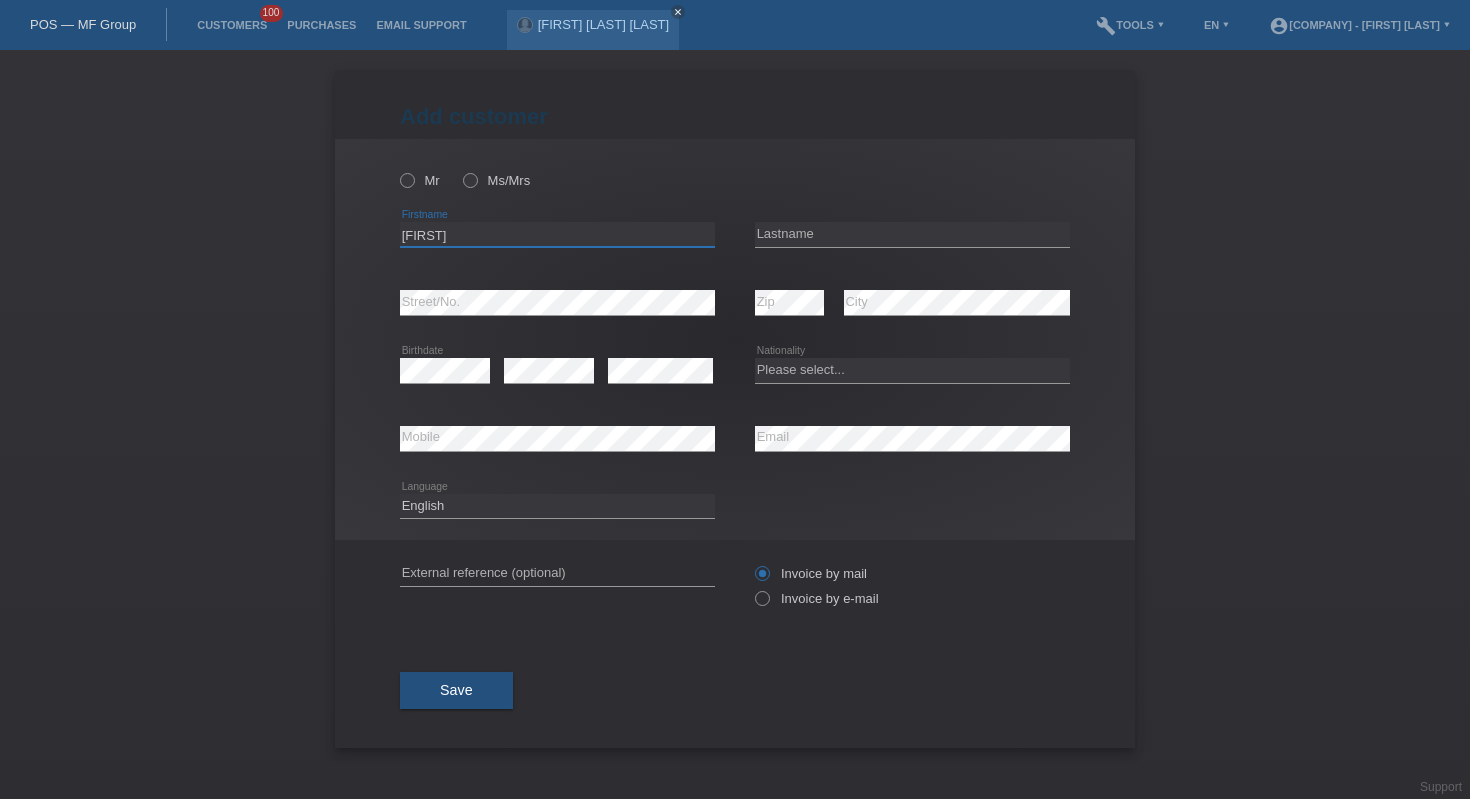 type on "[FIRST]" 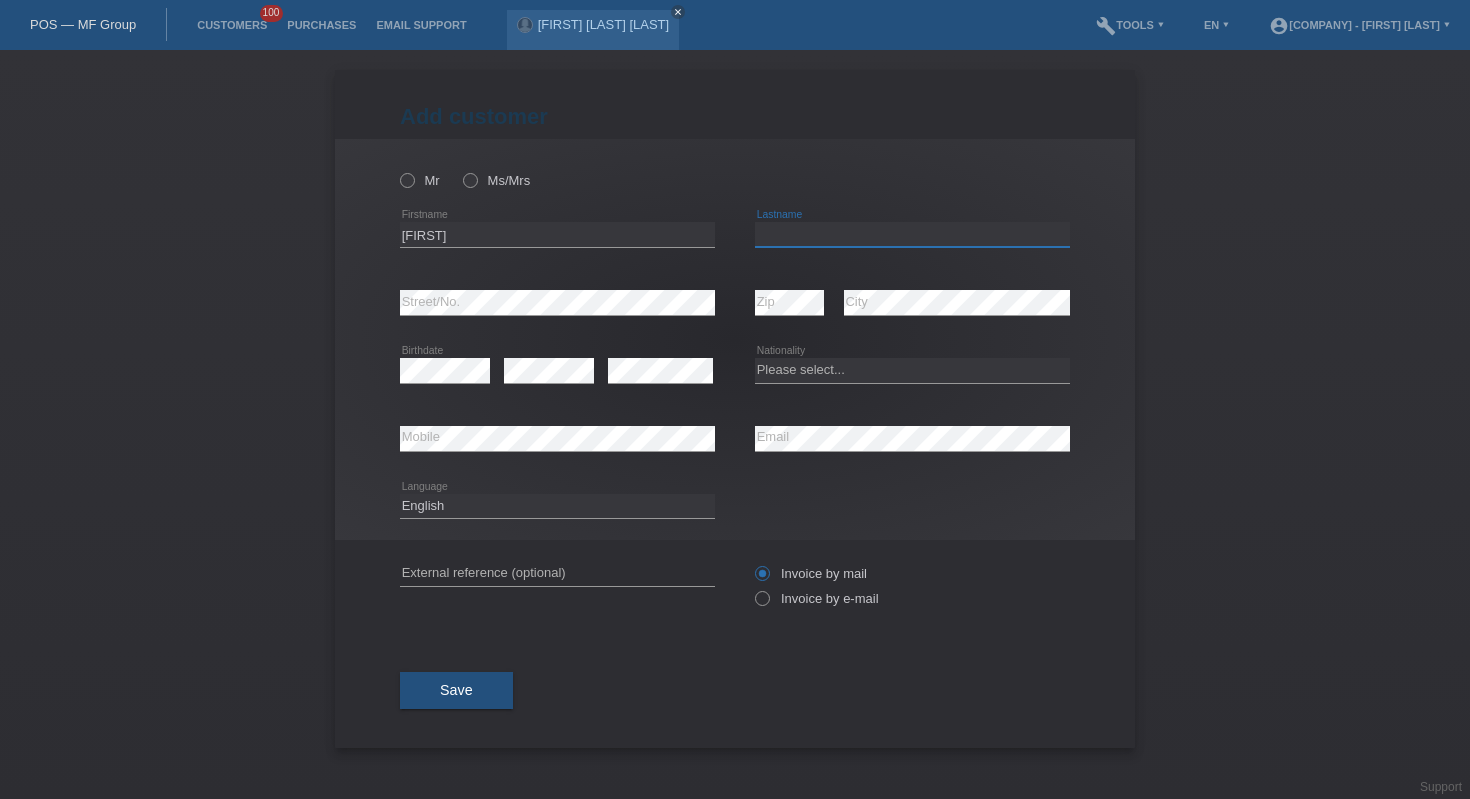 click at bounding box center (912, 234) 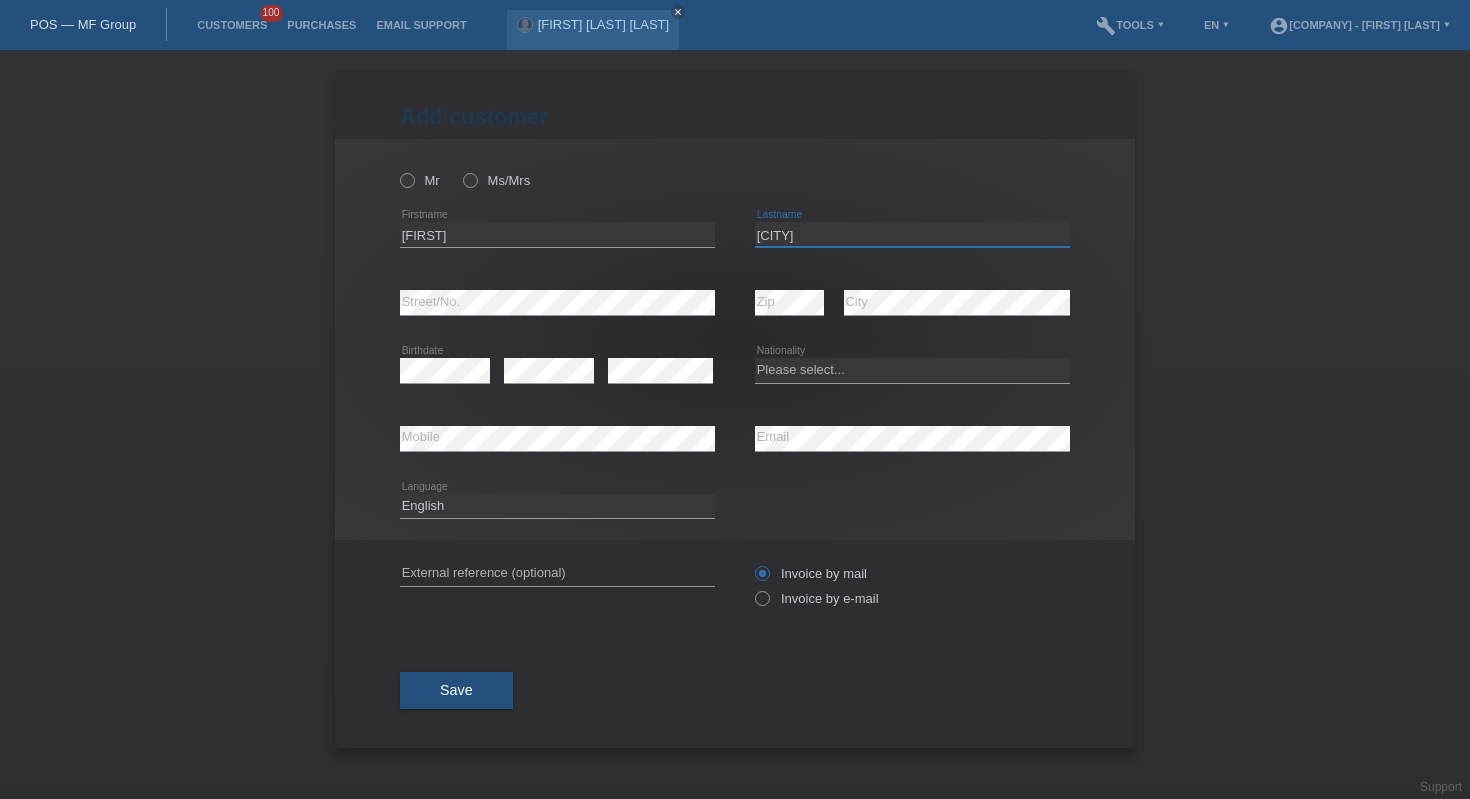 type on "[CITY]" 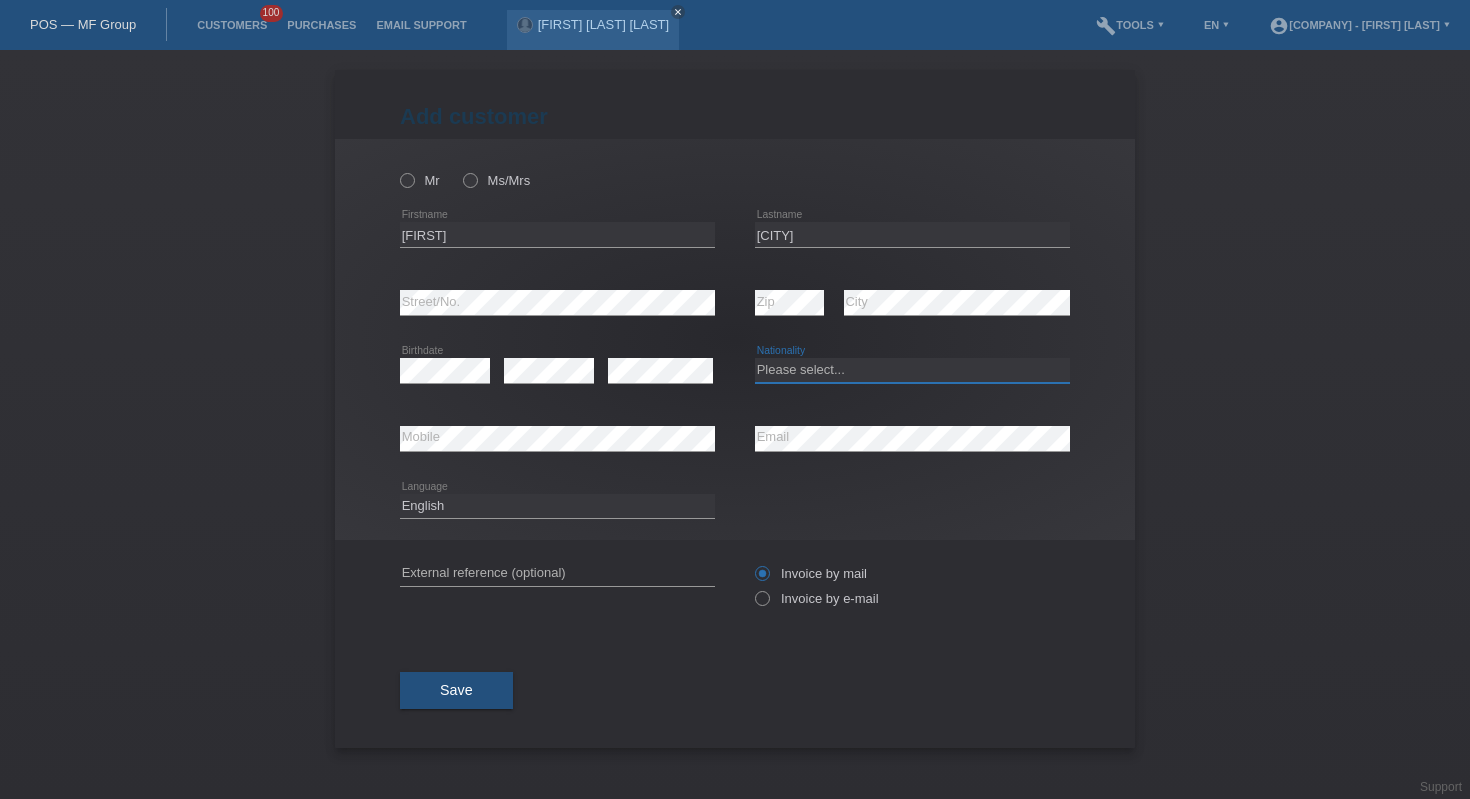 click on "Please select...
Switzerland
Austria
Germany
Liechtenstein
------------
Afghanistan
Åland Islands
Albania
Algeria
American Samoa Andorra Angola Anguilla Antarctica Antigua and Barbuda Argentina Armenia" at bounding box center (912, 370) 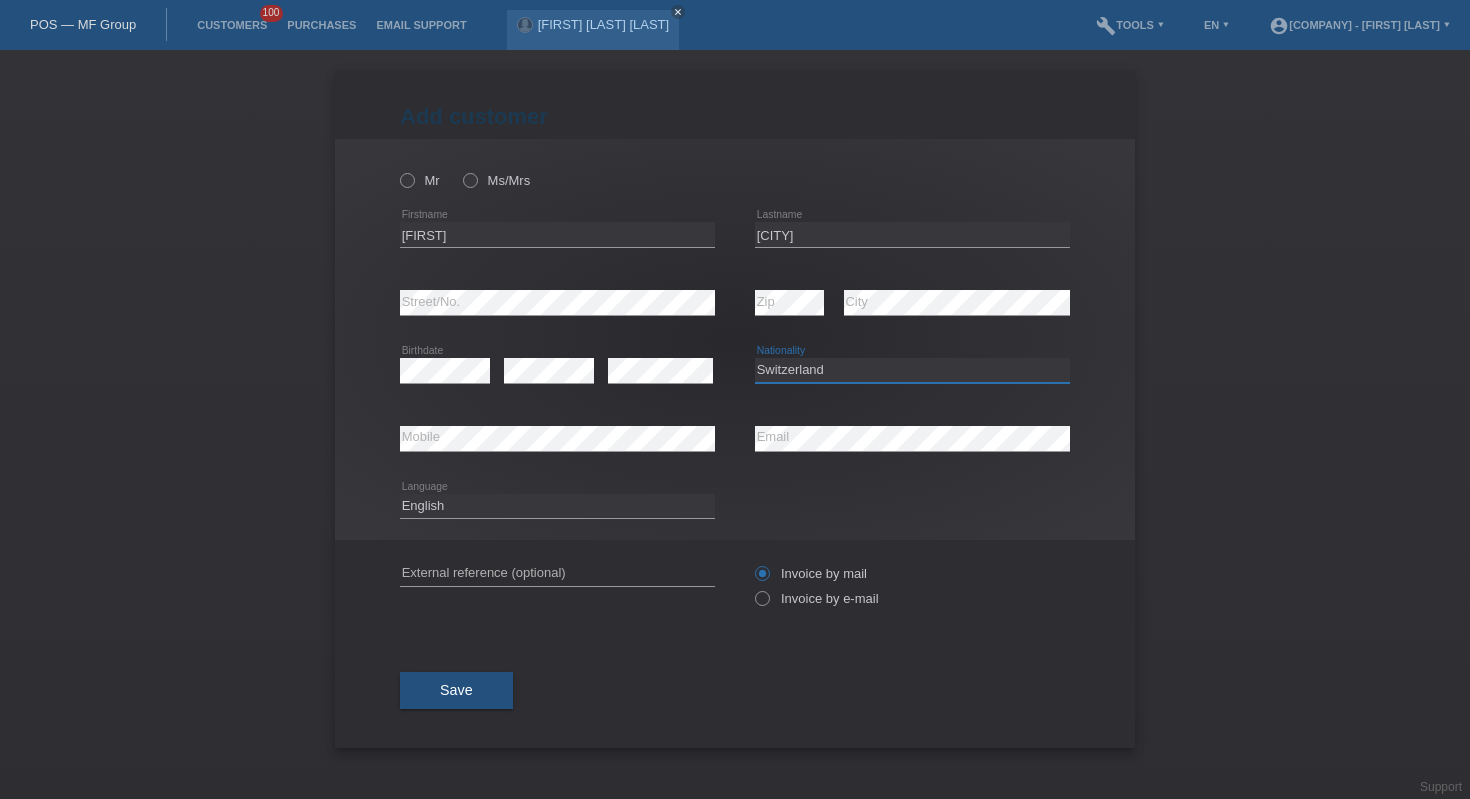 click on "Please select...
Switzerland
Austria
Germany
Liechtenstein
------------
Afghanistan
Åland Islands
Albania
Algeria
American Samoa Andorra Angola Anguilla Antarctica Antigua and Barbuda Argentina Armenia" at bounding box center (912, 370) 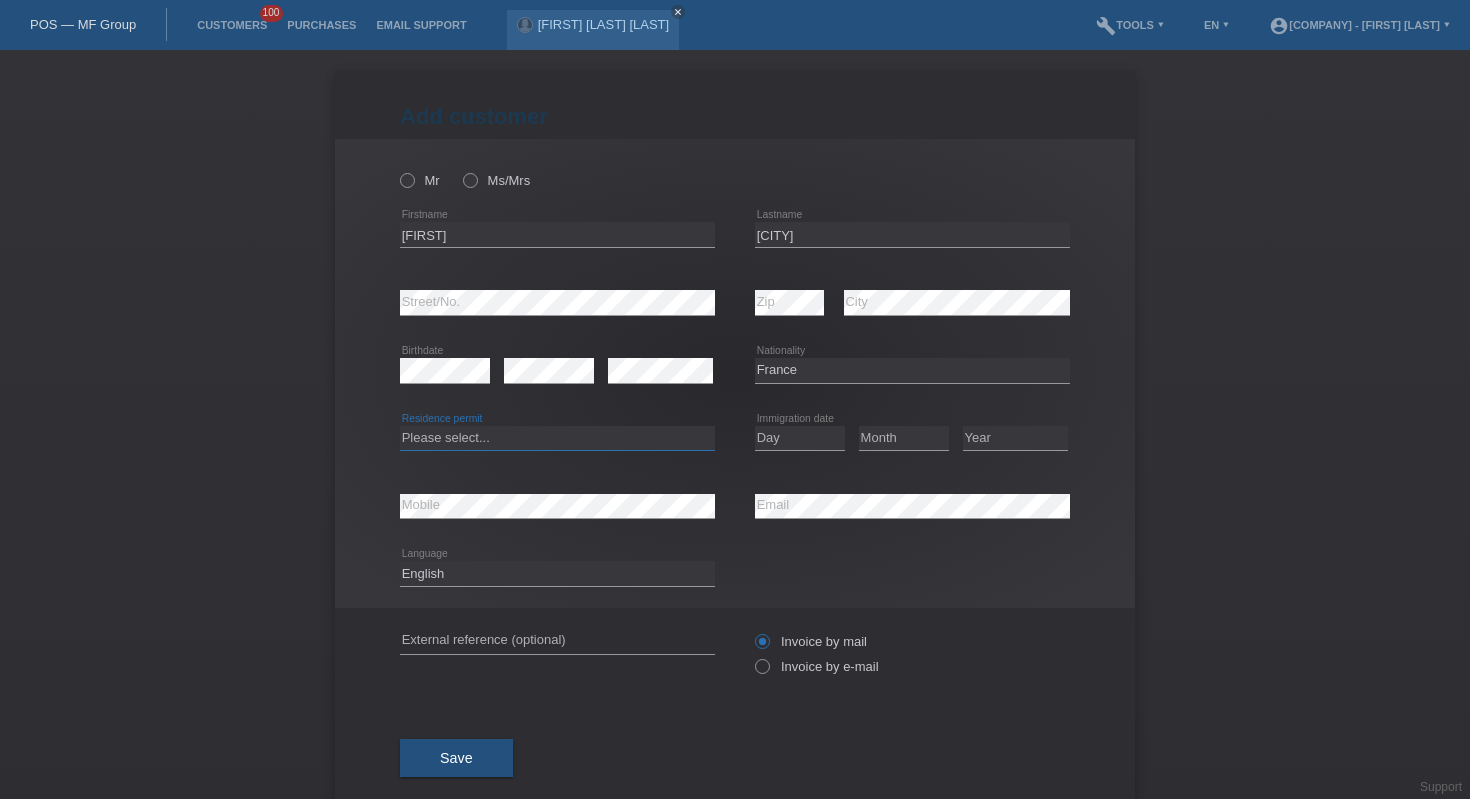 click on "Please select...
C
B
B - Refugee status
Other" at bounding box center (557, 438) 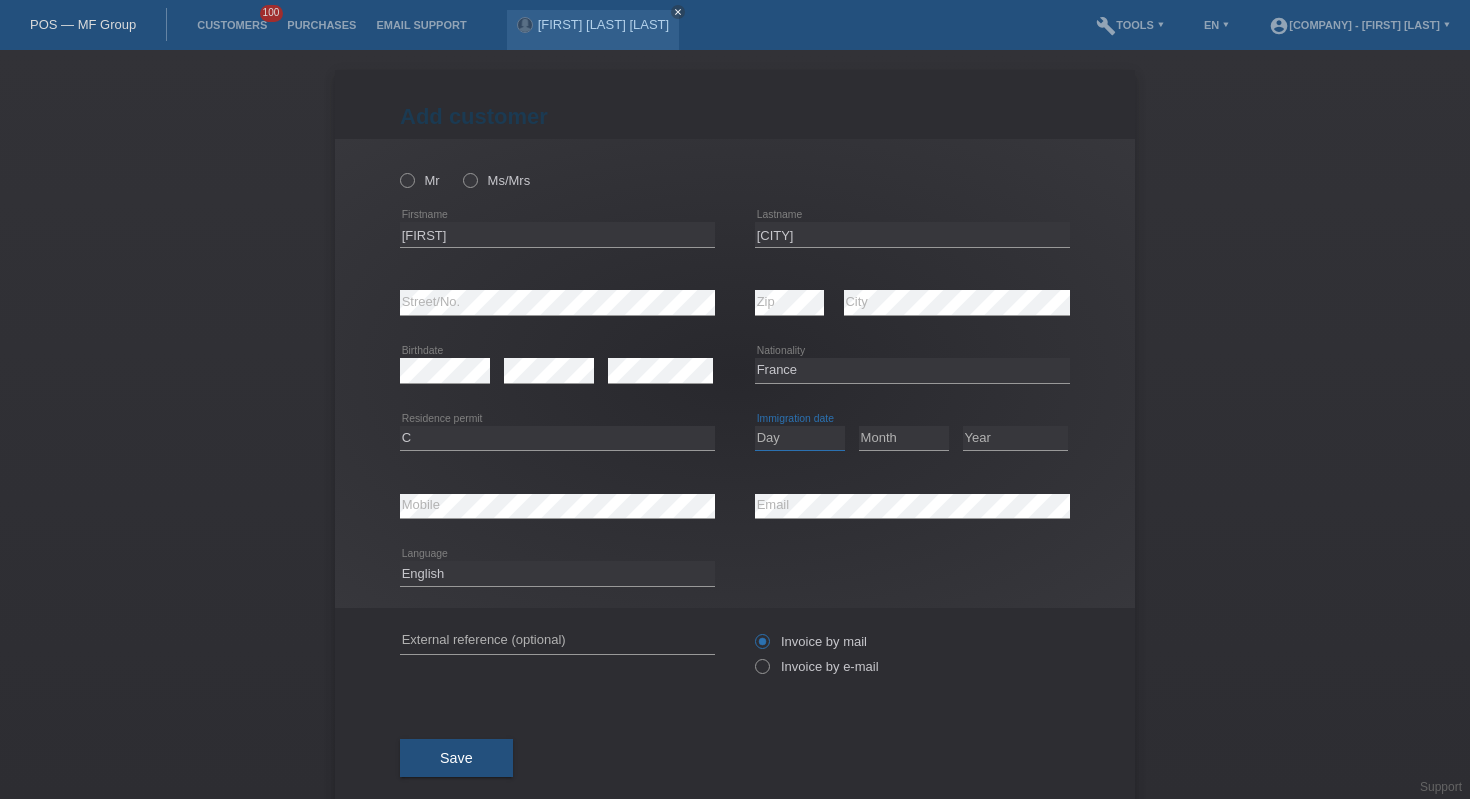 click on "Day
01
02
03
04
05
06
07
08
09
10 11" at bounding box center (800, 438) 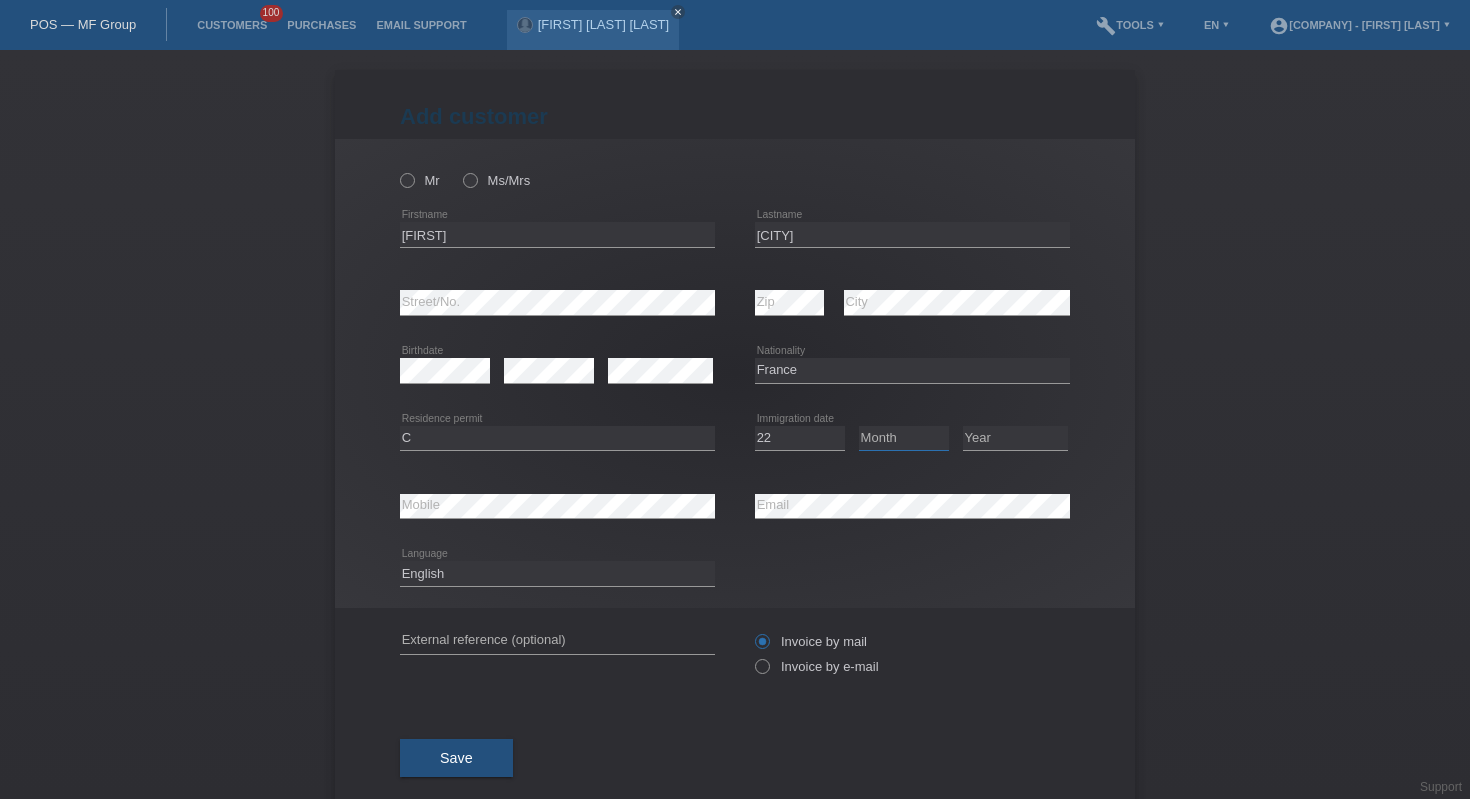 click on "Month
01
02
03
04
05
06
07
08
09
10 11" at bounding box center [904, 438] 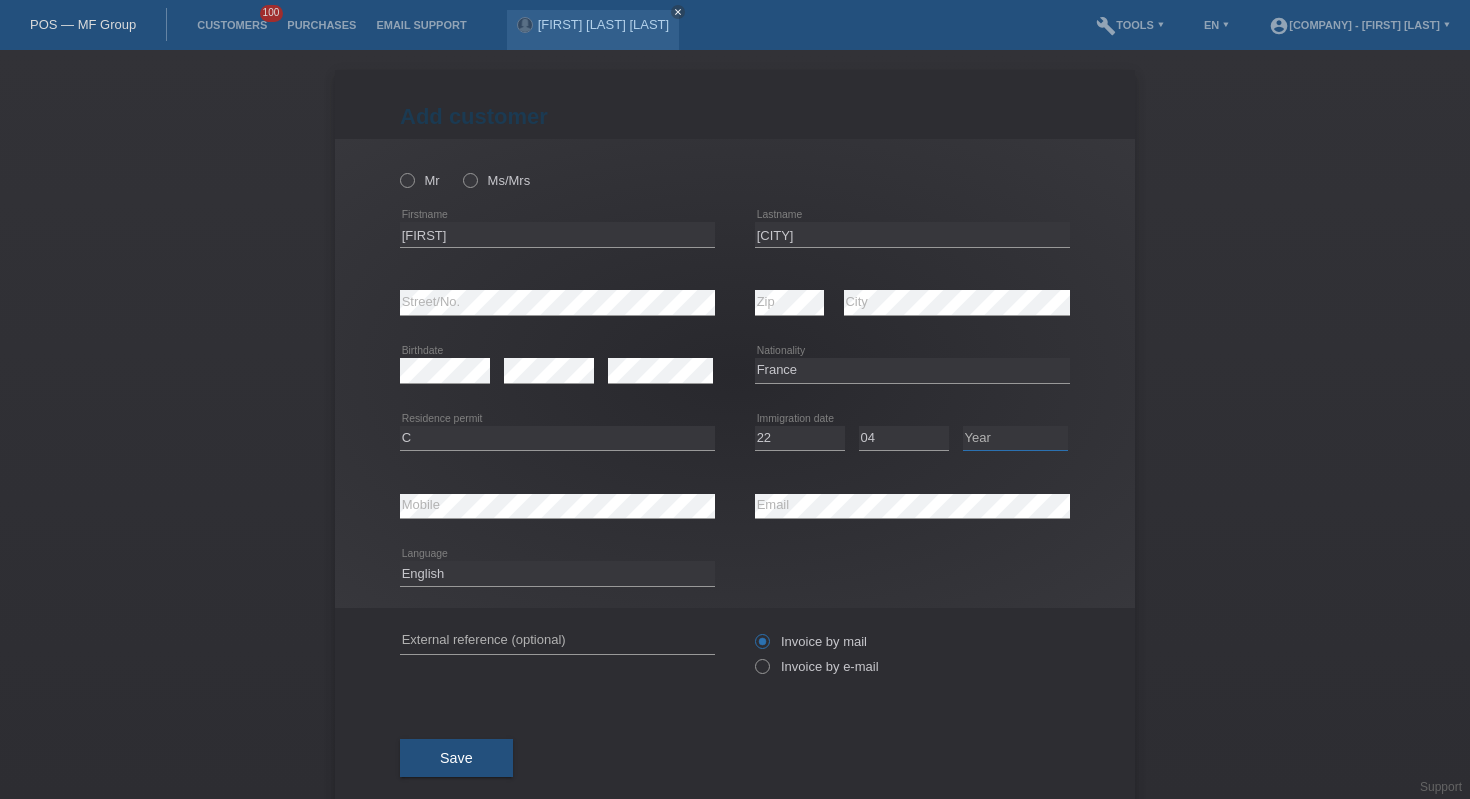 click on "Year
2025
2024
2023
2022
2021
2020
2019
2018
2017 2016 2015 2014 2013 2012 2011 2010 2009 2008 2007 2006 2005 2004 2003 2002 2001" at bounding box center [1015, 438] 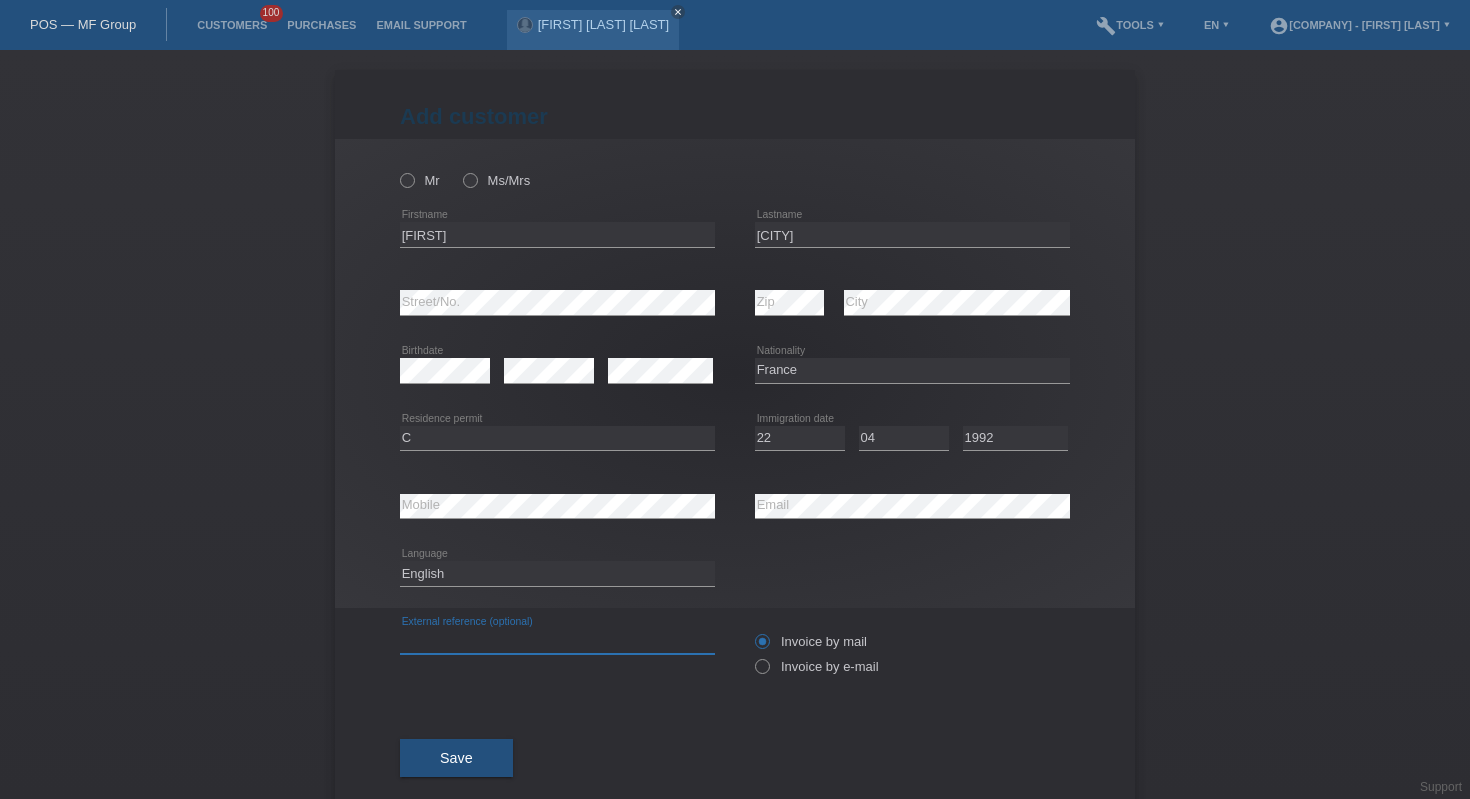 click at bounding box center (557, 641) 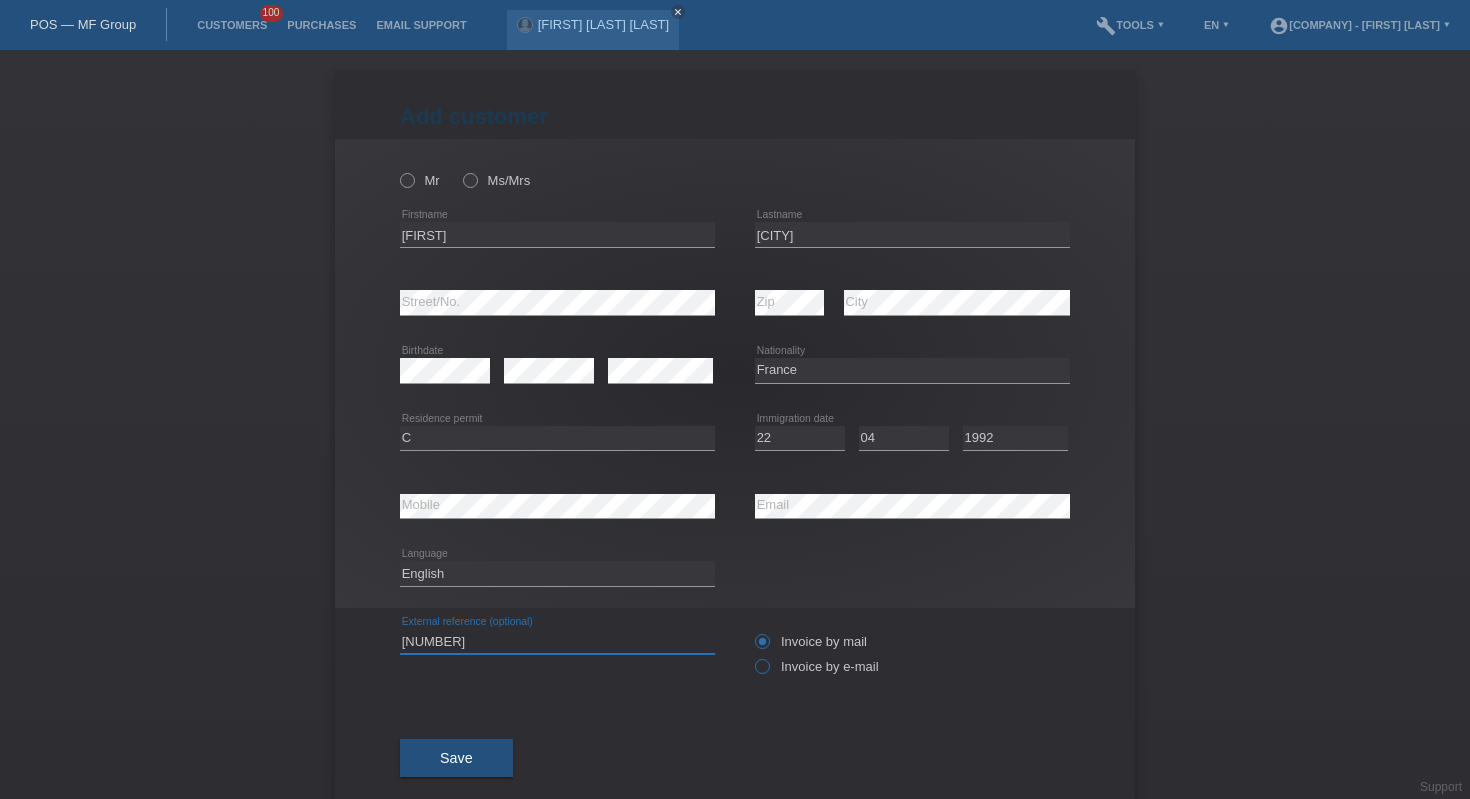 type on "39731532161" 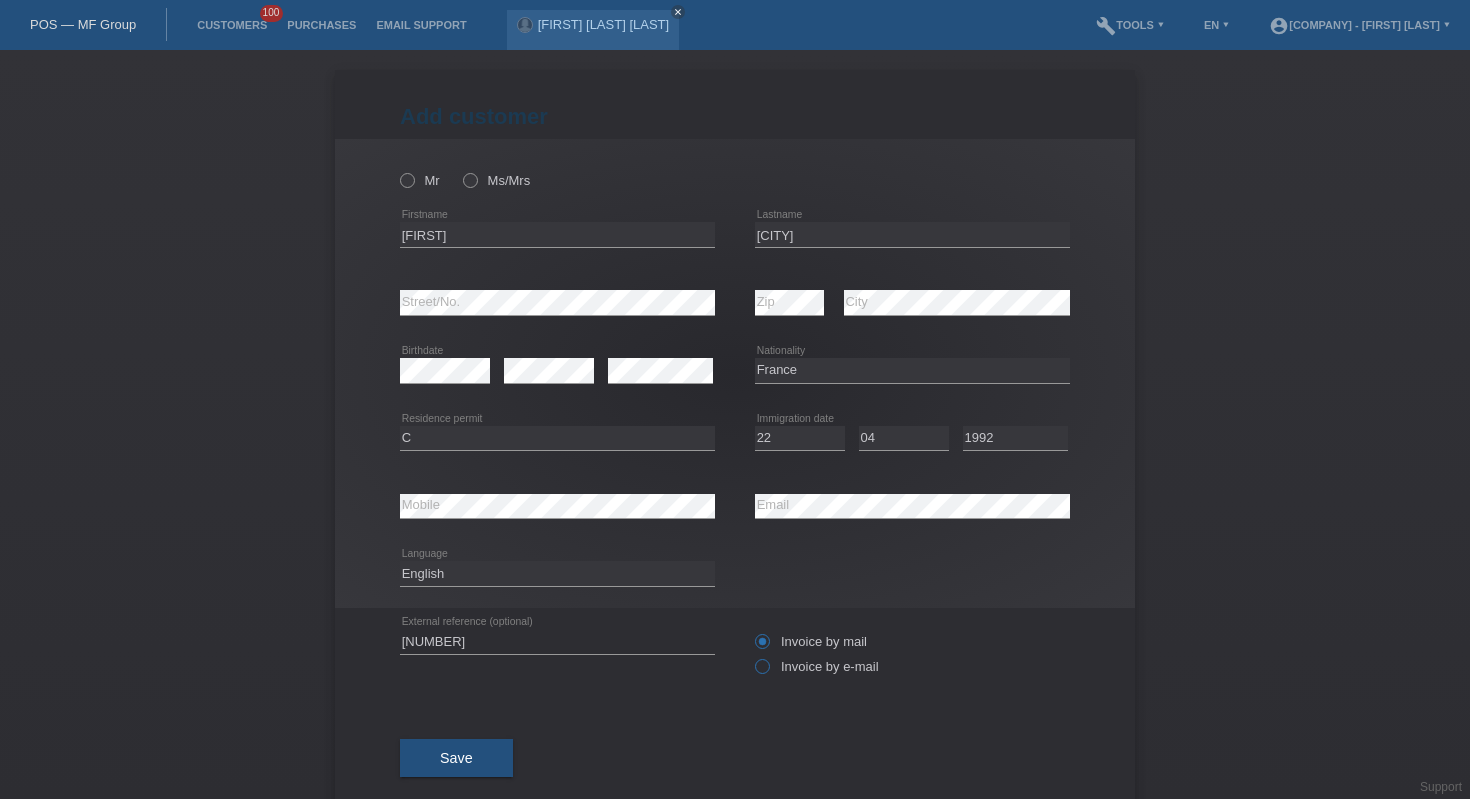 click on "Invoice by e-mail" at bounding box center [811, 641] 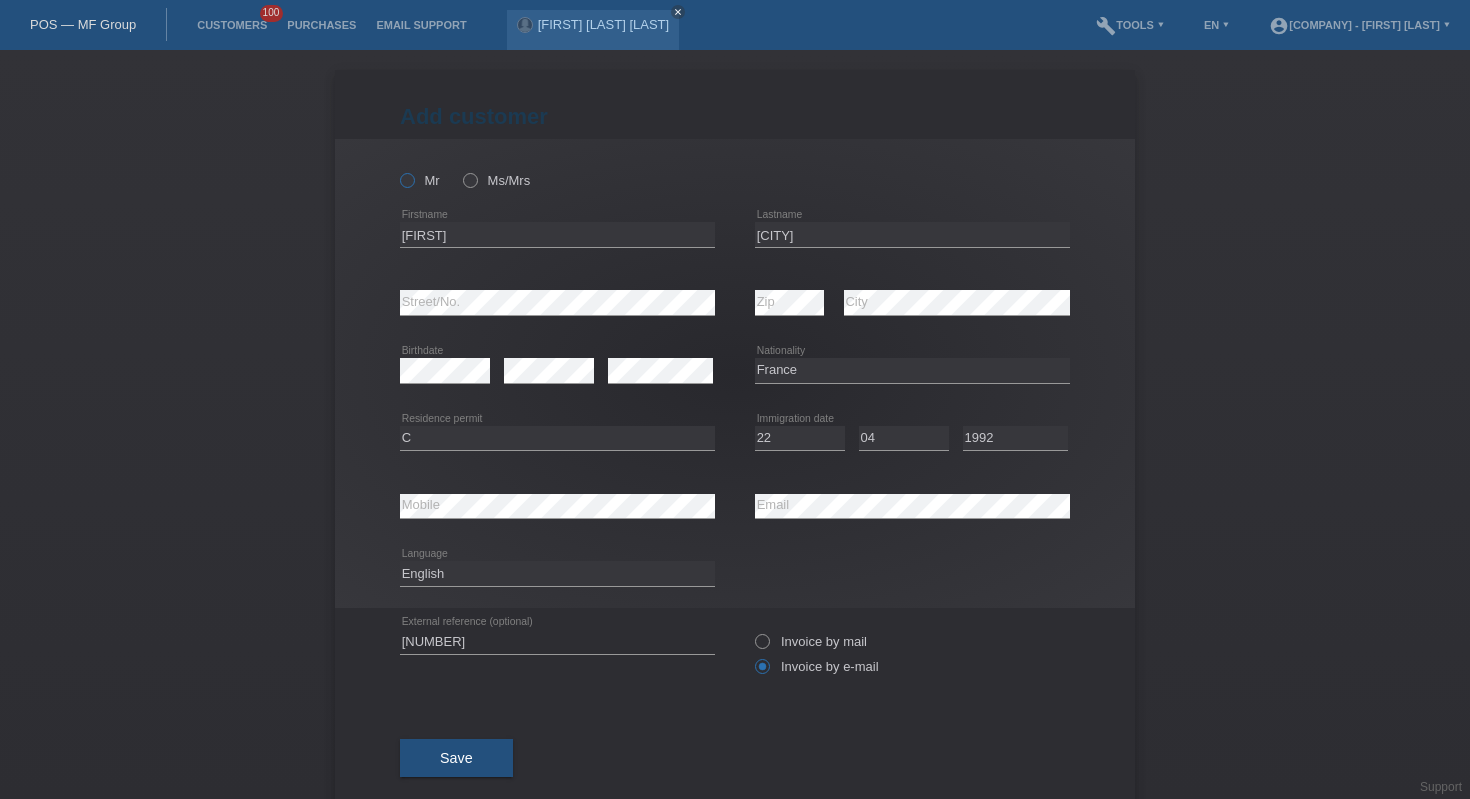 click on "Mr" at bounding box center (420, 180) 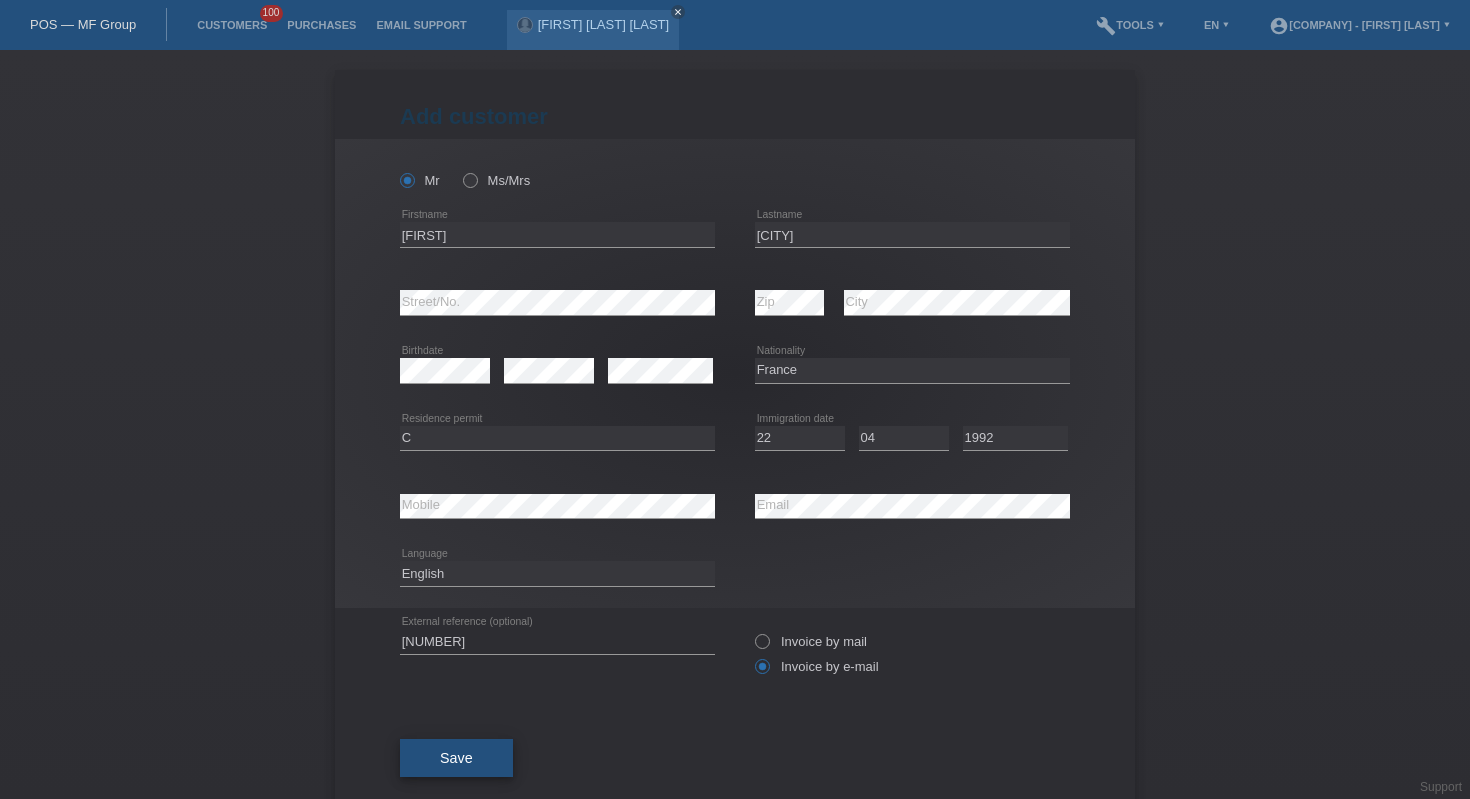 click on "Save" at bounding box center (456, 758) 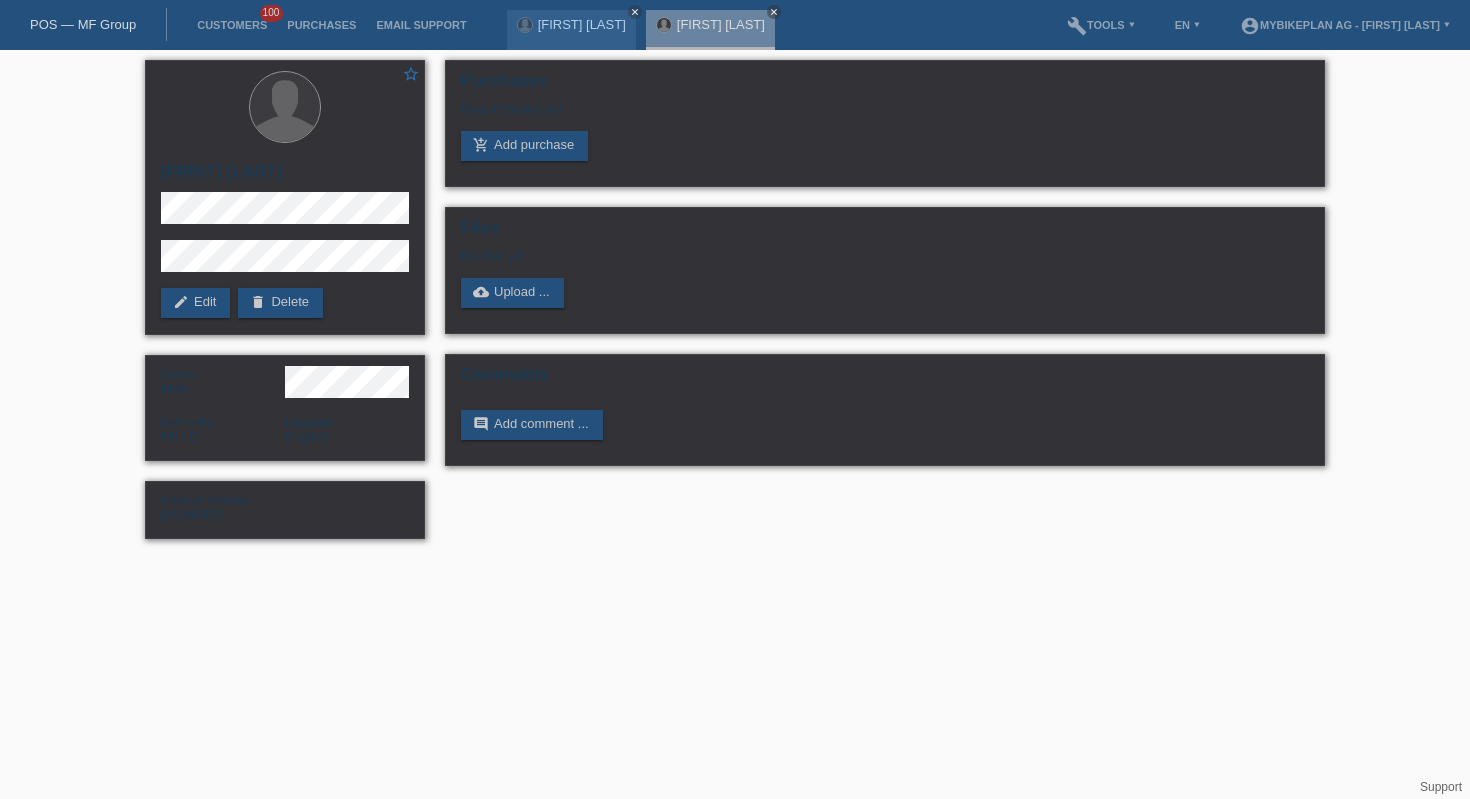 scroll, scrollTop: 0, scrollLeft: 0, axis: both 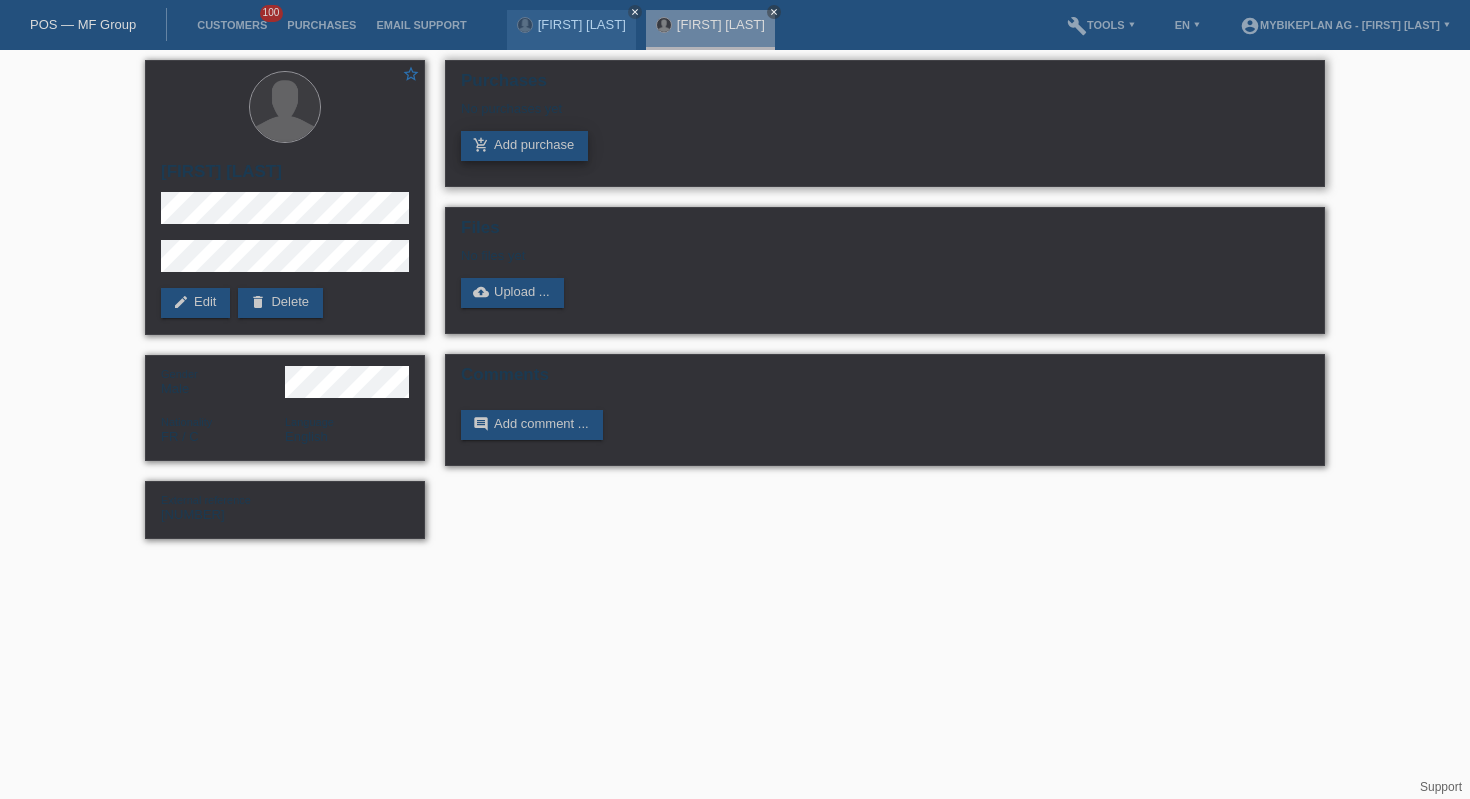 click on "add_shopping_cart  Add purchase" at bounding box center [524, 146] 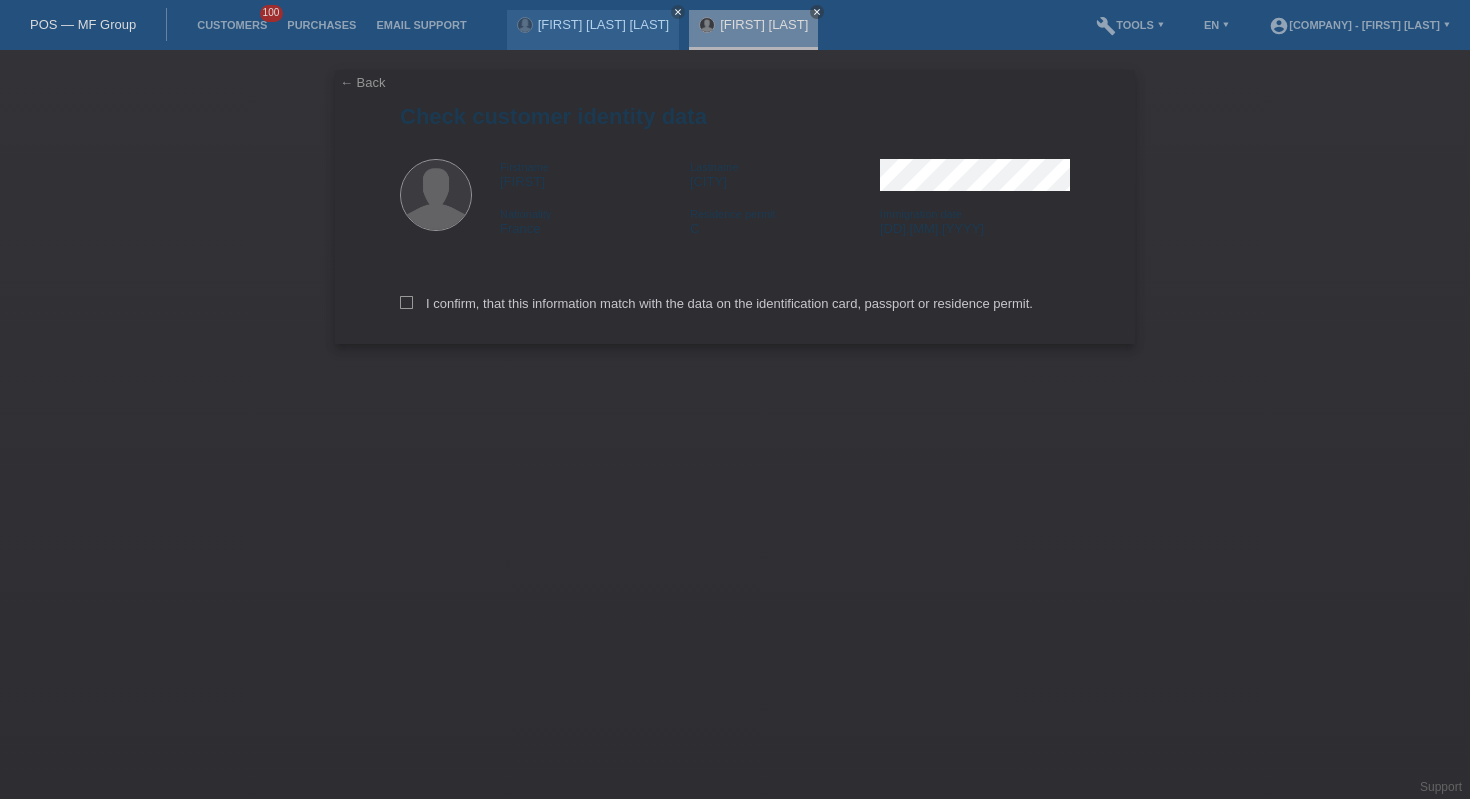 scroll, scrollTop: 0, scrollLeft: 0, axis: both 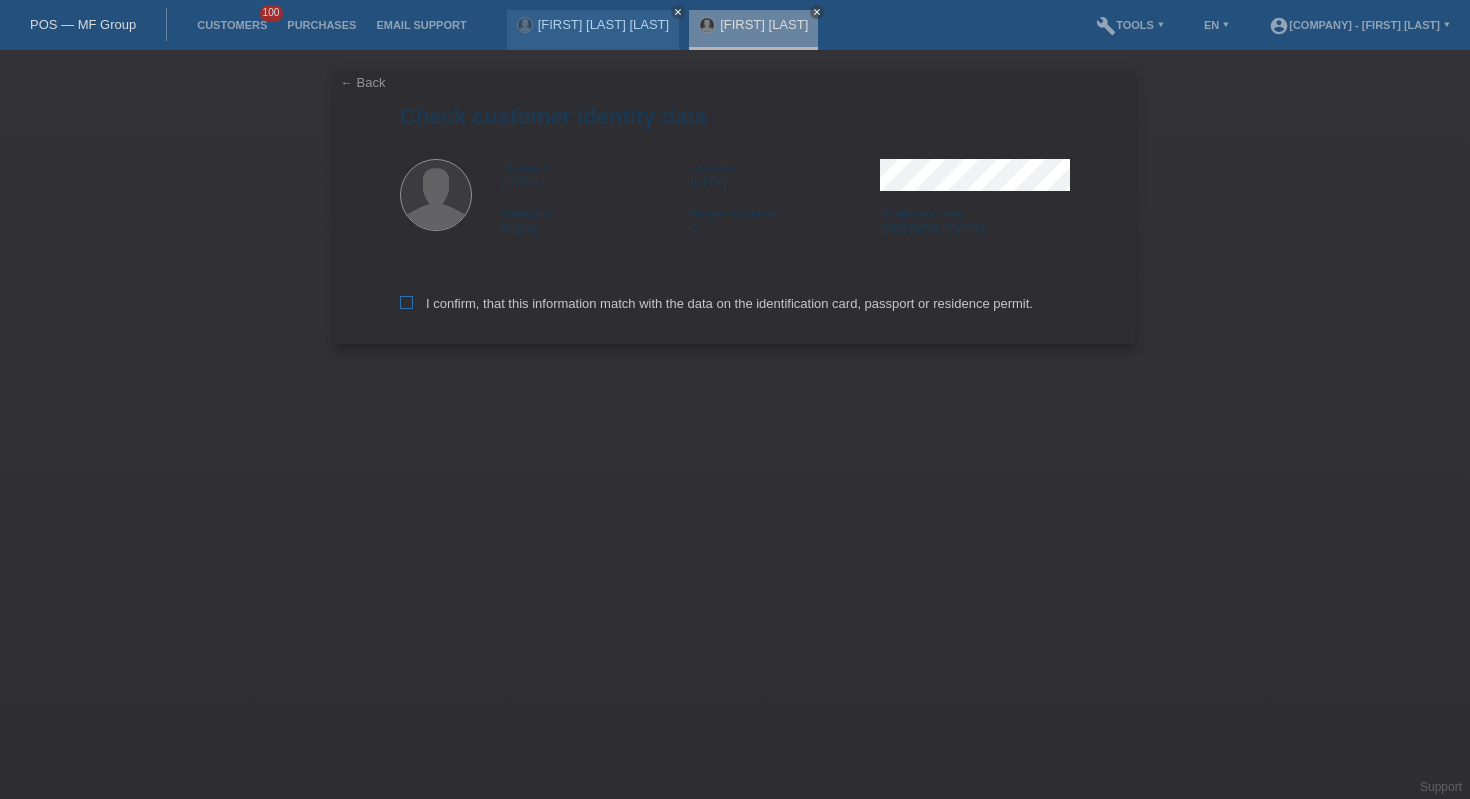 click on "I confirm, that this information match with the data on the identification card, passport or residence permit." at bounding box center (716, 303) 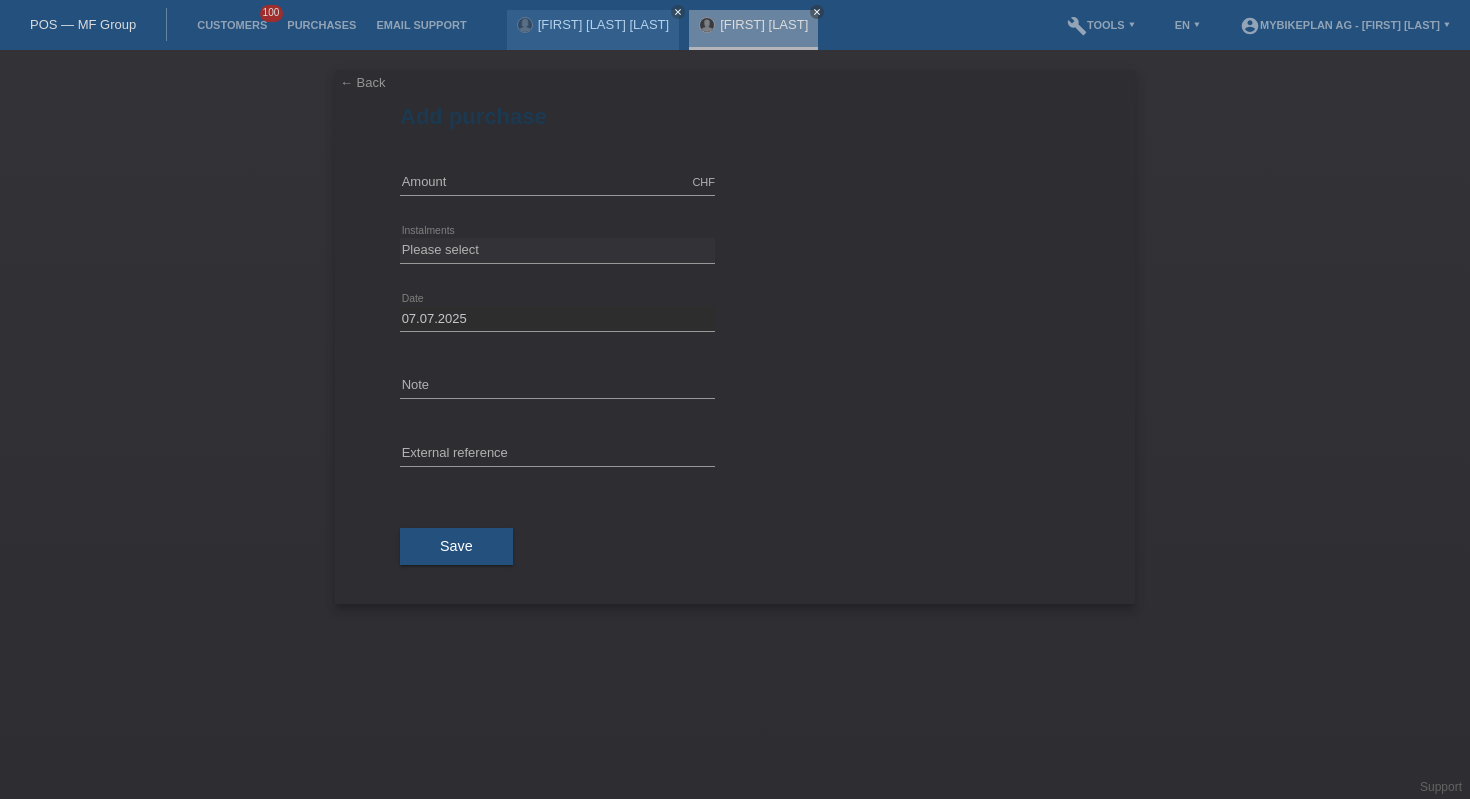 scroll, scrollTop: 0, scrollLeft: 0, axis: both 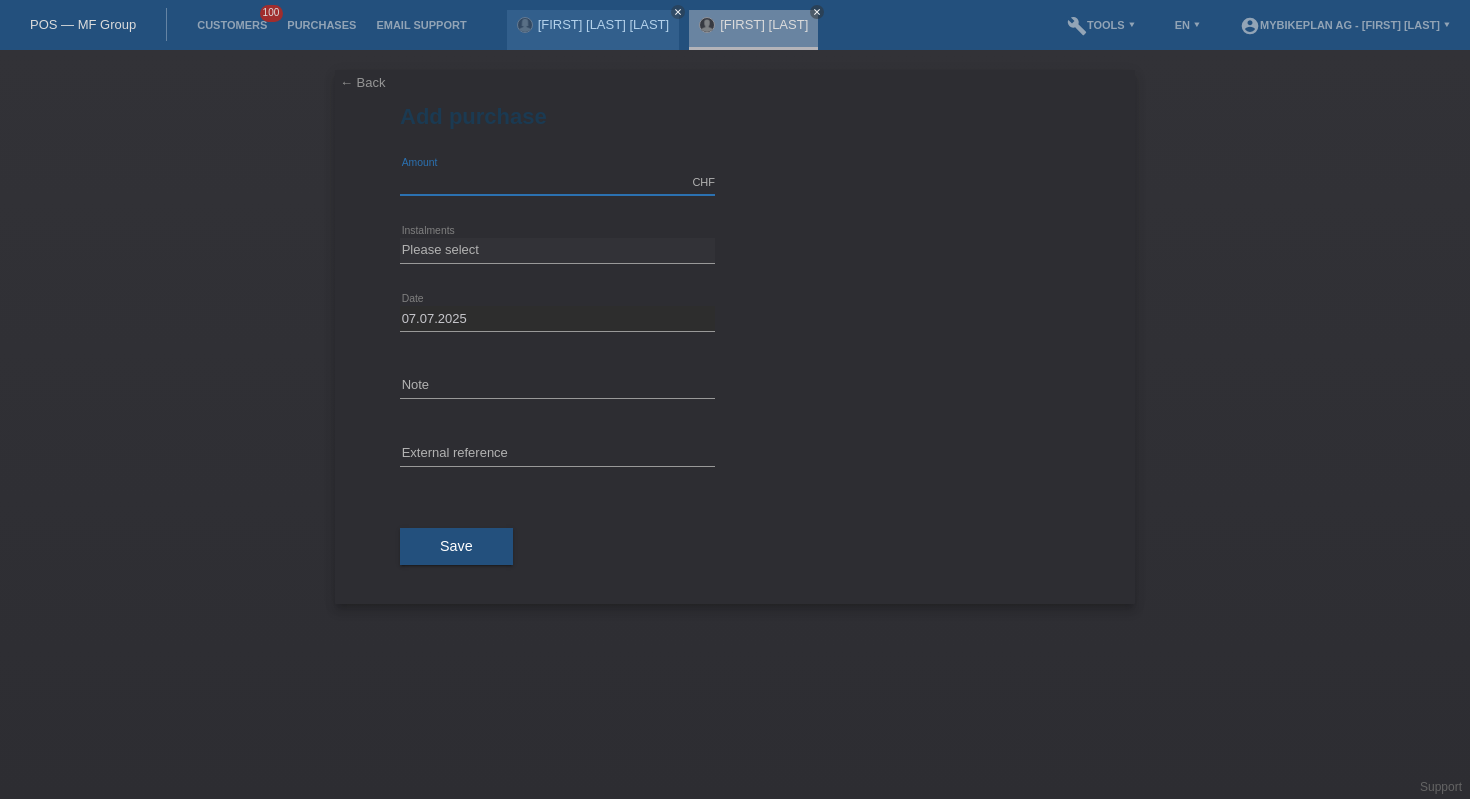 click at bounding box center [557, 182] 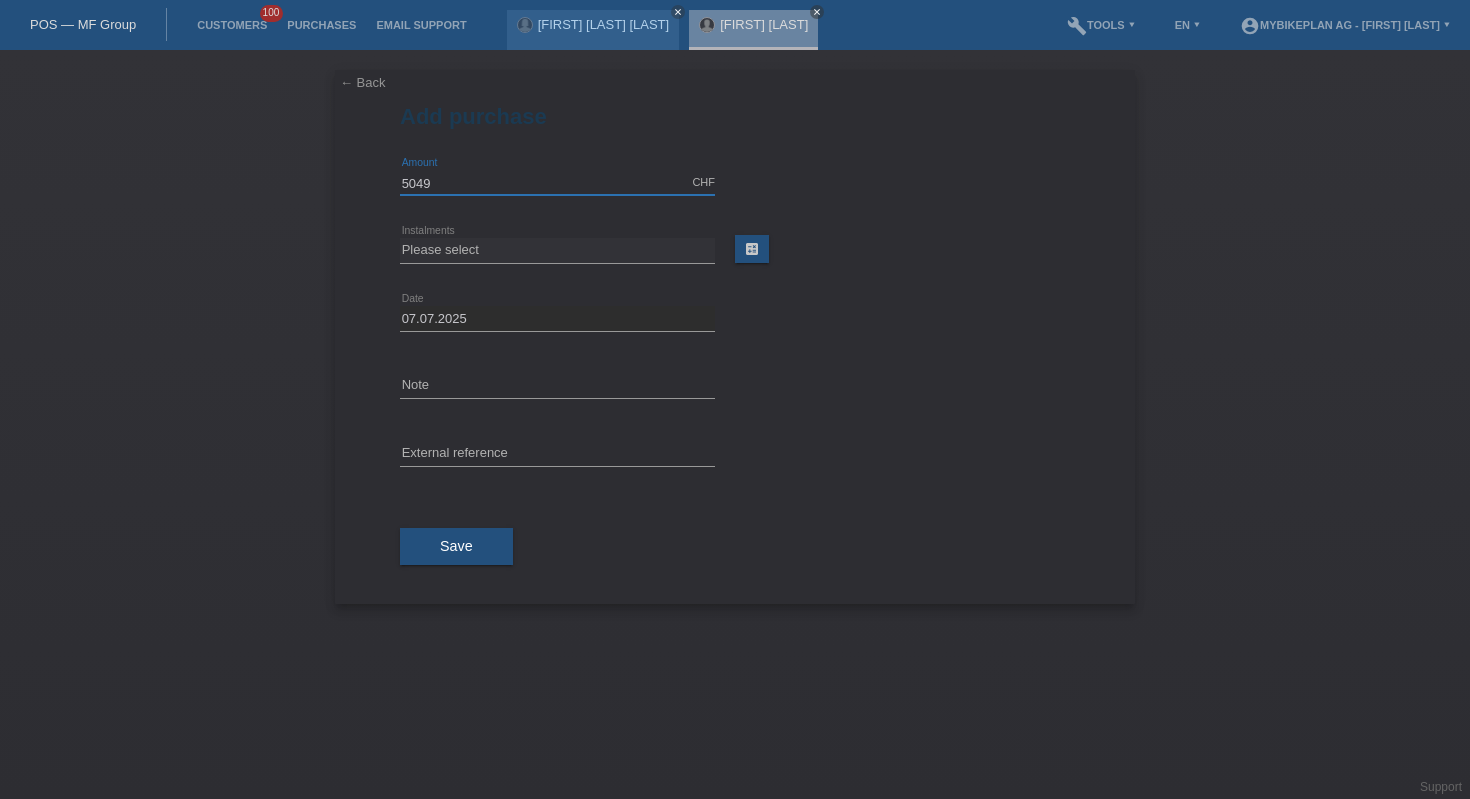 type on "5049" 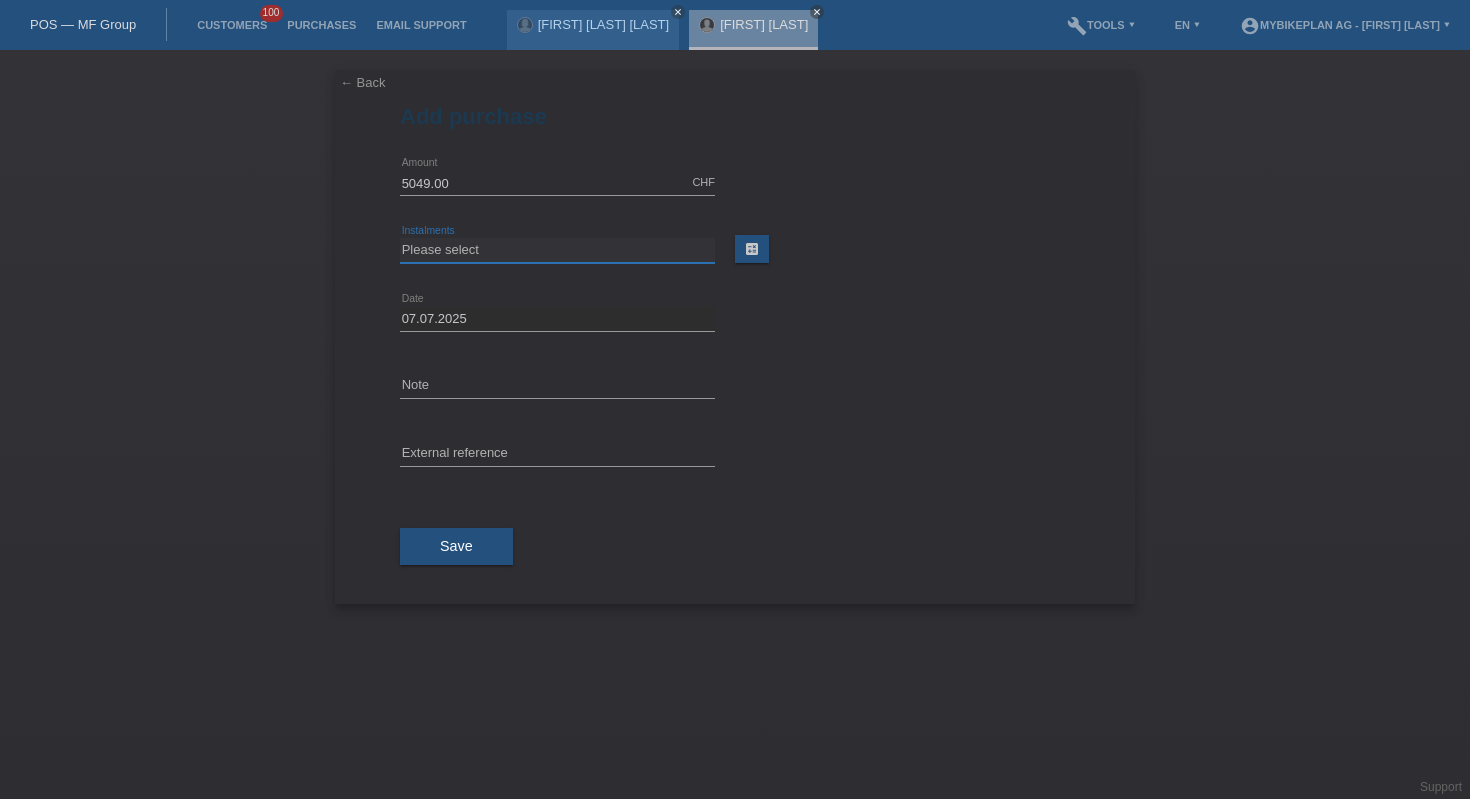 click on "Please select
6 instalments
12 instalments
18 instalments
24 instalments
36 instalments
48 instalments" at bounding box center (557, 250) 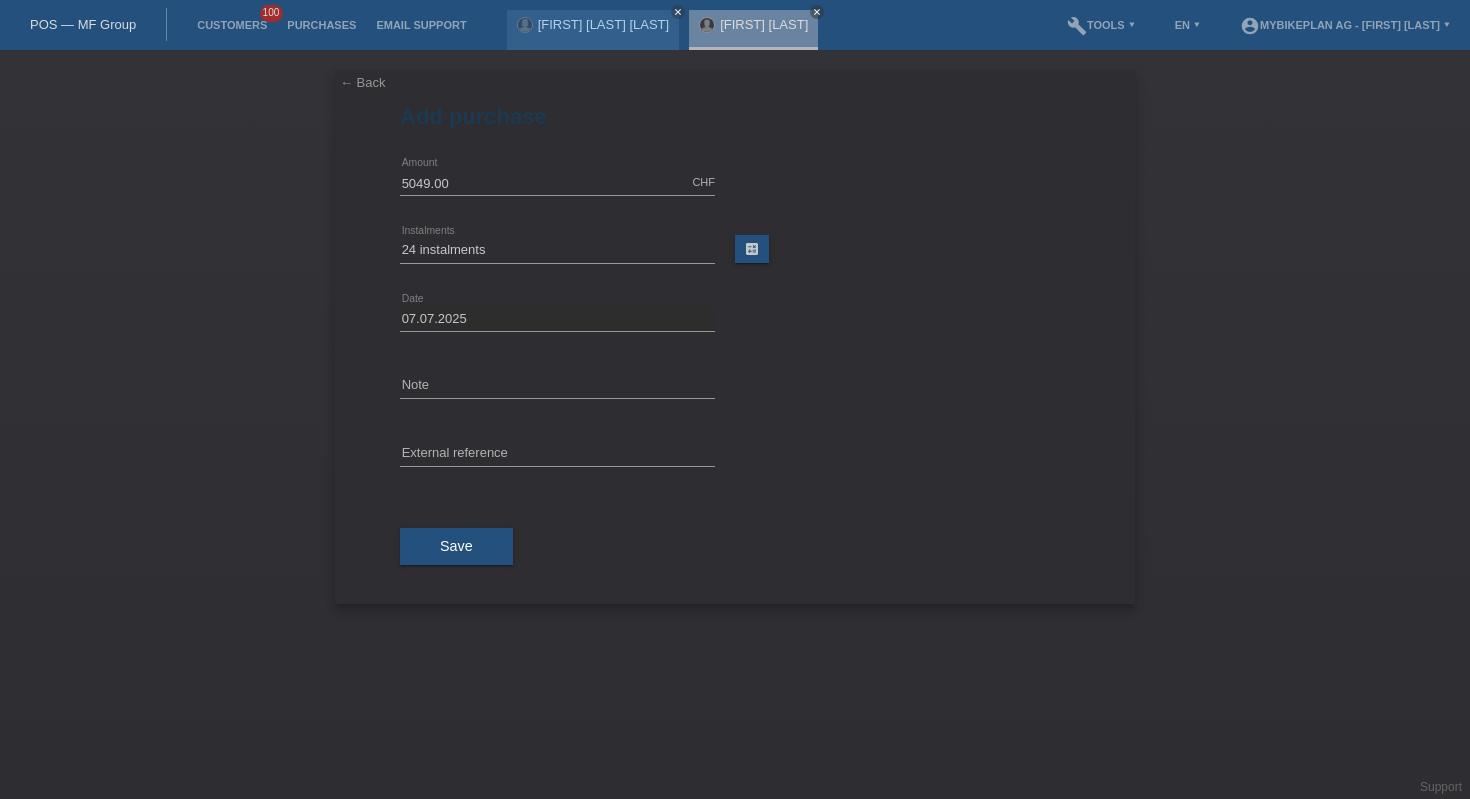click on "error
External reference" at bounding box center (557, 183) 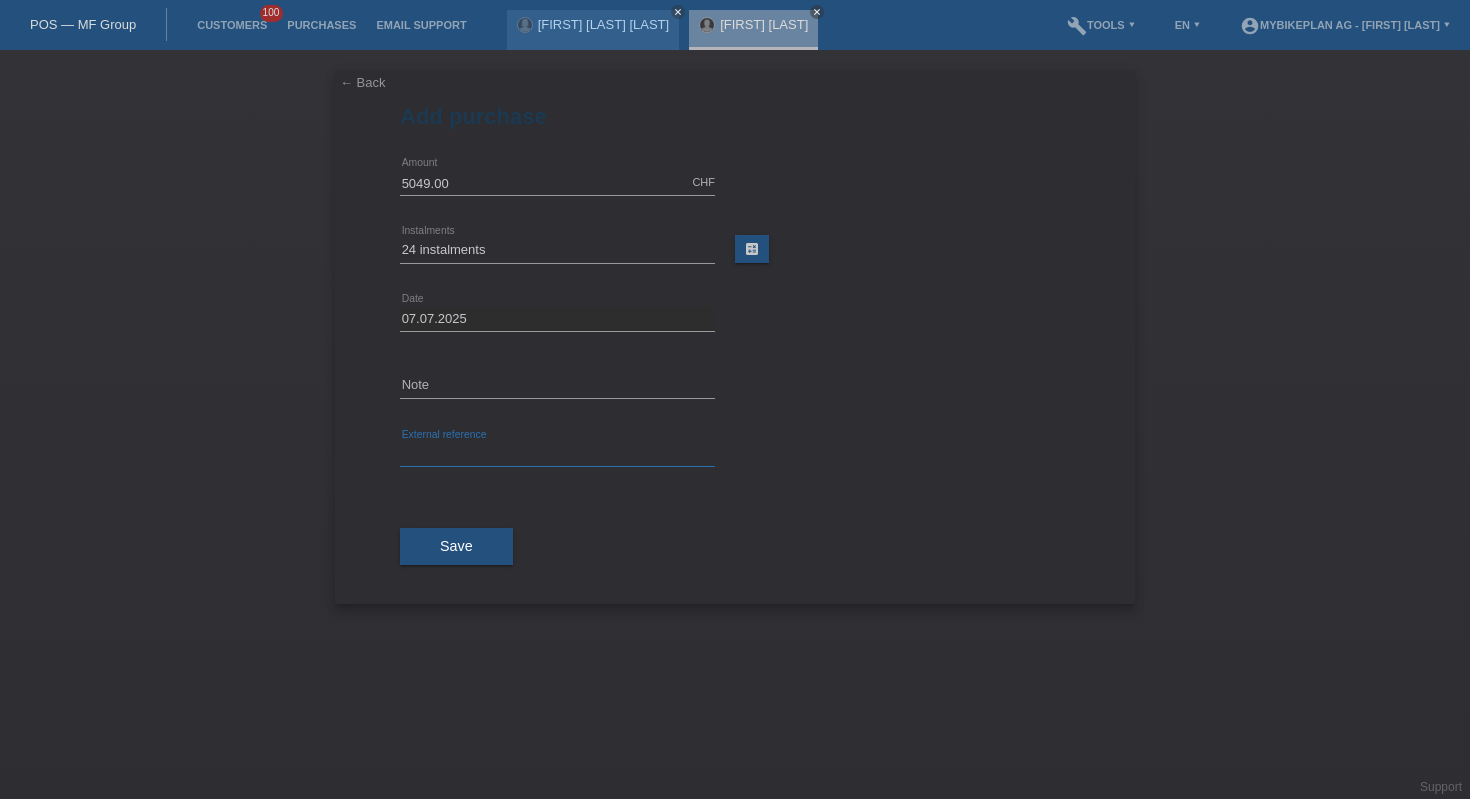 click at bounding box center [557, 454] 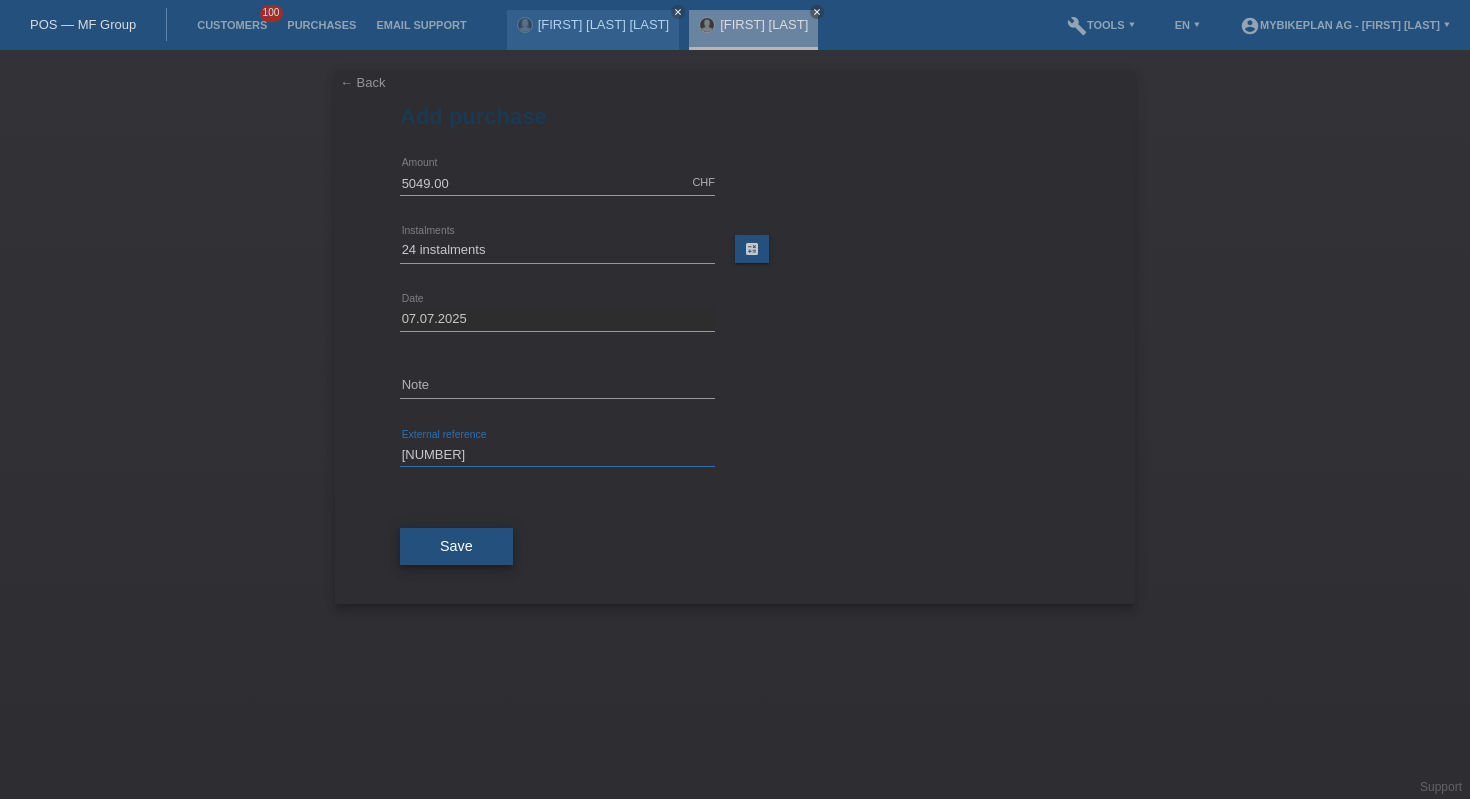 type on "39731532161" 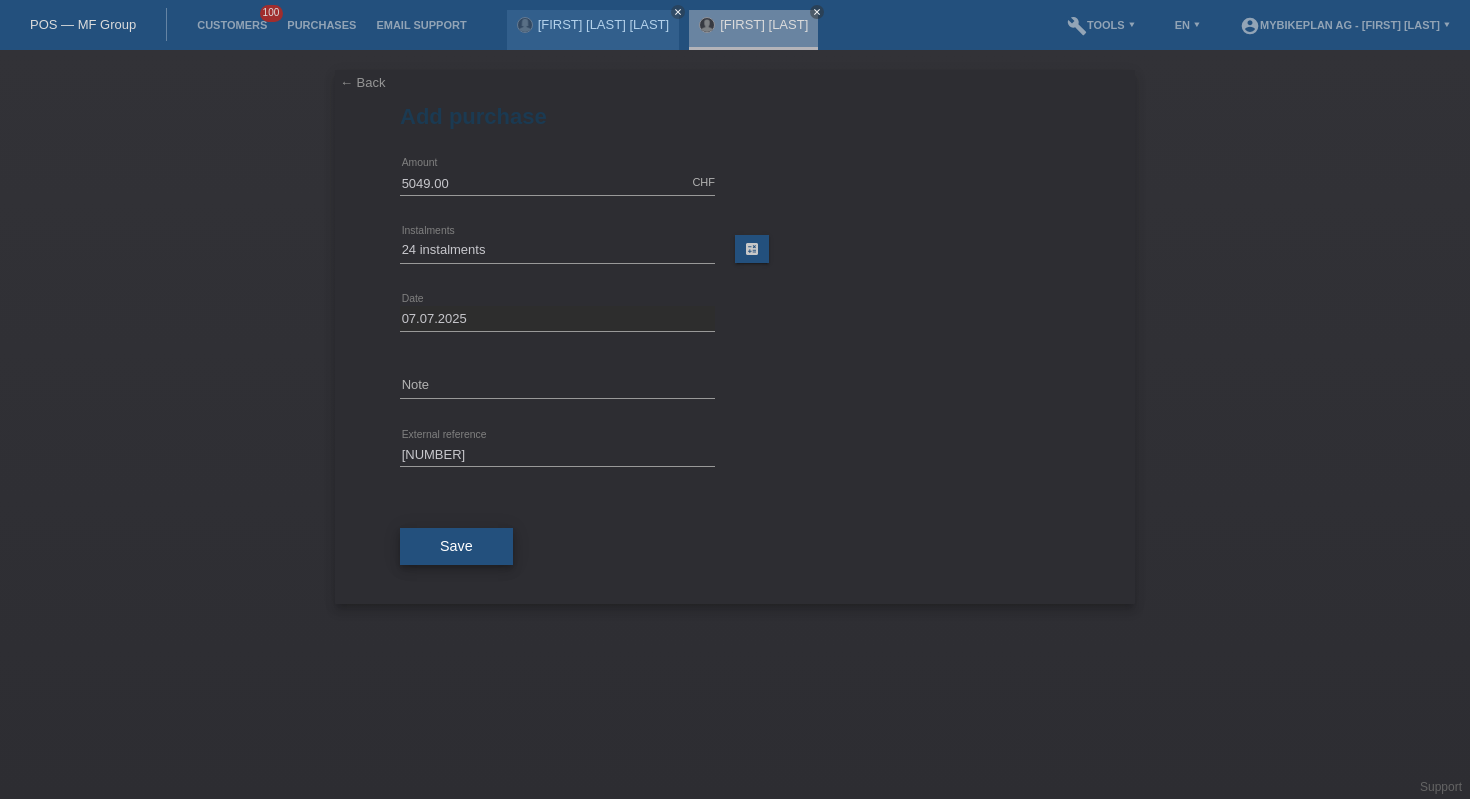 click on "Save" at bounding box center [456, 547] 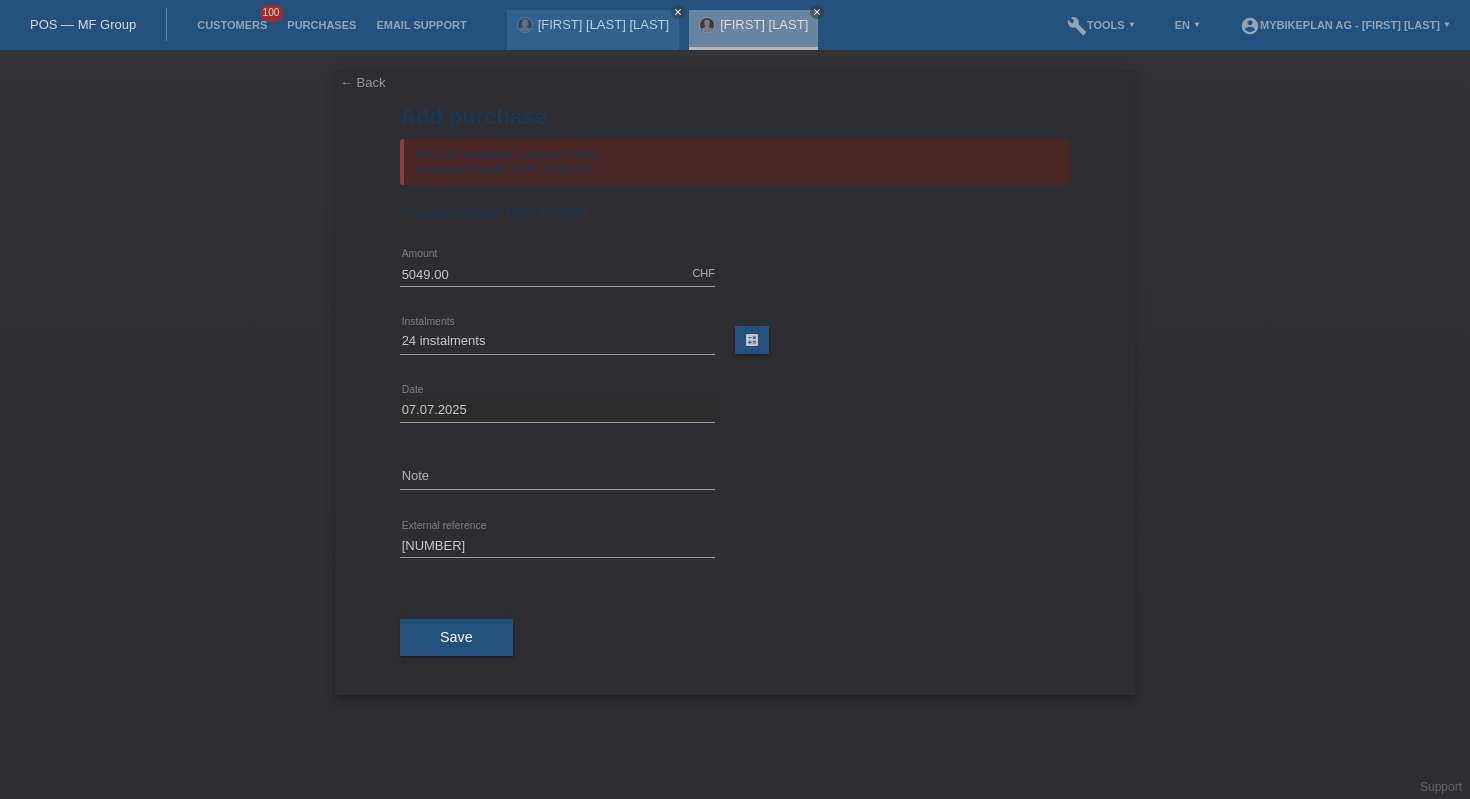 click on "POS — MF Group" at bounding box center [83, 24] 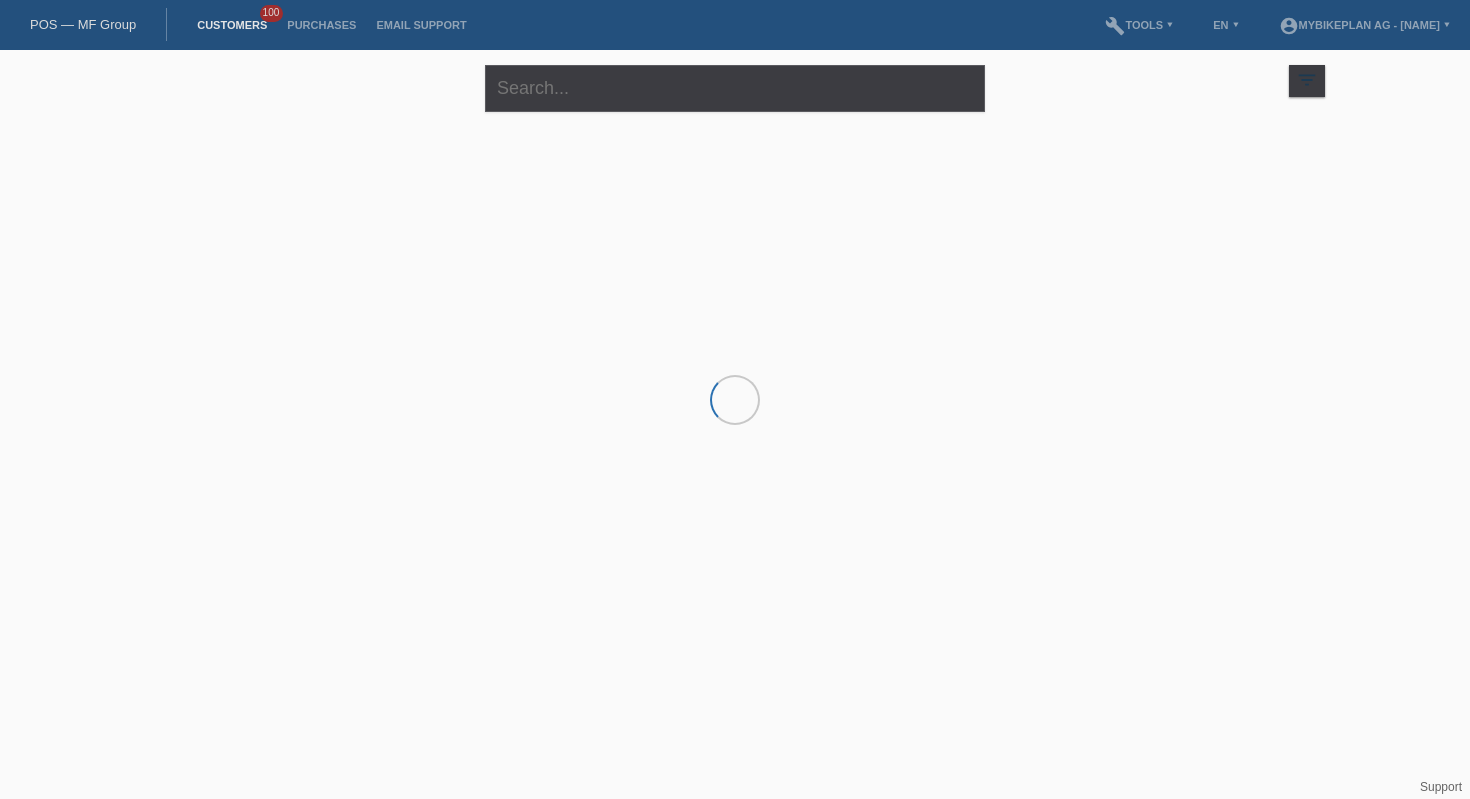 scroll, scrollTop: 0, scrollLeft: 0, axis: both 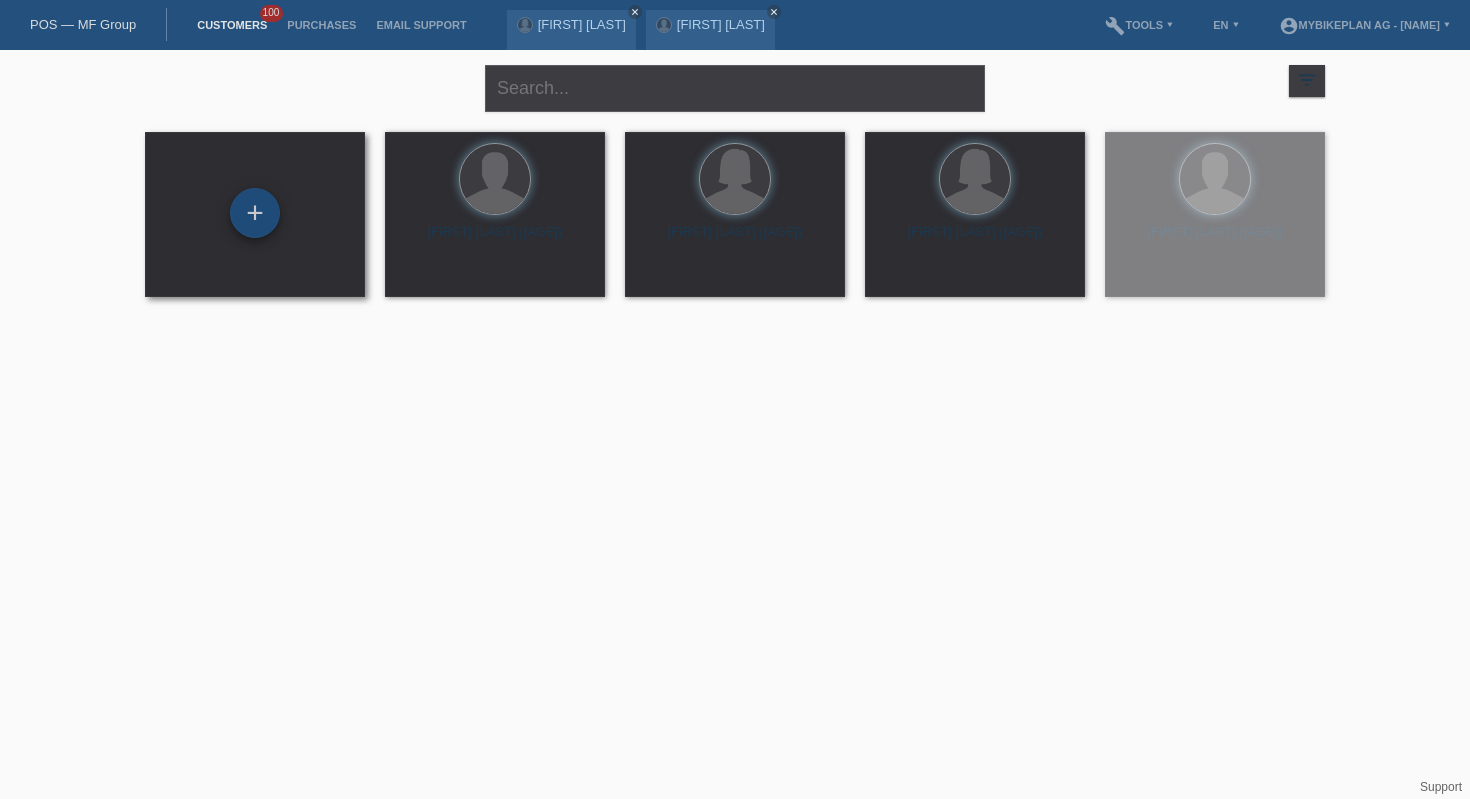 click on "+" at bounding box center [255, 213] 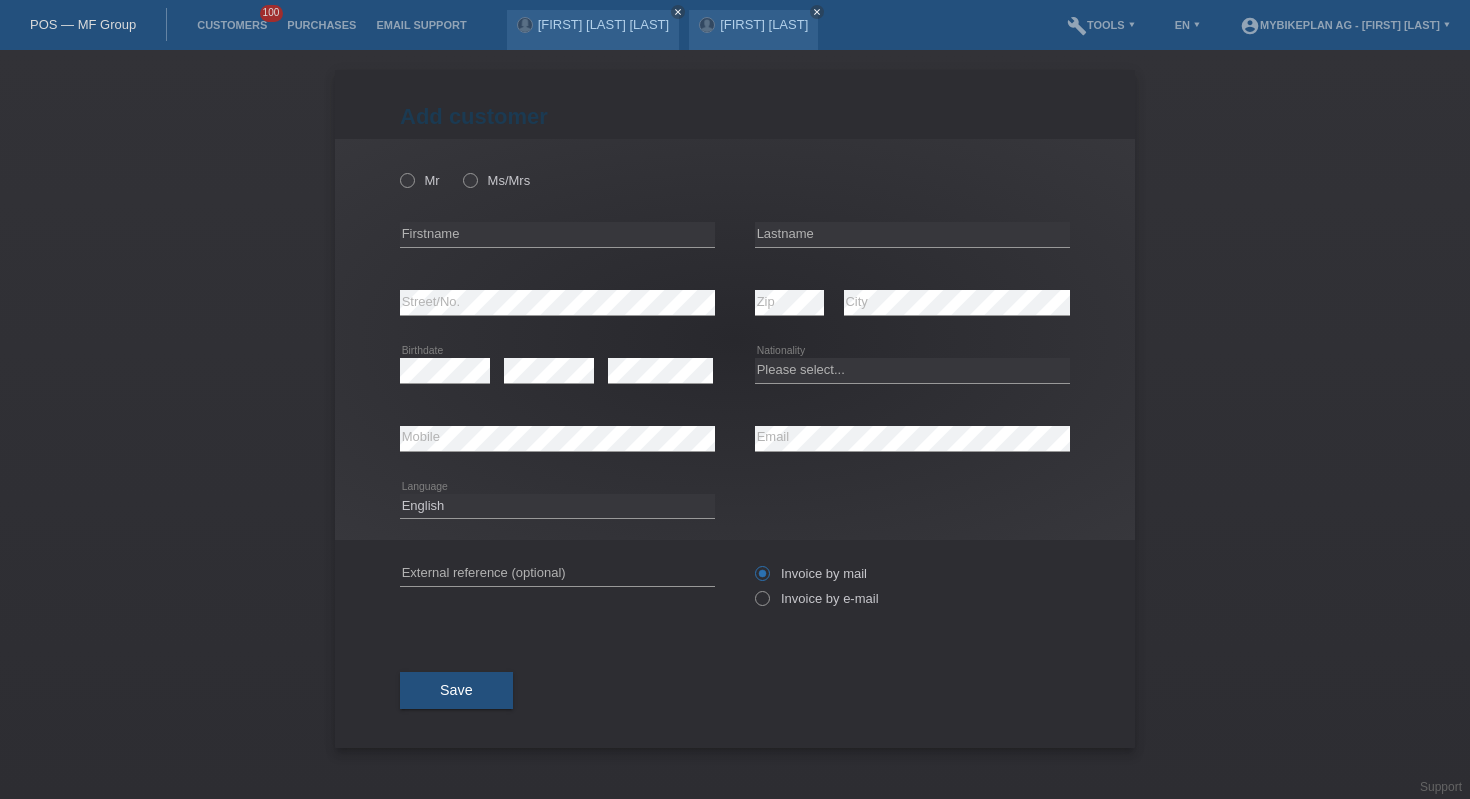 scroll, scrollTop: 0, scrollLeft: 0, axis: both 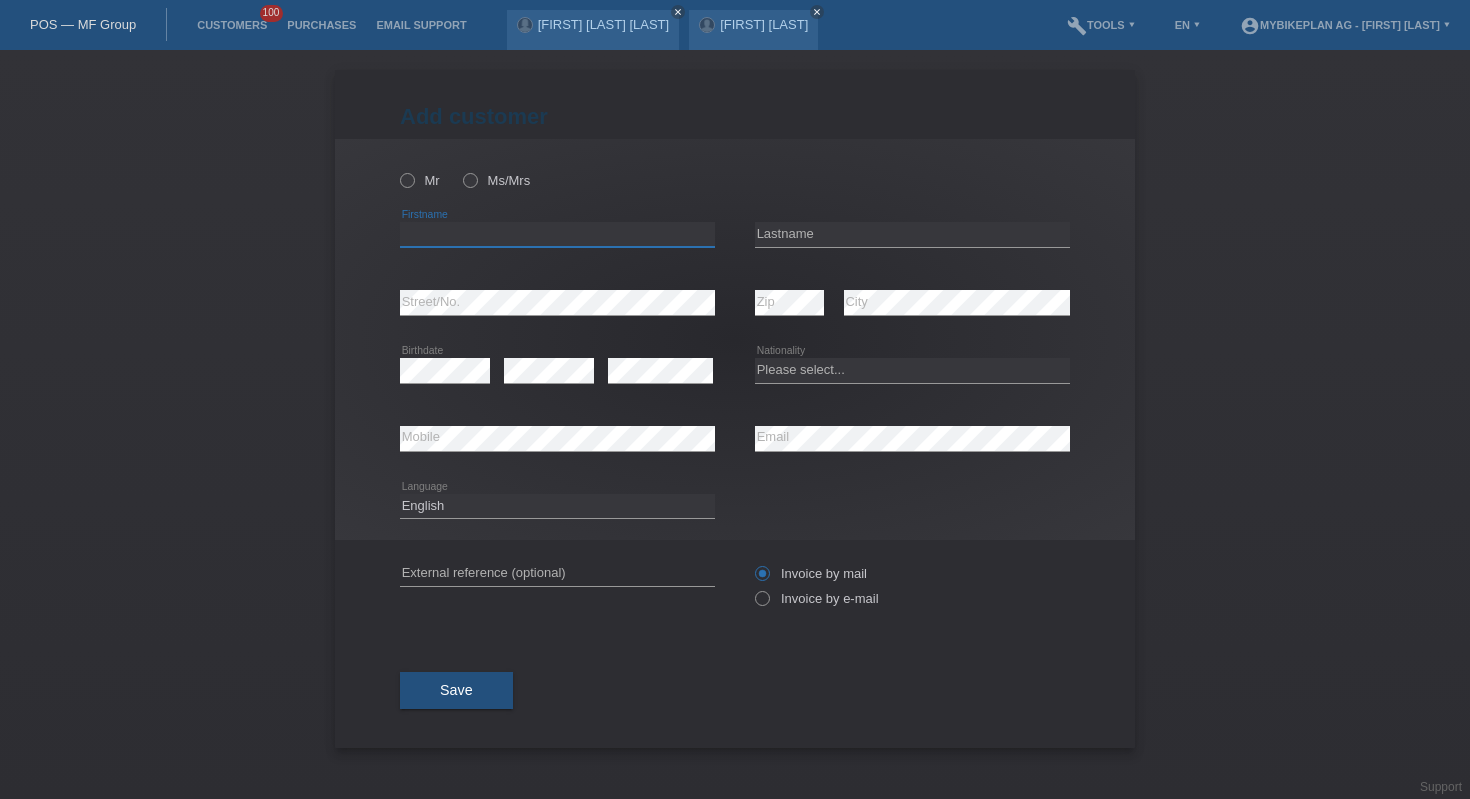 click at bounding box center [557, 234] 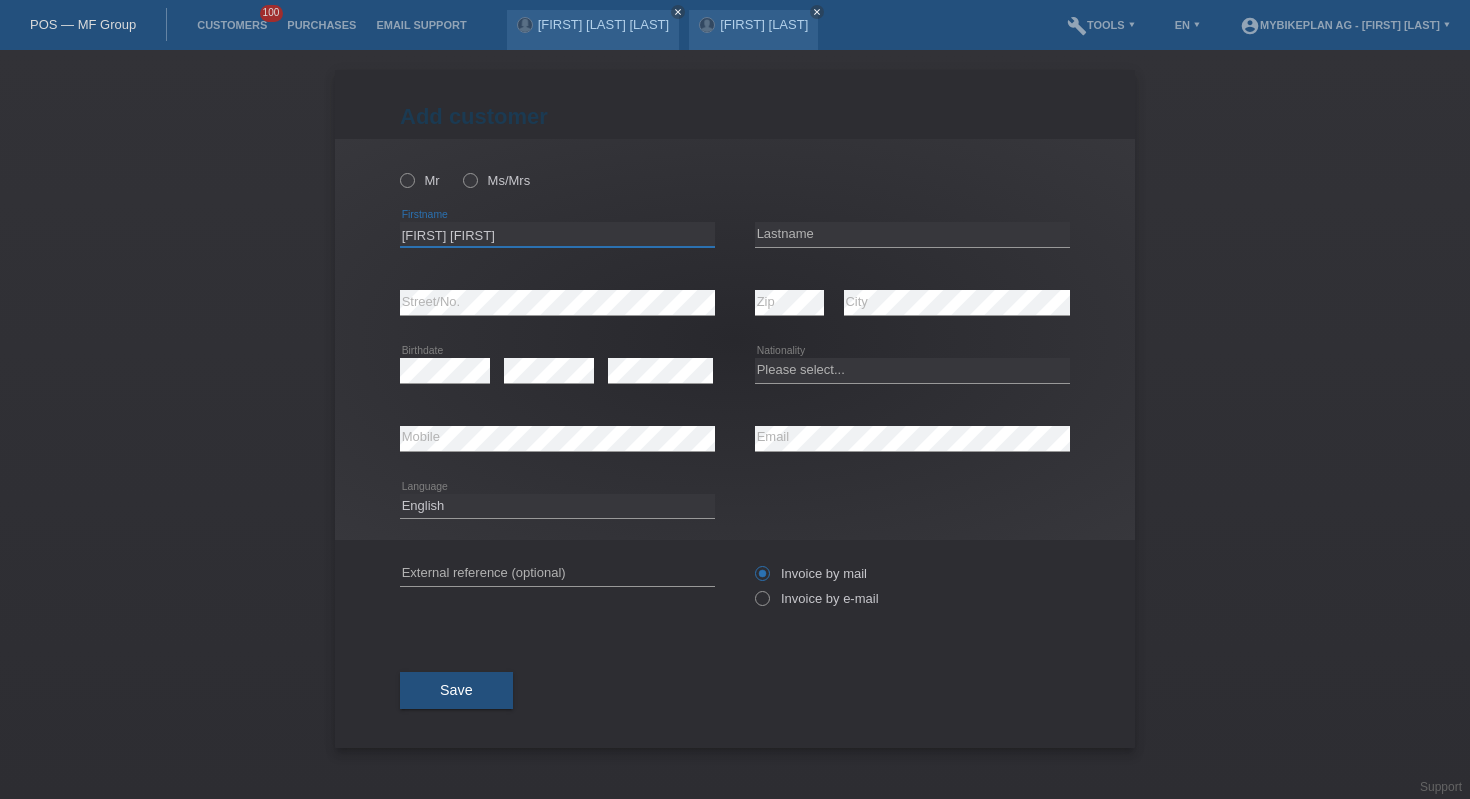 type on "[FIRST] [FIRST]" 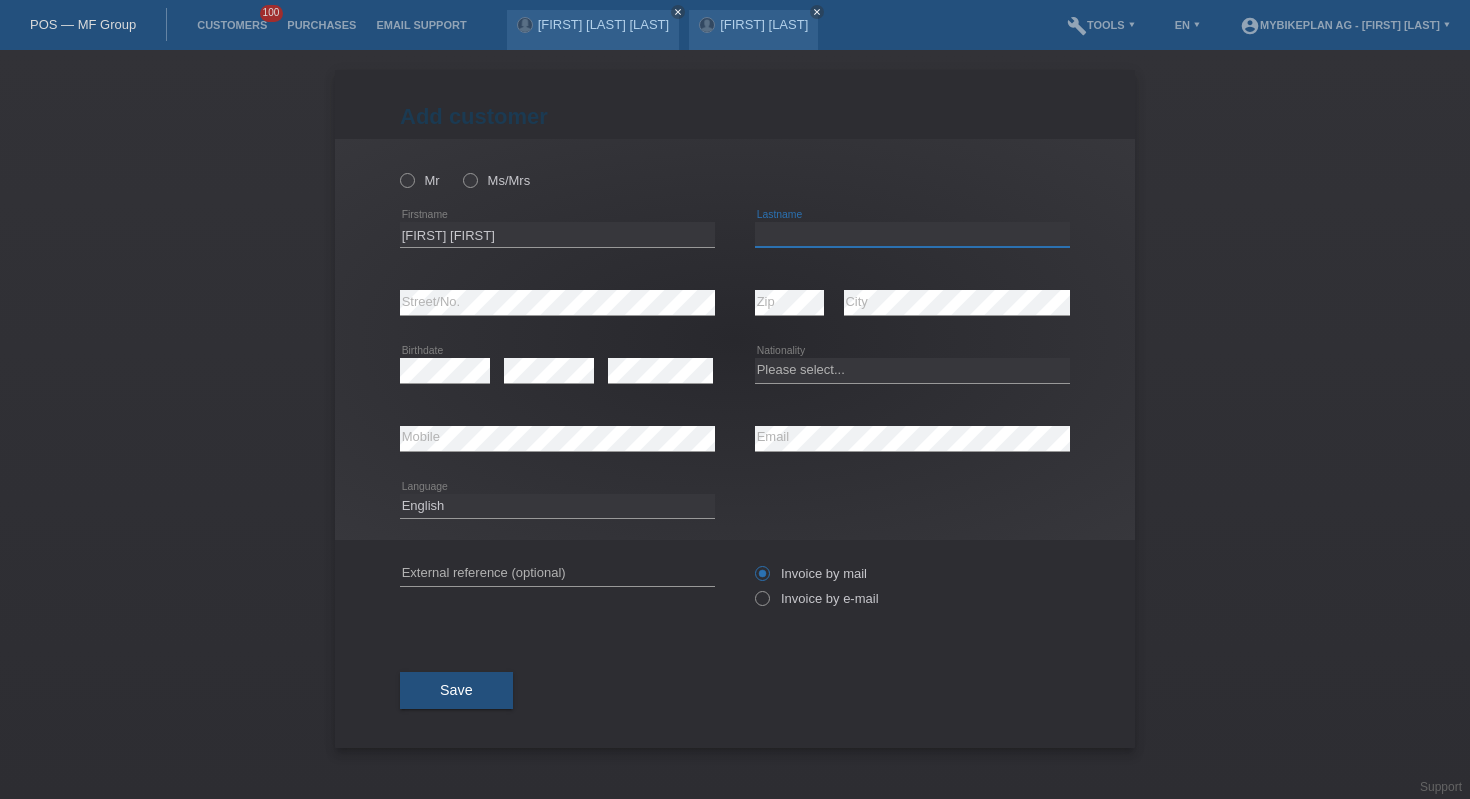 click at bounding box center [912, 234] 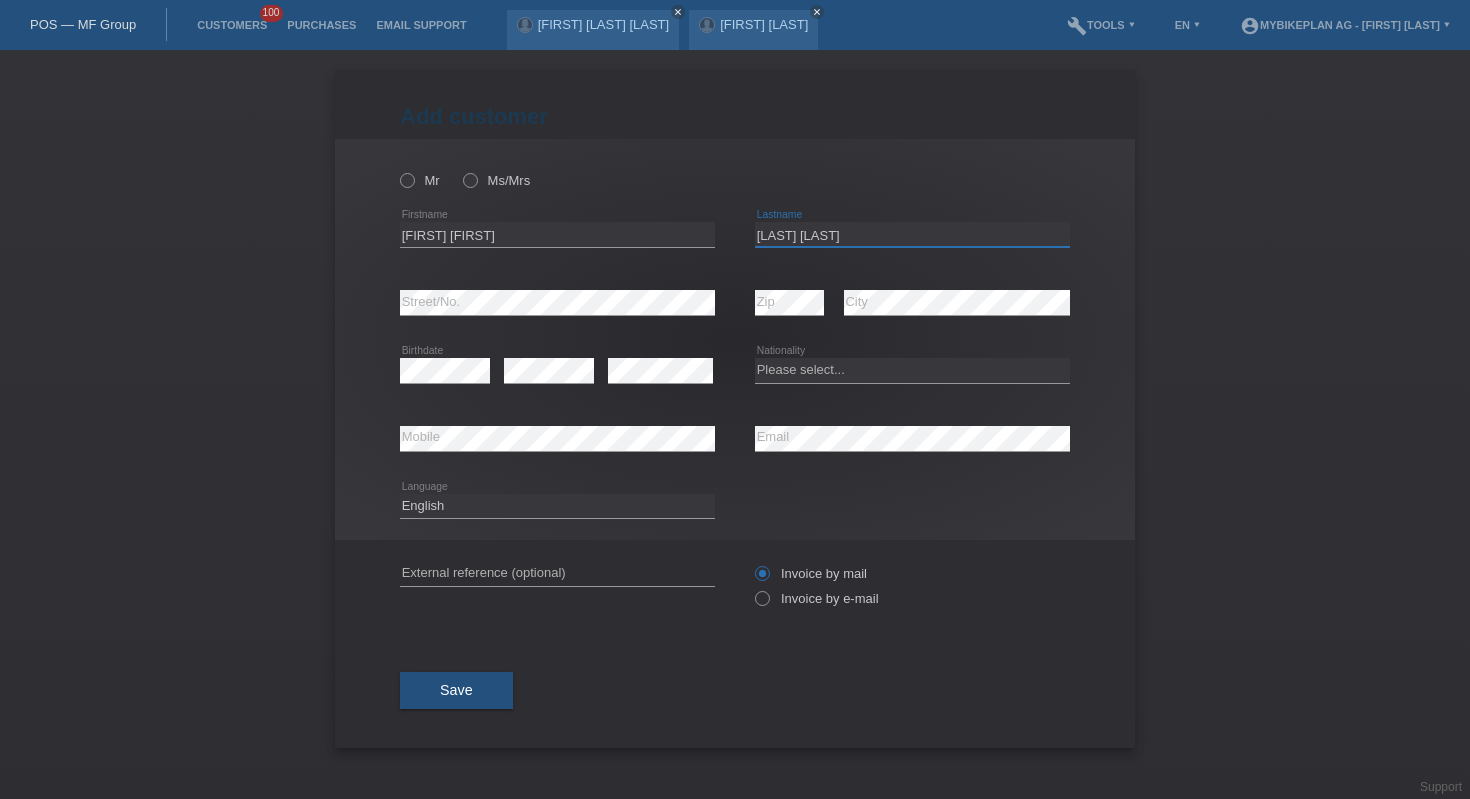 type on "[LAST] [LAST]" 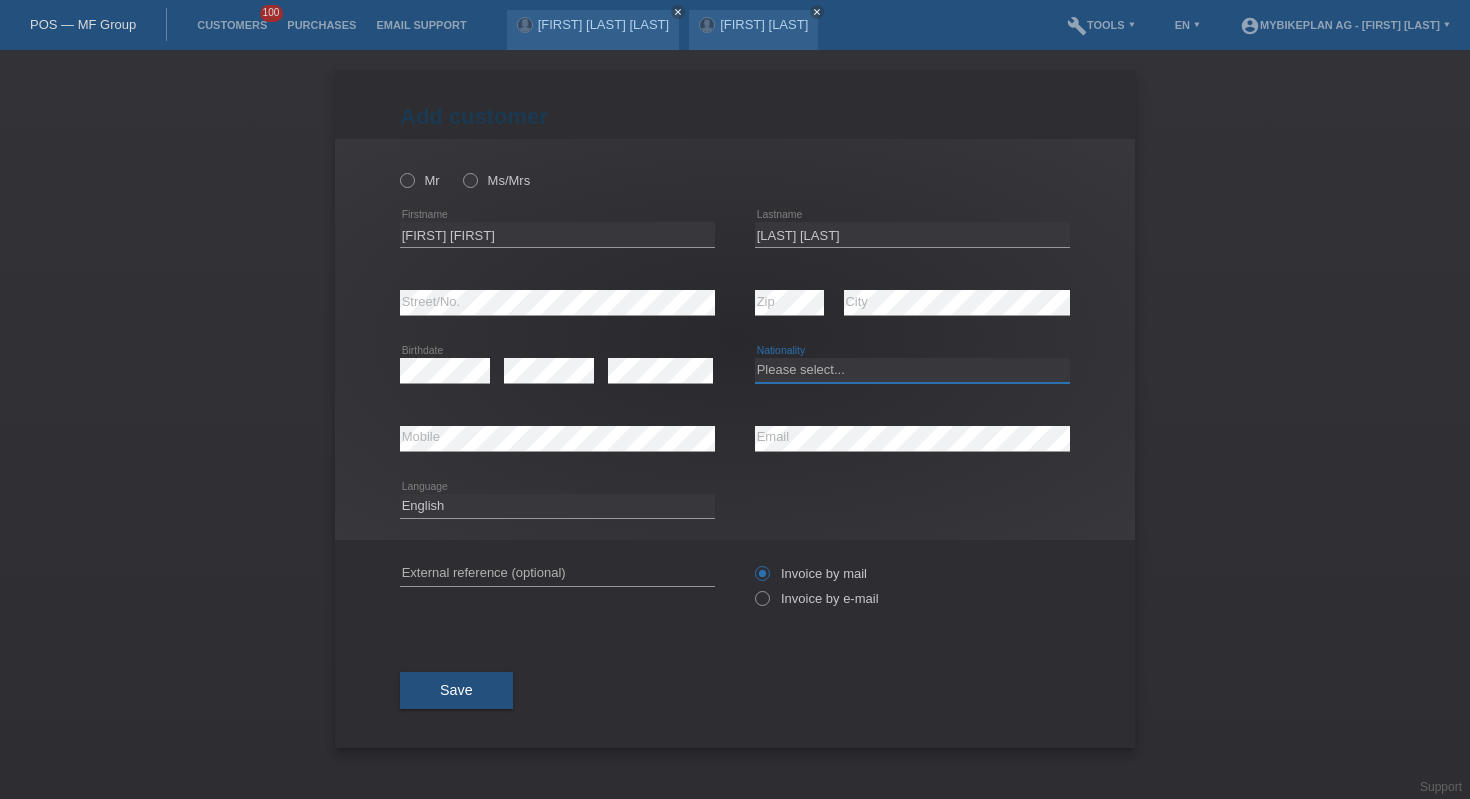 click on "Please select...
Switzerland
Austria
Germany
Liechtenstein
------------
Afghanistan
Åland Islands
Albania
Algeria
American Samoa Andorra Angola Anguilla Antarctica Antigua and Barbuda Argentina Armenia" at bounding box center [912, 370] 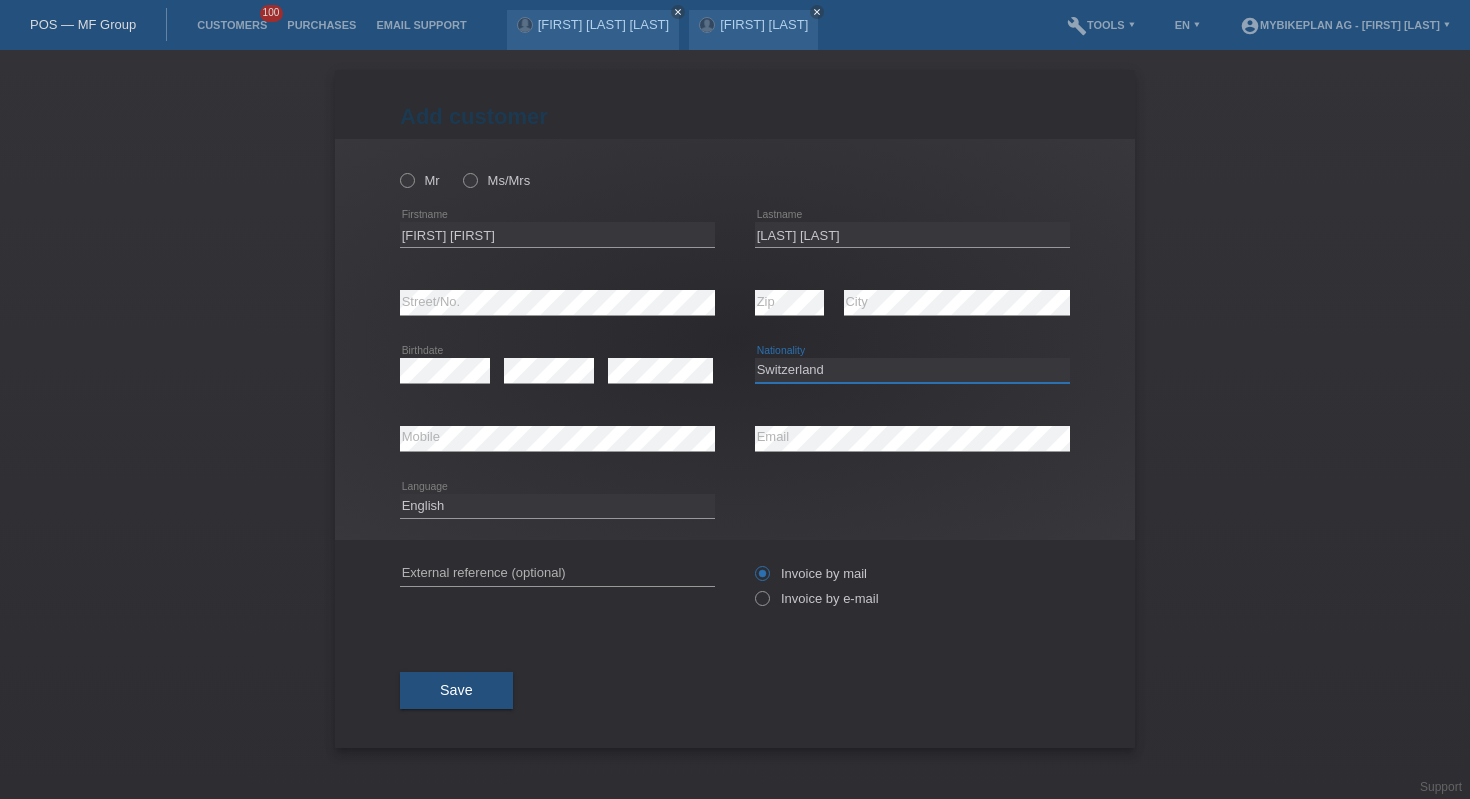 click on "Please select...
Switzerland
Austria
Germany
Liechtenstein
------------
Afghanistan
Åland Islands
Albania
Algeria
American Samoa Andorra Angola Anguilla Antarctica Antigua and Barbuda Argentina Armenia" at bounding box center [912, 370] 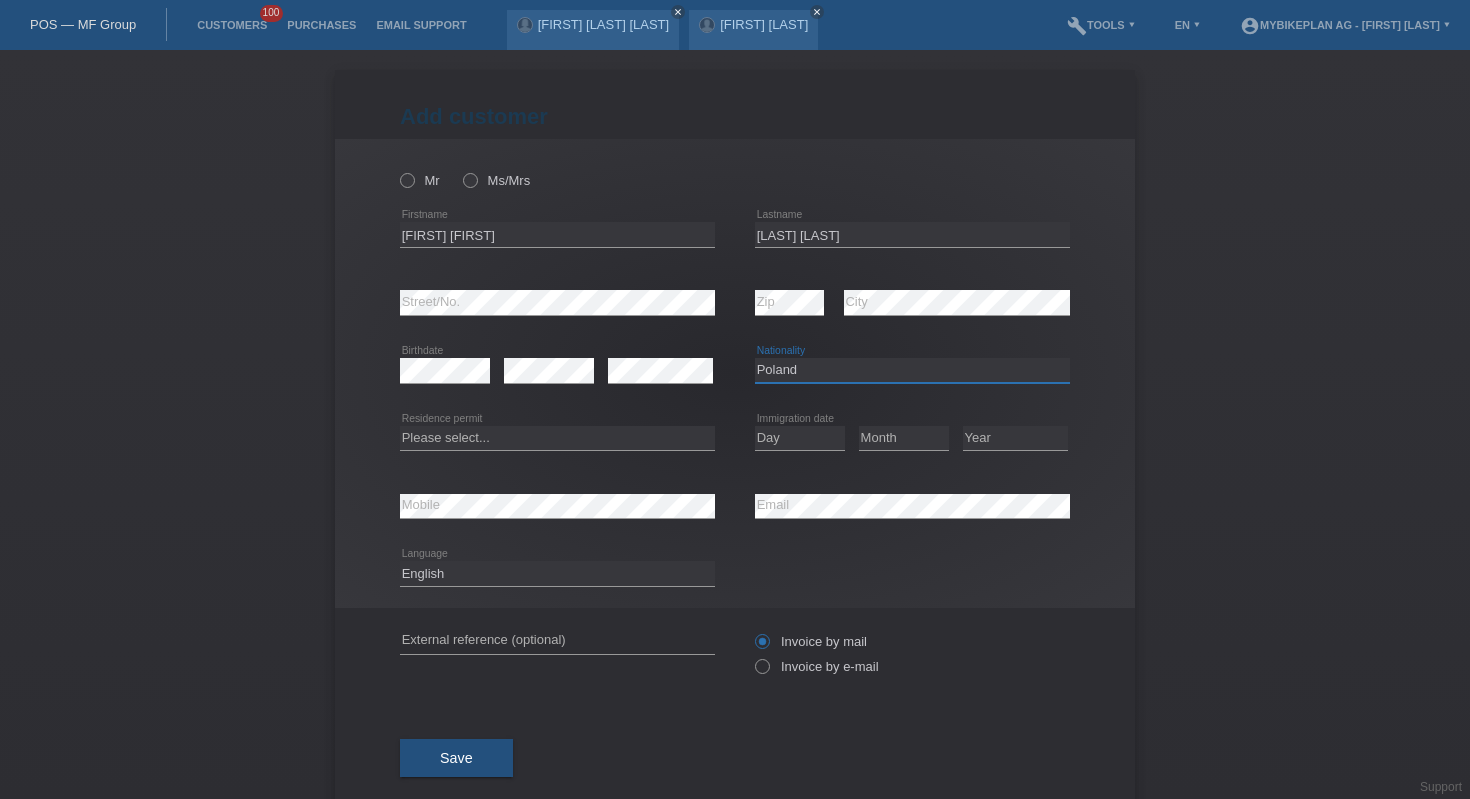 click on "Please select...
Switzerland
Austria
Germany
Liechtenstein
------------
Afghanistan
Åland Islands
Albania
Algeria
American Samoa Andorra Angola Anguilla Antarctica Antigua and Barbuda Argentina Armenia" at bounding box center (912, 370) 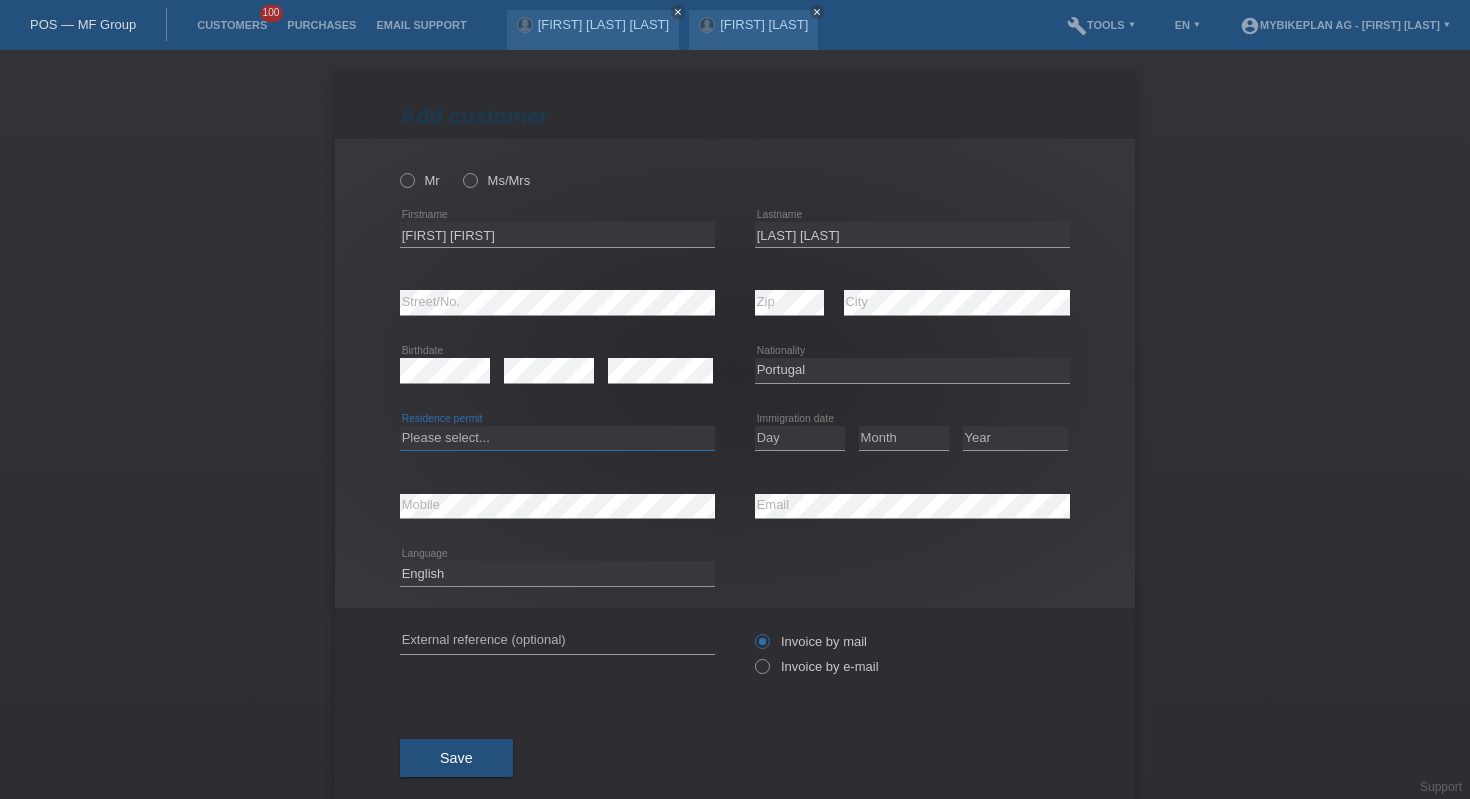 click on "Please select...
C
B
B - Refugee status
Other" at bounding box center (557, 438) 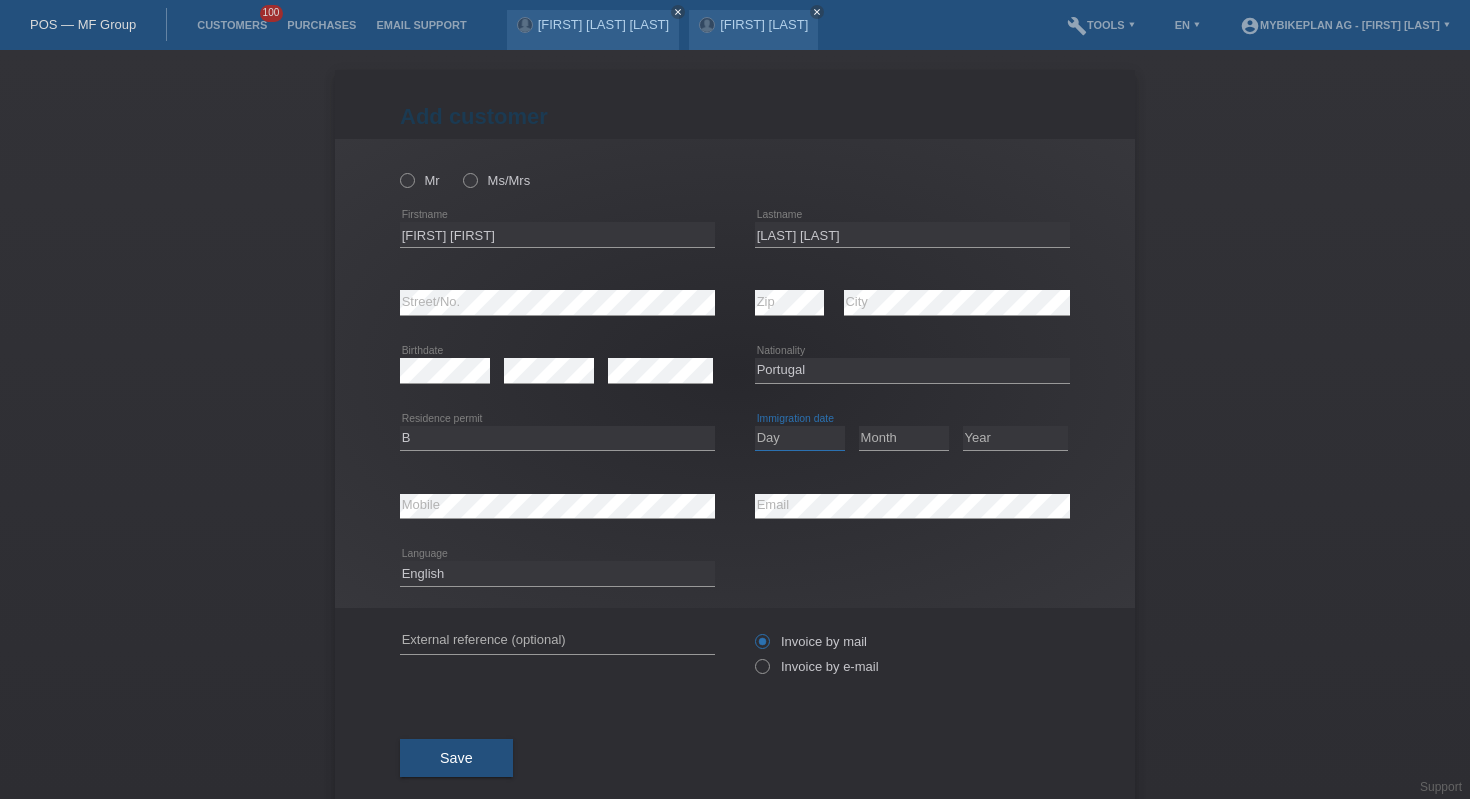 click on "Day
01
02
03
04
05
06
07
08
09
10 11" at bounding box center [800, 438] 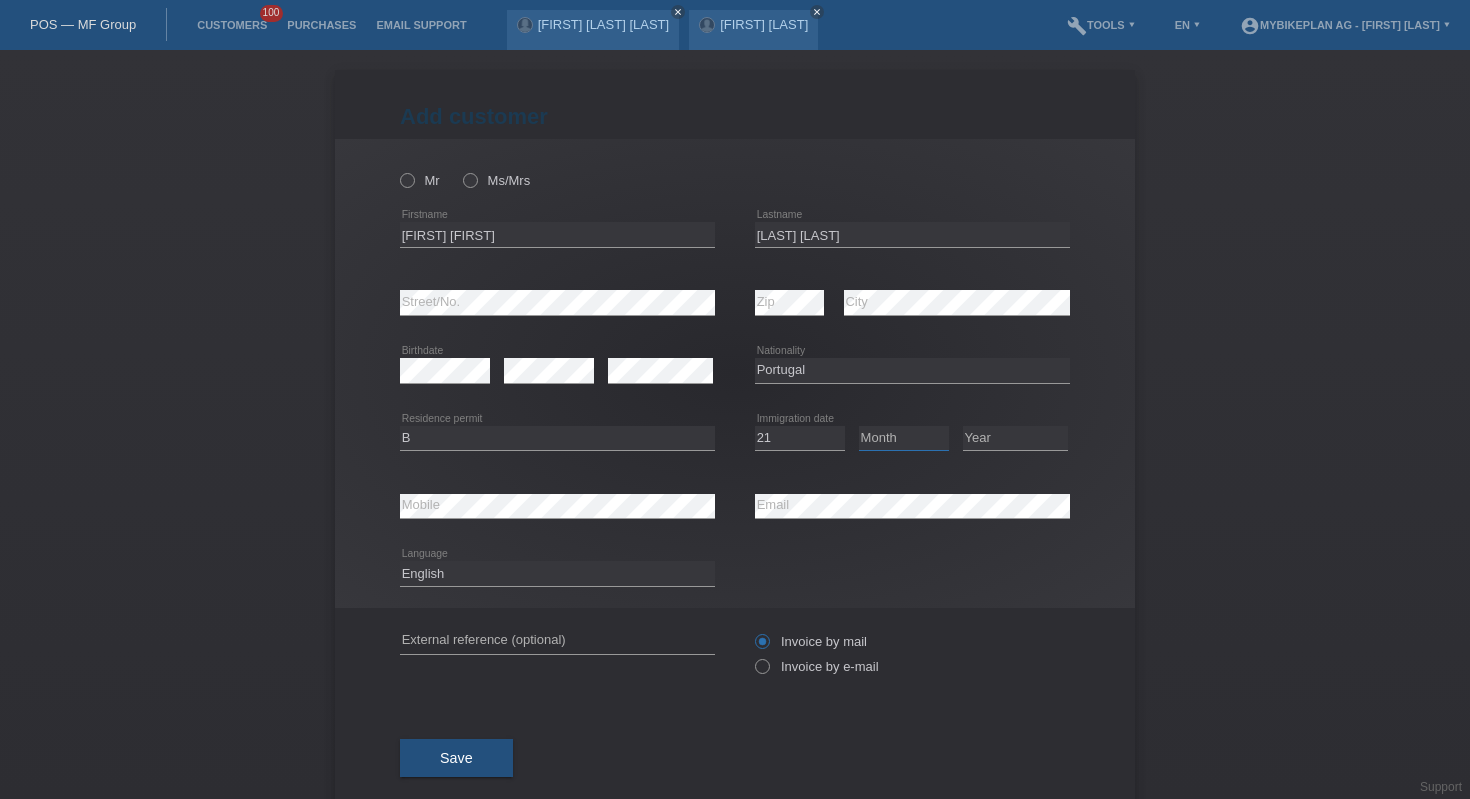 click on "Month
01
02
03
04
05
06
07
08
09
10 11" at bounding box center [904, 438] 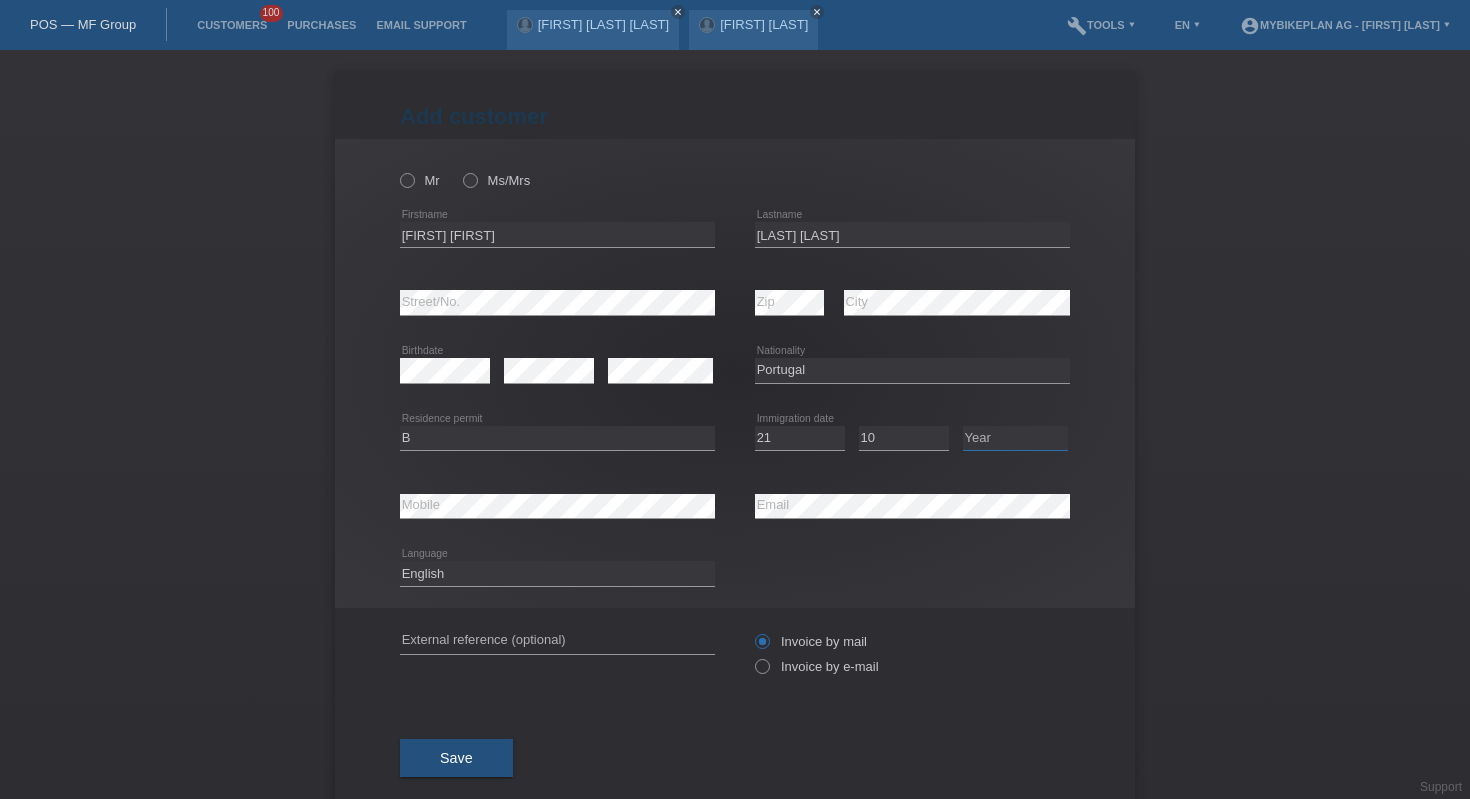 click on "Year
2025
2024
2023
2022
2021
2020
2019
2018
2017 2016 2015 2014 2013 2012 2011 2010 2009 2008 2007 2006 2005 2004 2003 2002 2001" at bounding box center (1015, 438) 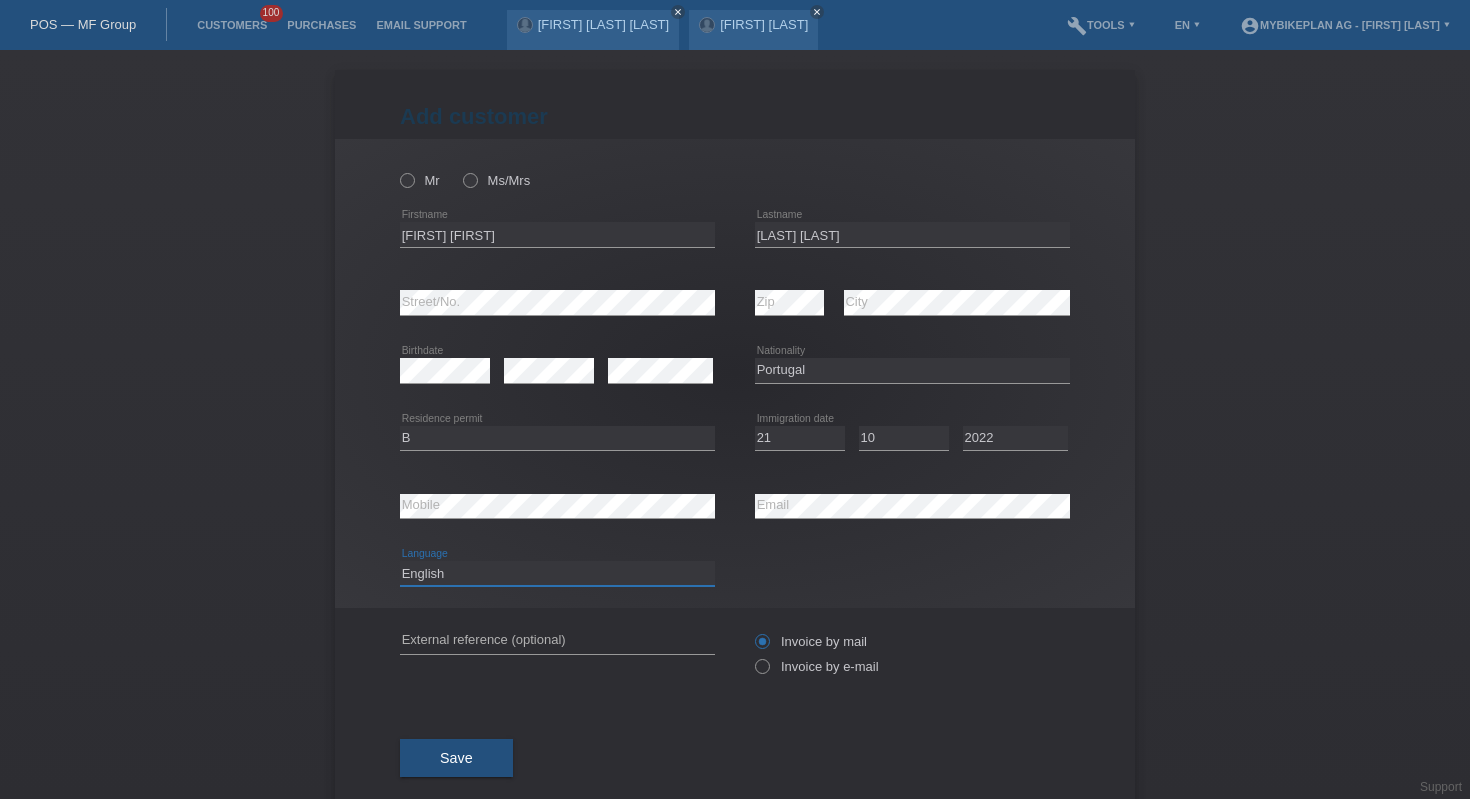 click on "Deutsch
Français
Italiano
English" at bounding box center (557, 573) 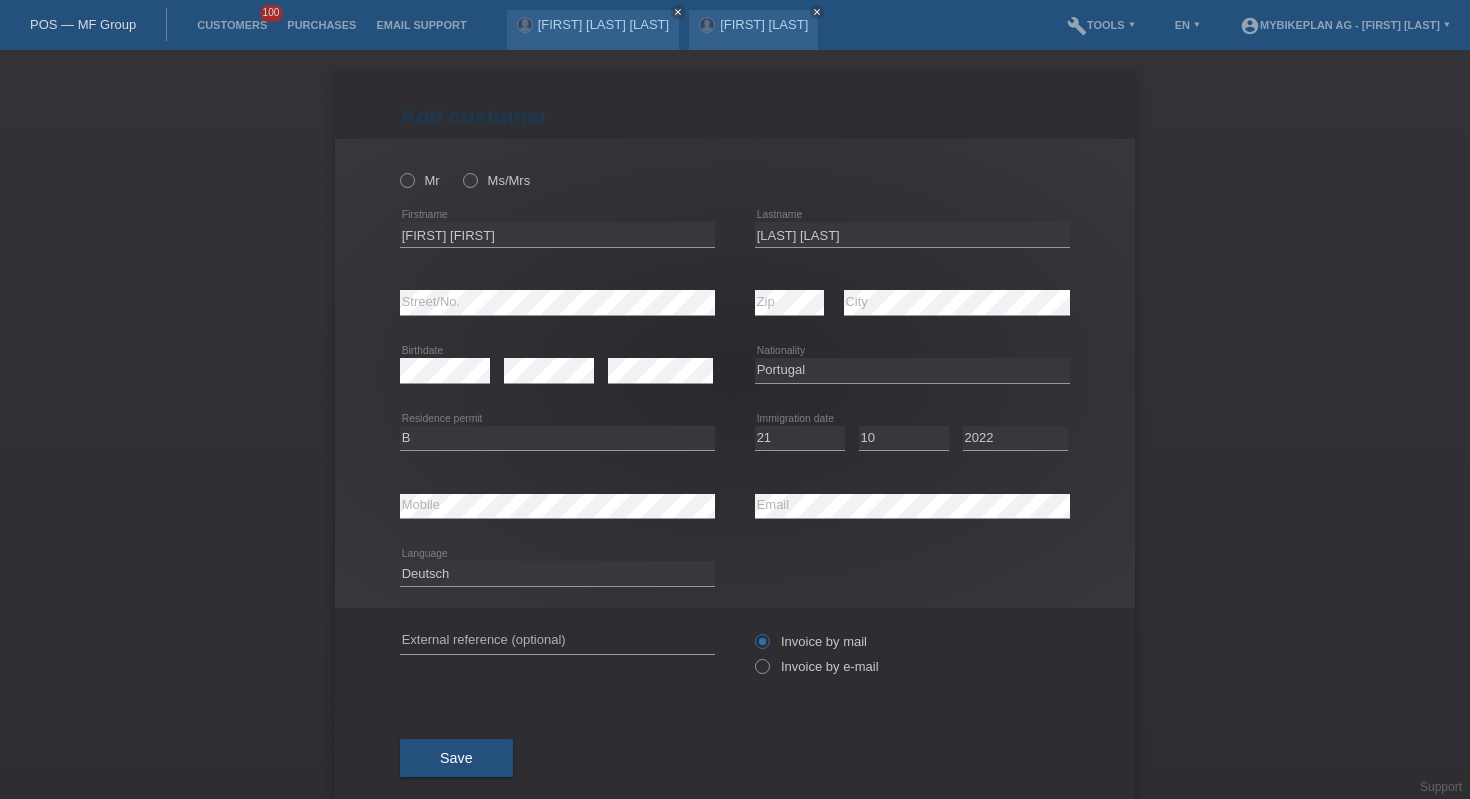 click on "error
External reference (optional)" at bounding box center [557, 170] 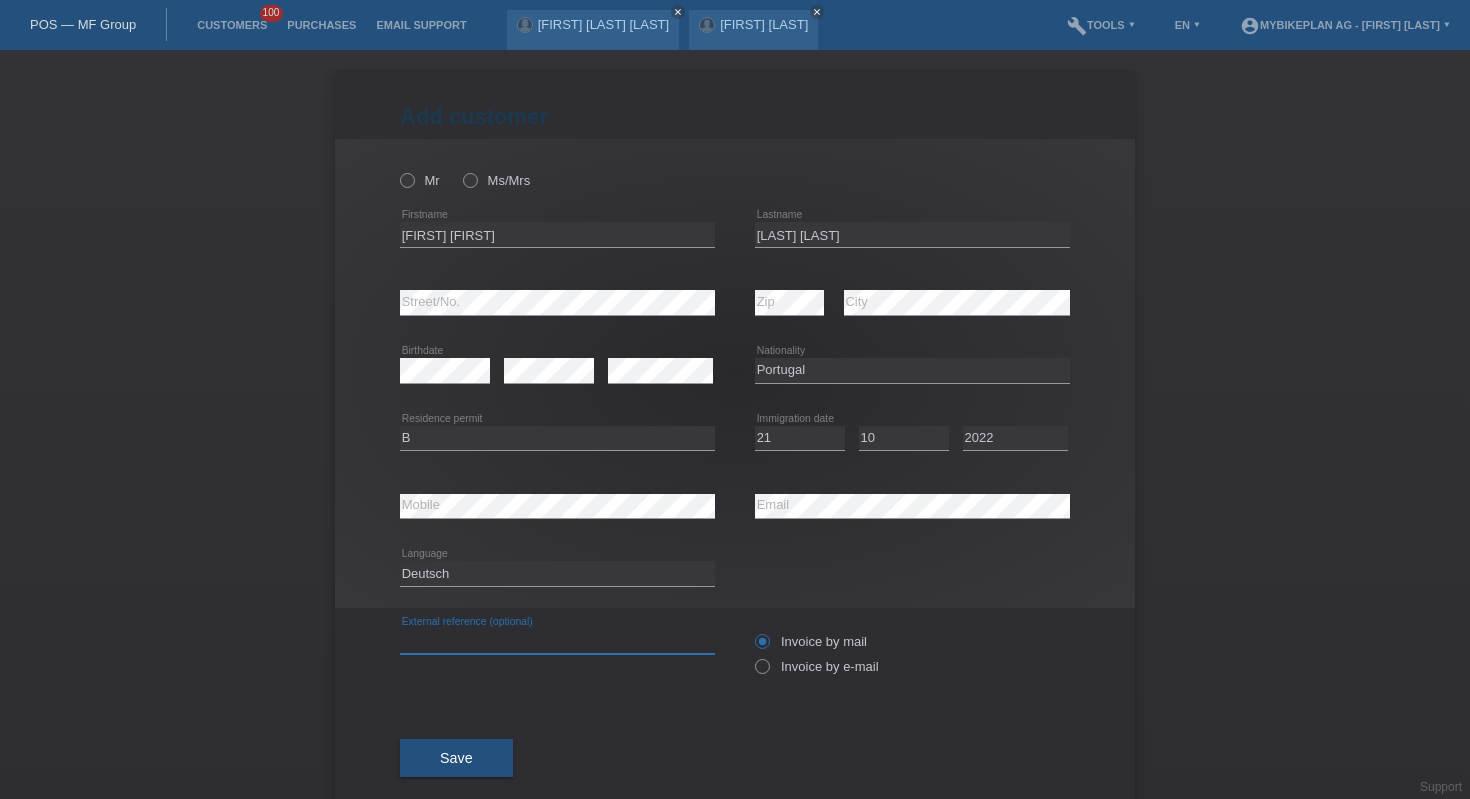 click at bounding box center [557, 641] 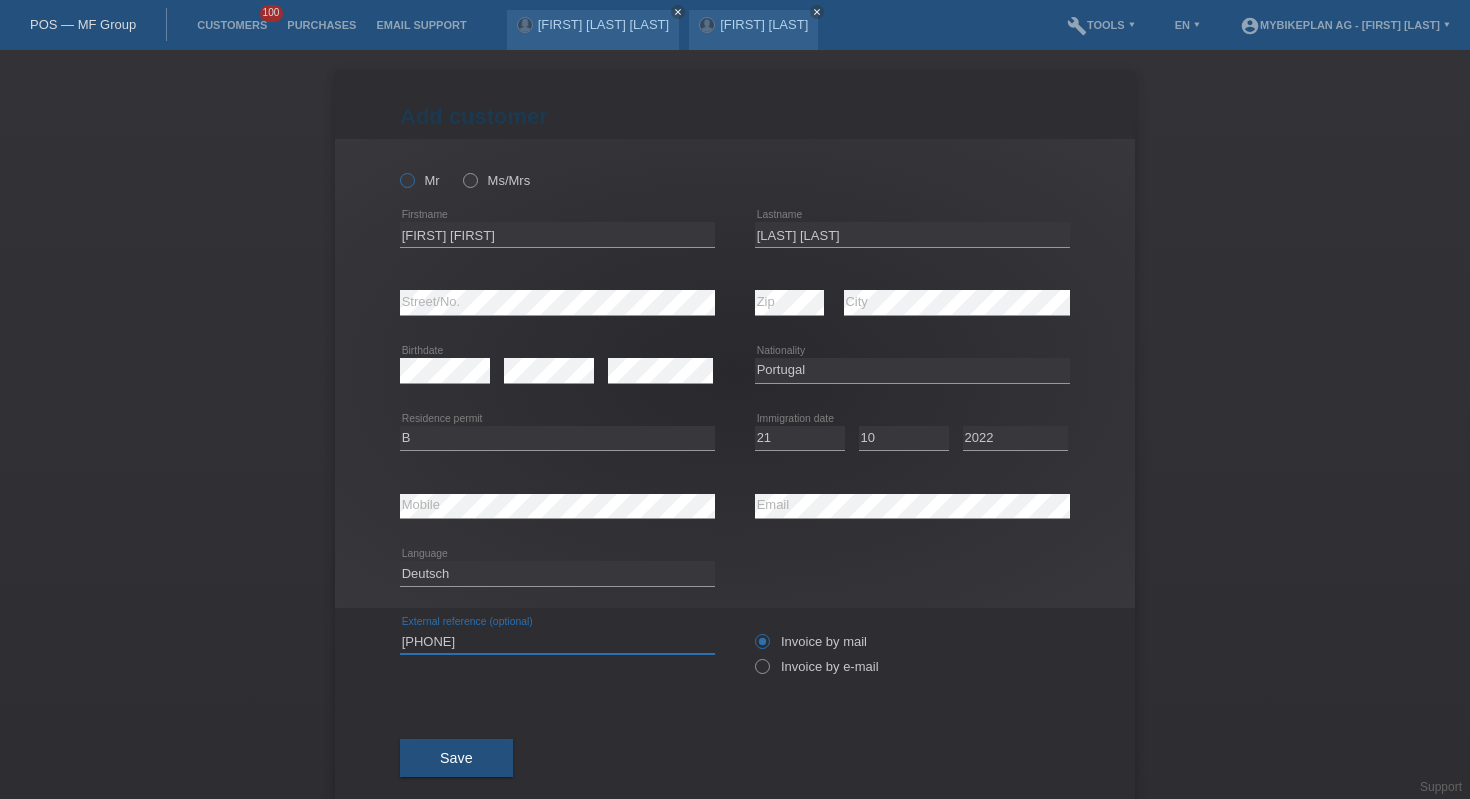 type on "39720431111" 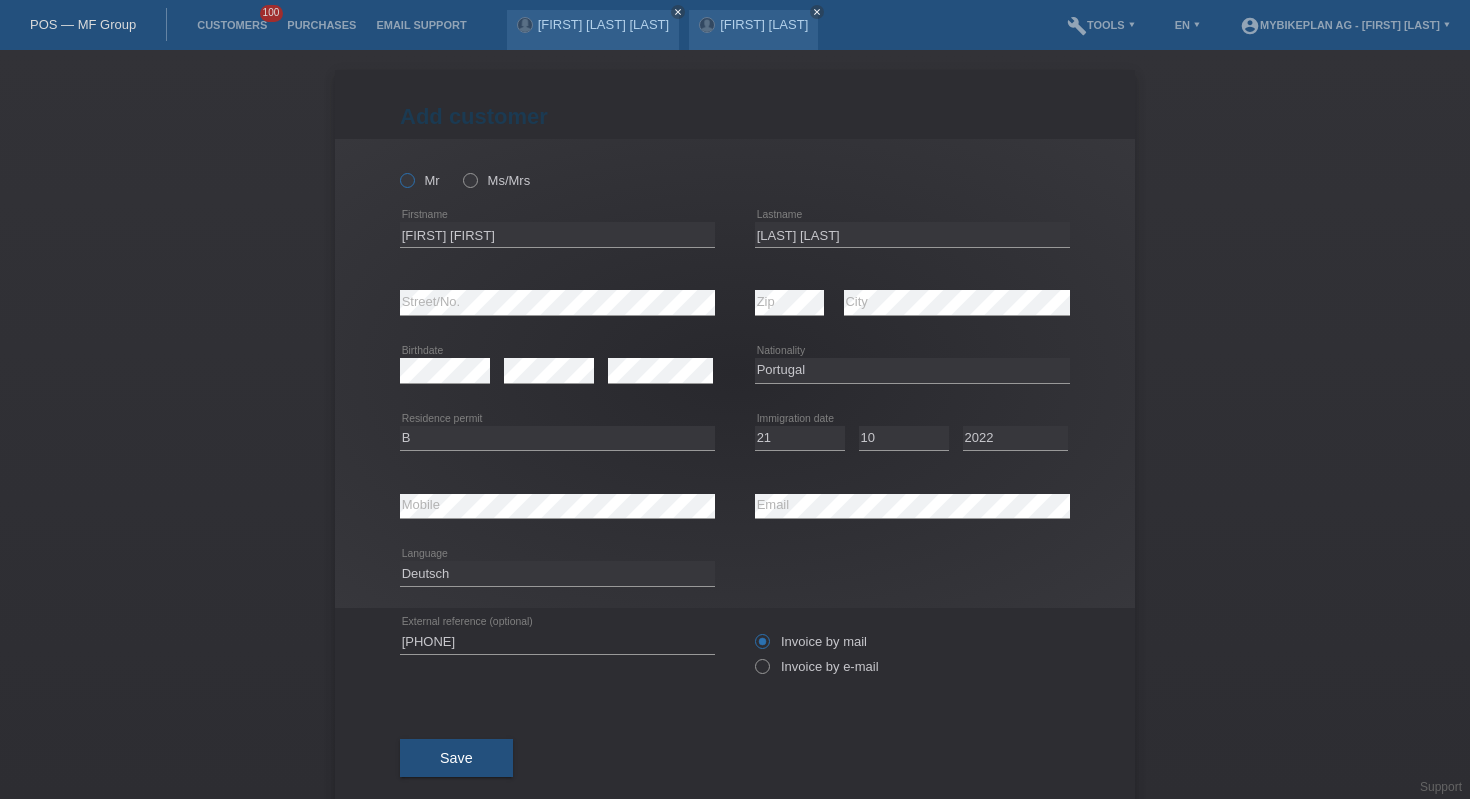 click at bounding box center (397, 170) 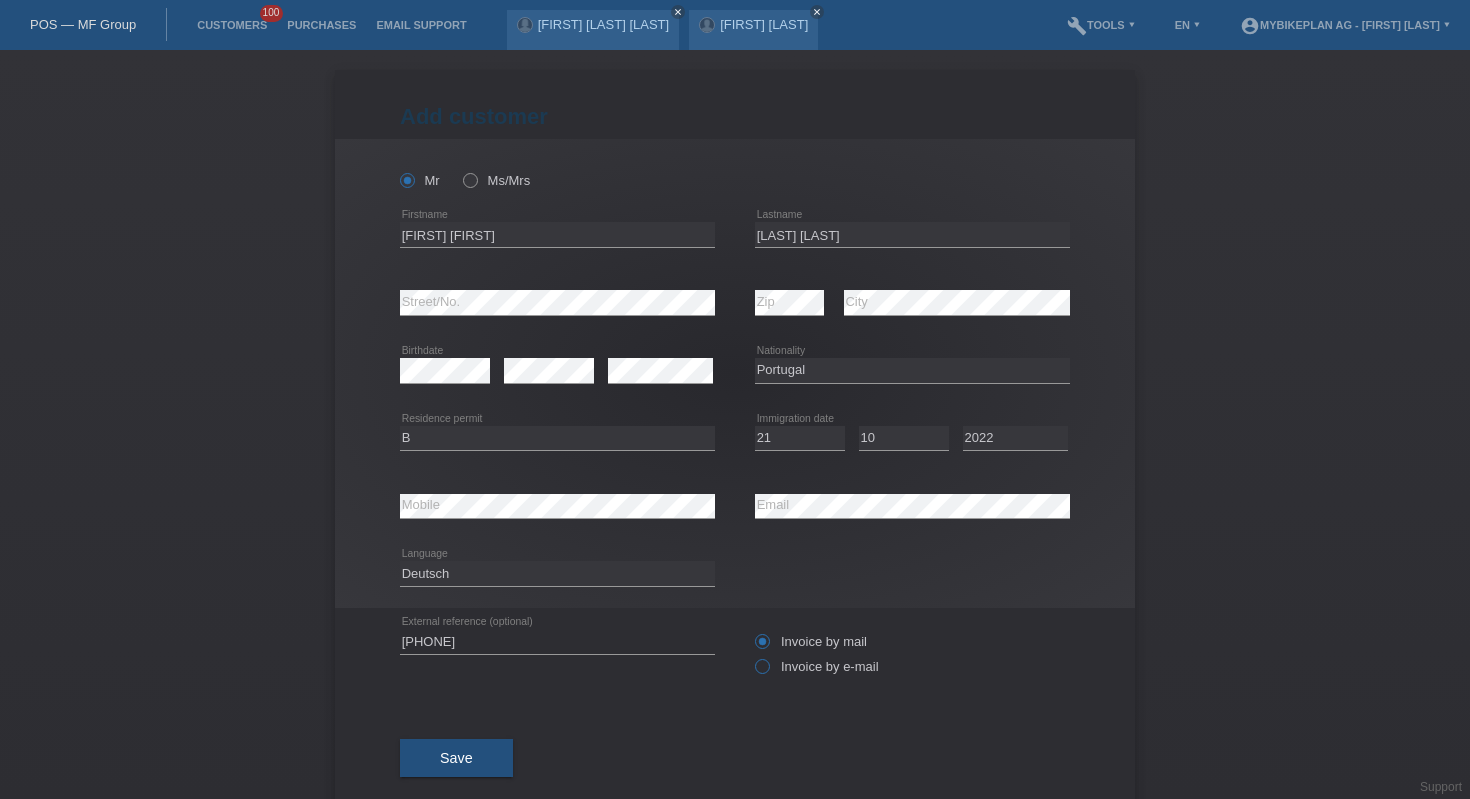 click on "Invoice by e-mail" at bounding box center [811, 641] 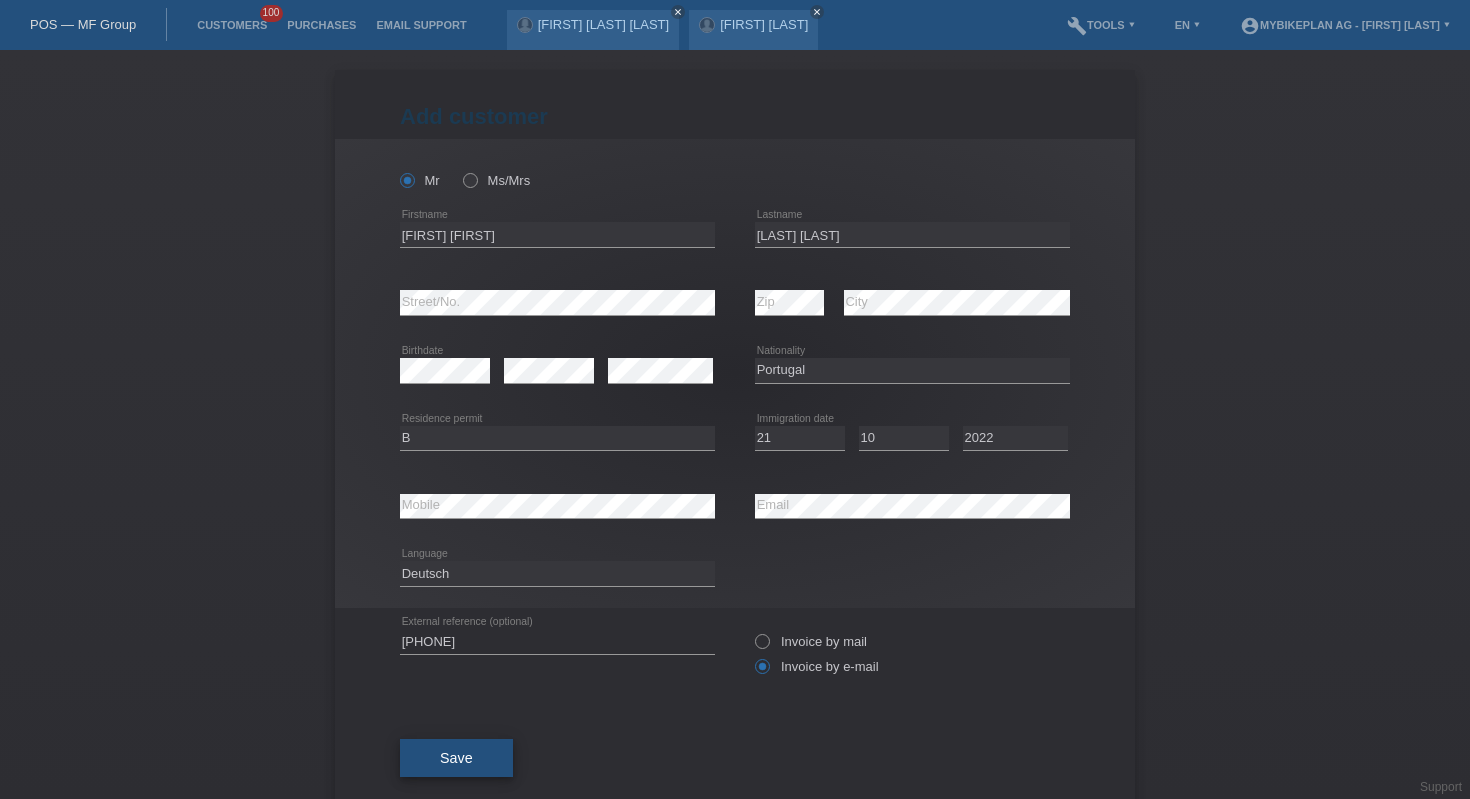 click on "Save" at bounding box center [456, 758] 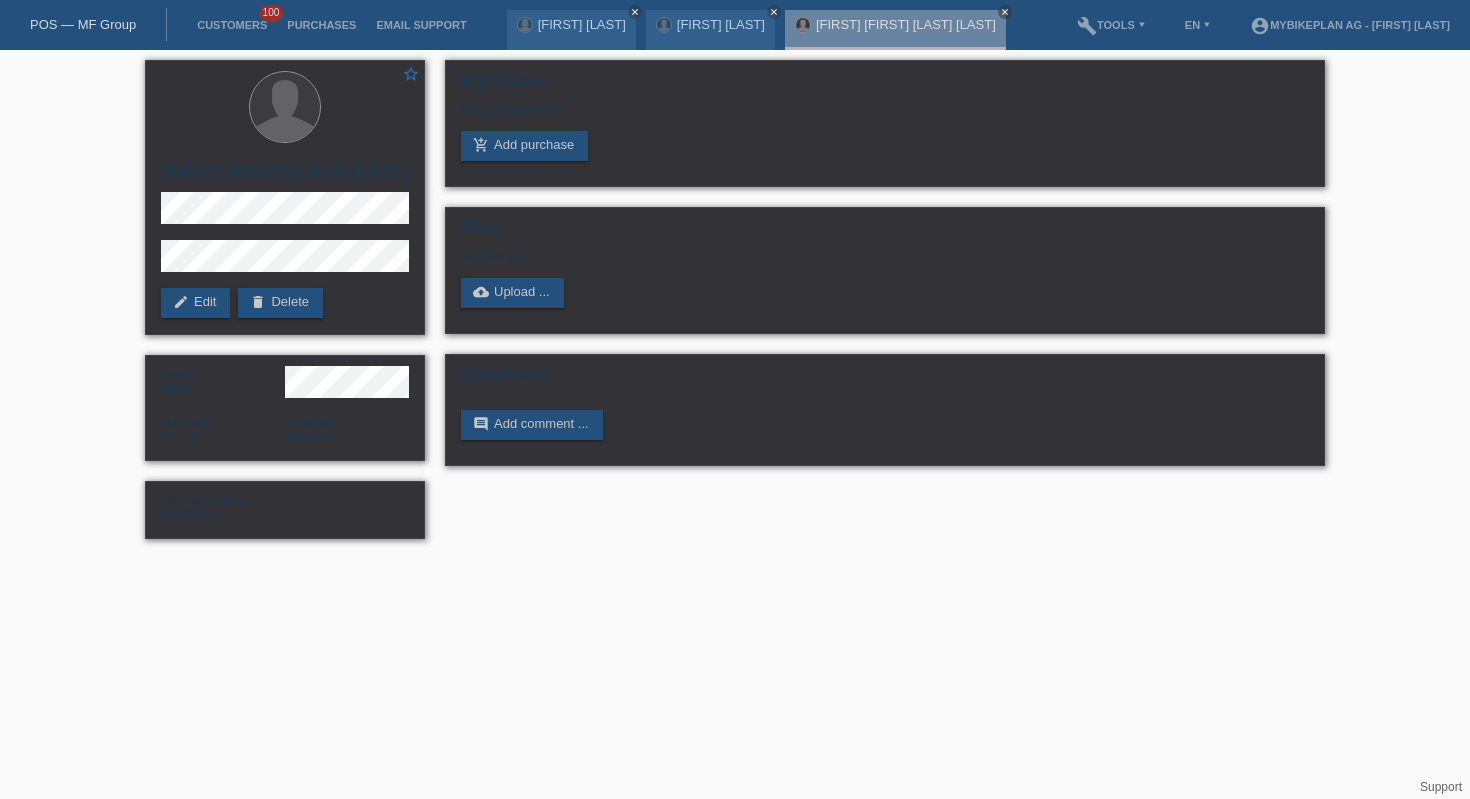 scroll, scrollTop: 0, scrollLeft: 0, axis: both 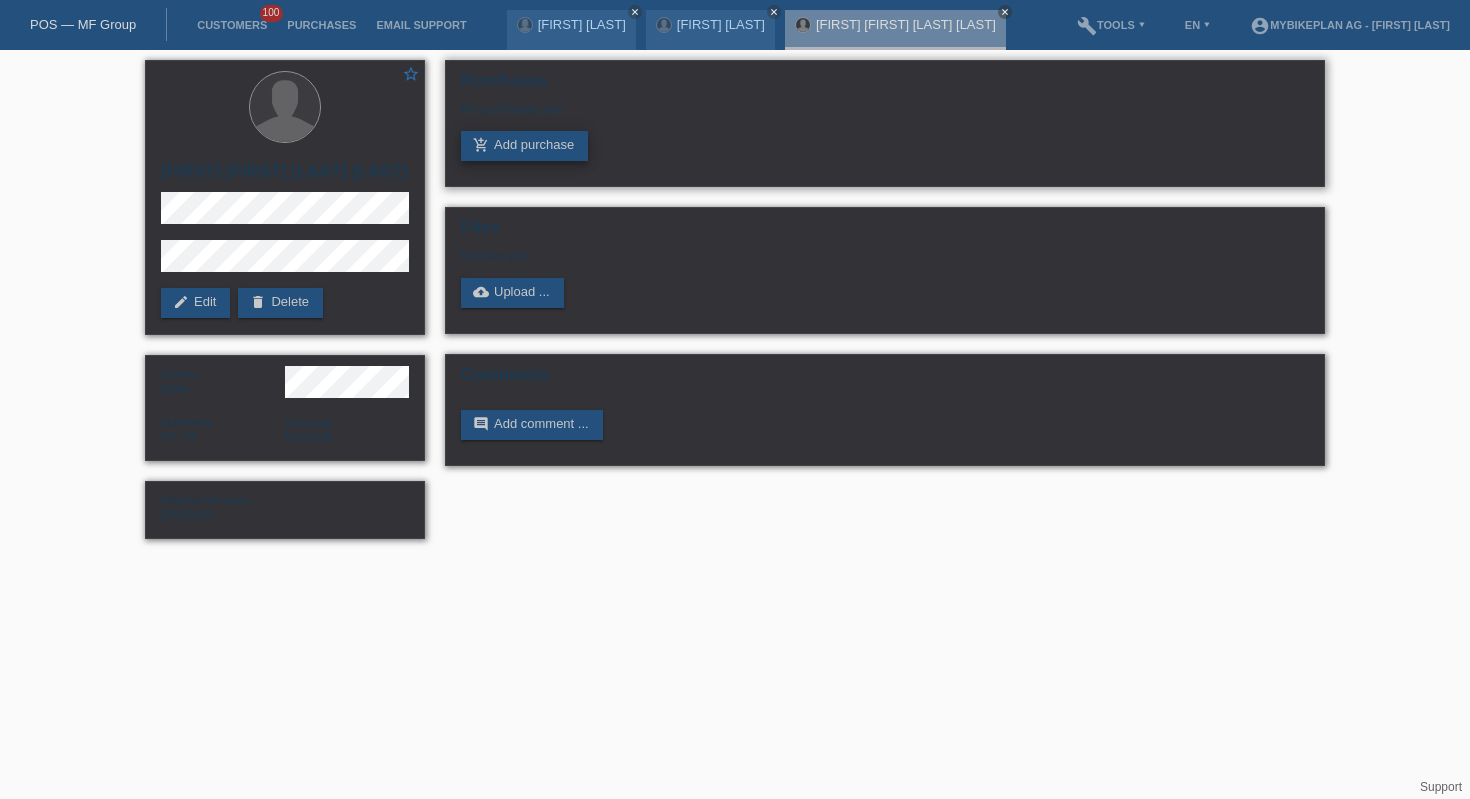 click on "add_shopping_cart  Add purchase" at bounding box center (524, 146) 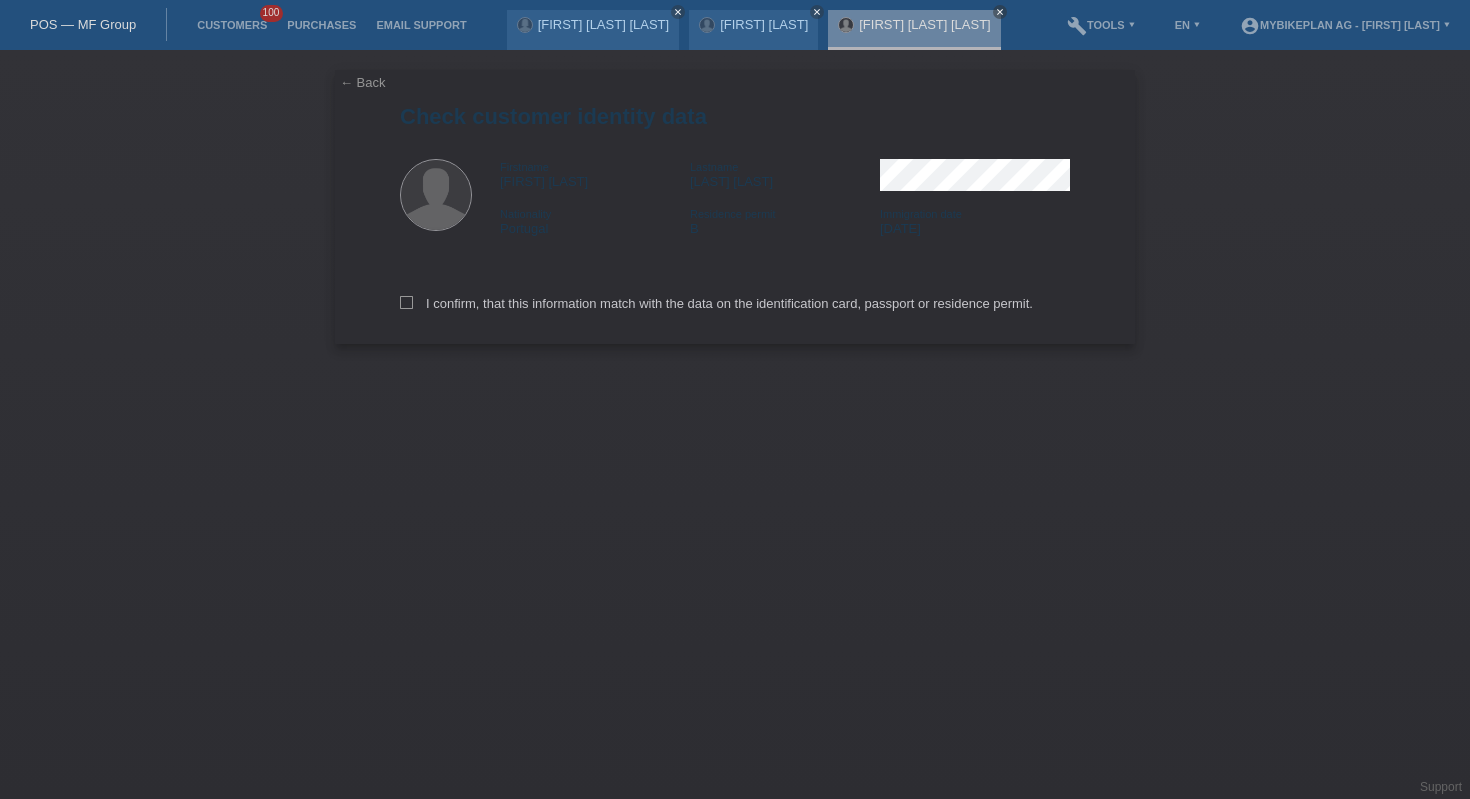 scroll, scrollTop: 0, scrollLeft: 0, axis: both 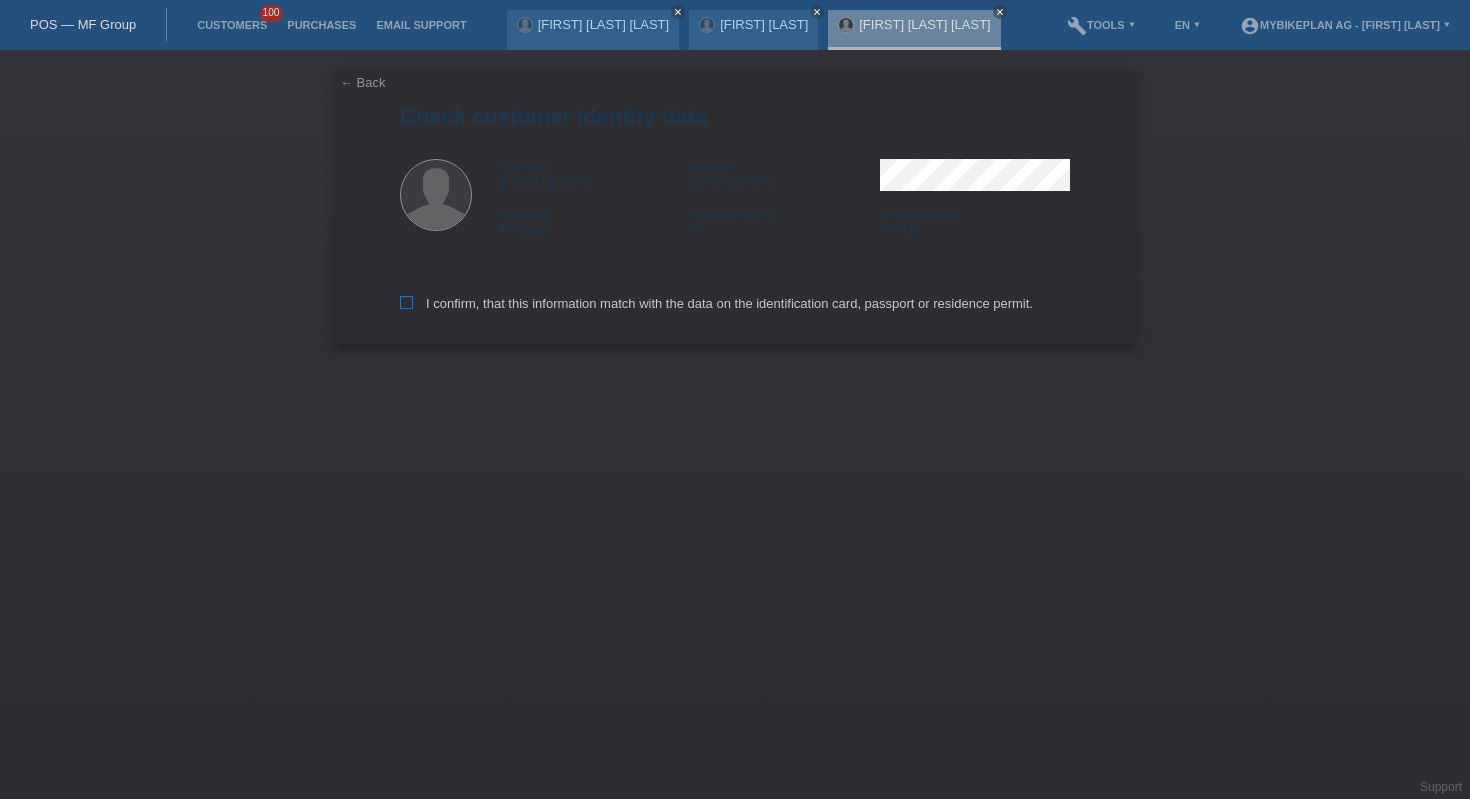 click on "I confirm, that this information match with the data on the identification card, passport or residence permit." at bounding box center [716, 303] 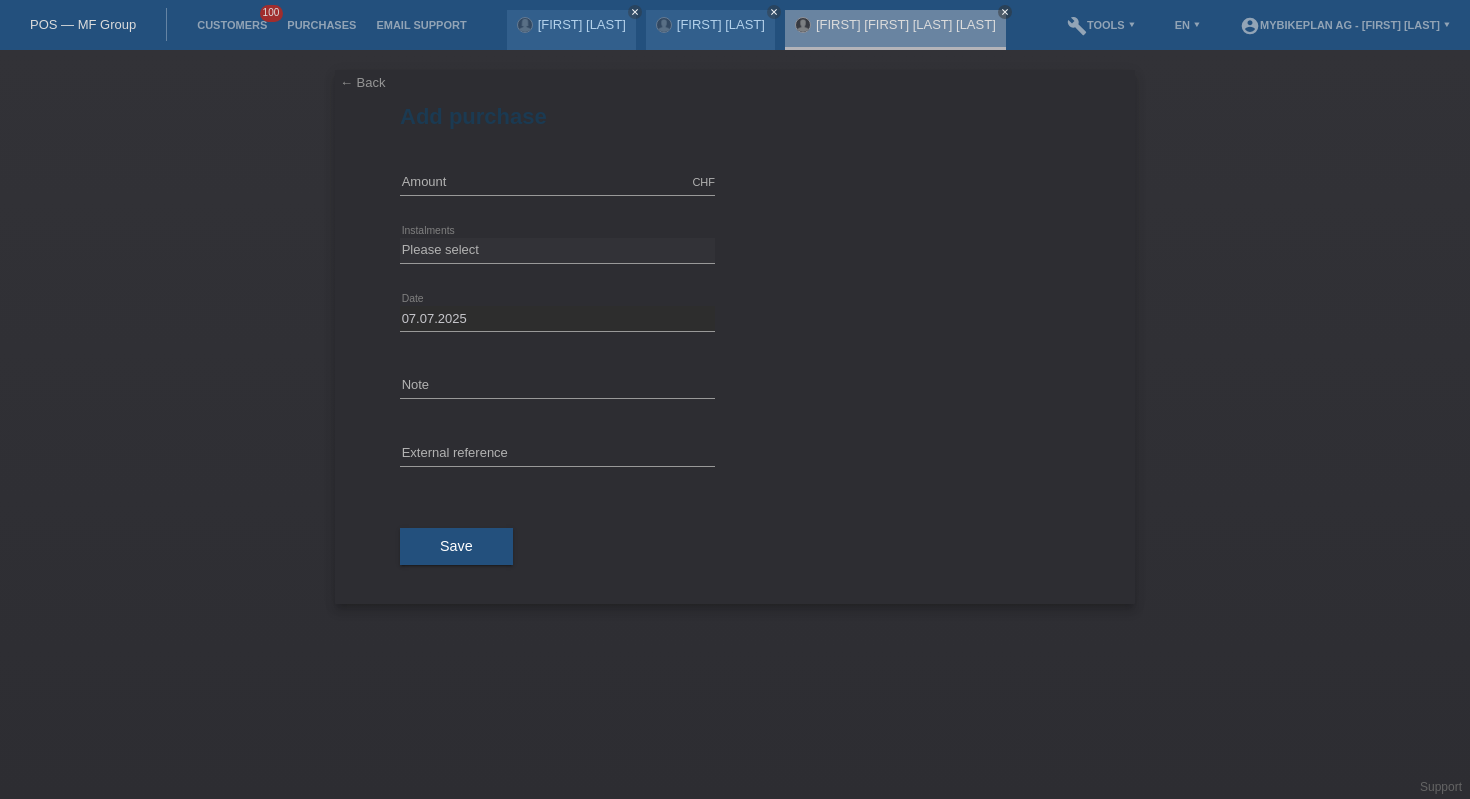 scroll, scrollTop: 0, scrollLeft: 0, axis: both 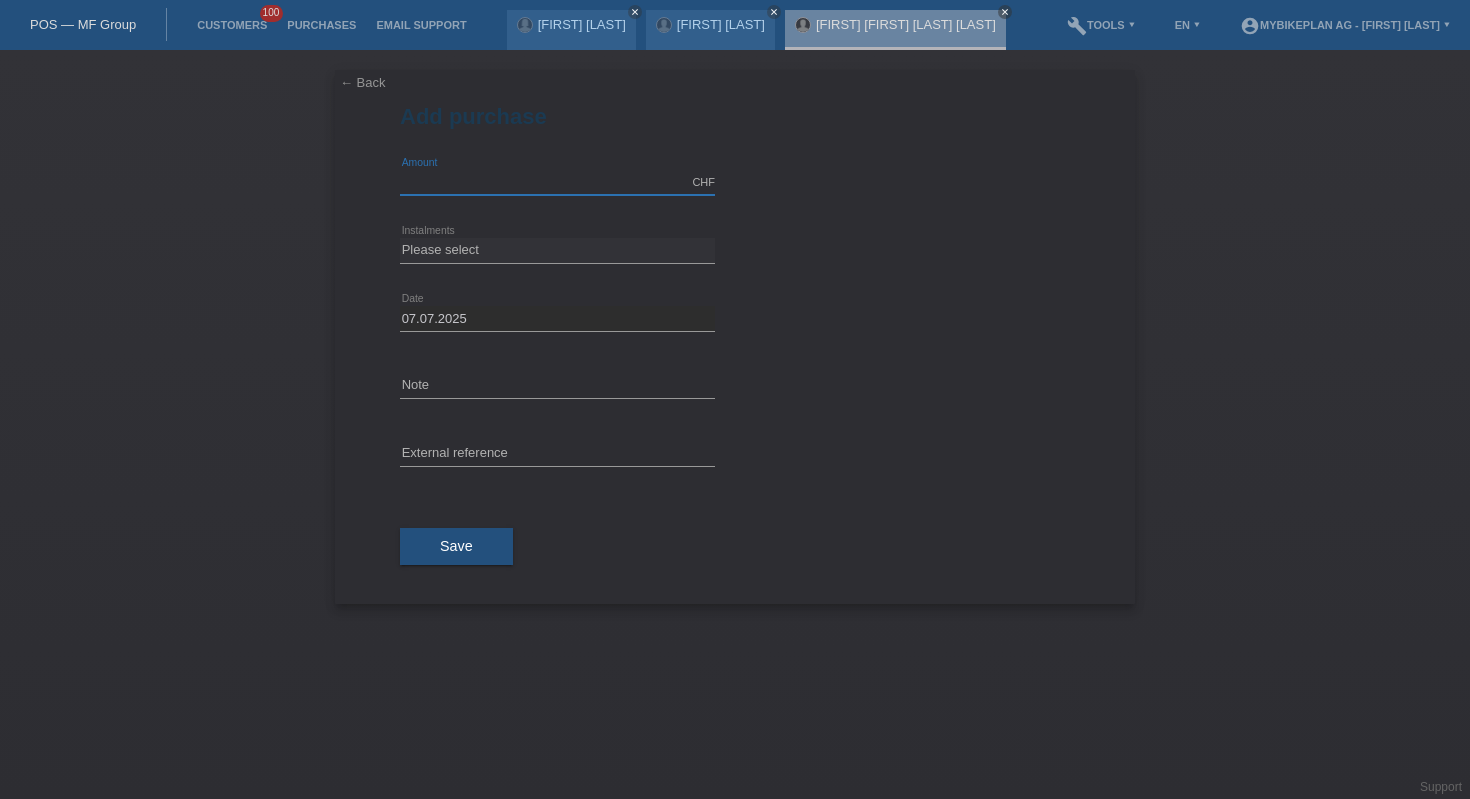 click at bounding box center [557, 182] 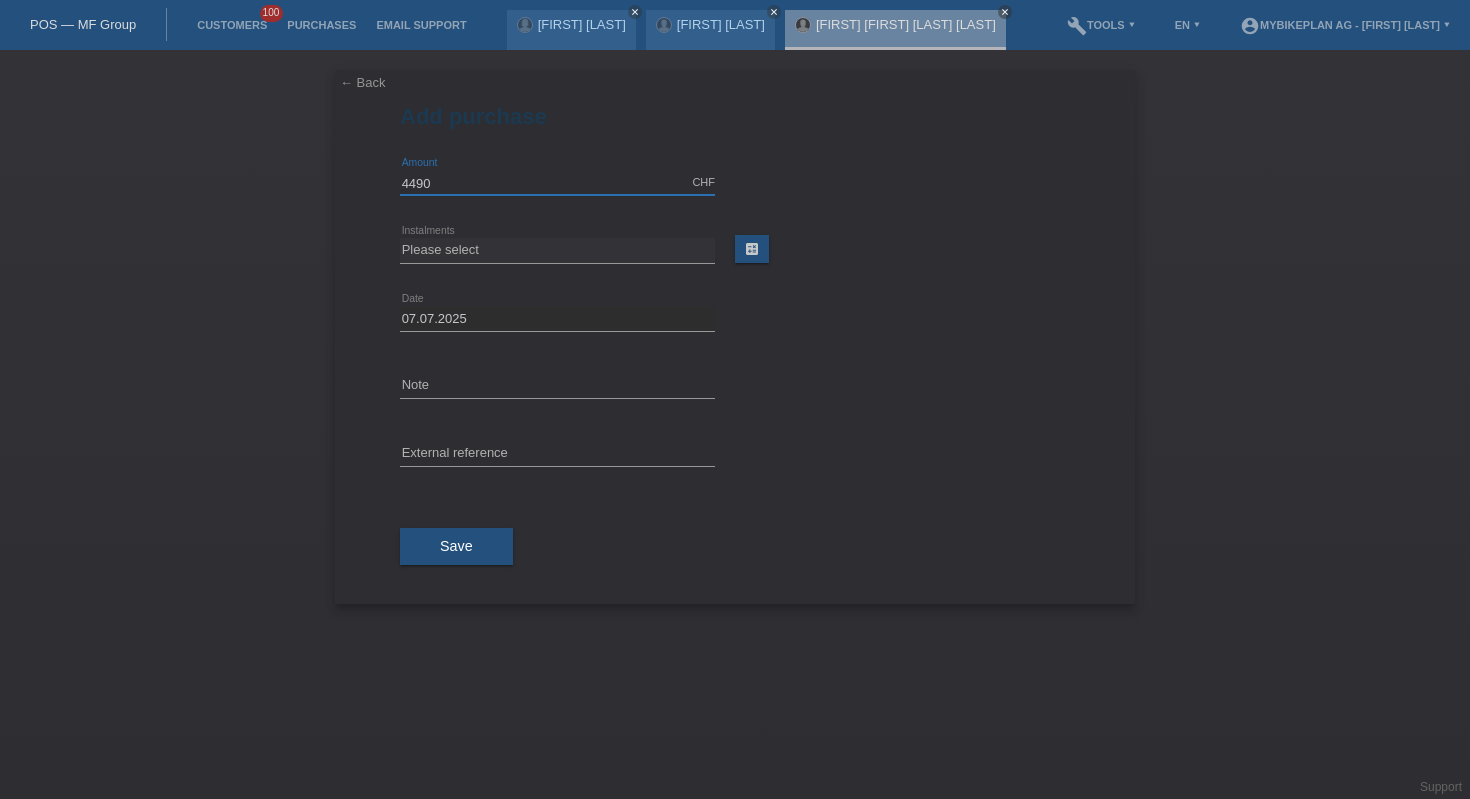 type on "4490.00" 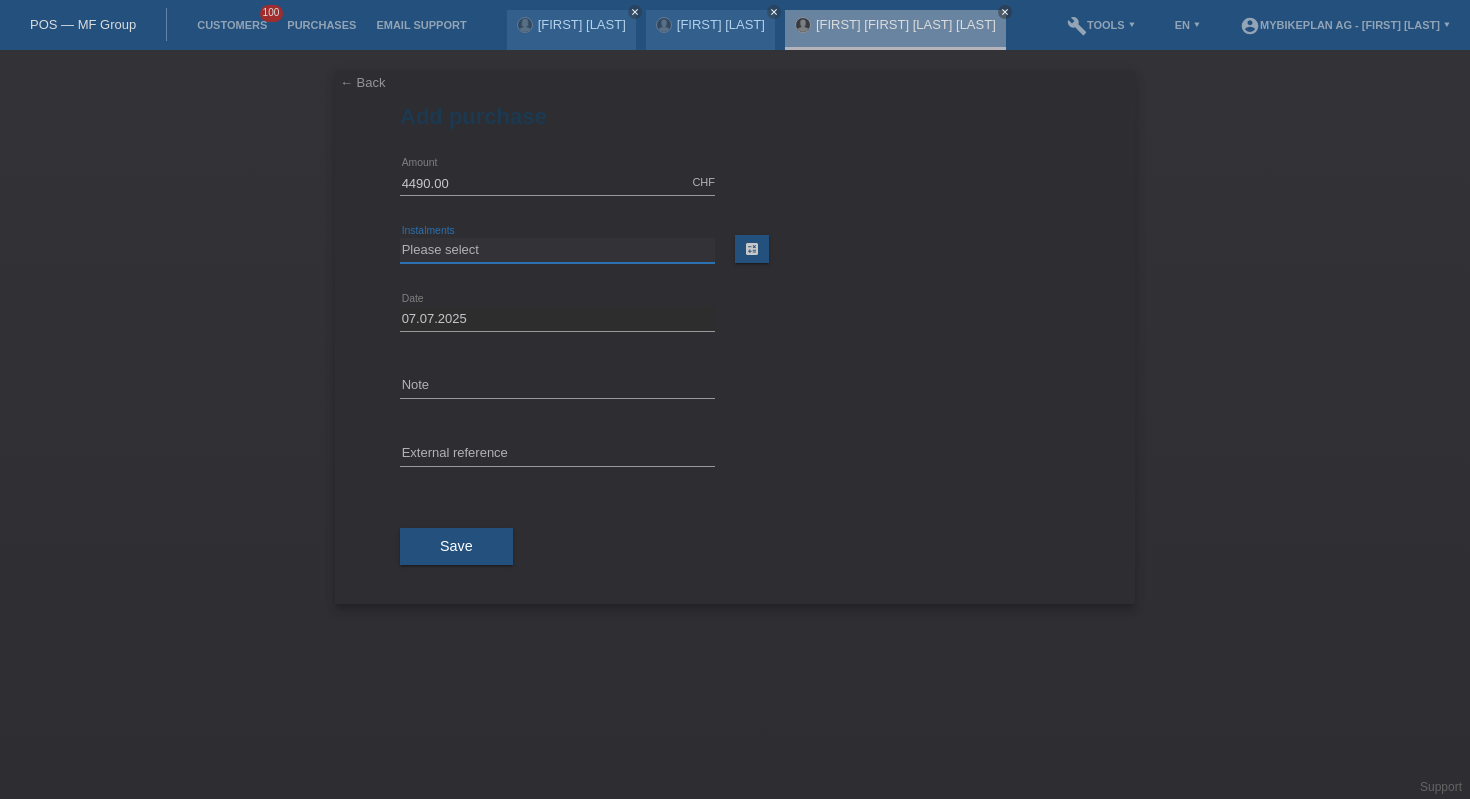 click on "Please select
6 instalments
12 instalments
18 instalments
24 instalments
36 instalments
48 instalments" at bounding box center [557, 250] 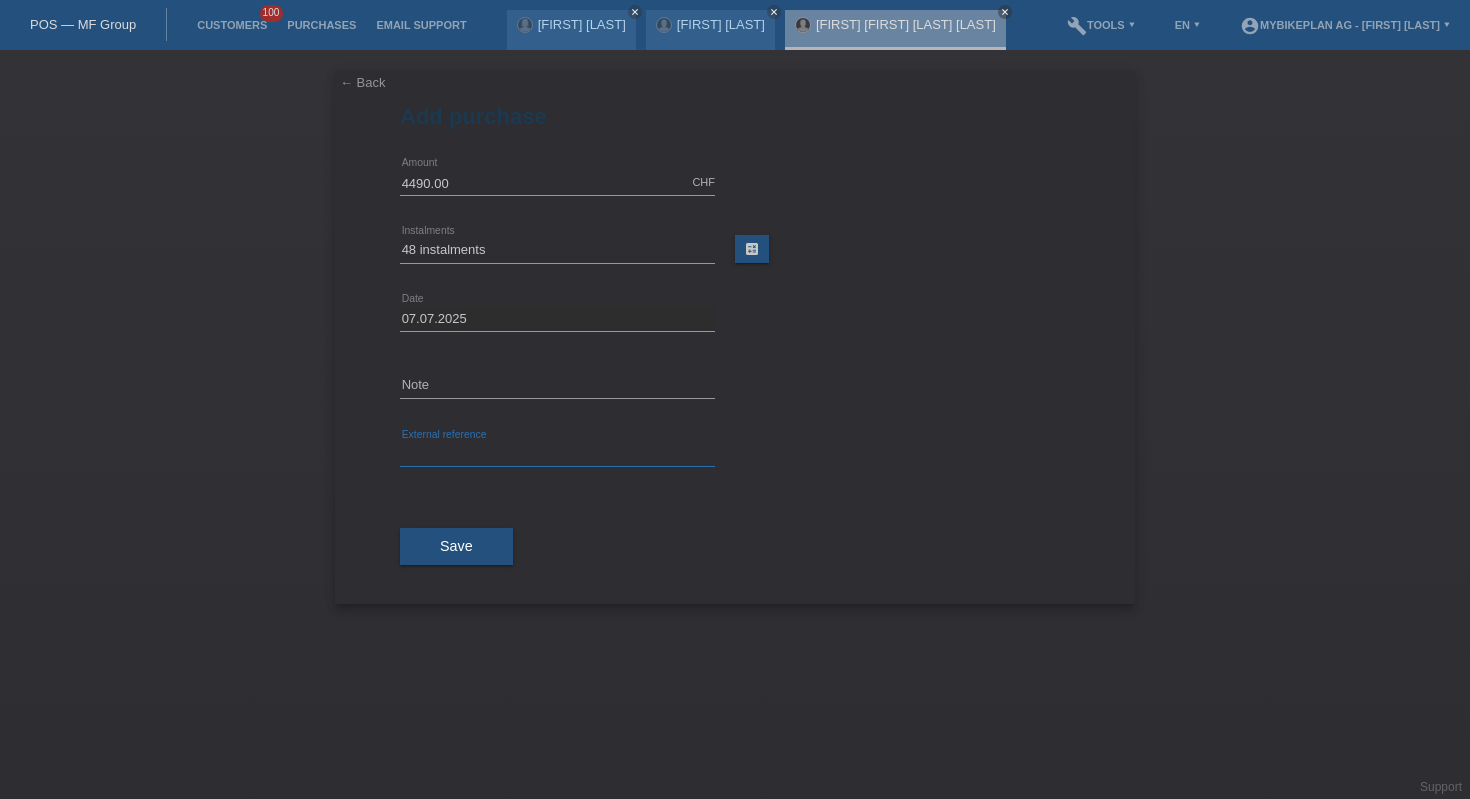 click at bounding box center (557, 454) 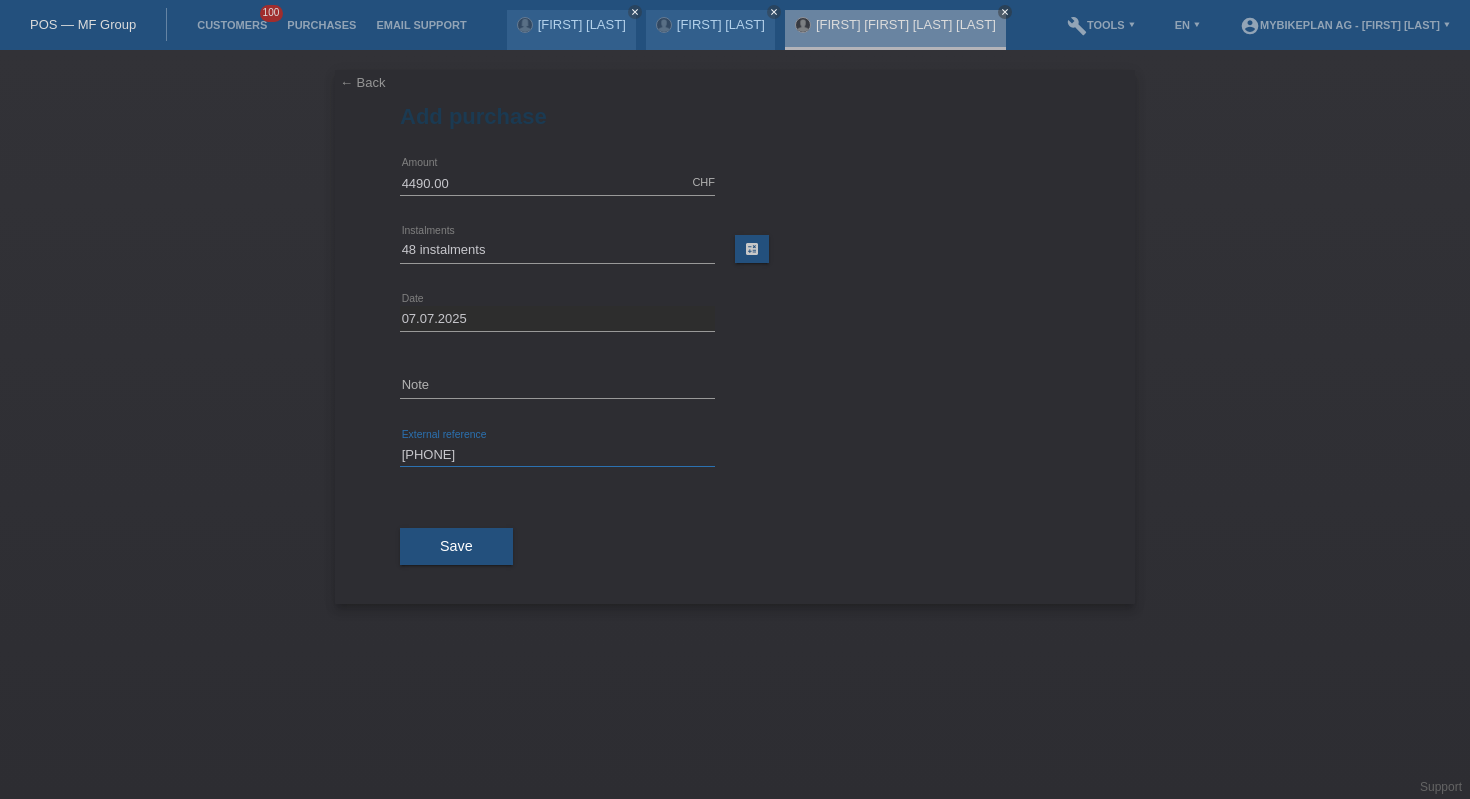 type on "[PHONE]" 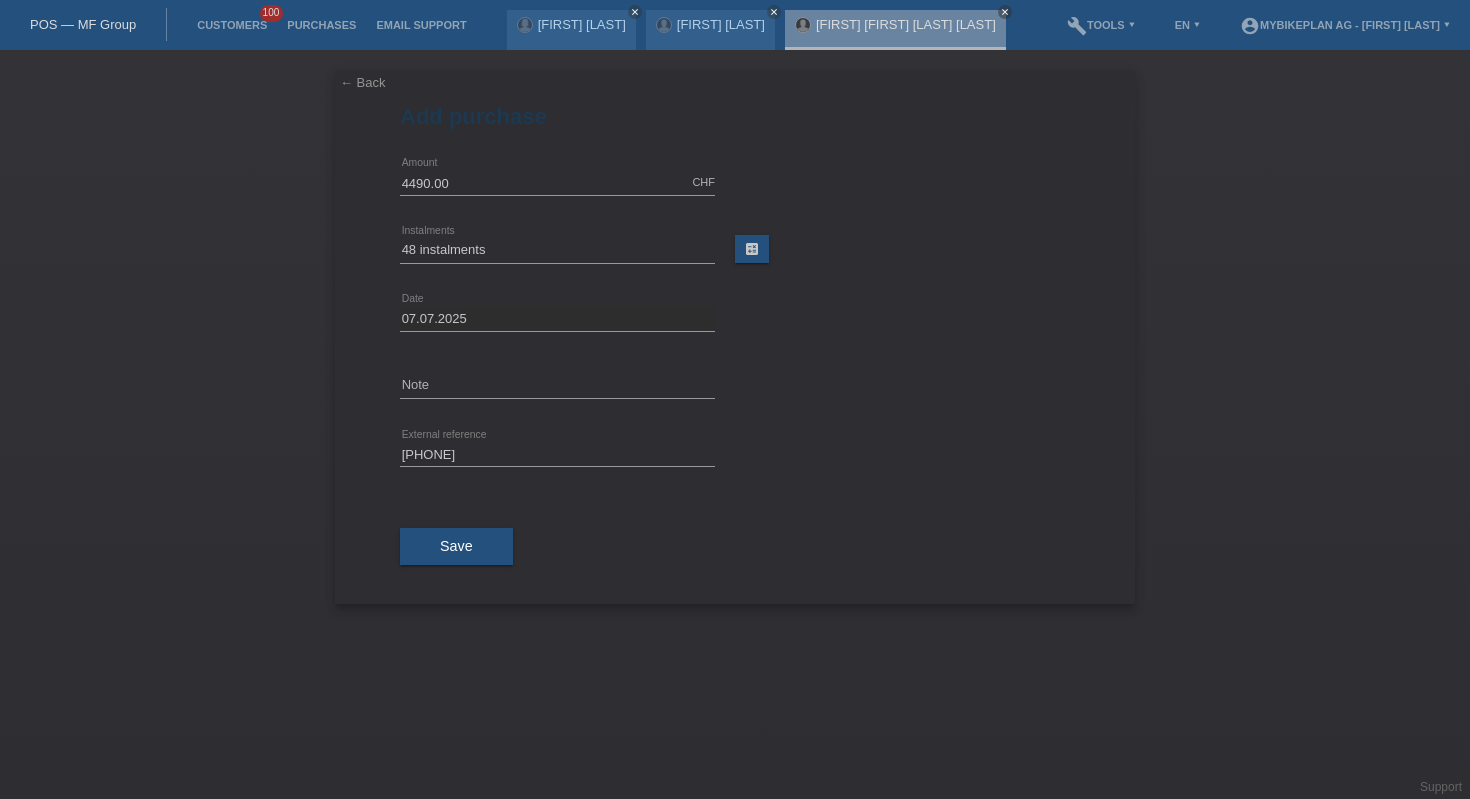 click on "Save" at bounding box center (735, 547) 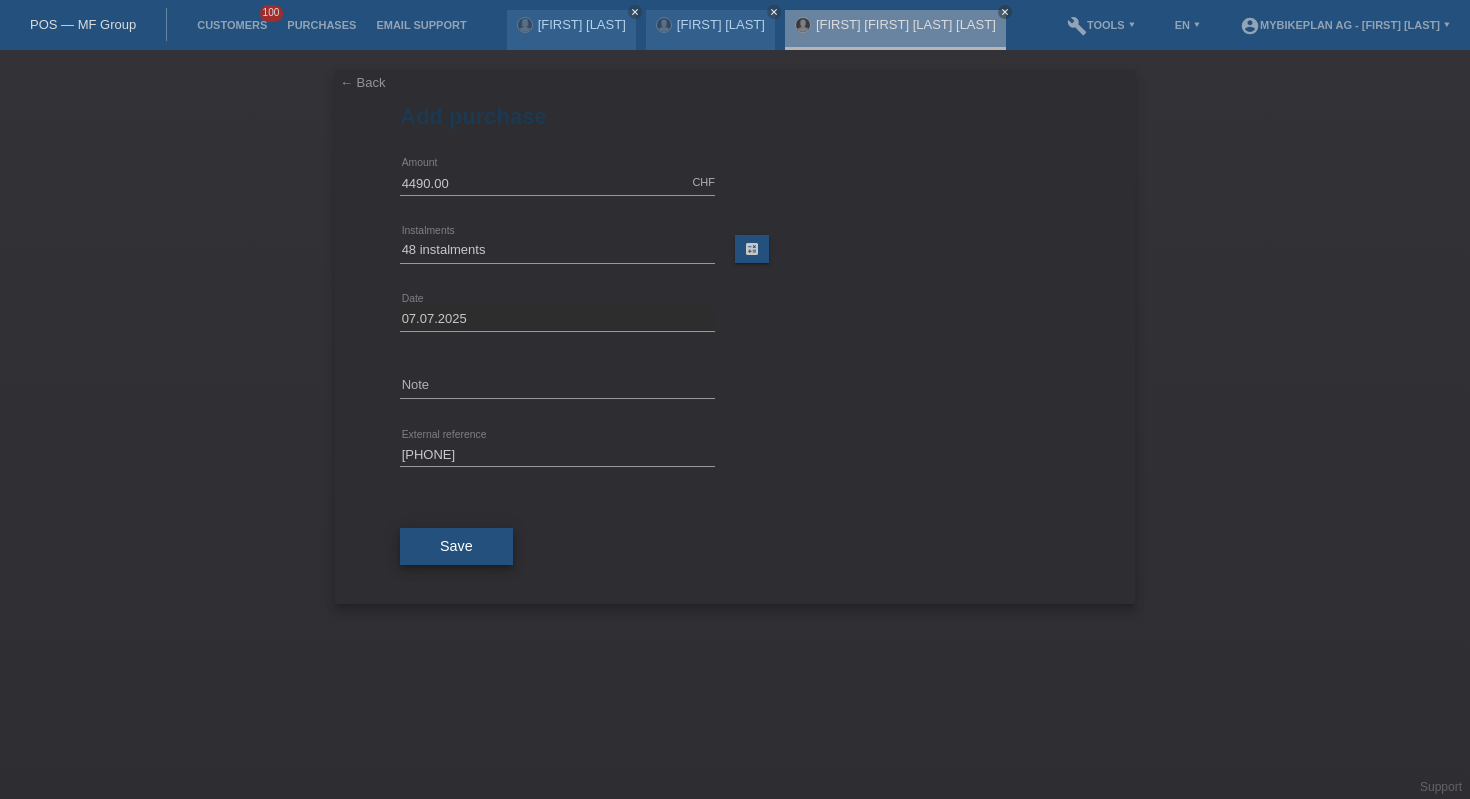 click on "Save" at bounding box center [456, 547] 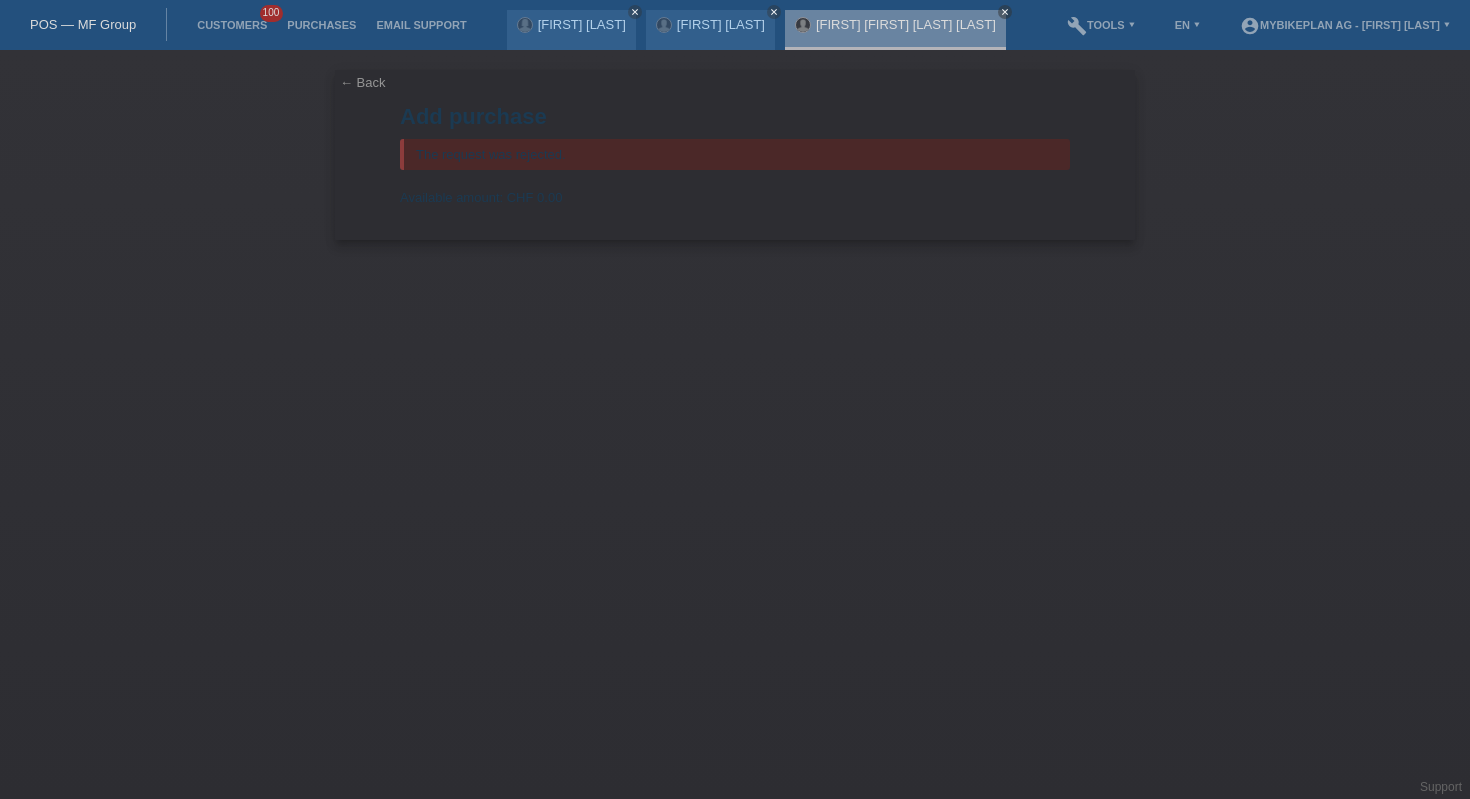 click on "POS — MF Group" at bounding box center [83, 24] 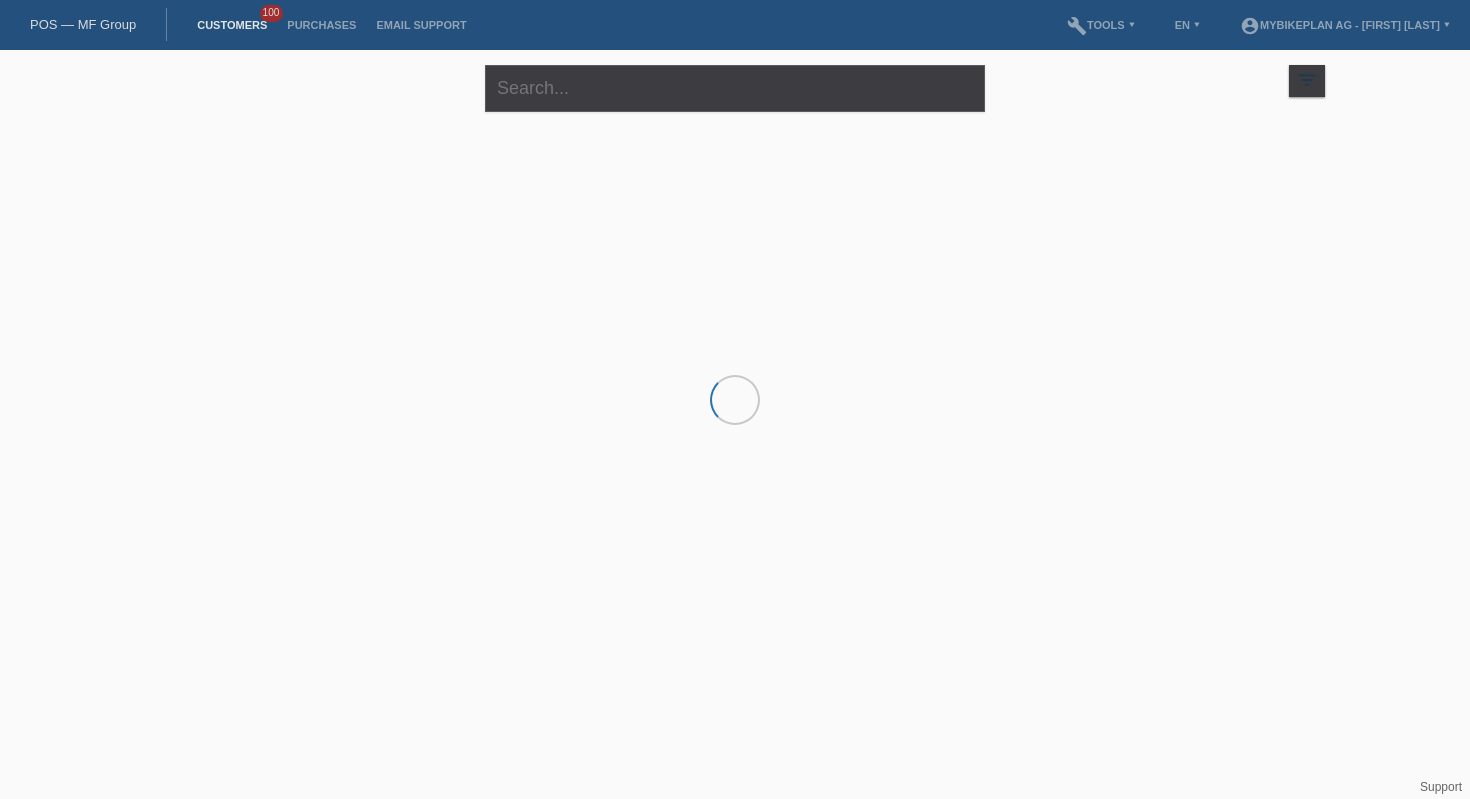 scroll, scrollTop: 0, scrollLeft: 0, axis: both 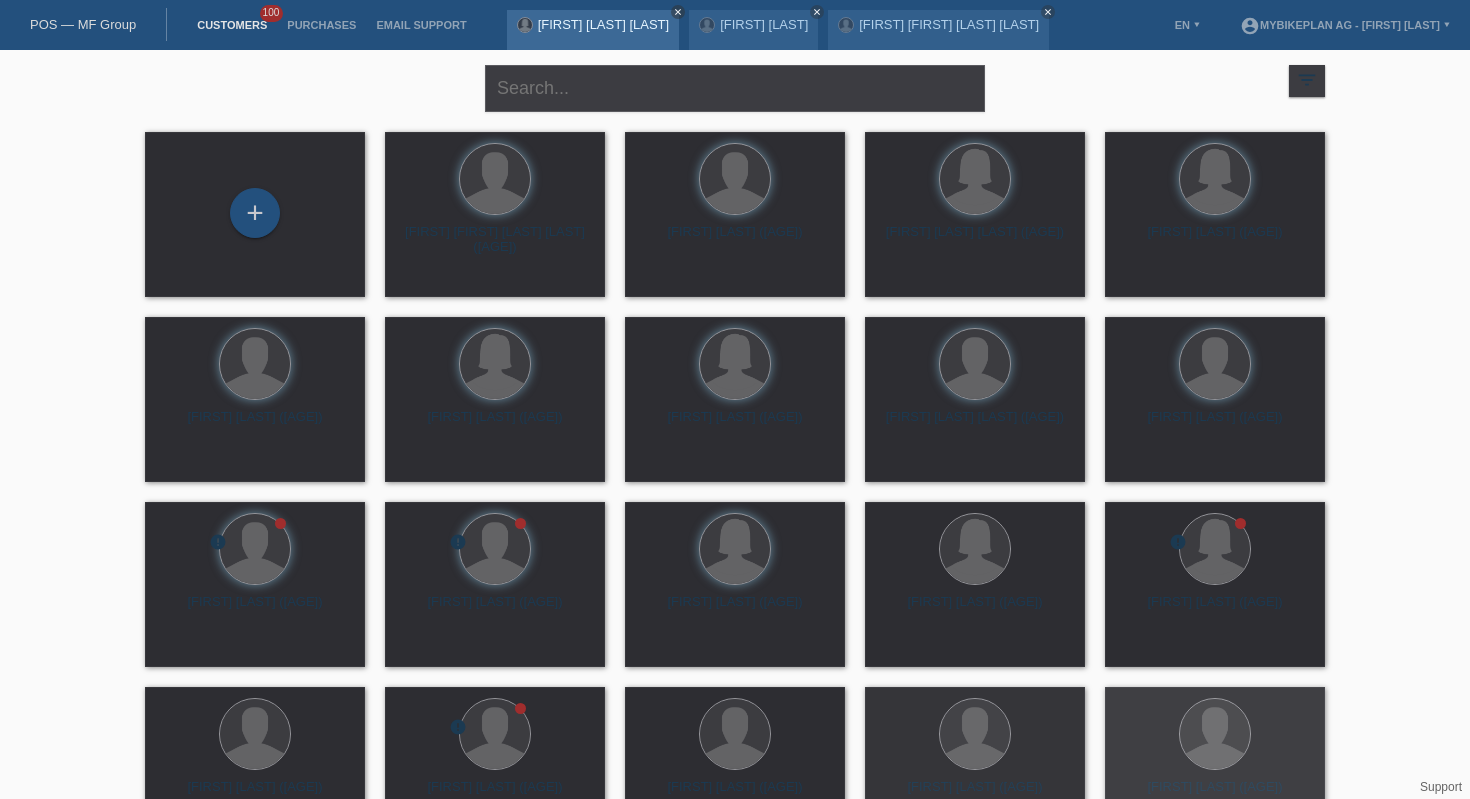 click on "close" at bounding box center [678, 12] 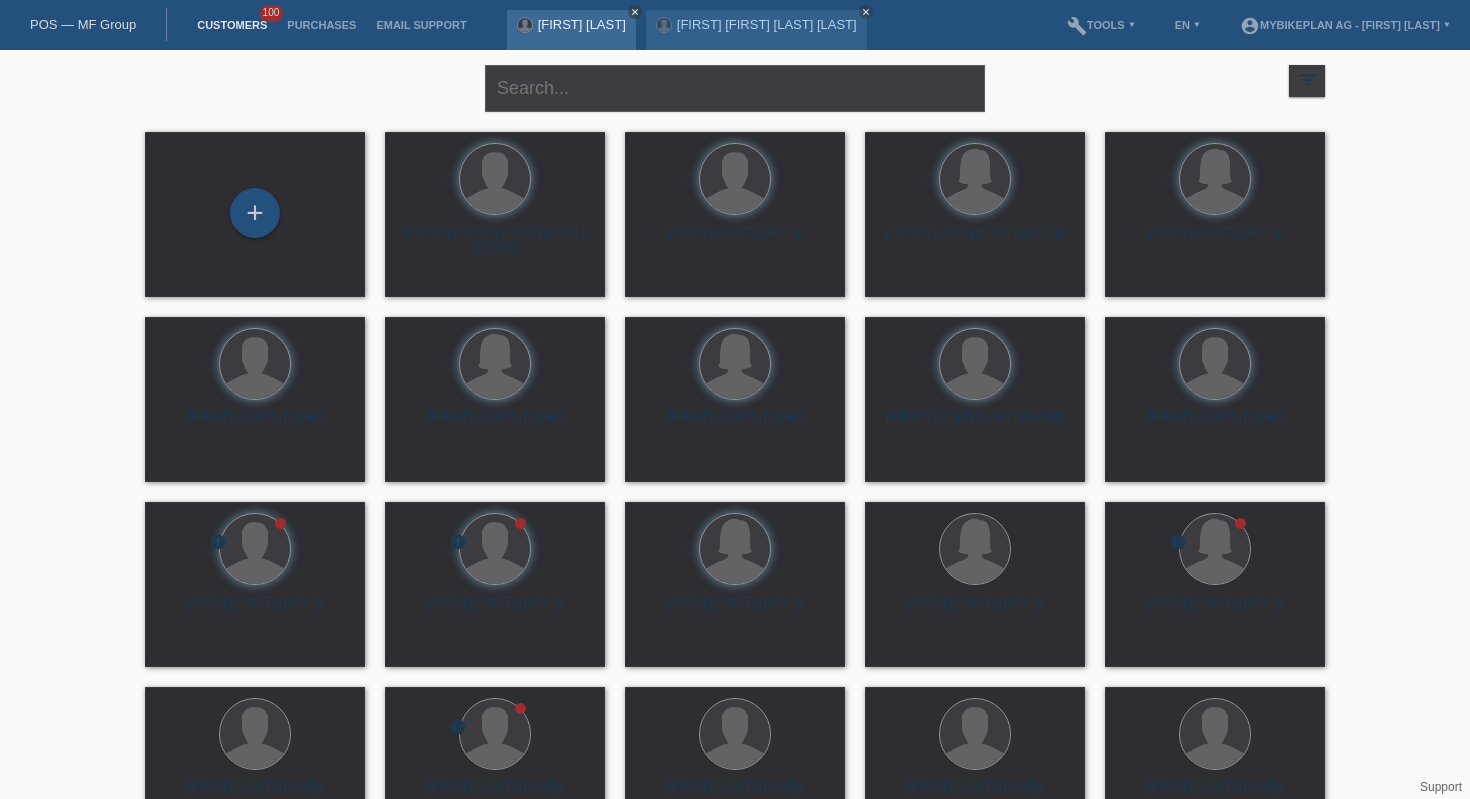 click on "close" at bounding box center [635, 12] 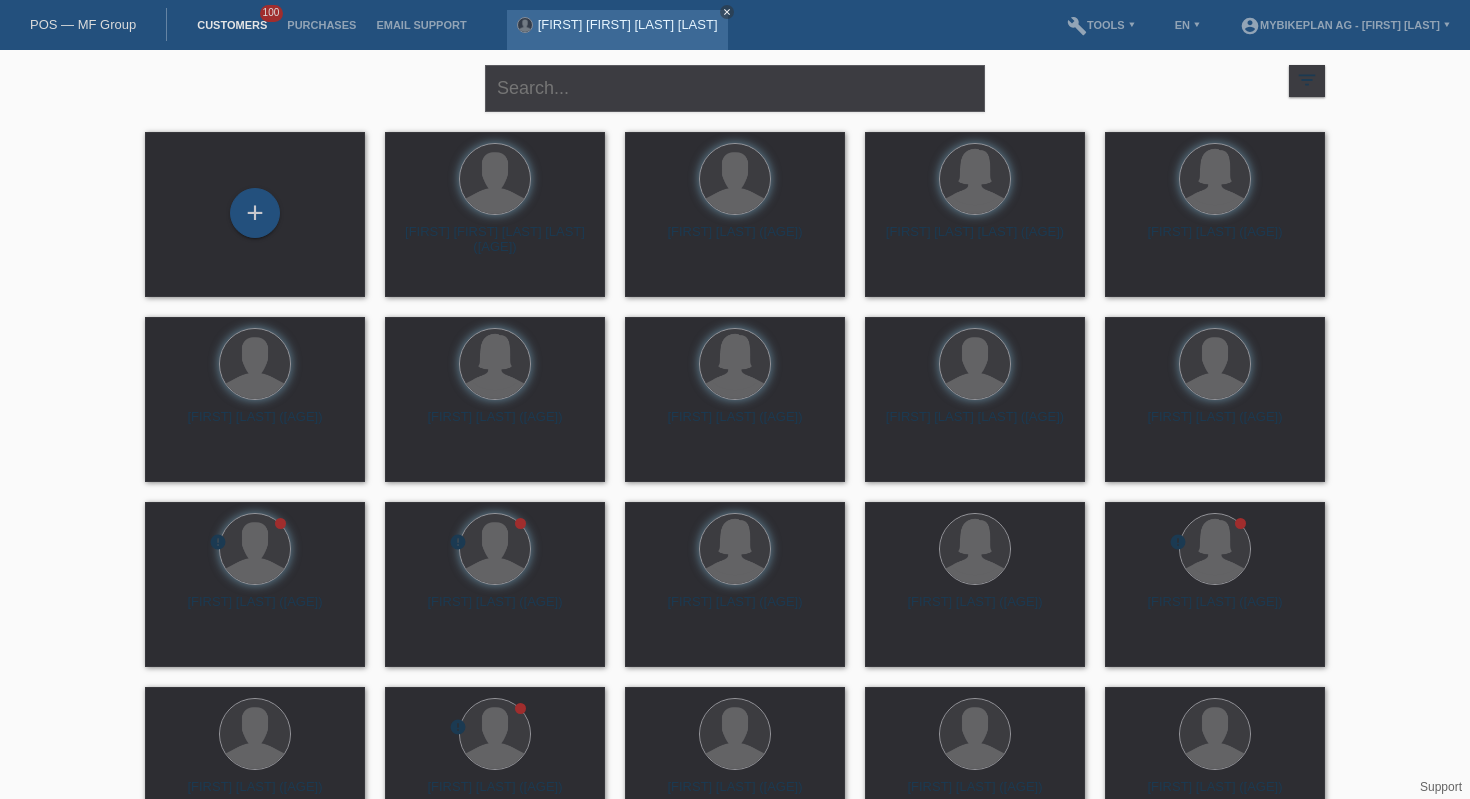 click on "close" at bounding box center (727, 12) 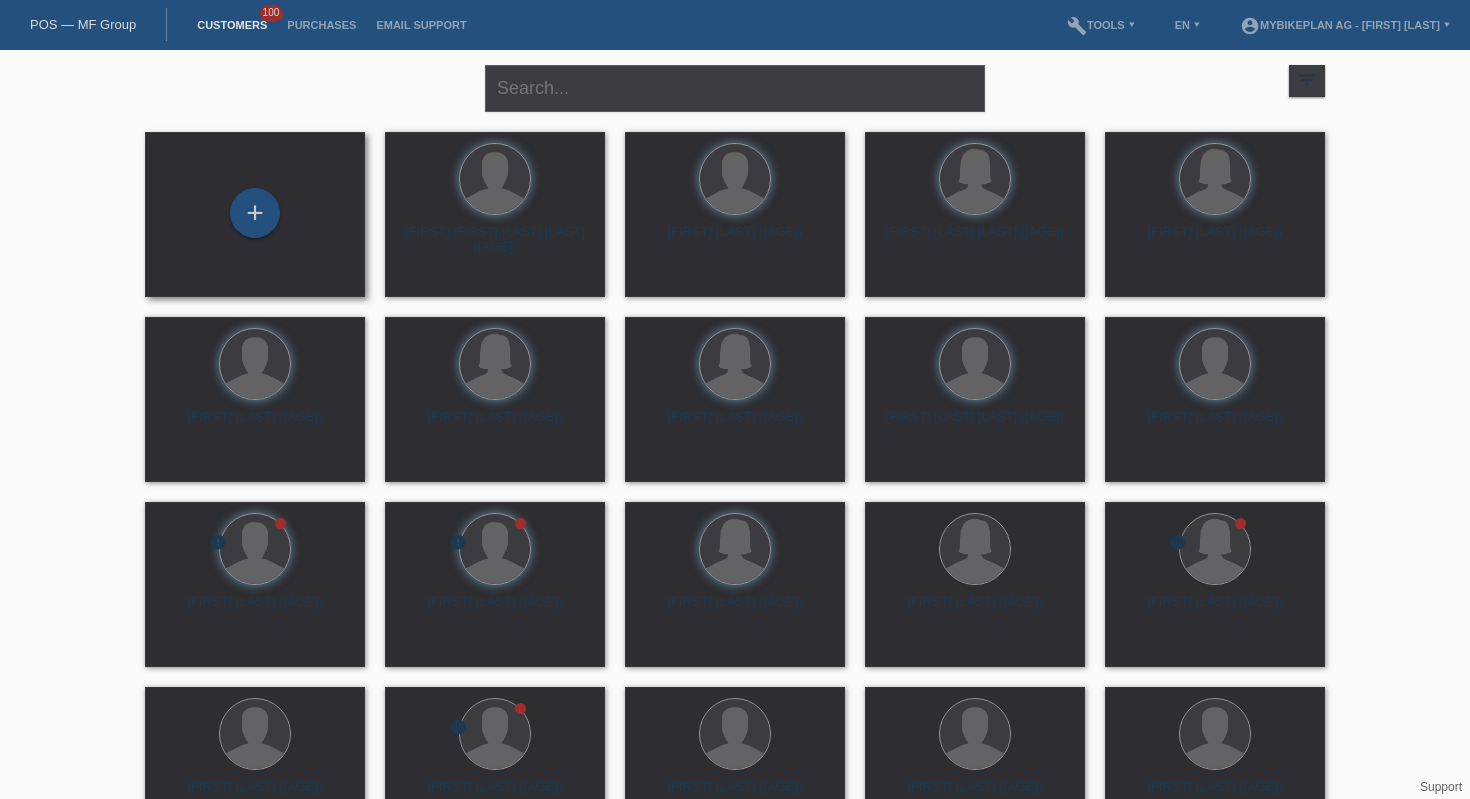 click on "+" at bounding box center [255, 214] 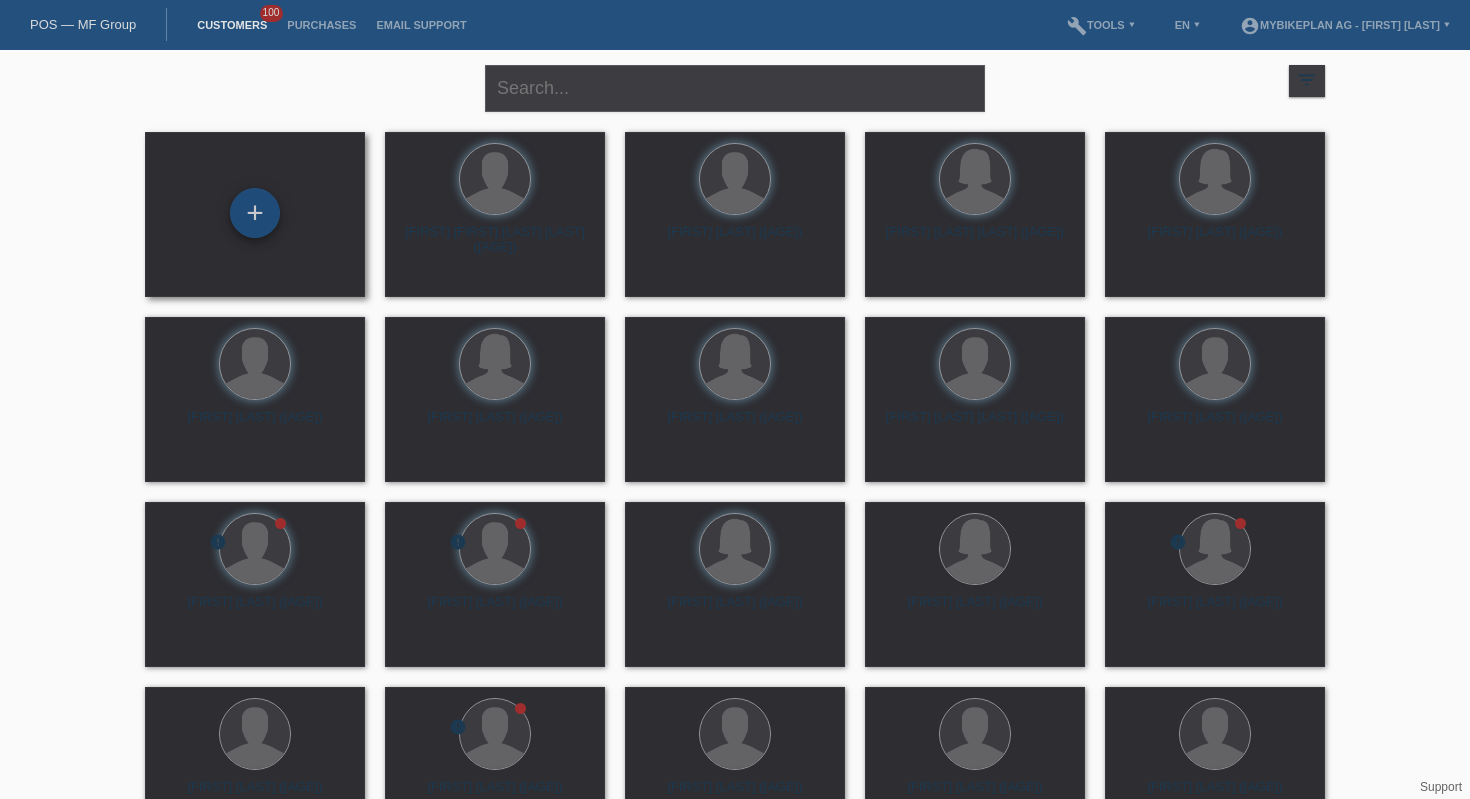 click on "+" at bounding box center [255, 213] 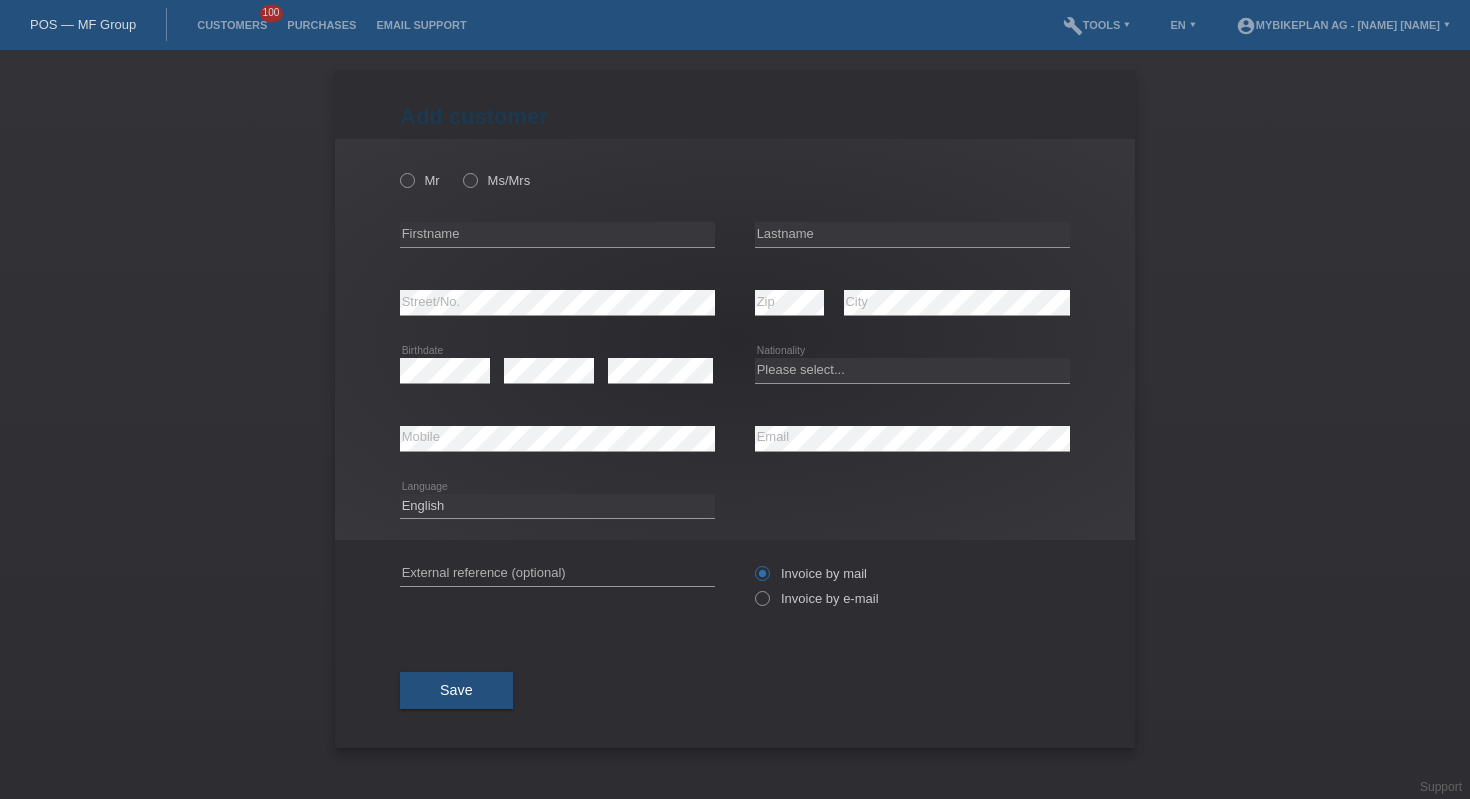 scroll, scrollTop: 0, scrollLeft: 0, axis: both 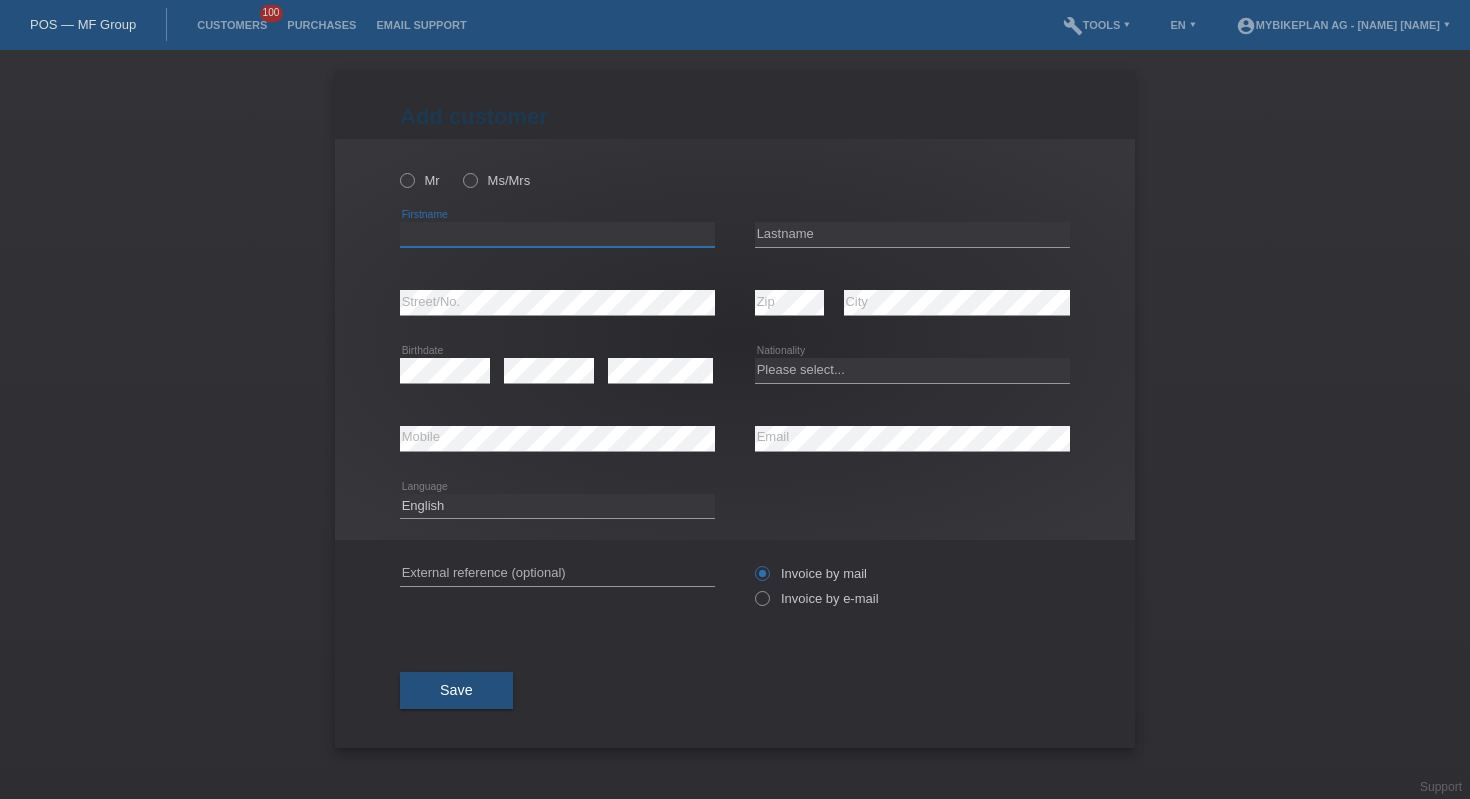 click at bounding box center (557, 234) 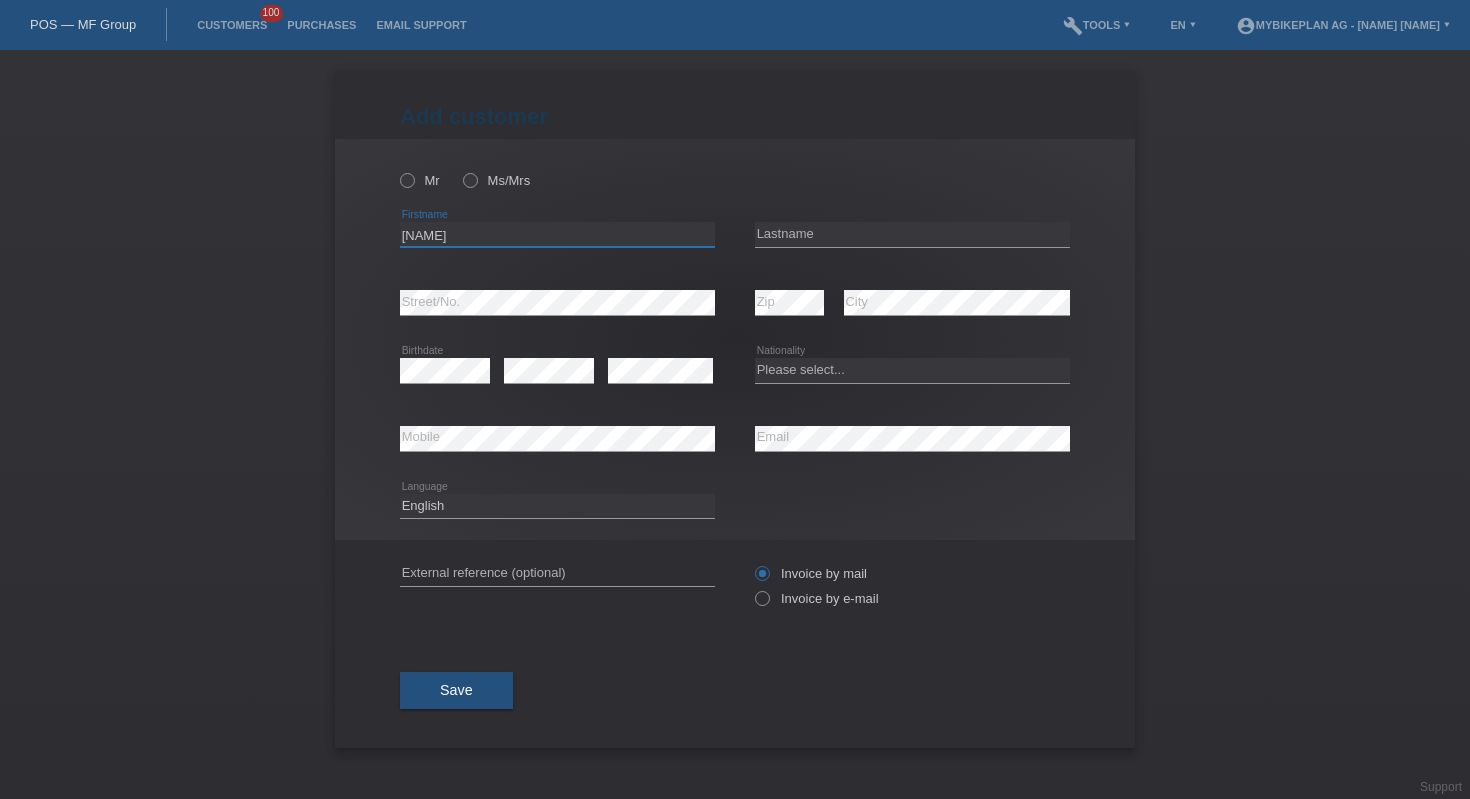 type on "[NAME]" 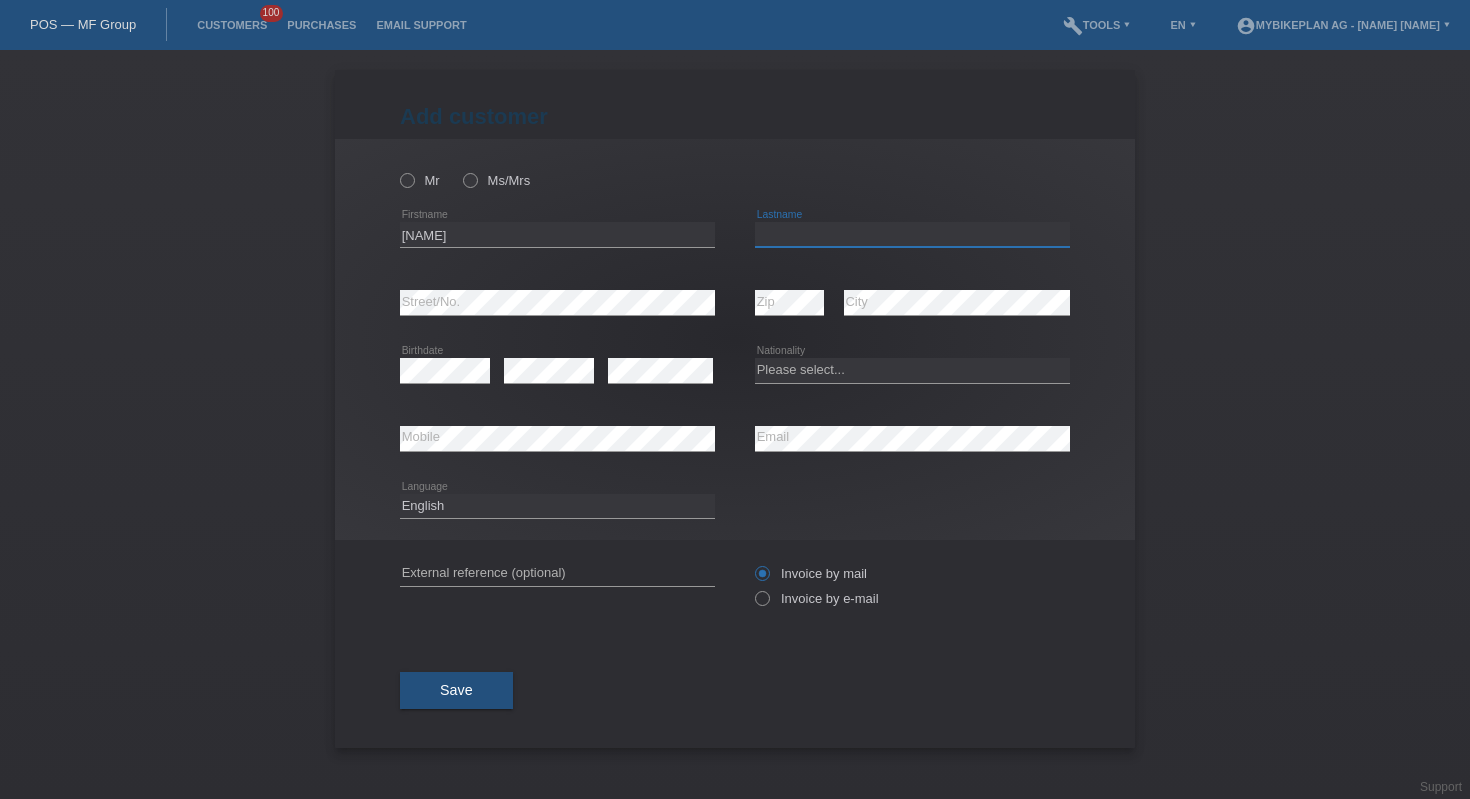 click at bounding box center [912, 234] 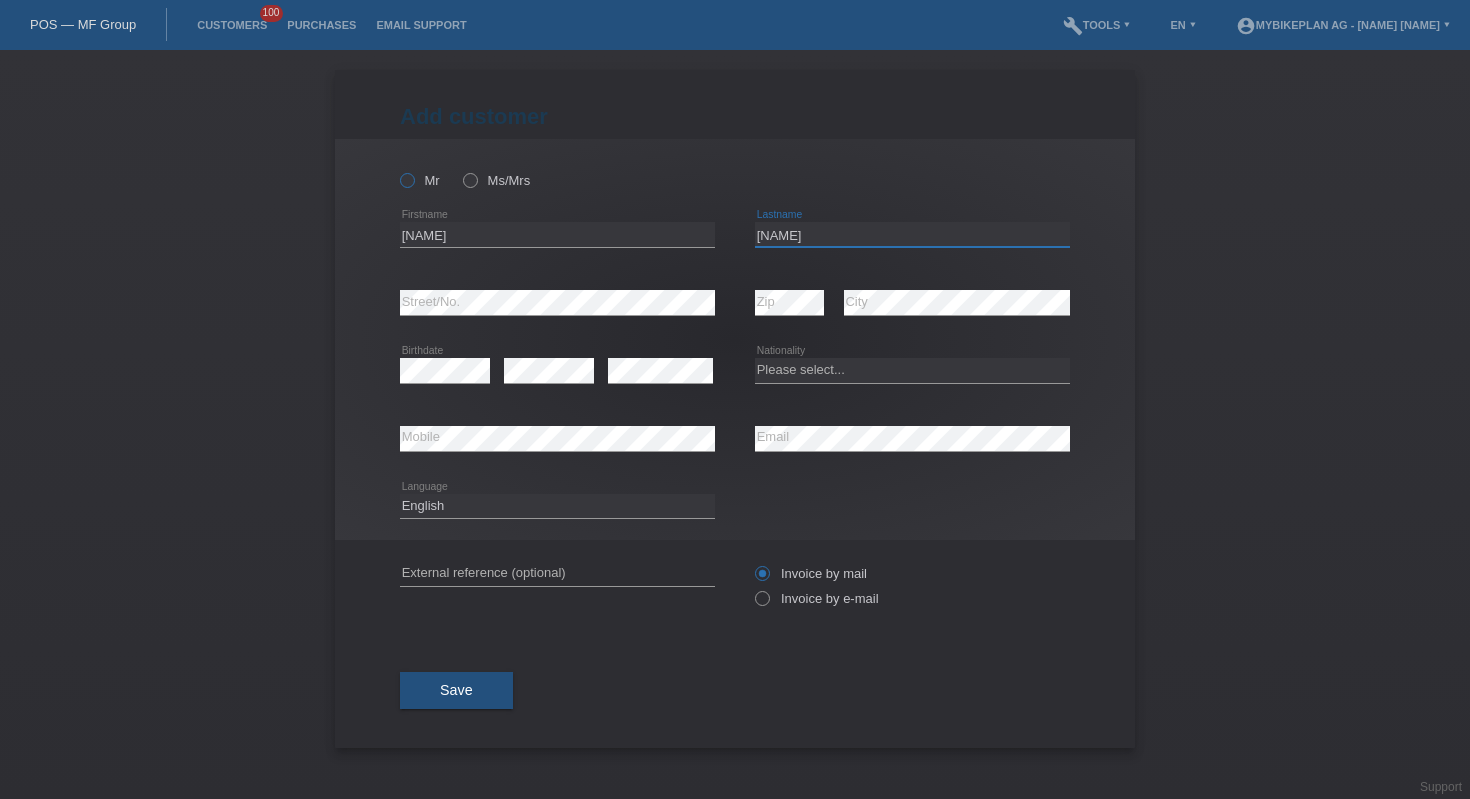 type on "[USERNAME]" 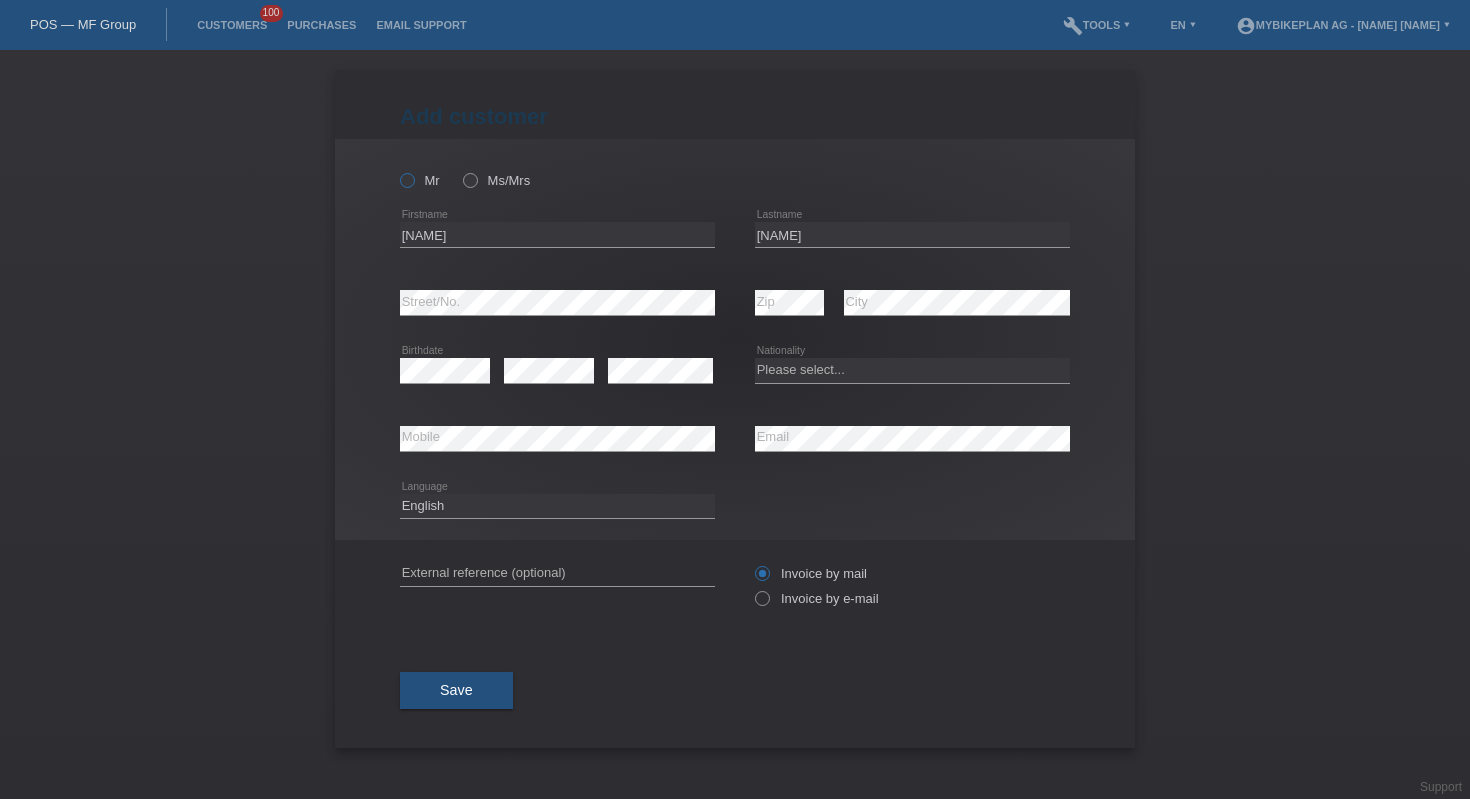 click on "Mr" at bounding box center (420, 180) 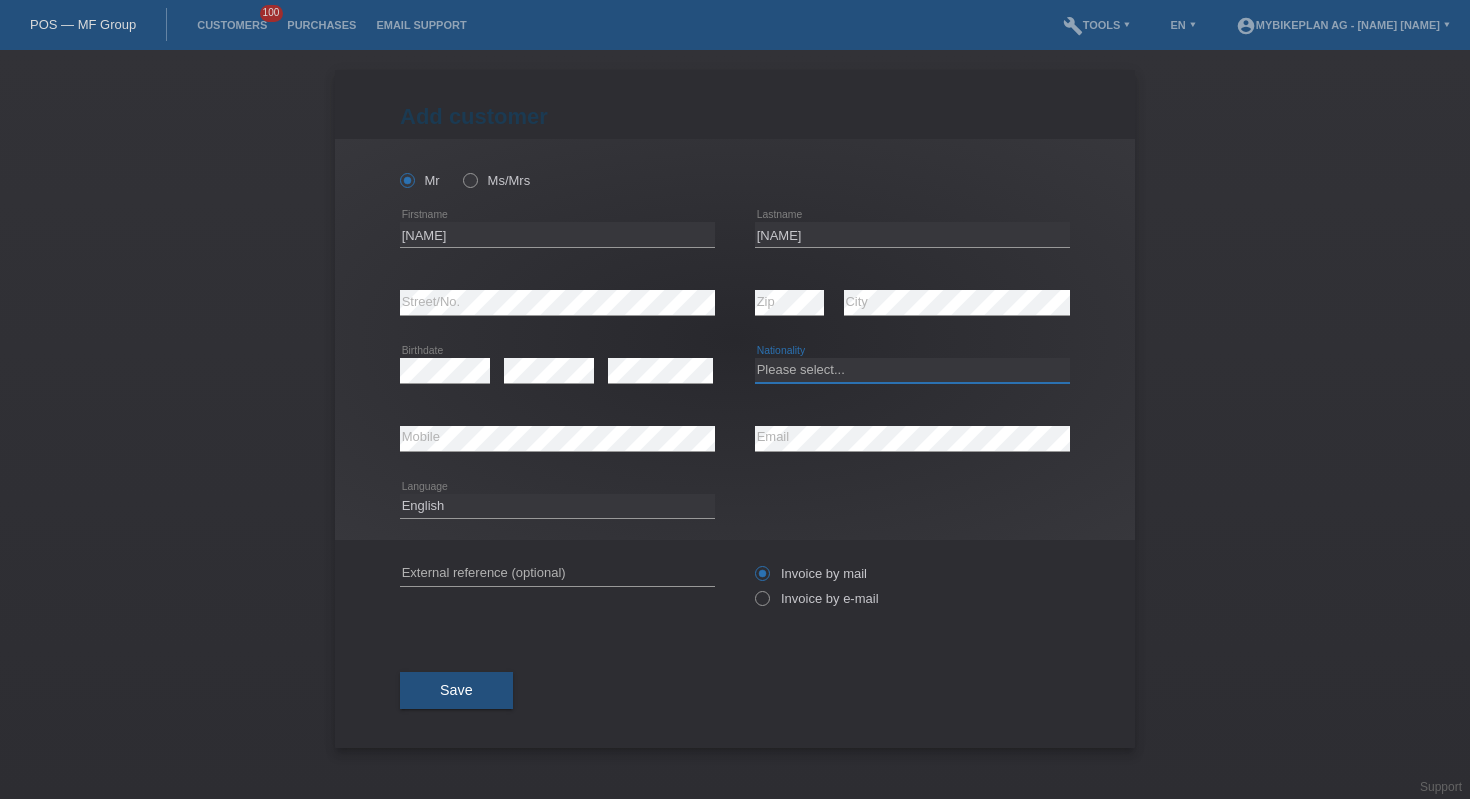 click on "Please select...
Switzerland
Austria
Germany
Liechtenstein
------------
Afghanistan
Åland Islands
Albania
Algeria
American Samoa Andorra Angola Anguilla Antarctica Antigua and Barbuda Argentina Armenia" at bounding box center (912, 370) 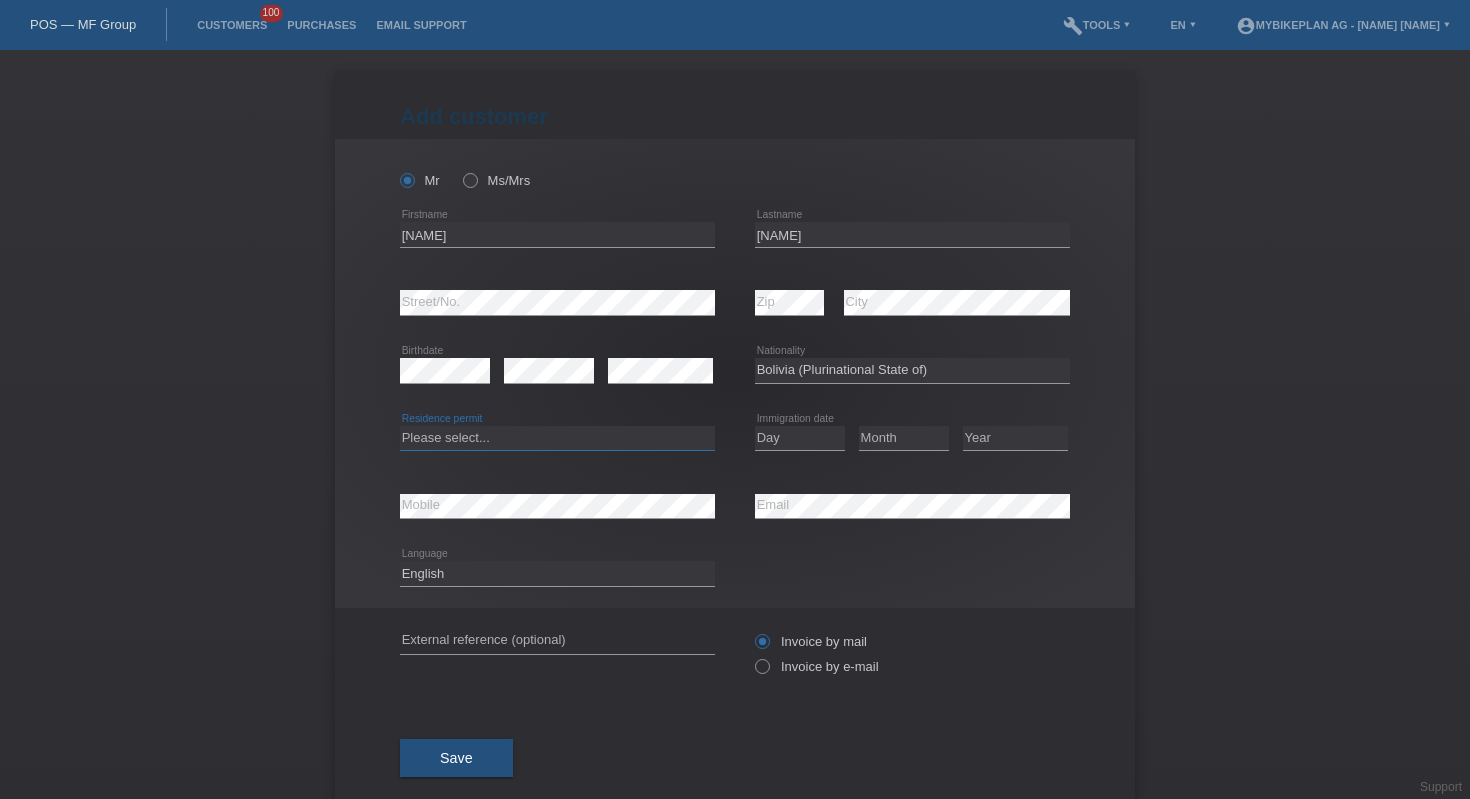 click on "Please select...
C
B
B - Refugee status
Other" at bounding box center [557, 438] 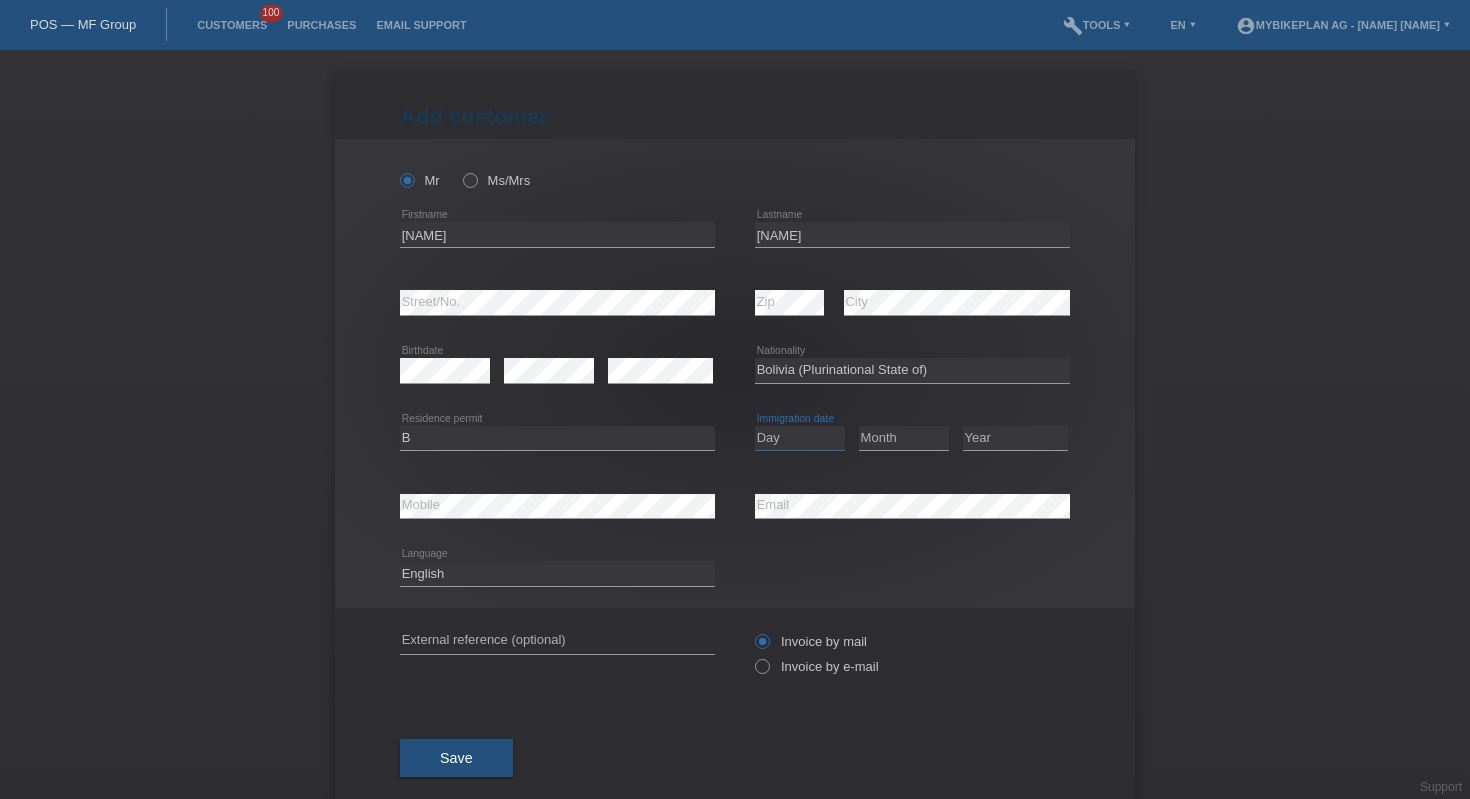 click on "Day
01
02
03
04
05
06
07
08
09
10 11" at bounding box center (800, 438) 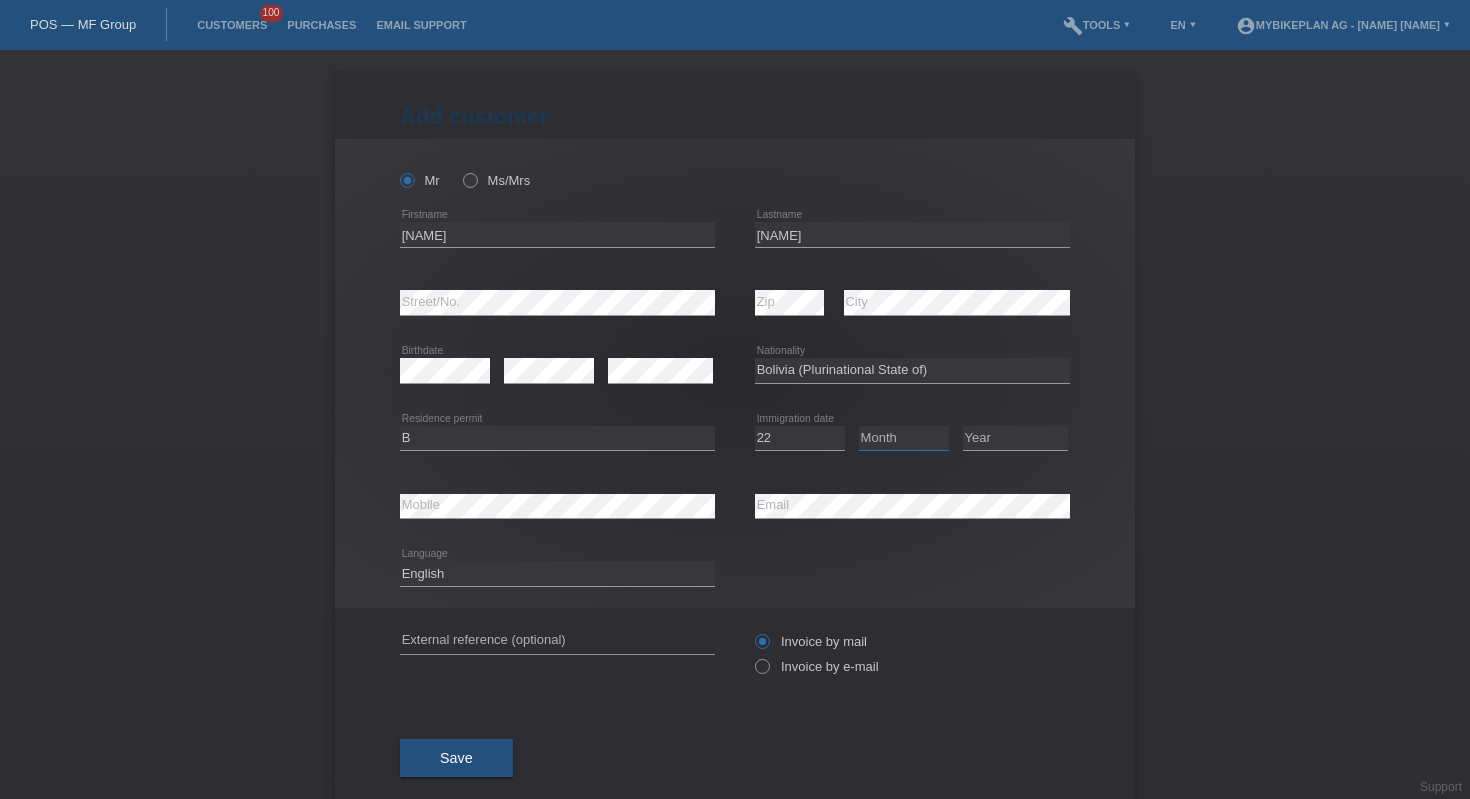click on "Month
01
02
03
04
05
06
07
08
09
10 11" at bounding box center (904, 438) 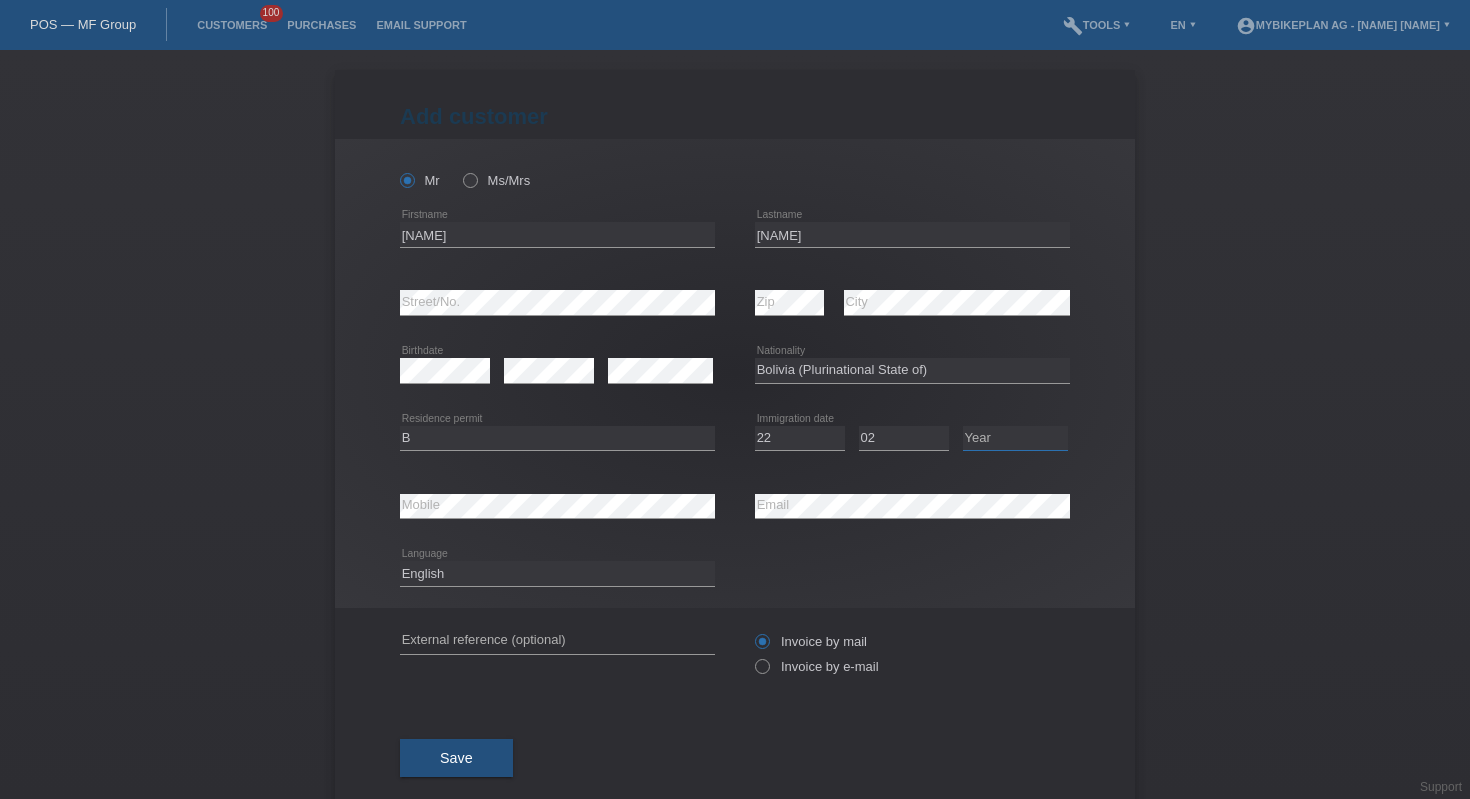 click on "Year
2025
2024
2023
2022
2021
2020
2019
2018
2017 2016 2015 2014 2013 2012 2011 2010 2009 2008 2007 2006 2005 2004 2003 2002 2001" at bounding box center [1015, 438] 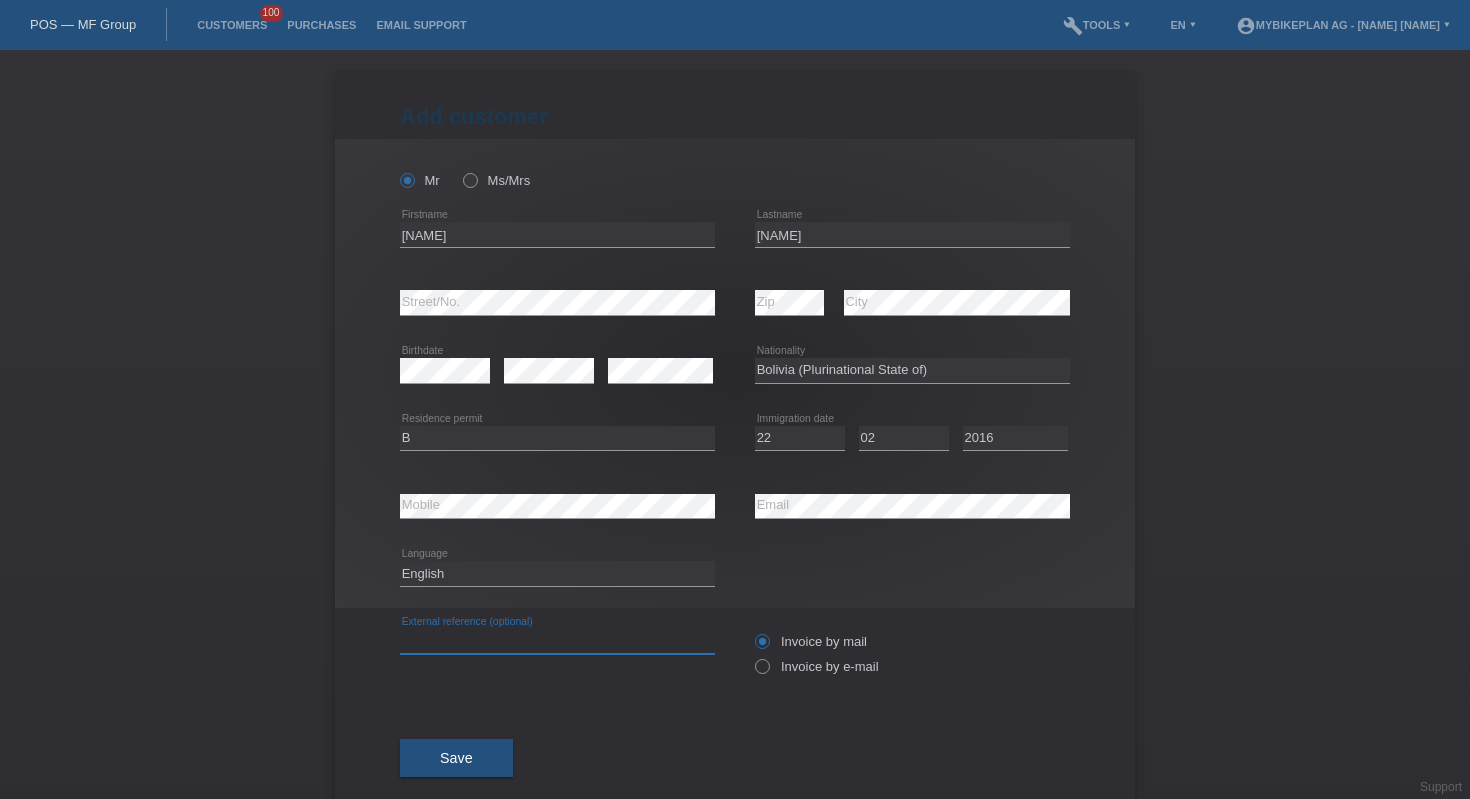 click at bounding box center (557, 641) 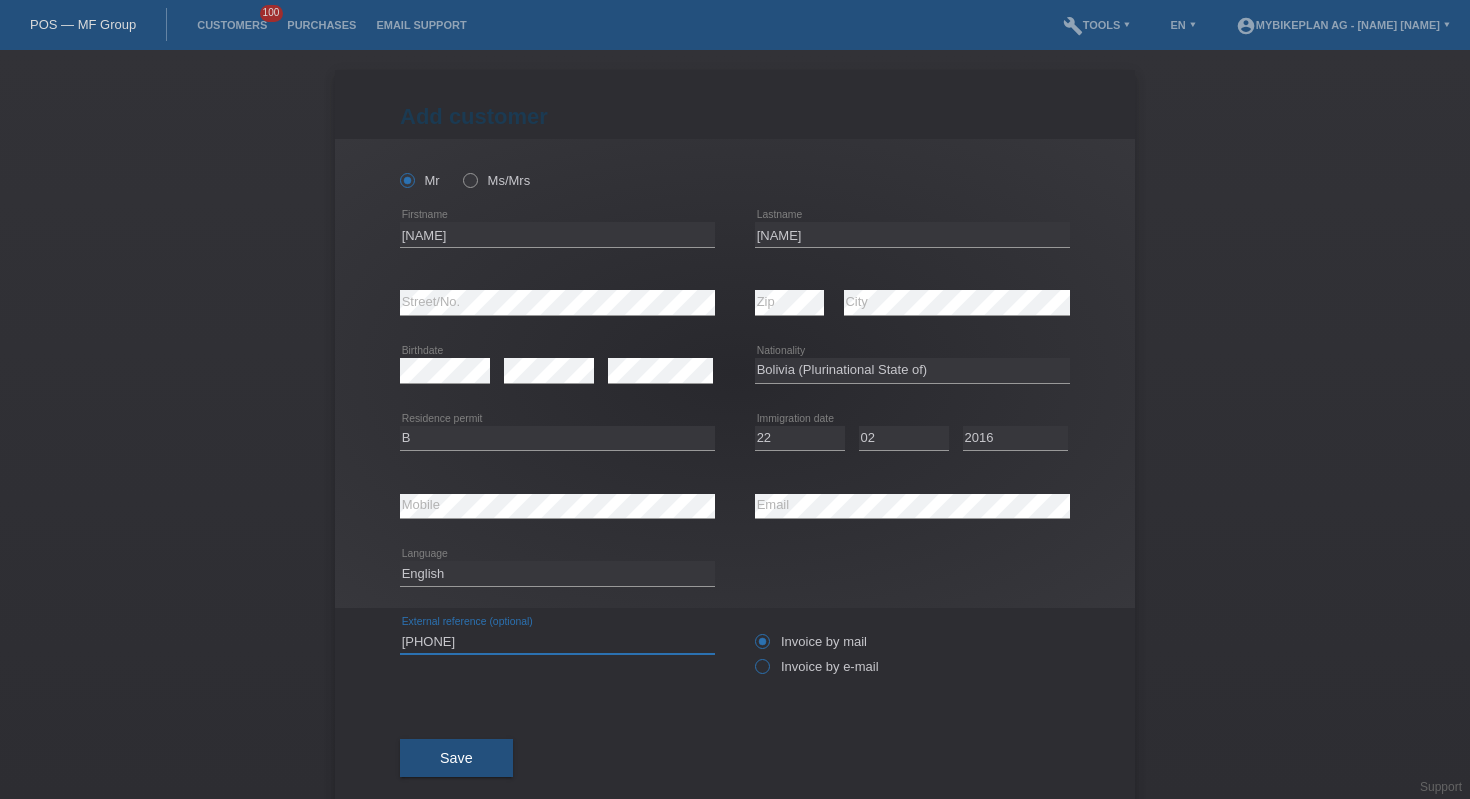 type on "39744736651" 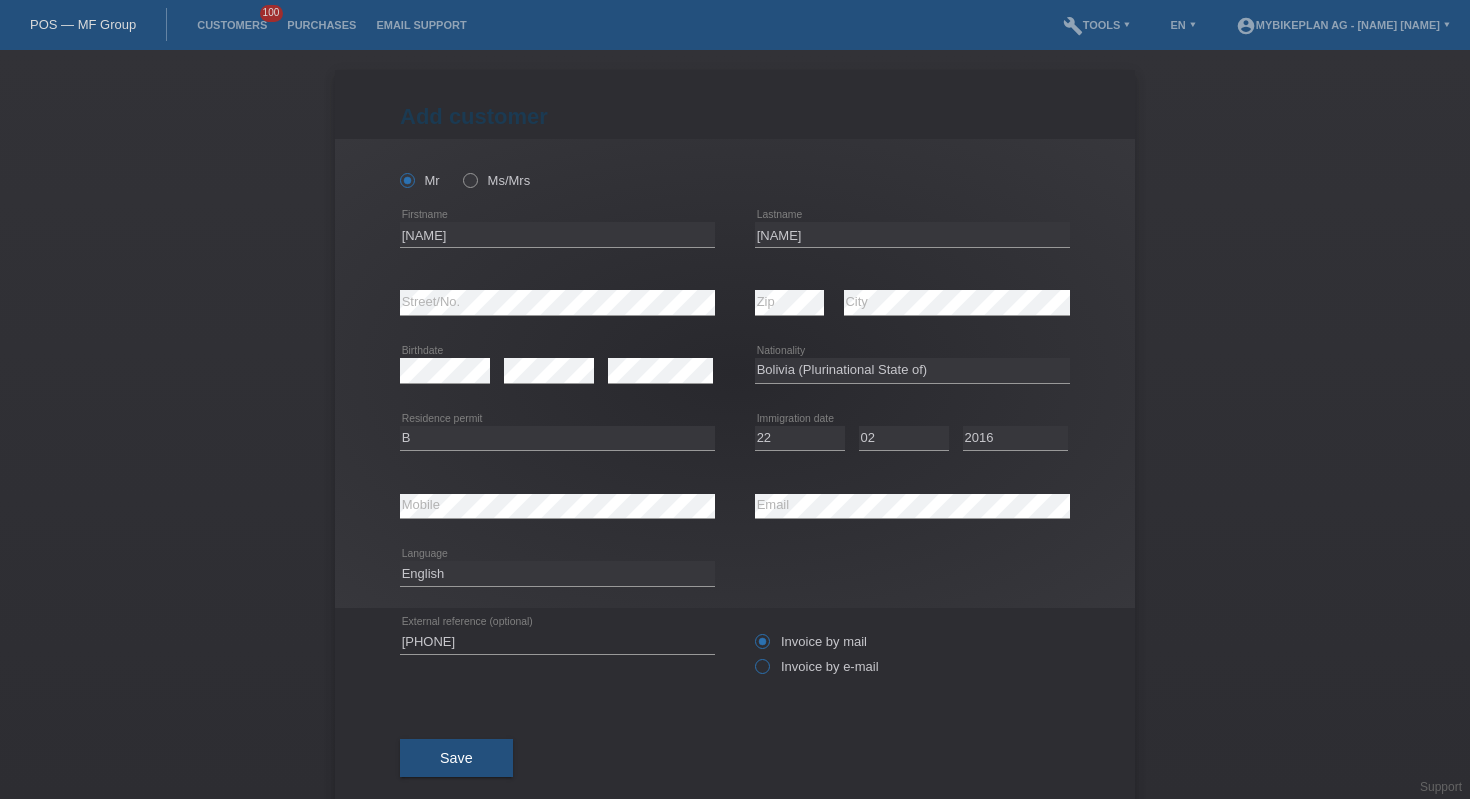 click at bounding box center [752, 631] 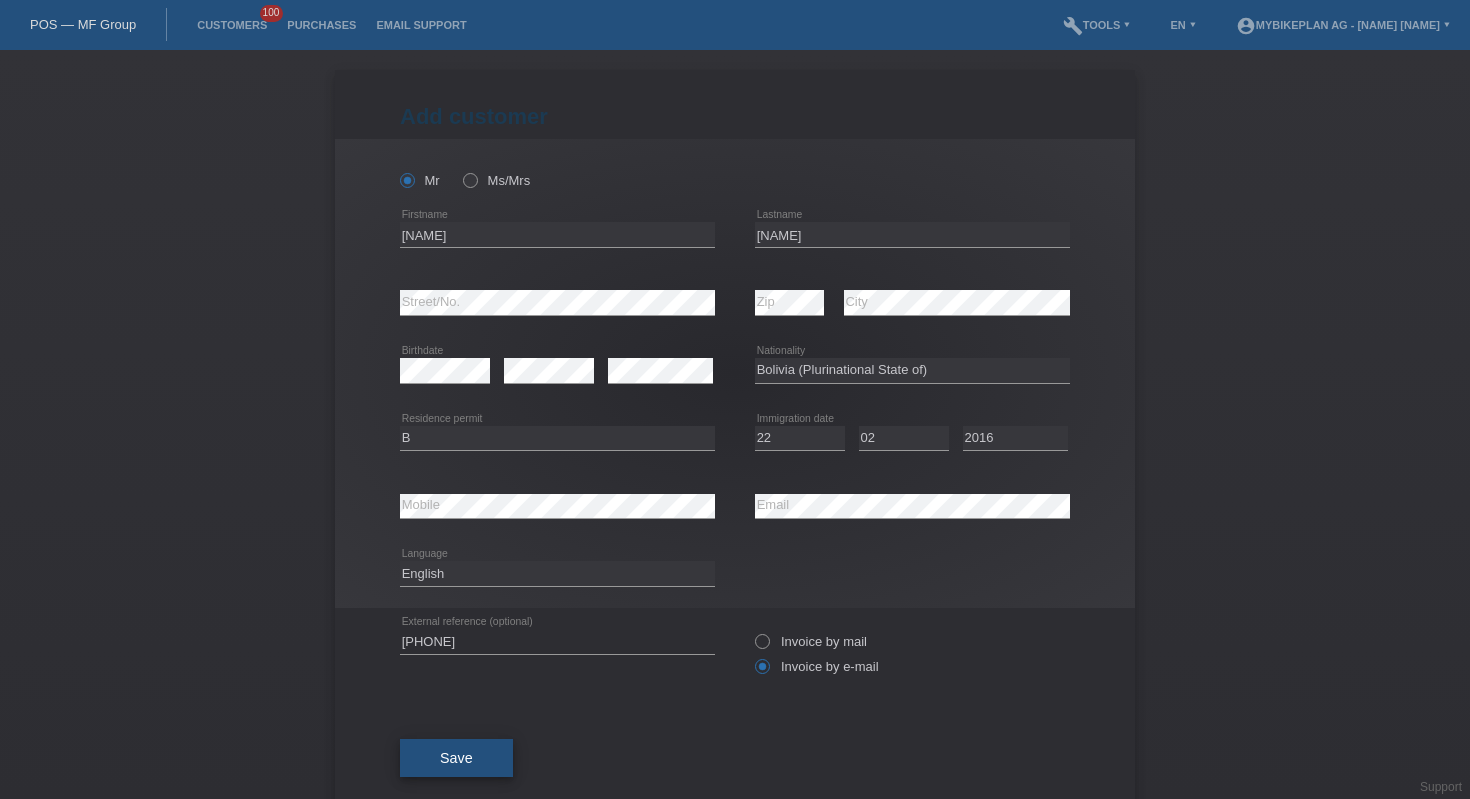 click on "Save" at bounding box center [456, 758] 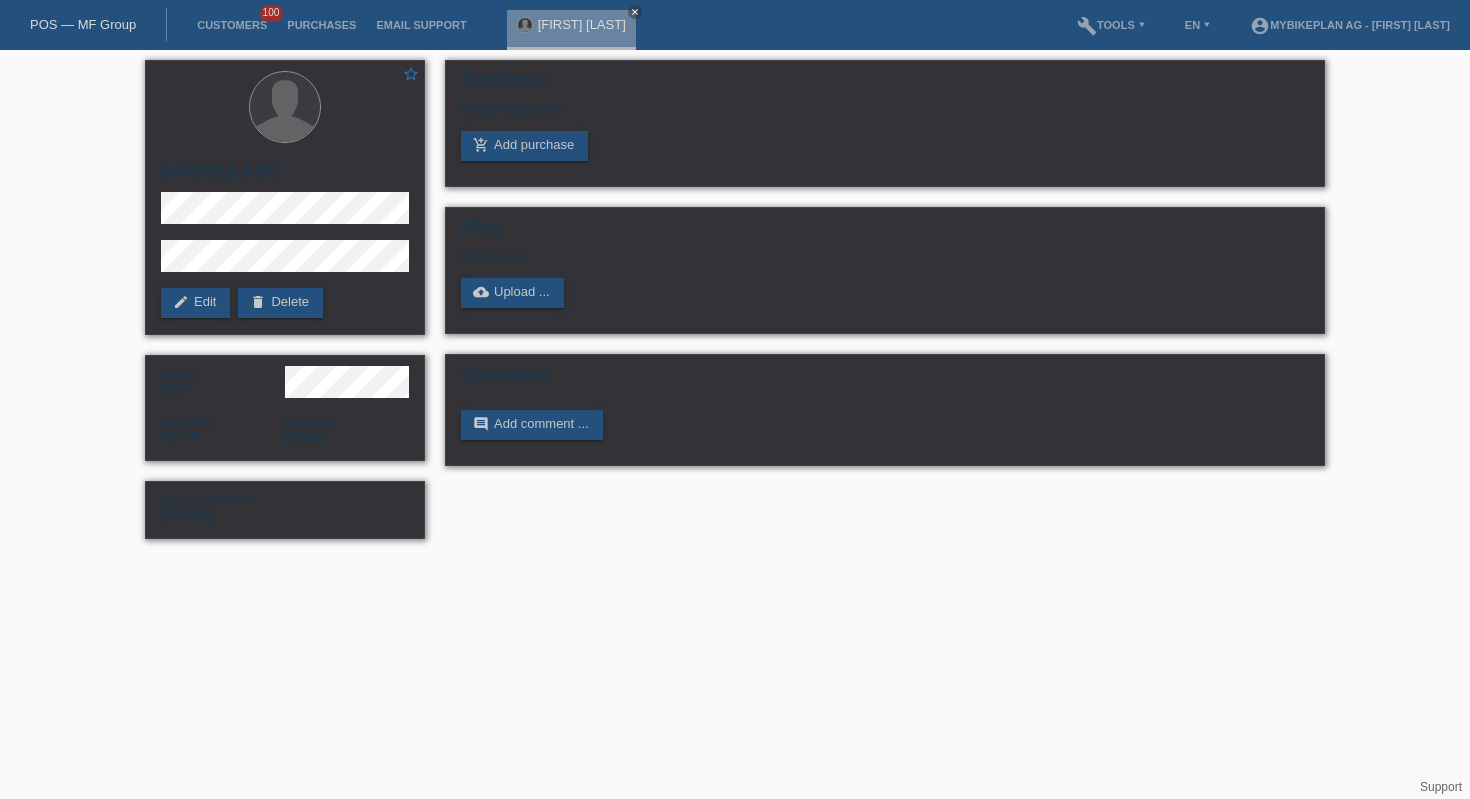 scroll, scrollTop: 0, scrollLeft: 0, axis: both 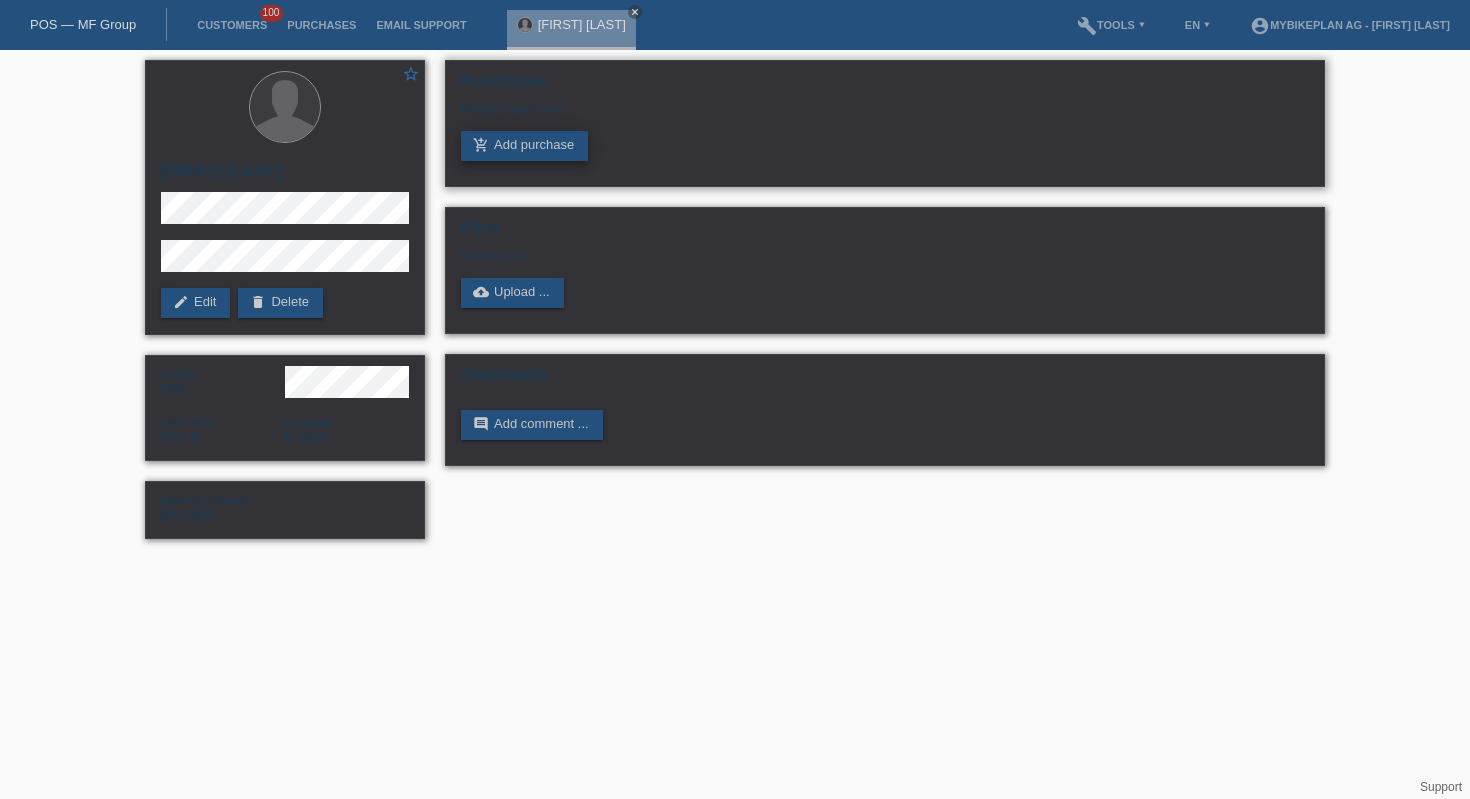 click on "add_shopping_cart  Add purchase" at bounding box center [524, 146] 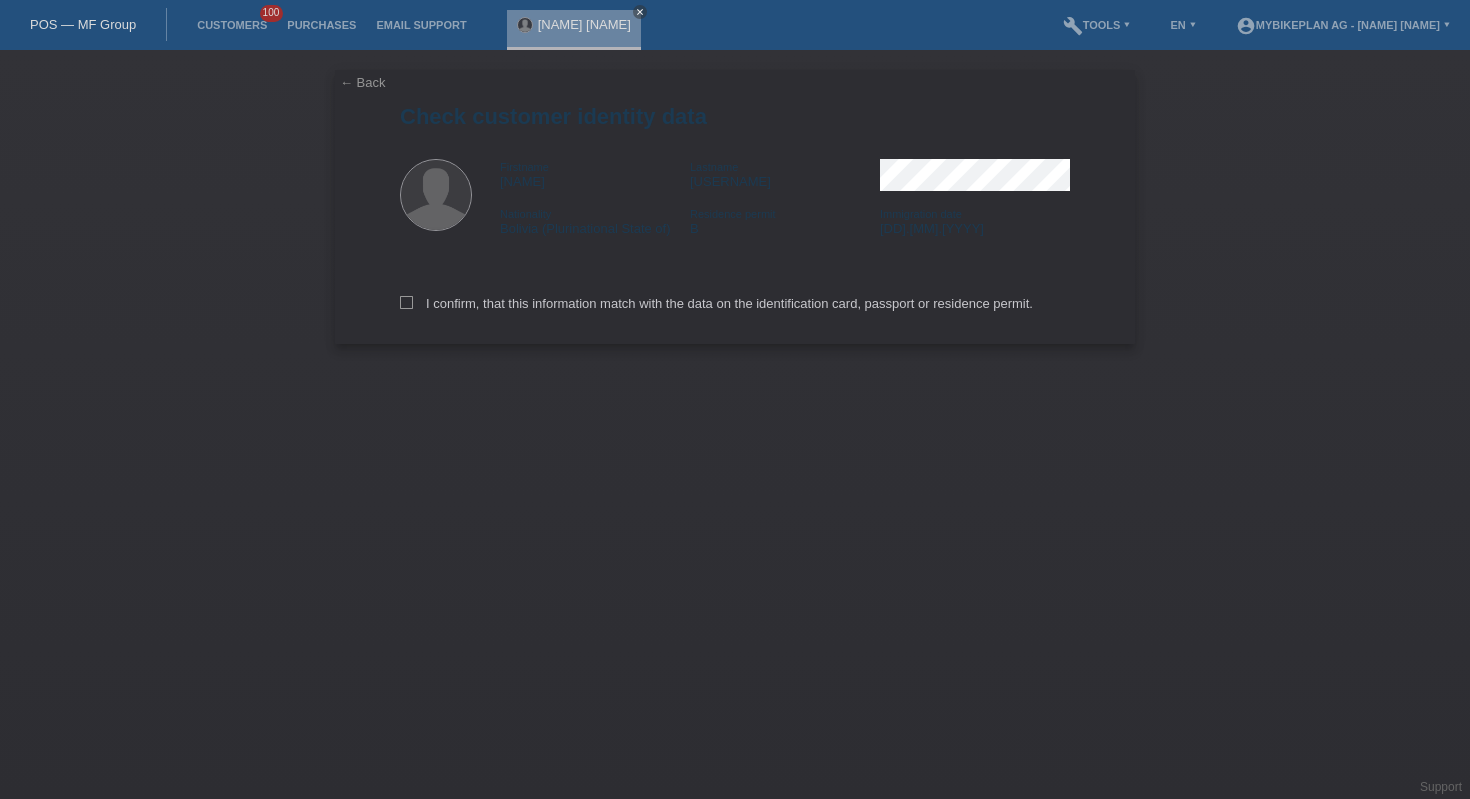 scroll, scrollTop: 0, scrollLeft: 0, axis: both 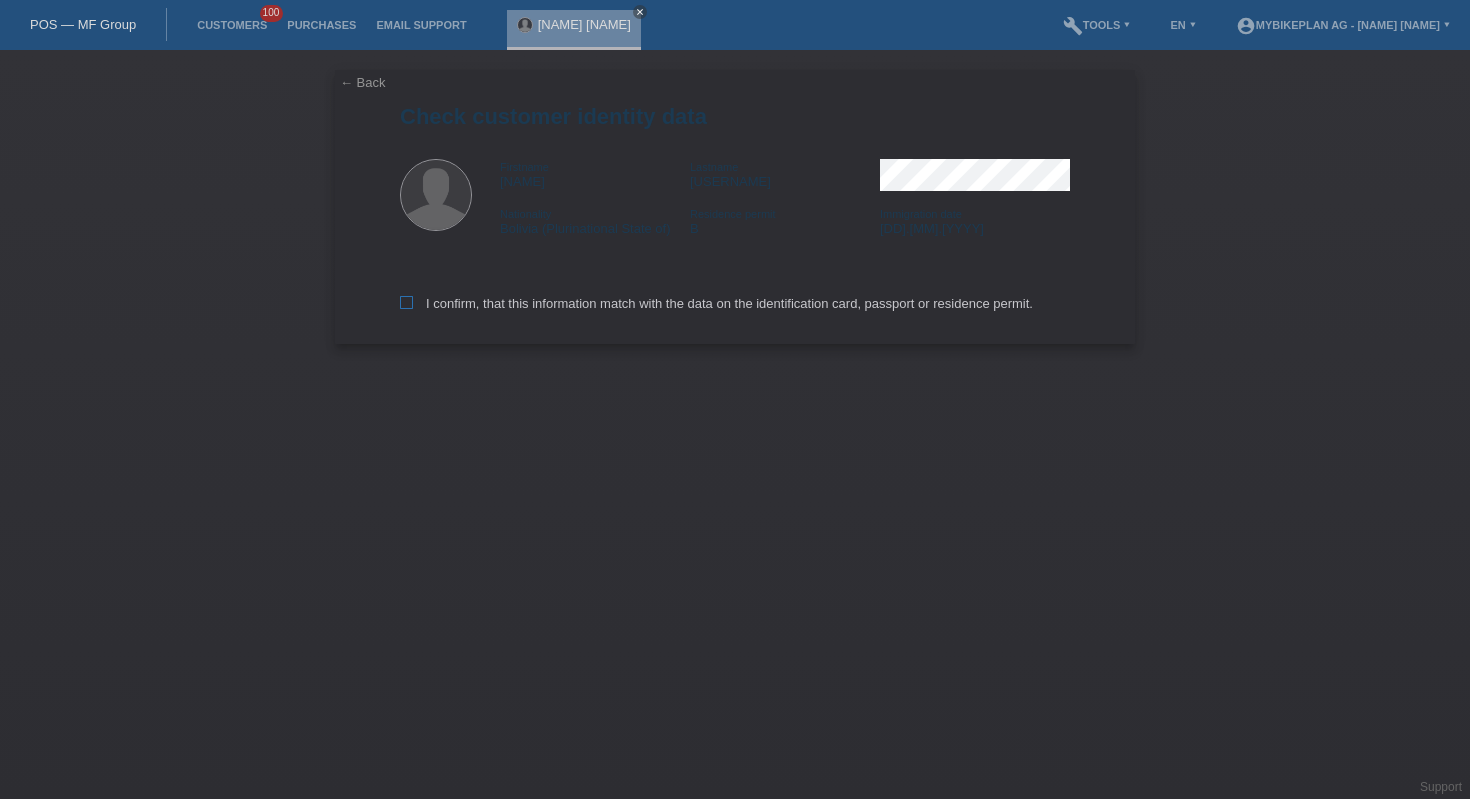 click on "I confirm, that this information match with the data on the identification card, passport or residence permit." at bounding box center (716, 303) 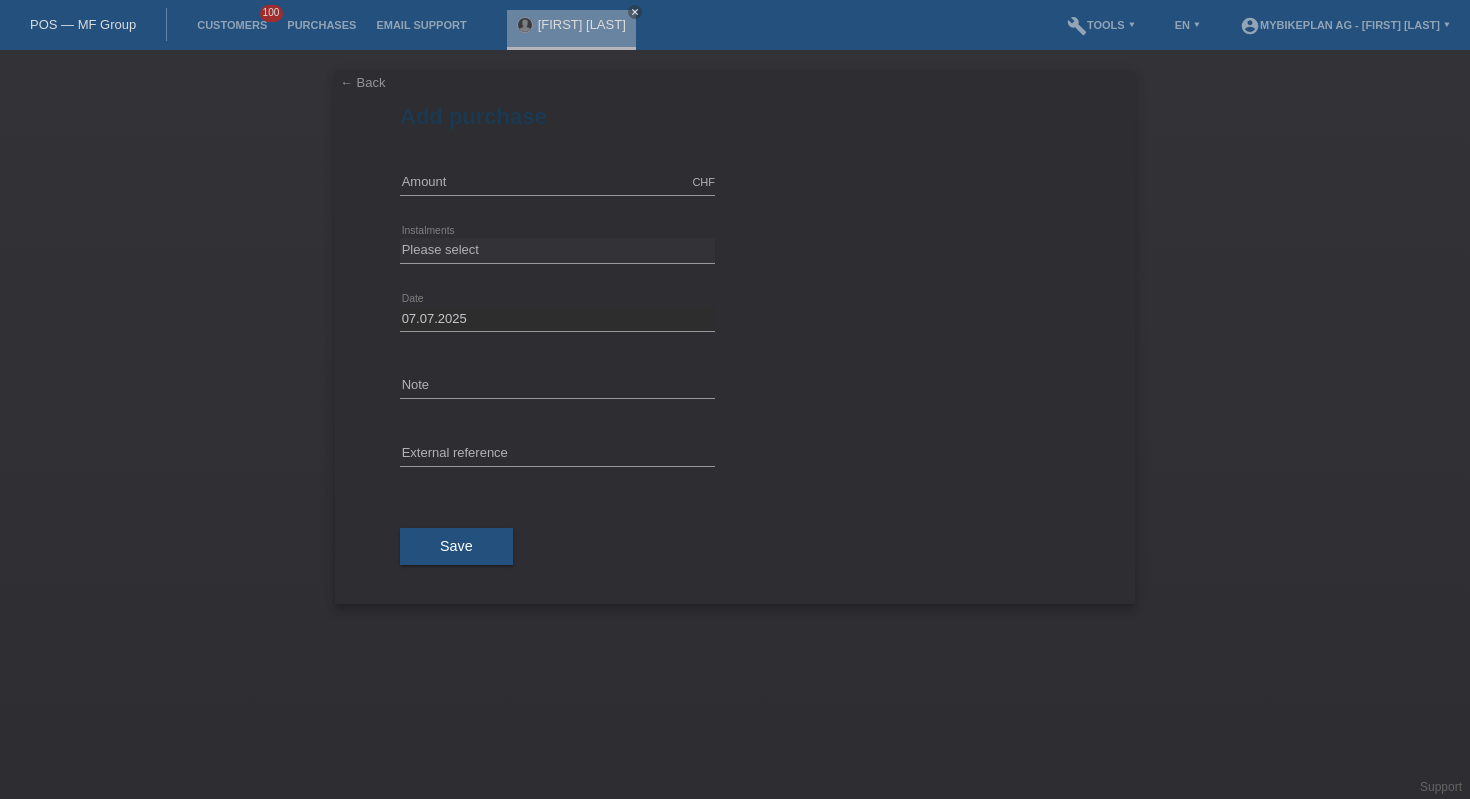 scroll, scrollTop: 0, scrollLeft: 0, axis: both 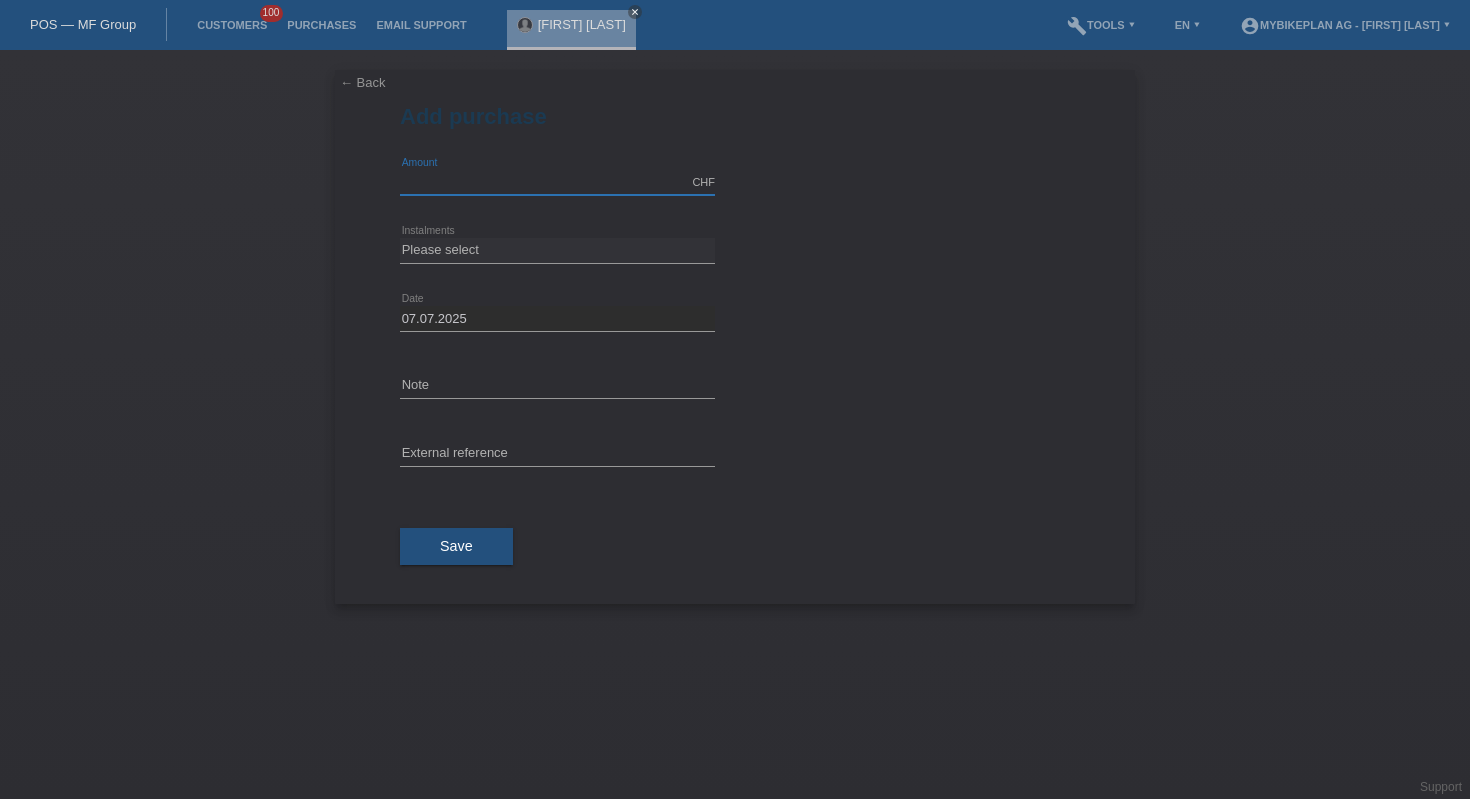 click at bounding box center [557, 182] 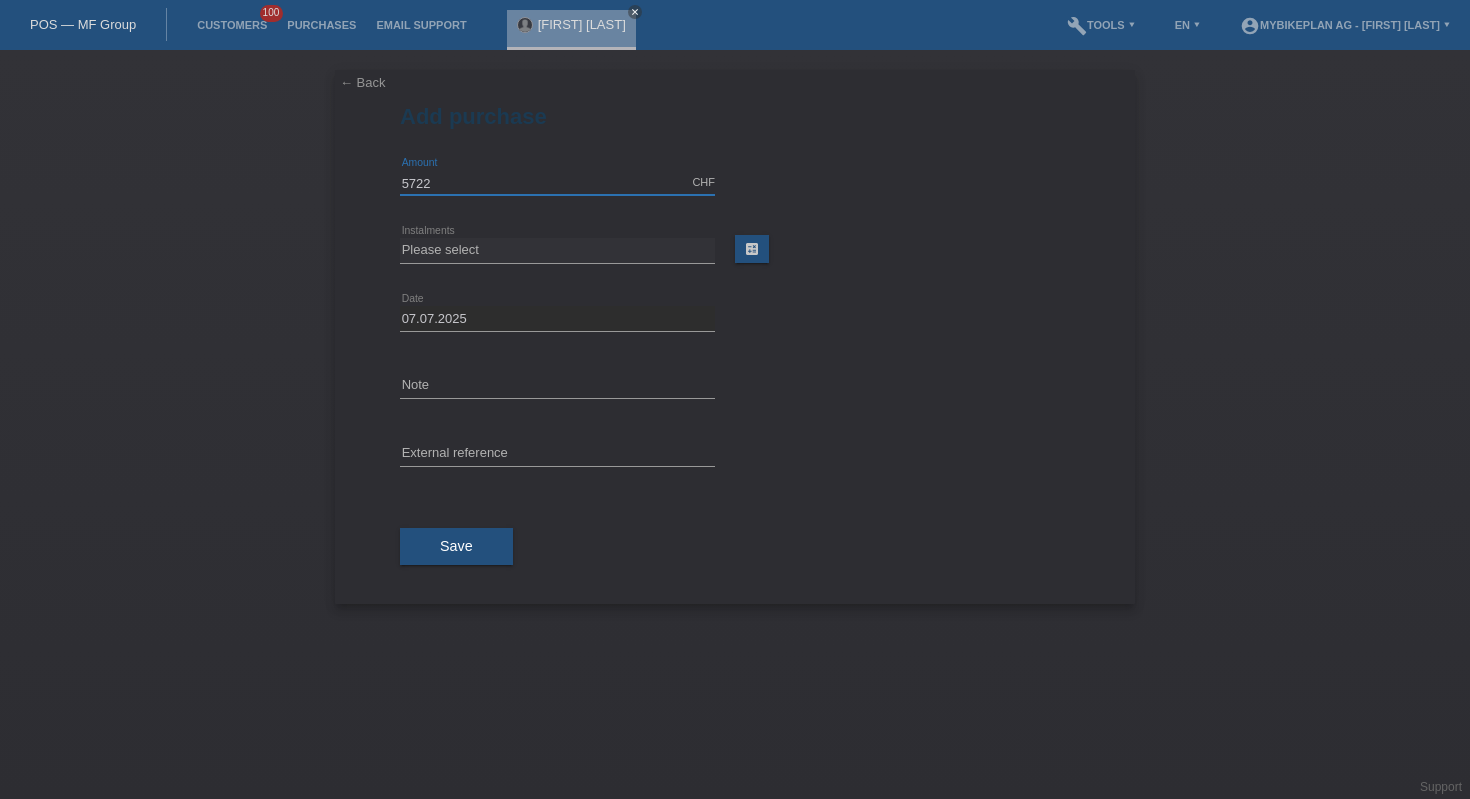 type on "5722" 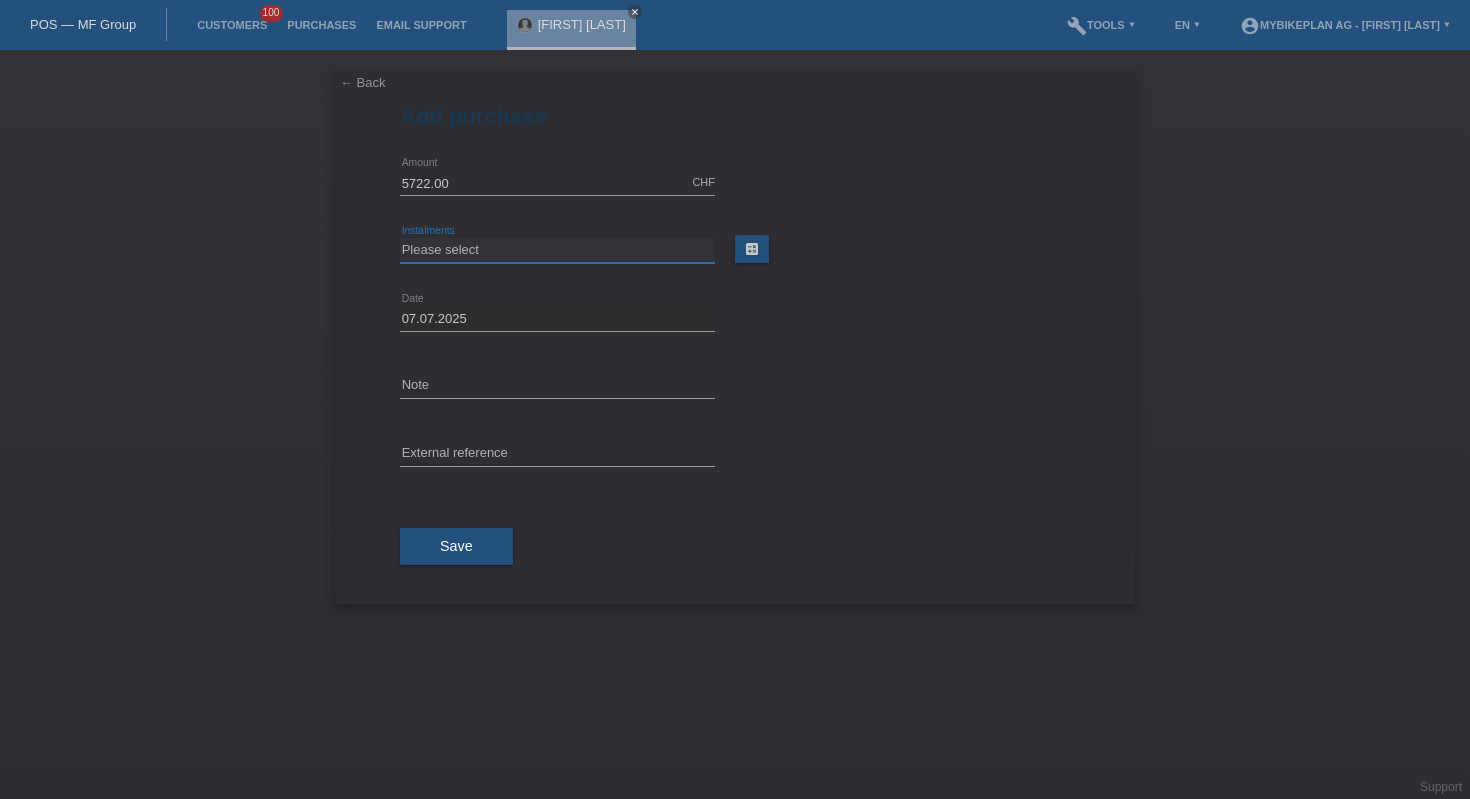 click on "Please select
6 instalments
12 instalments
18 instalments
24 instalments
36 instalments
48 instalments" at bounding box center [557, 250] 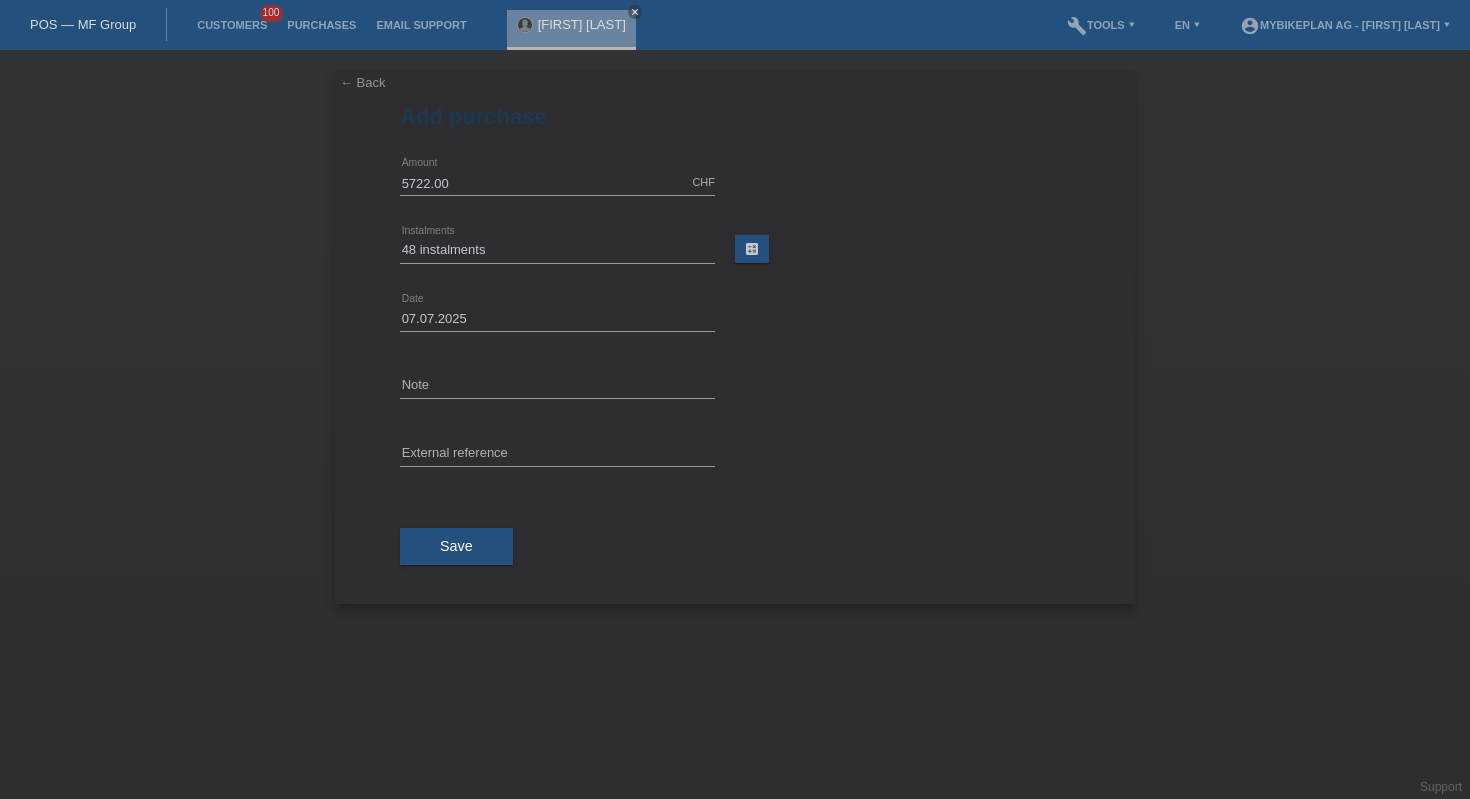 click on "error
External reference" at bounding box center [557, 183] 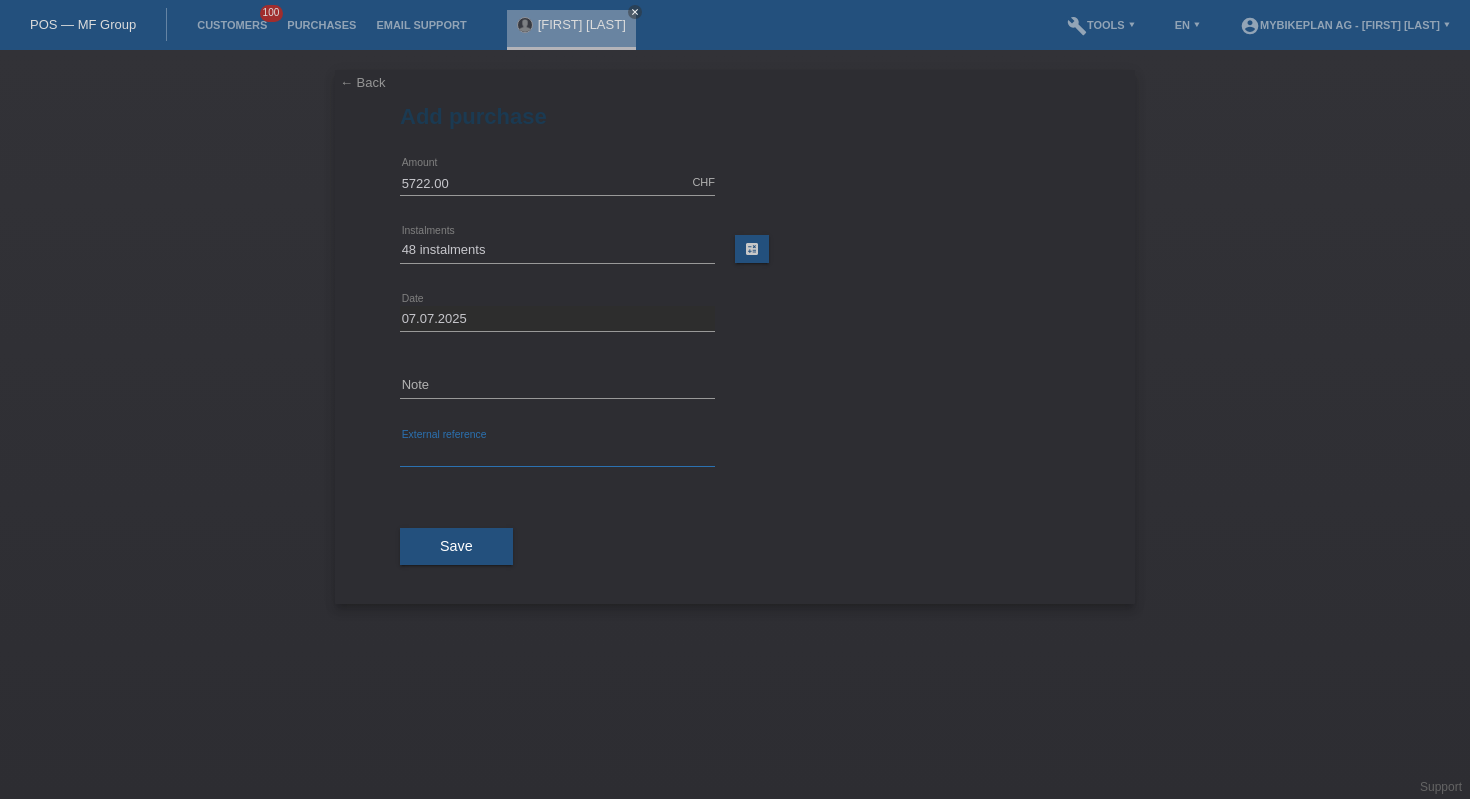 click at bounding box center (557, 454) 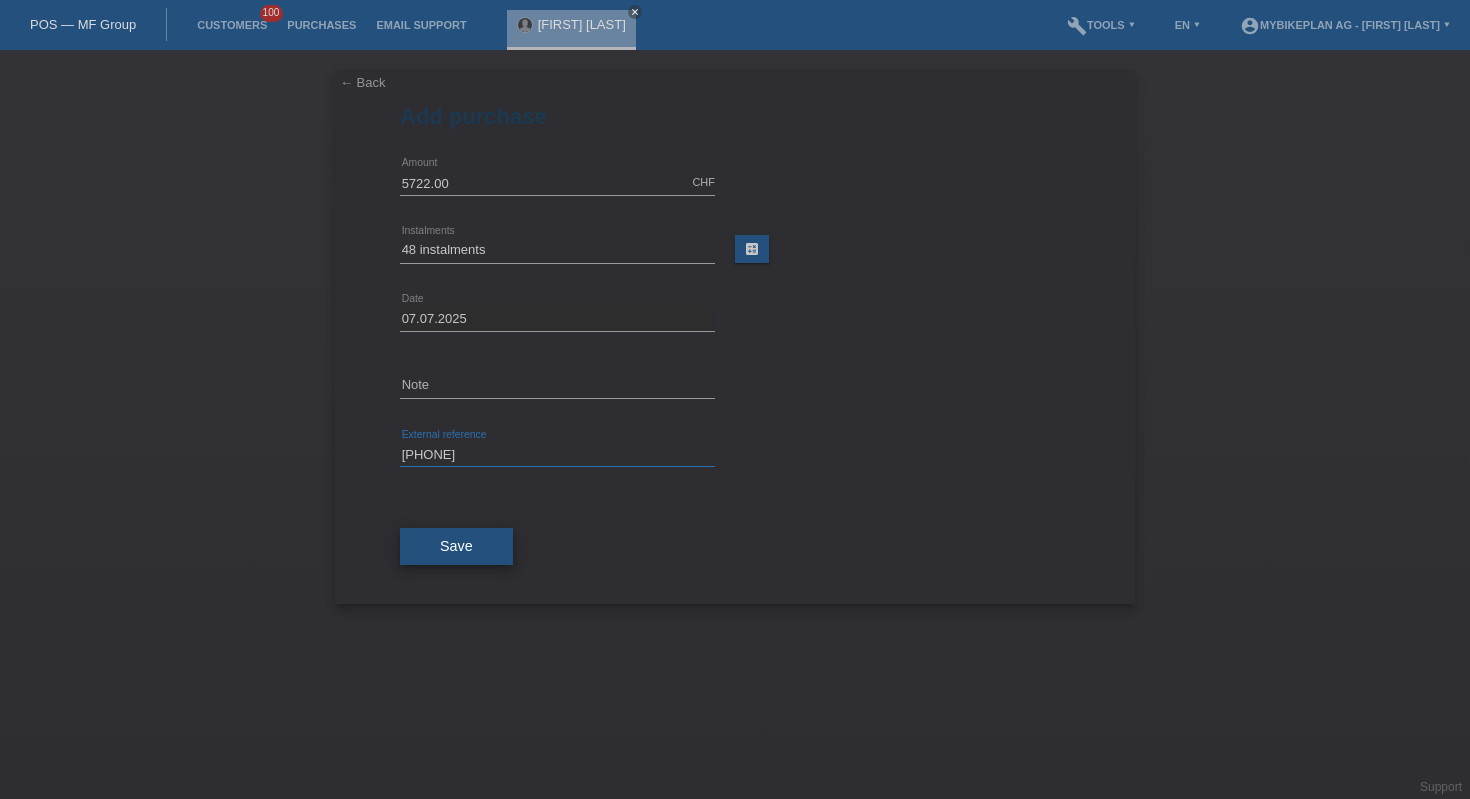 type on "39744736651" 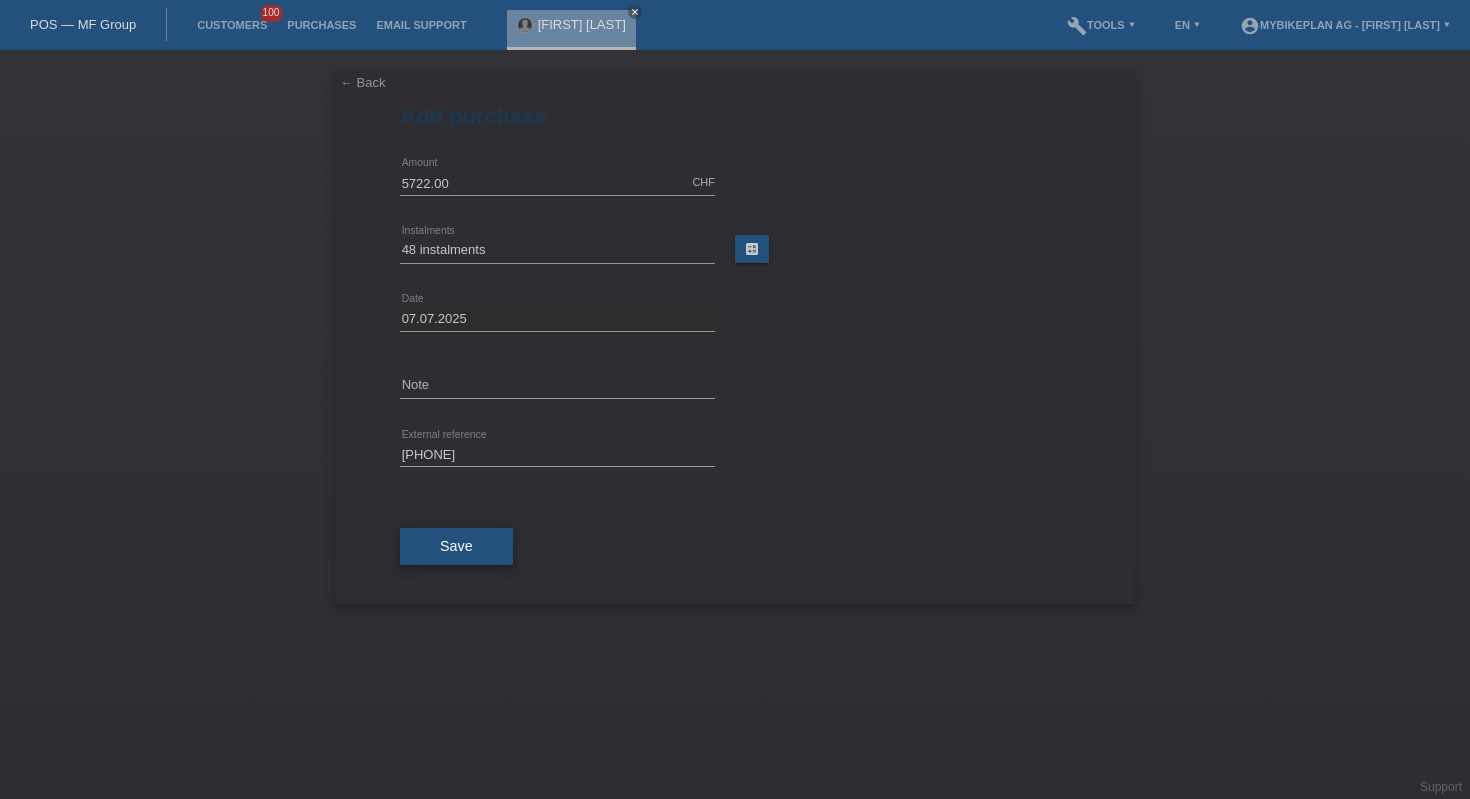 click on "Save" at bounding box center [456, 547] 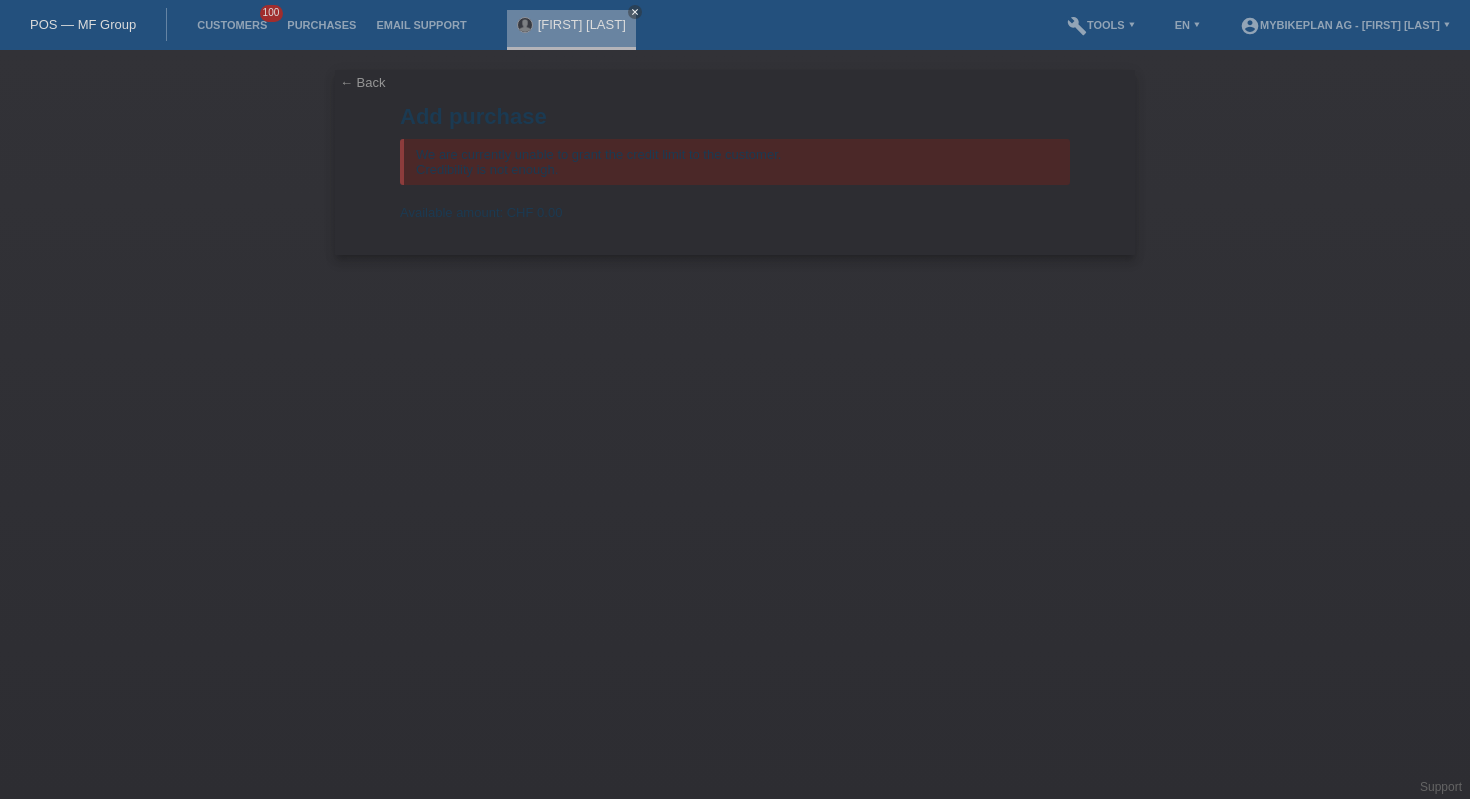 click on "POS — MF Group" at bounding box center [83, 24] 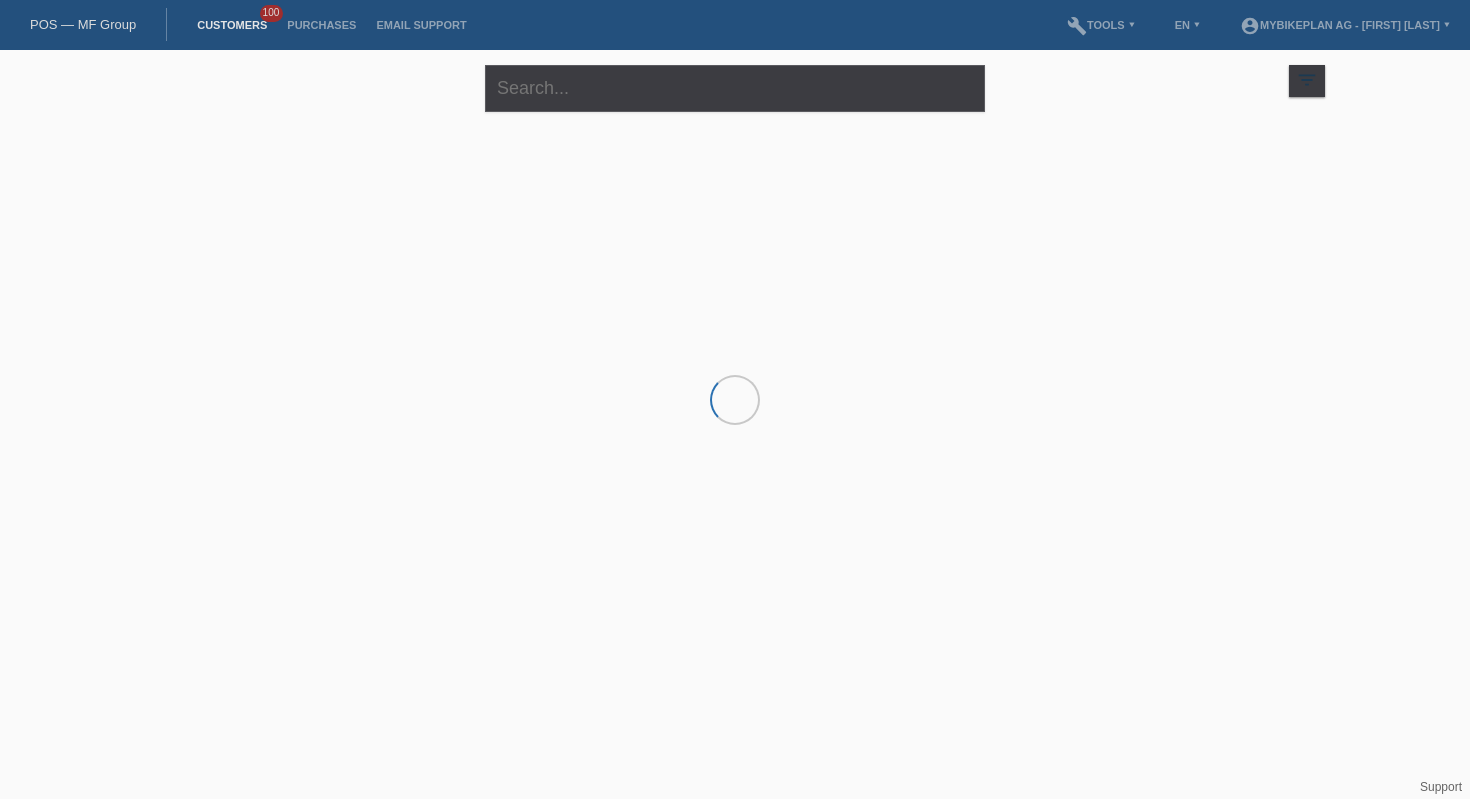scroll, scrollTop: 0, scrollLeft: 0, axis: both 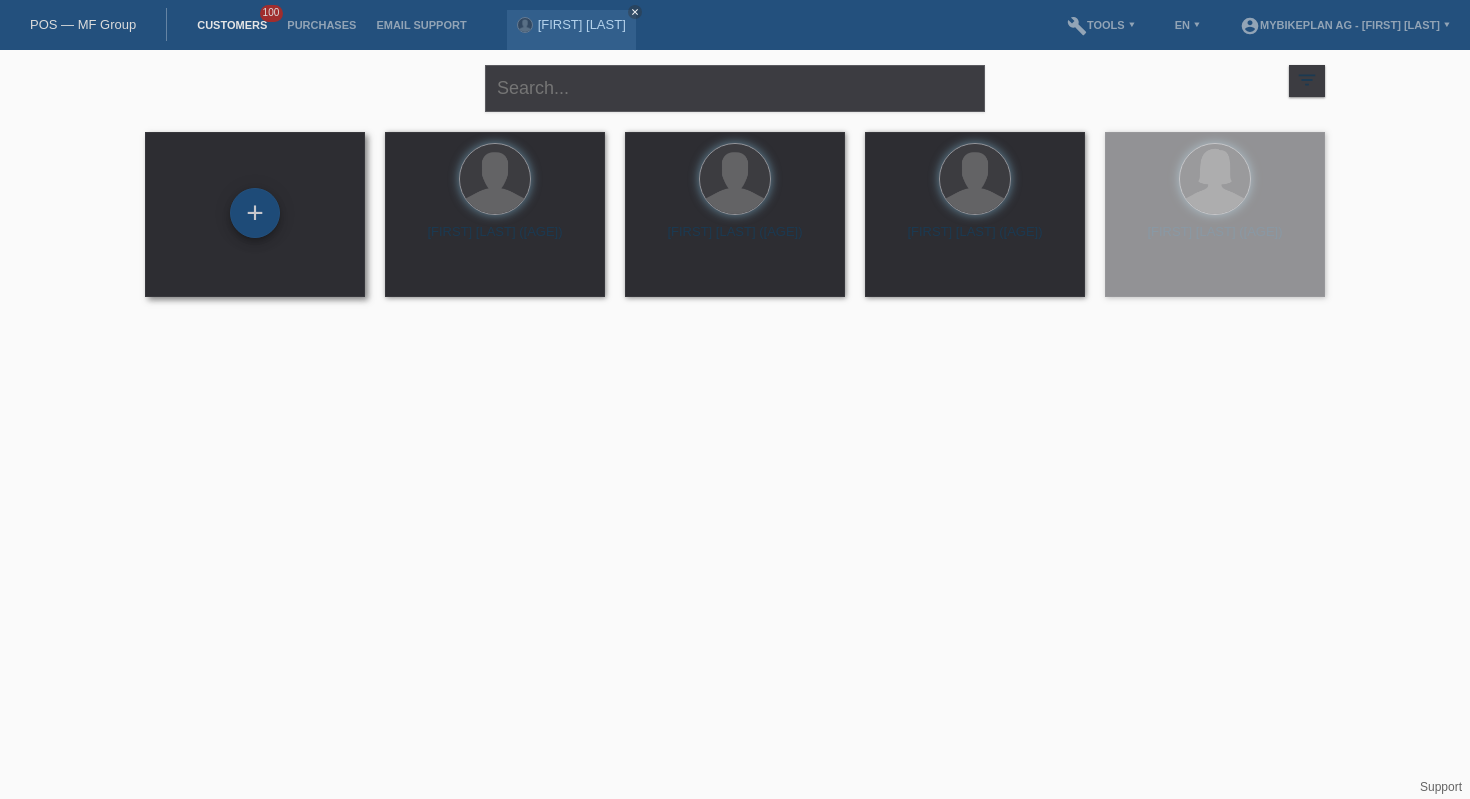 click on "+" at bounding box center (255, 213) 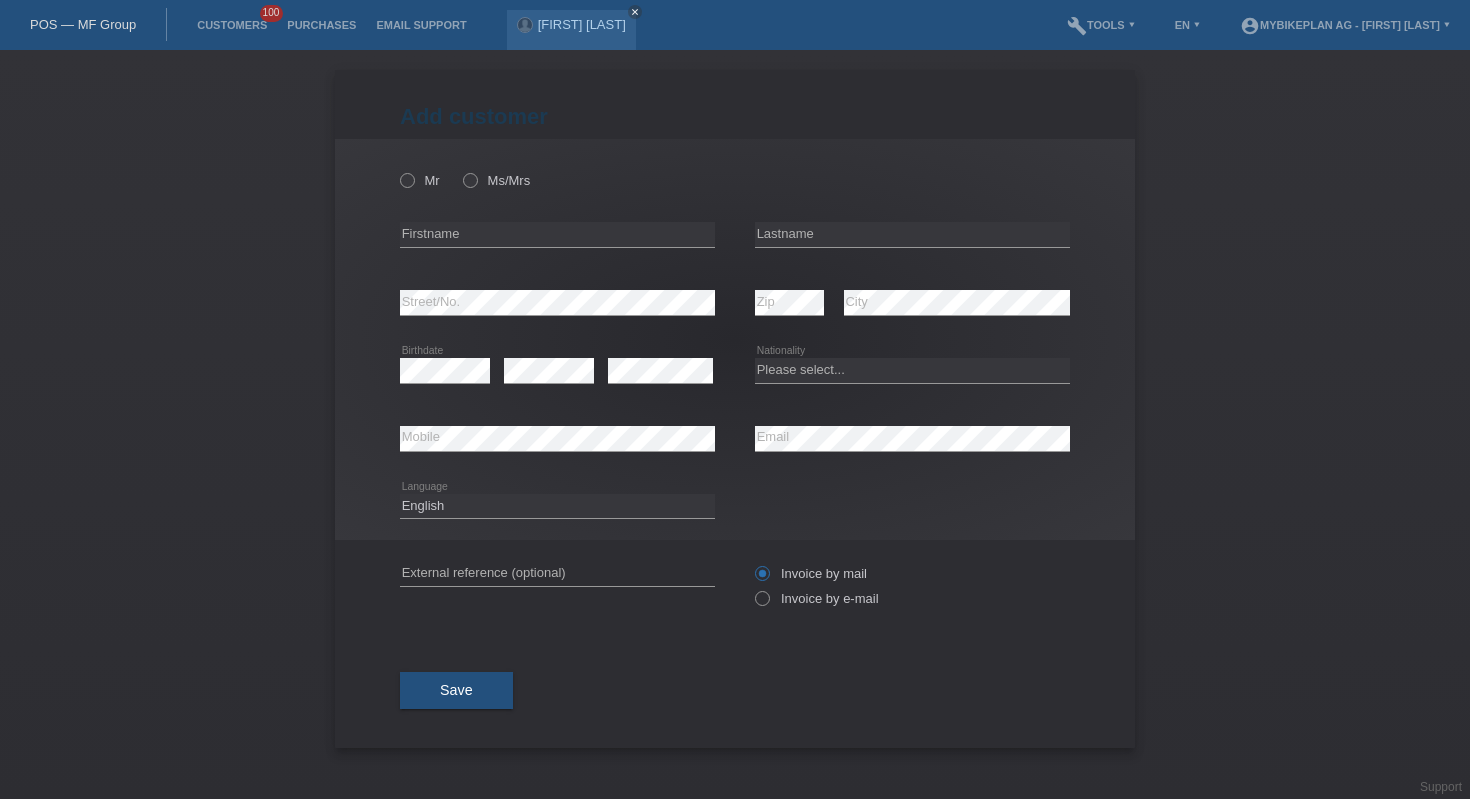 scroll, scrollTop: 0, scrollLeft: 0, axis: both 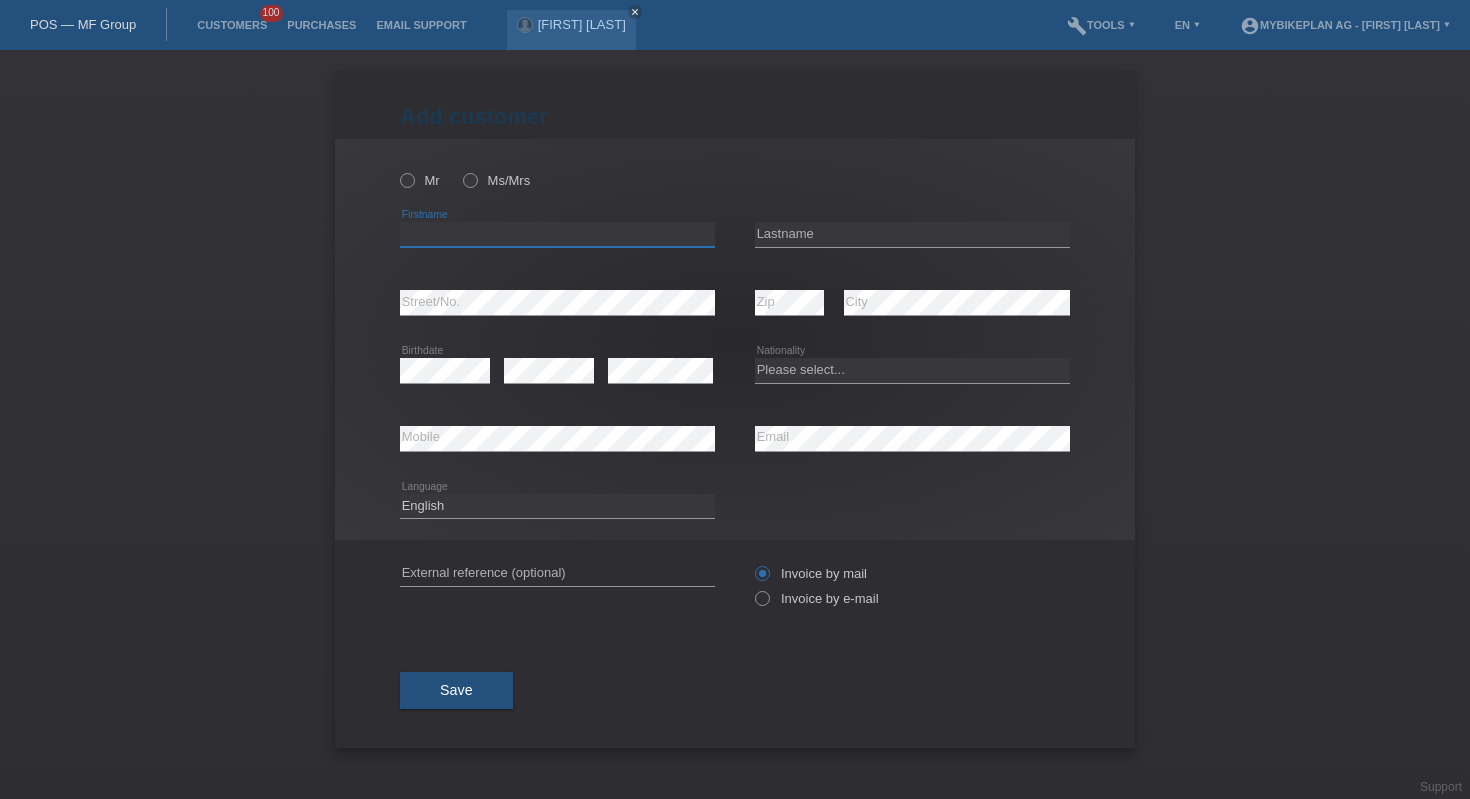 click at bounding box center [557, 234] 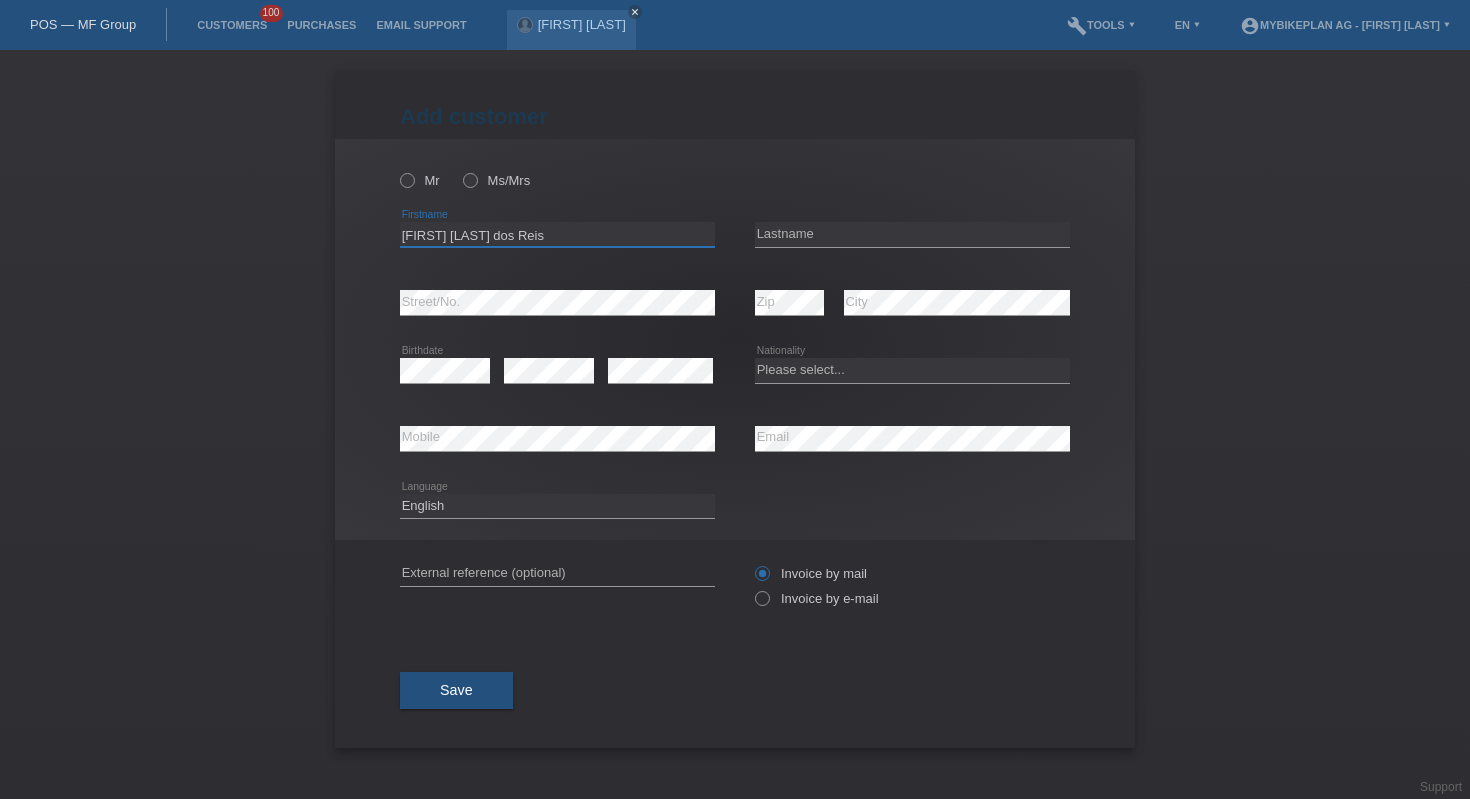 type on "[FIRST] [LAST] dos Reis" 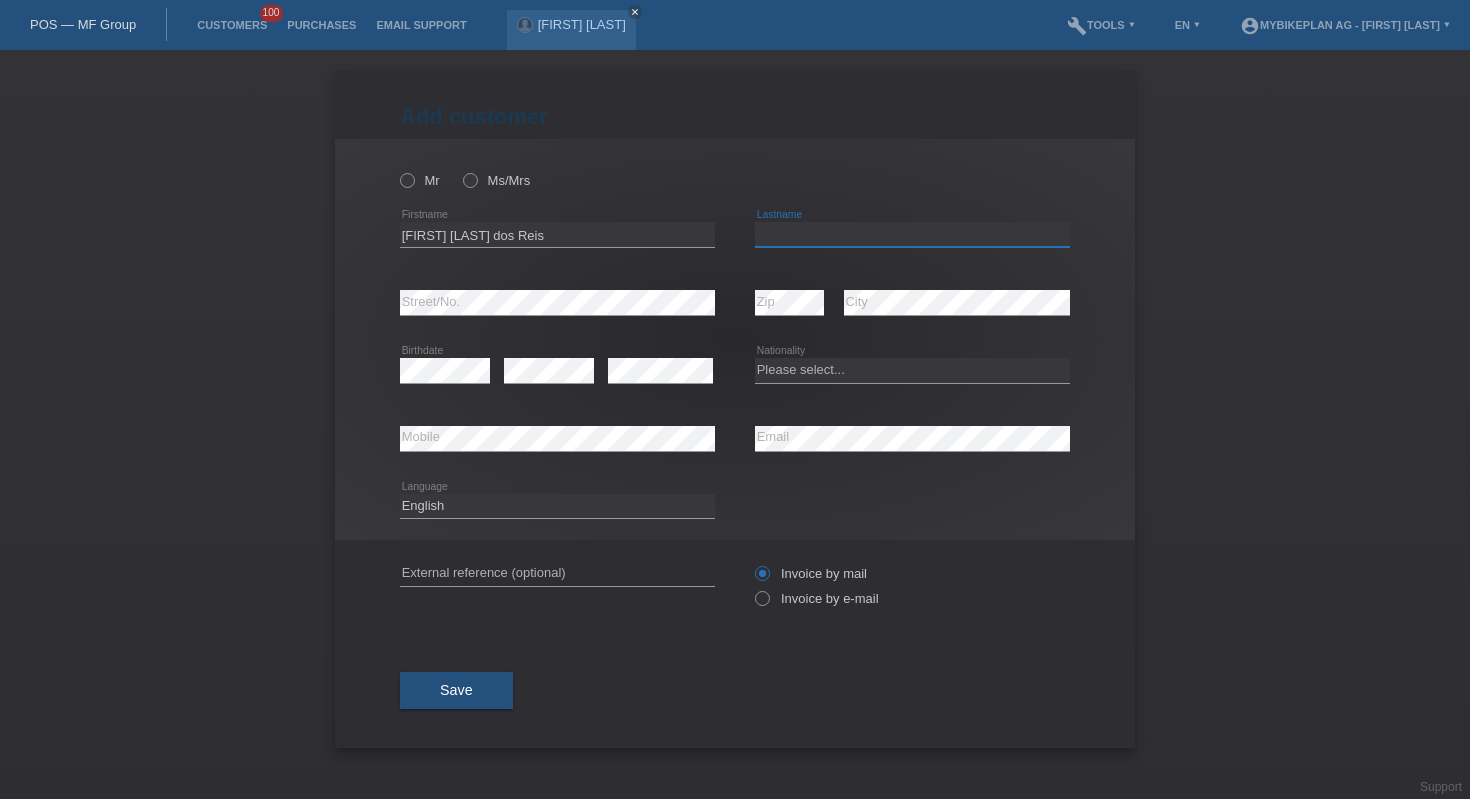 click at bounding box center [912, 234] 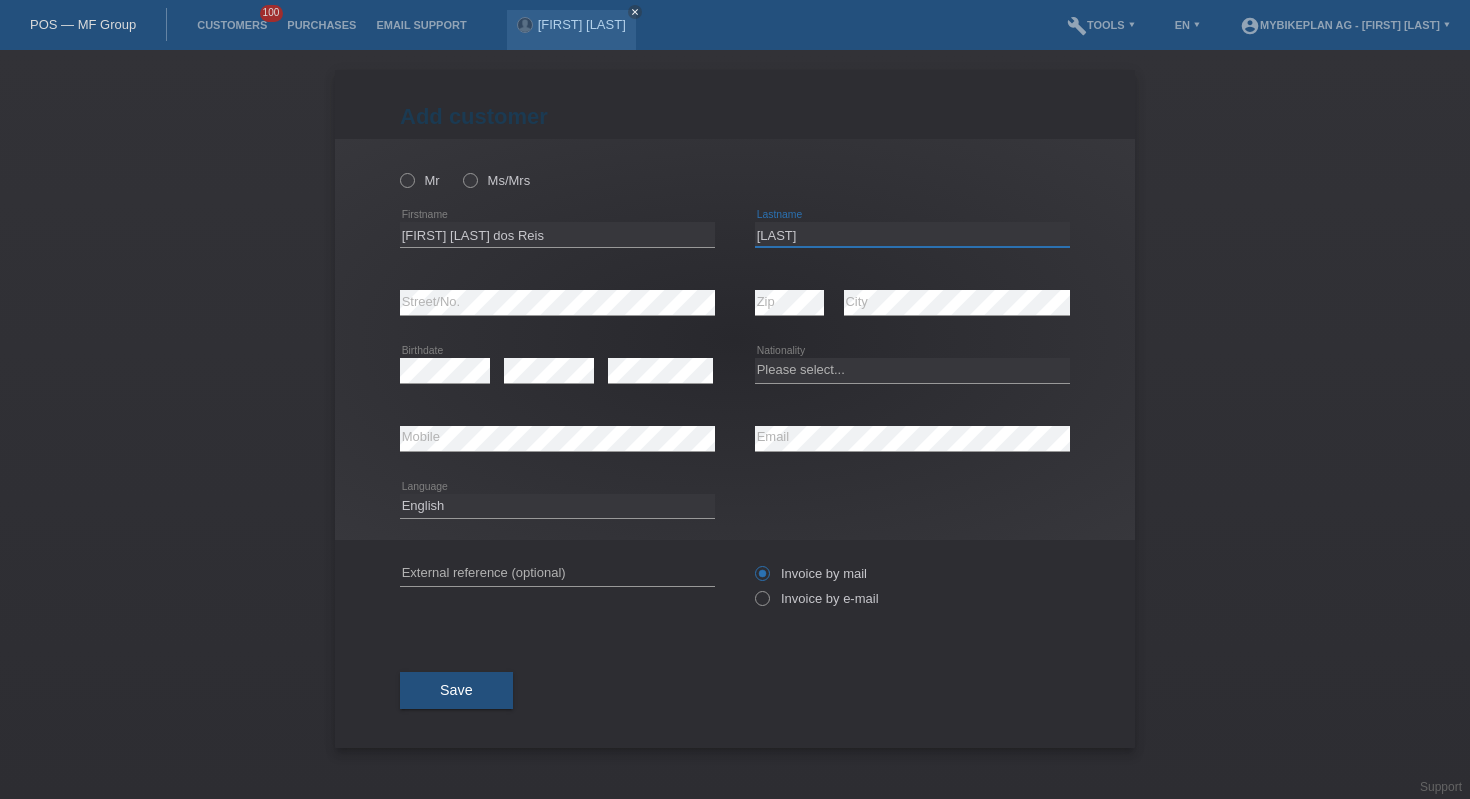 type on "[LAST]" 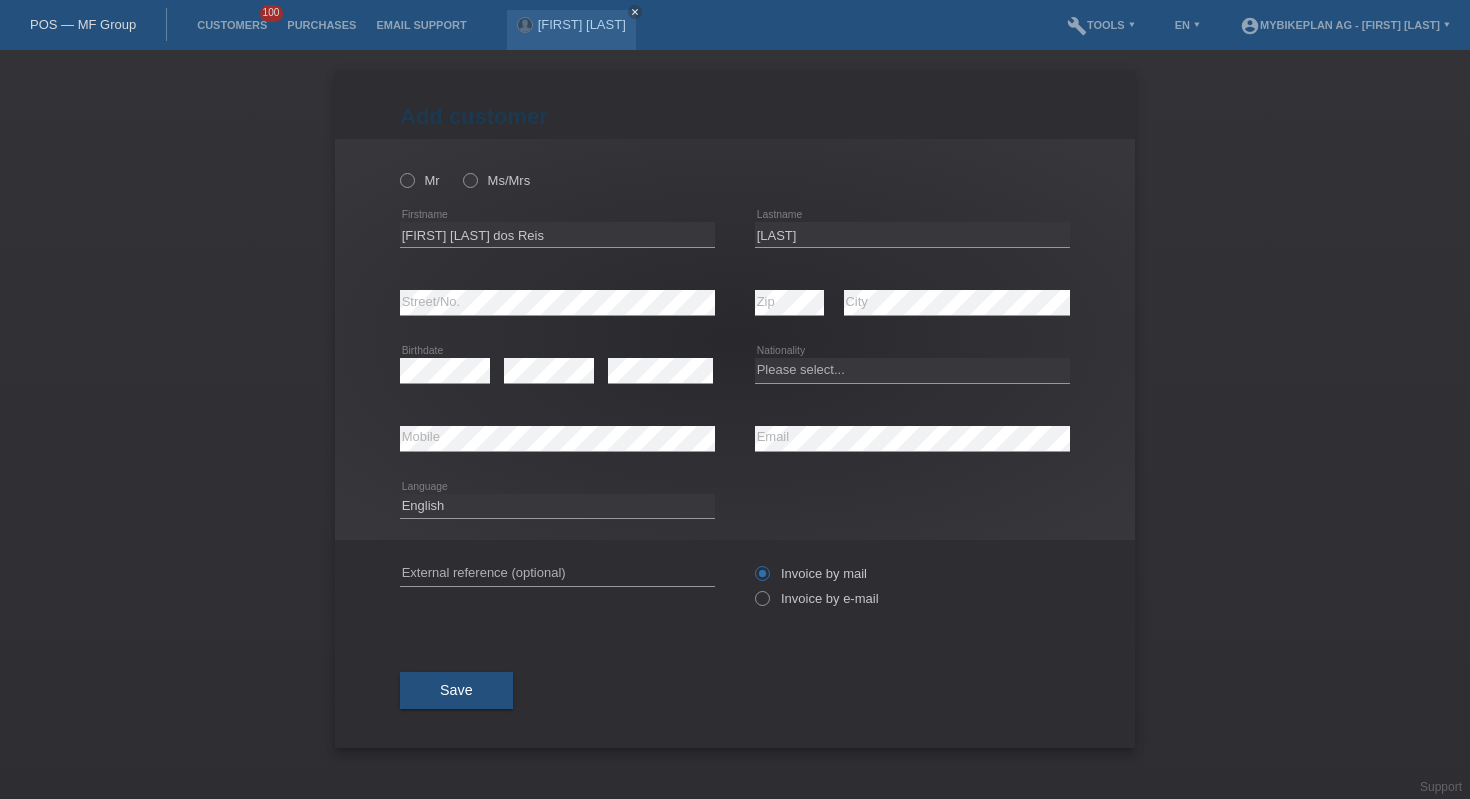 click at bounding box center [445, 383] 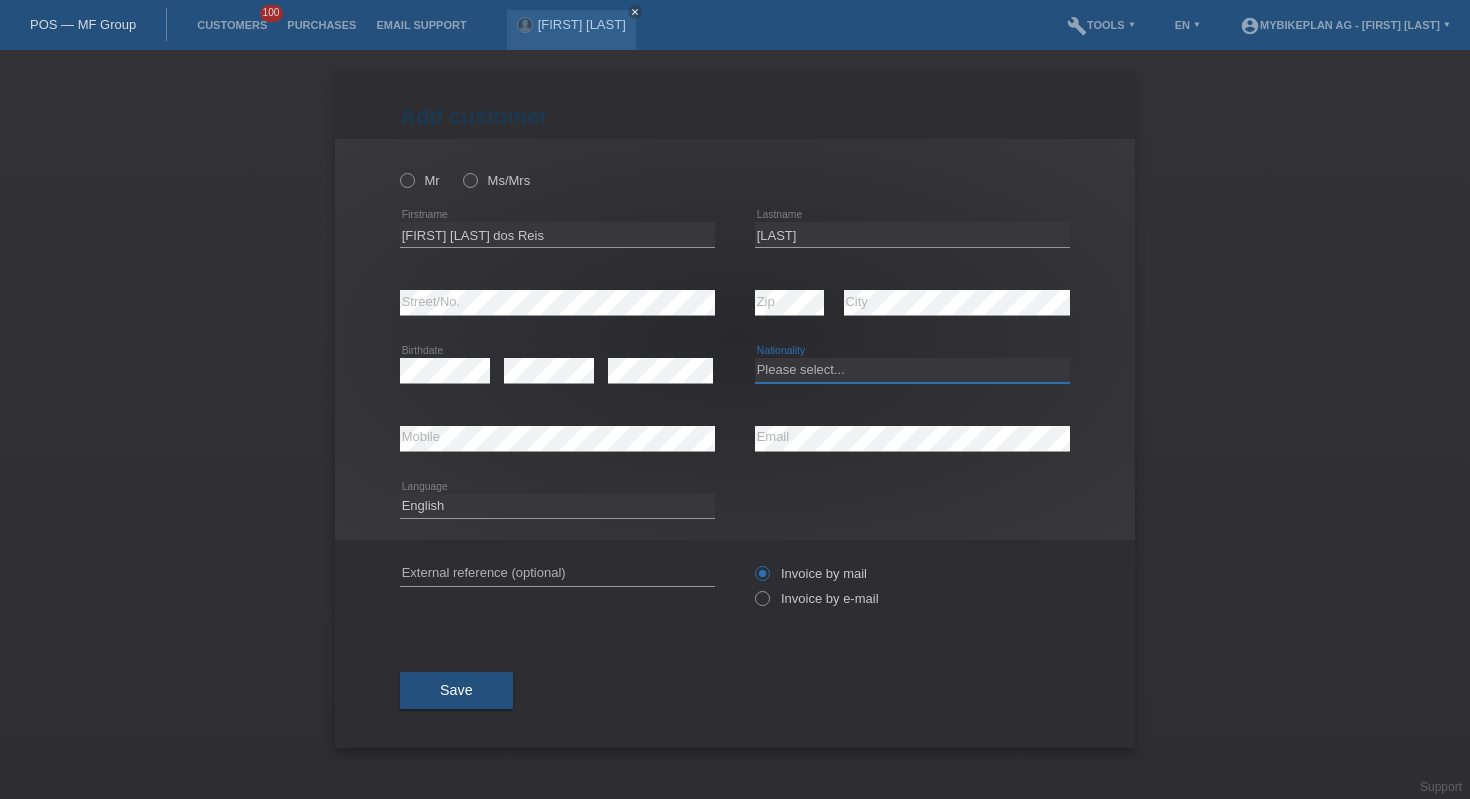 click on "Please select...
Switzerland
Austria
Germany
Liechtenstein
------------
Afghanistan
Åland Islands
Albania
Algeria
American Samoa Andorra Angola Anguilla Antarctica Antigua and Barbuda Argentina Armenia" at bounding box center [912, 370] 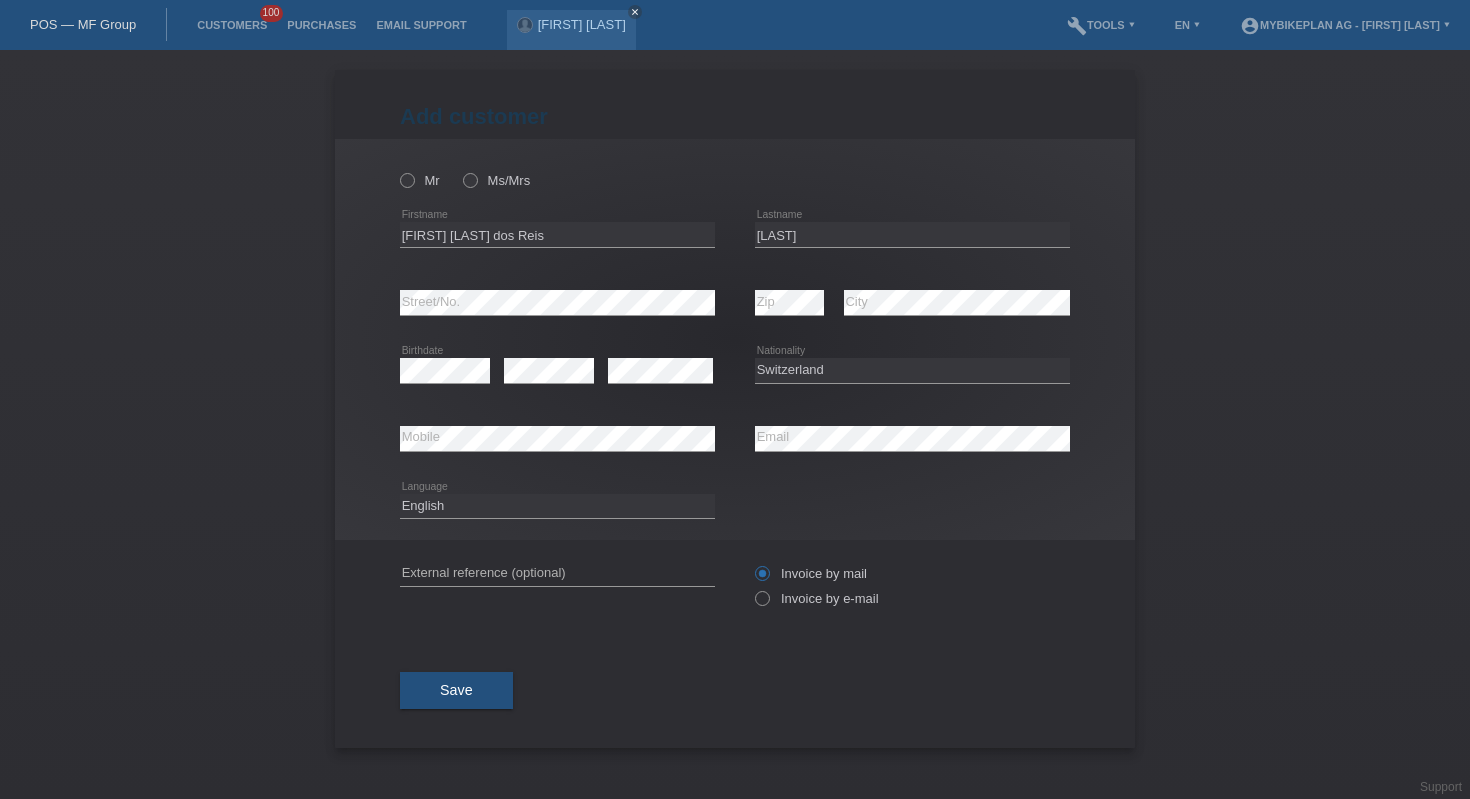 click on "error
External reference (optional)" at bounding box center [557, 170] 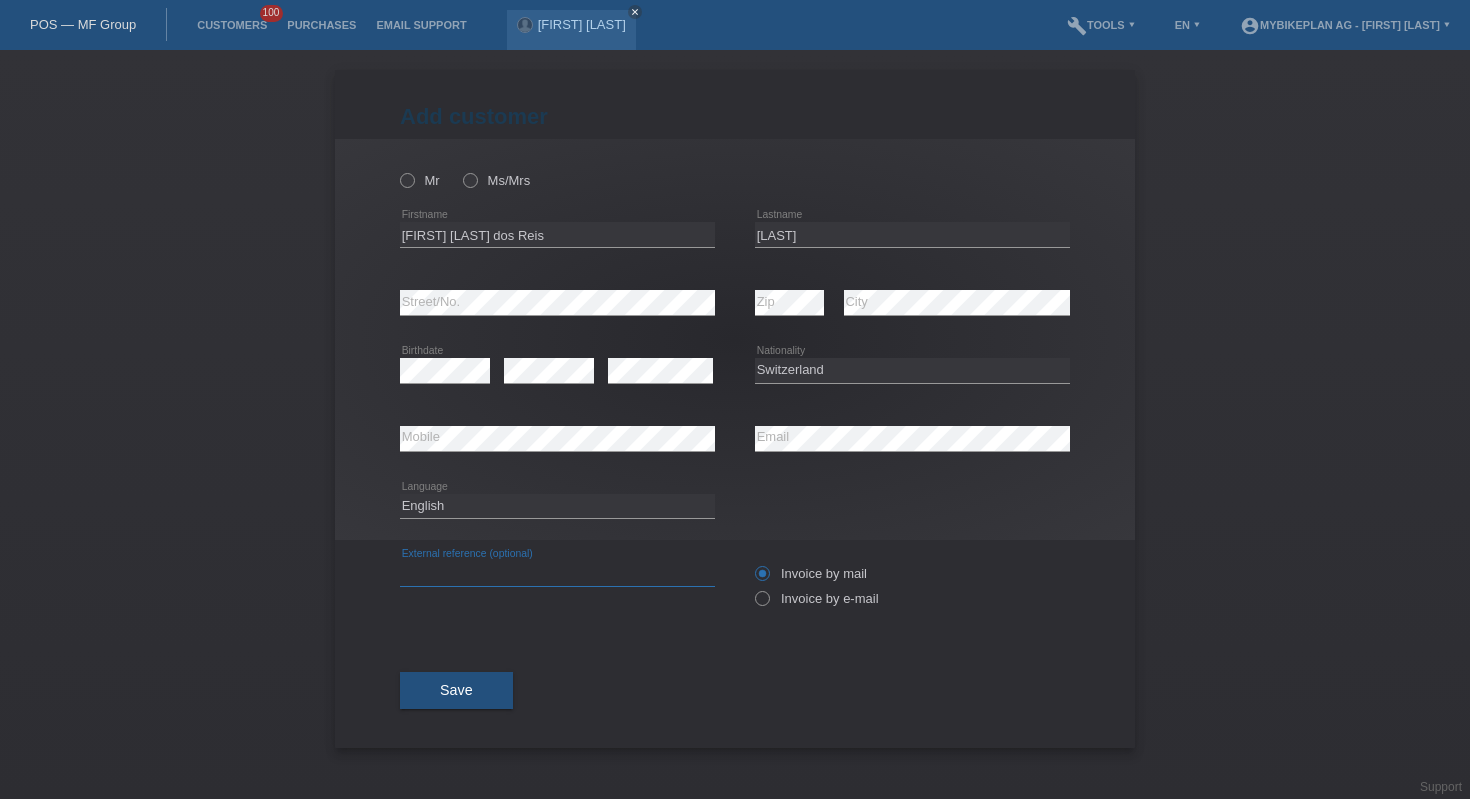 click at bounding box center (557, 573) 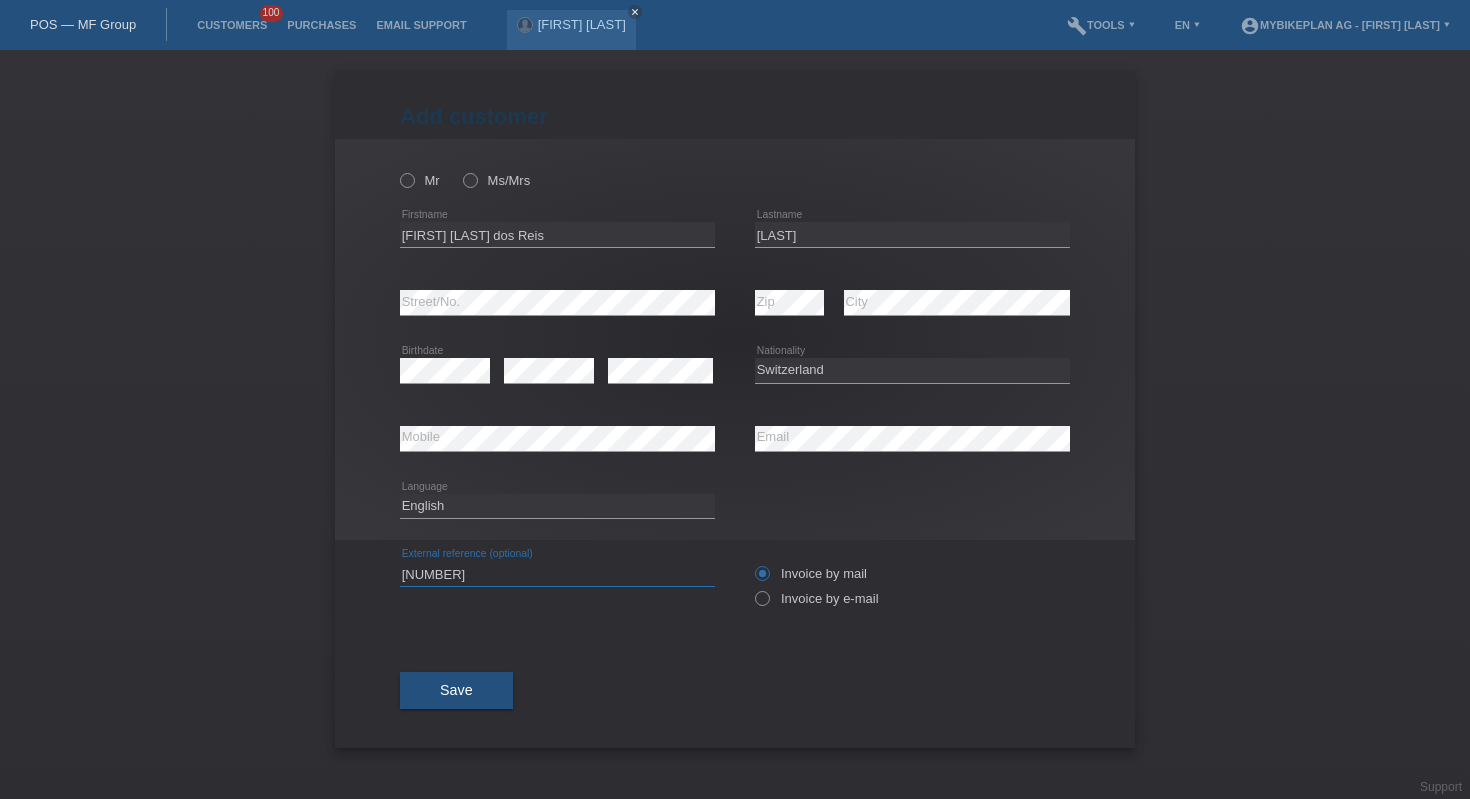type on "39724954465" 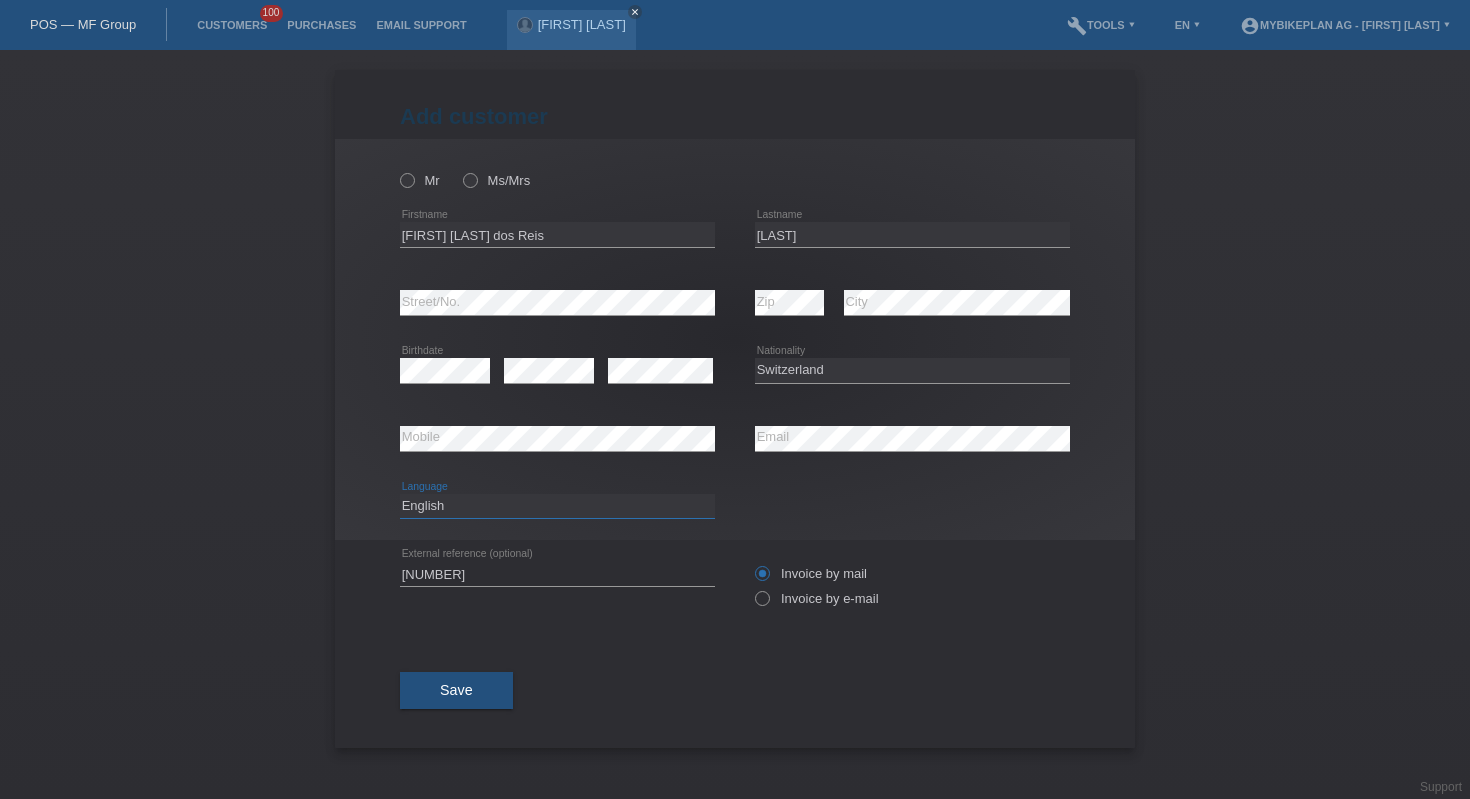 click on "Deutsch
Français
Italiano
English" at bounding box center [557, 506] 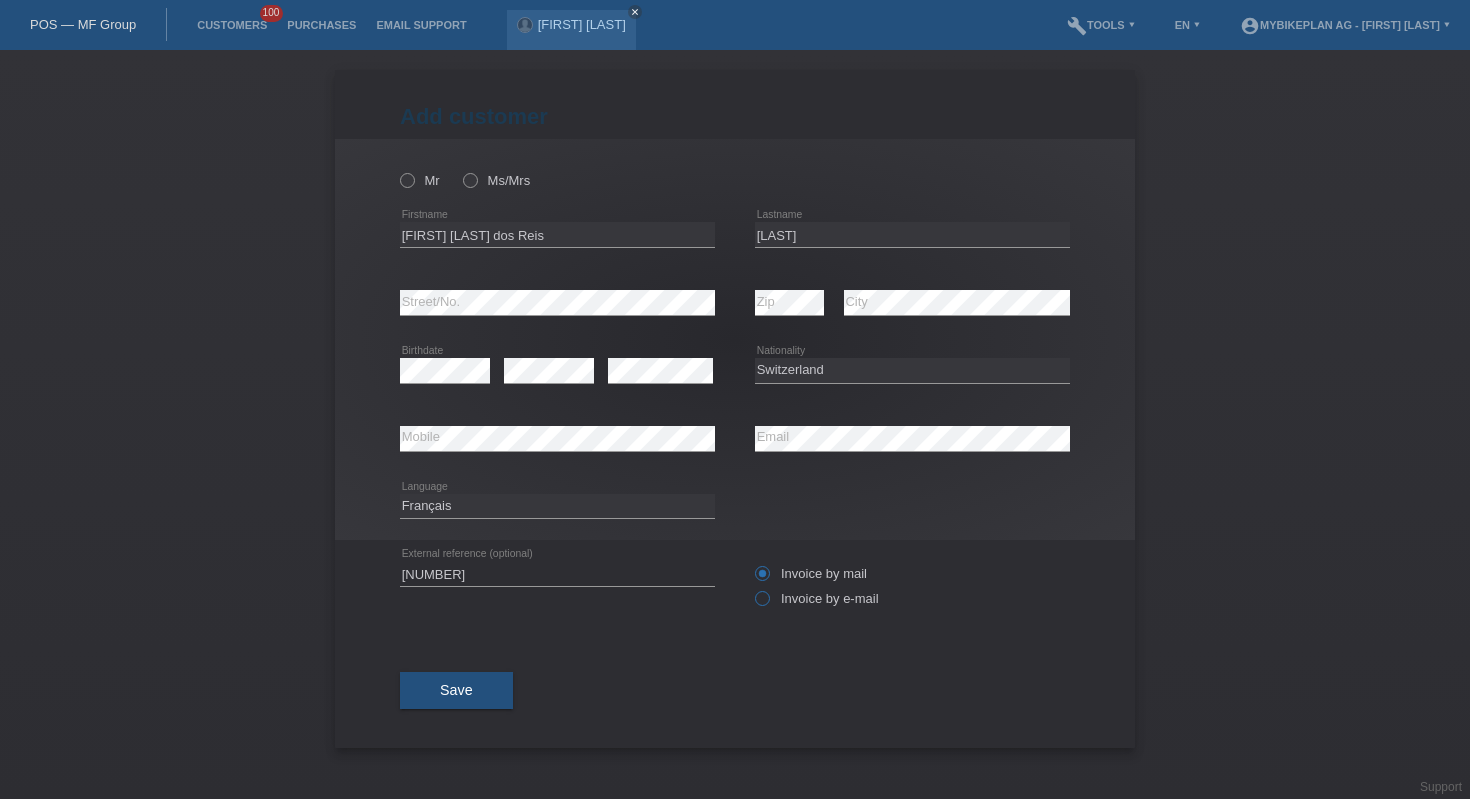 click on "Invoice by e-mail" at bounding box center [811, 573] 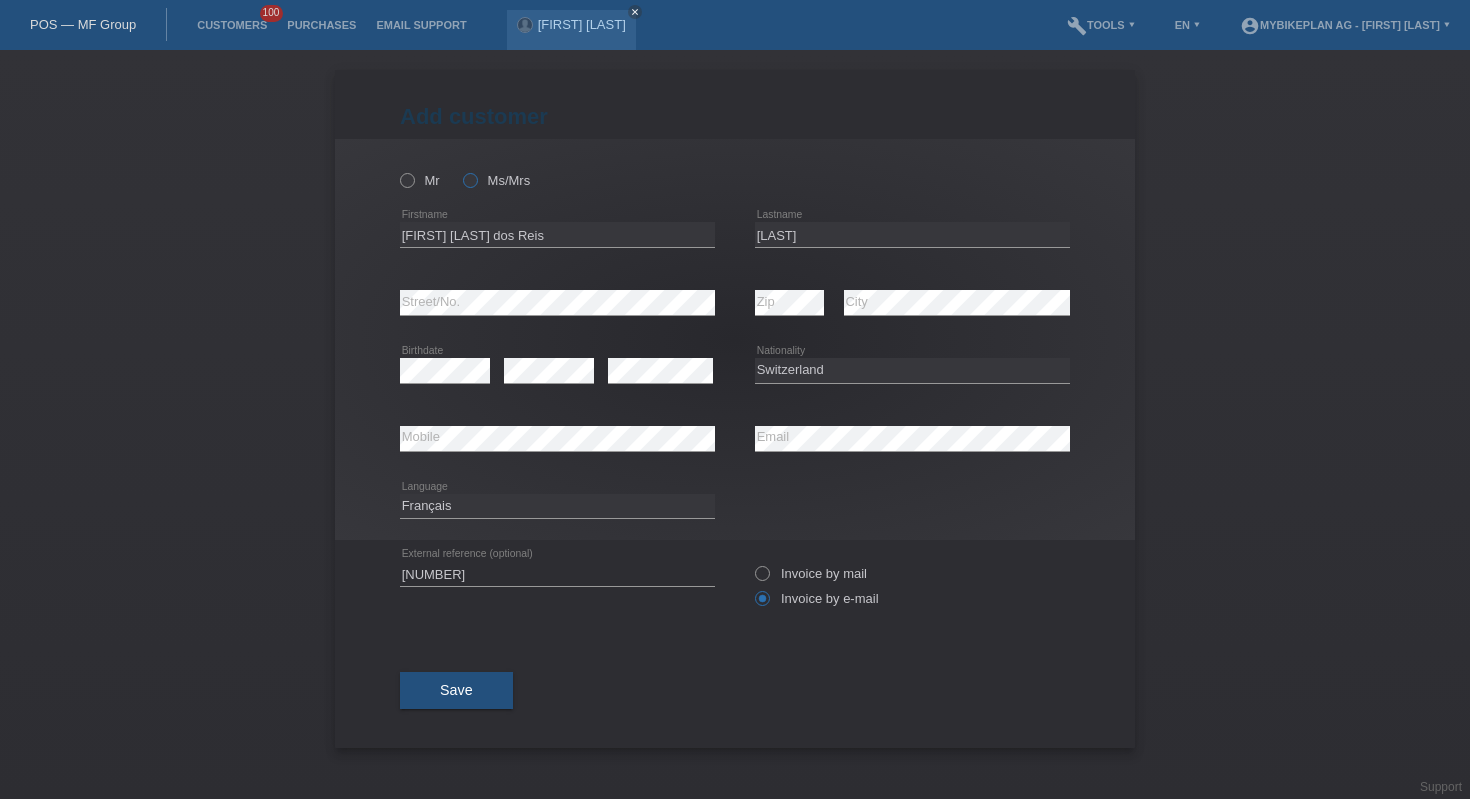 click on "Ms/Mrs" at bounding box center (420, 180) 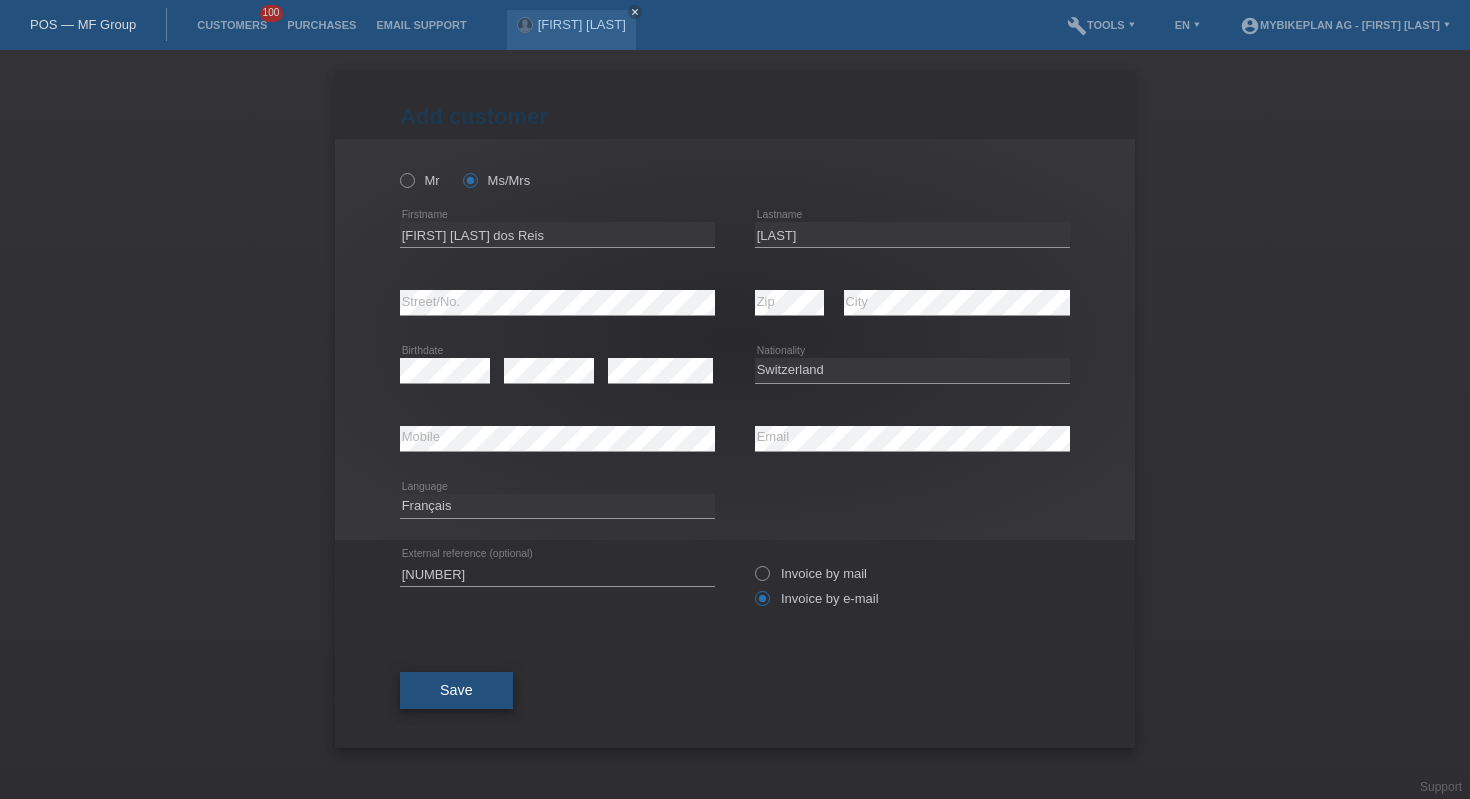 click on "Save" at bounding box center [456, 690] 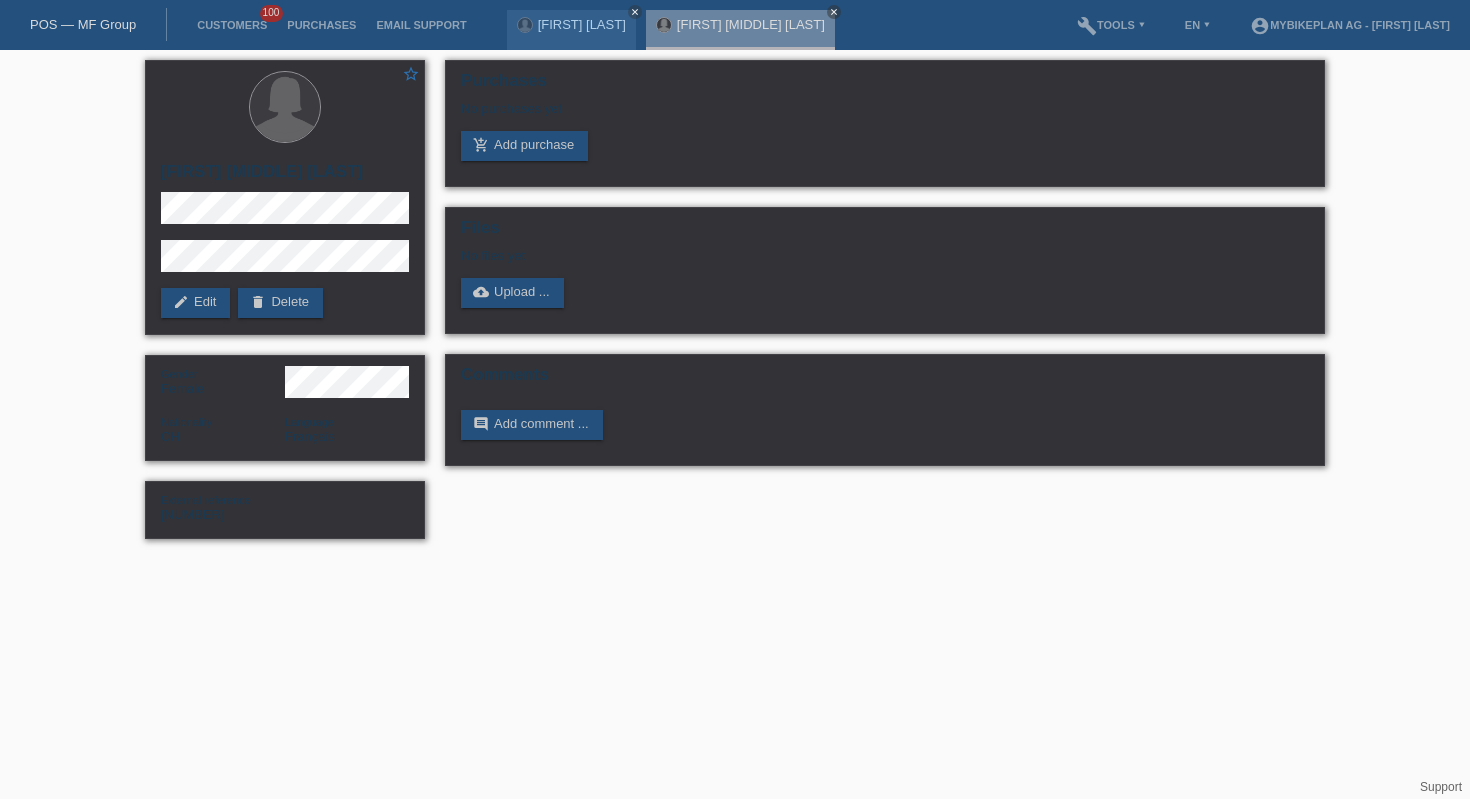 scroll, scrollTop: 0, scrollLeft: 0, axis: both 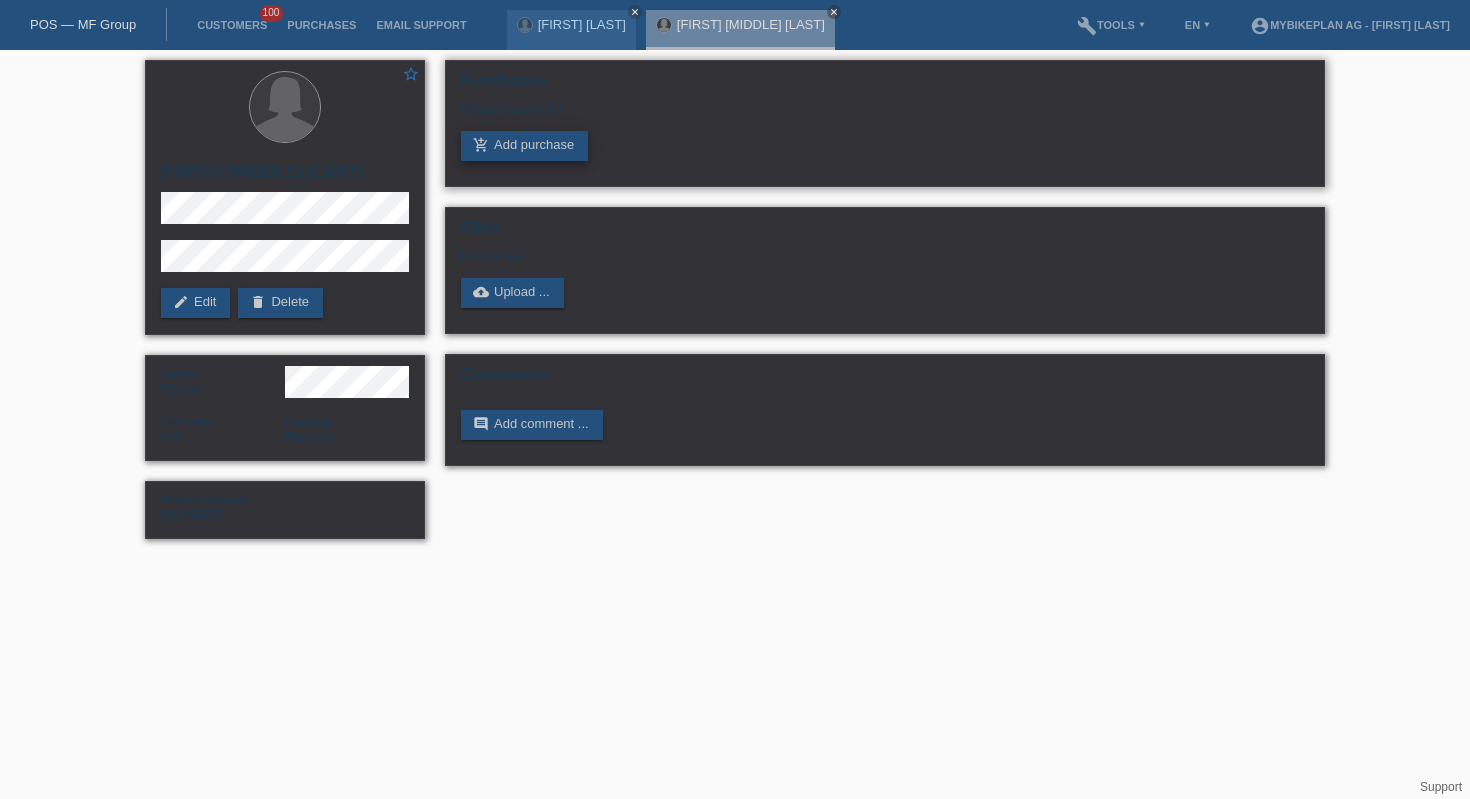 click on "add_shopping_cart" at bounding box center [481, 145] 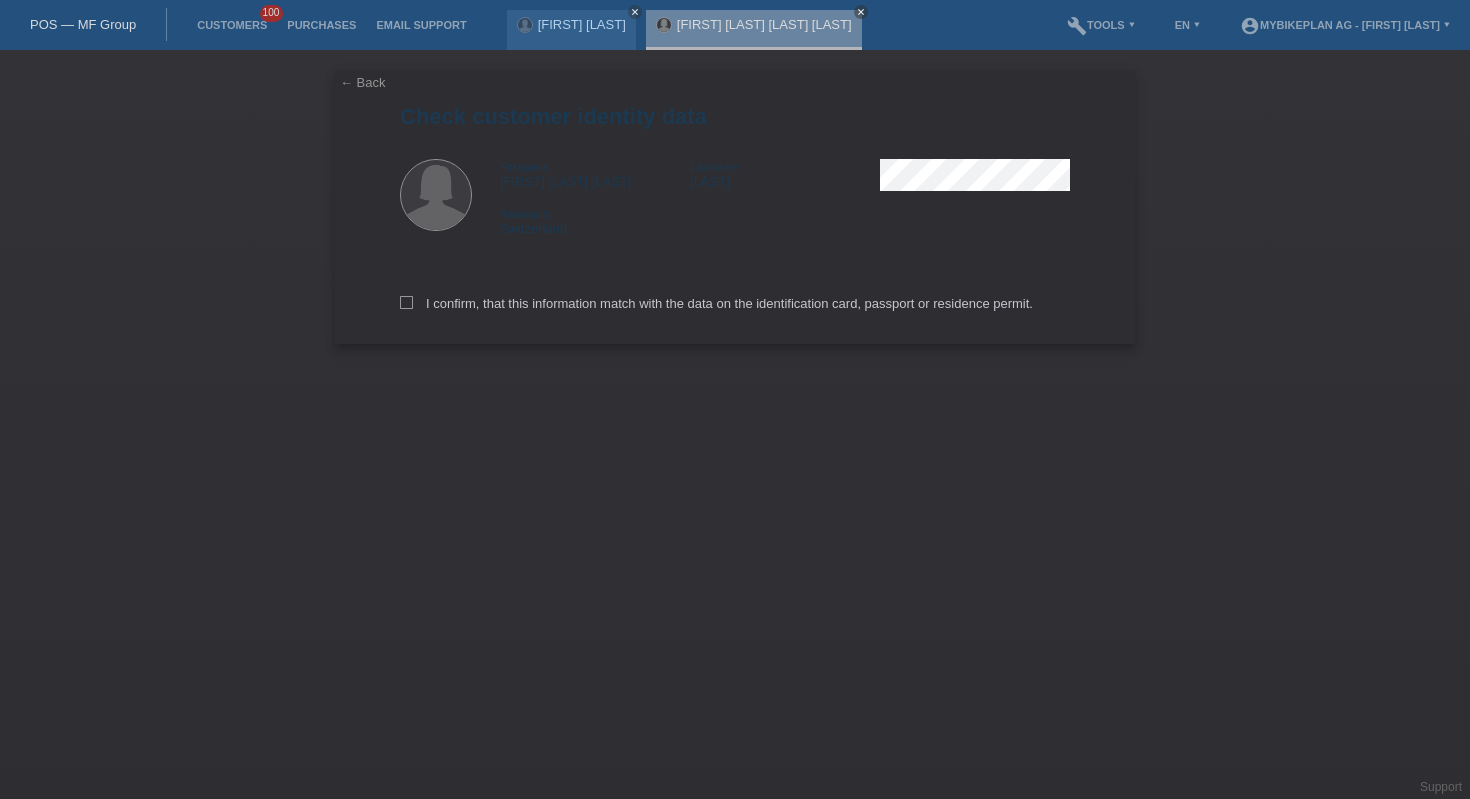 scroll, scrollTop: 0, scrollLeft: 0, axis: both 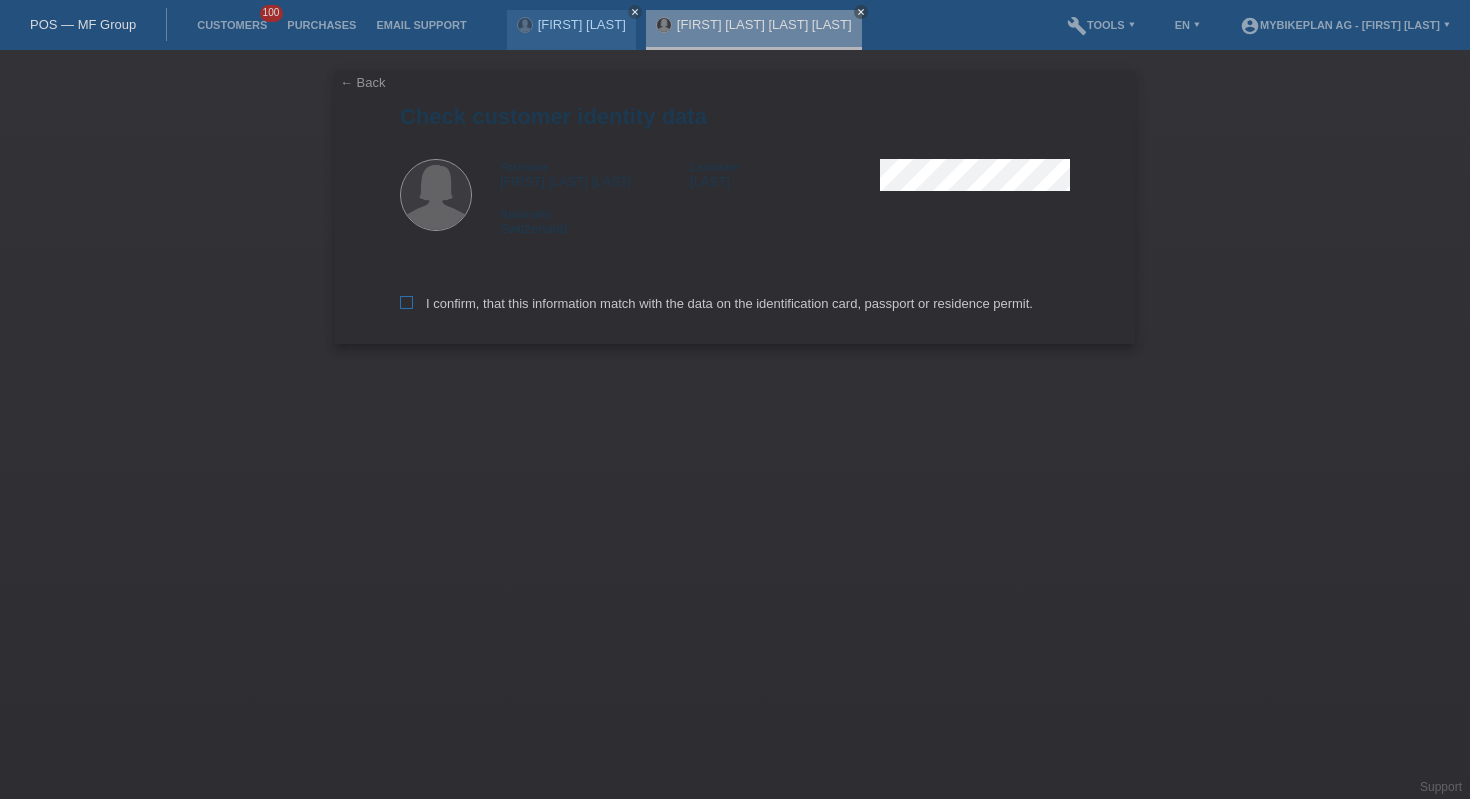 click on "I confirm, that this information match with the data on the identification card, passport or residence permit." at bounding box center (716, 303) 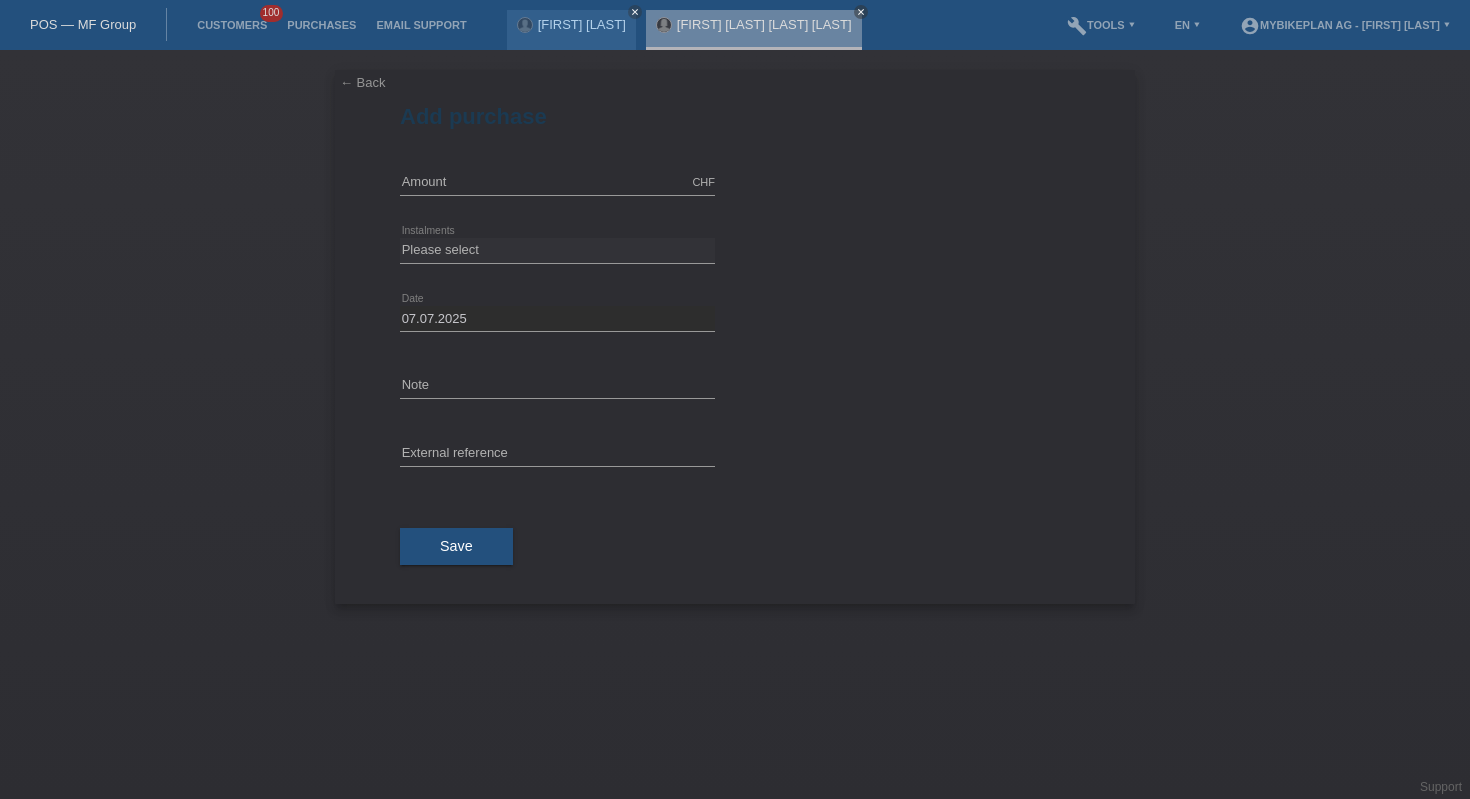 scroll, scrollTop: 0, scrollLeft: 0, axis: both 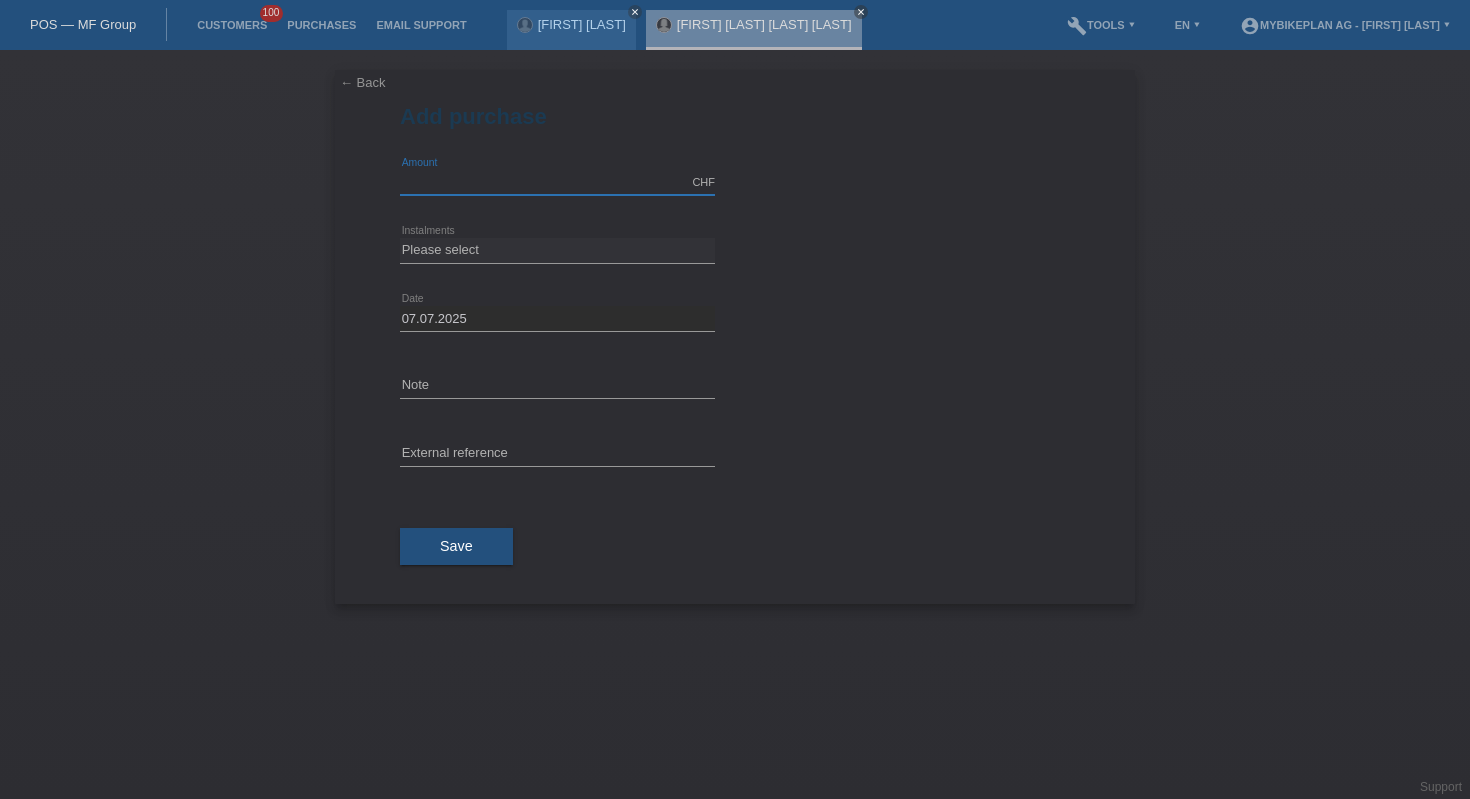 click at bounding box center [557, 182] 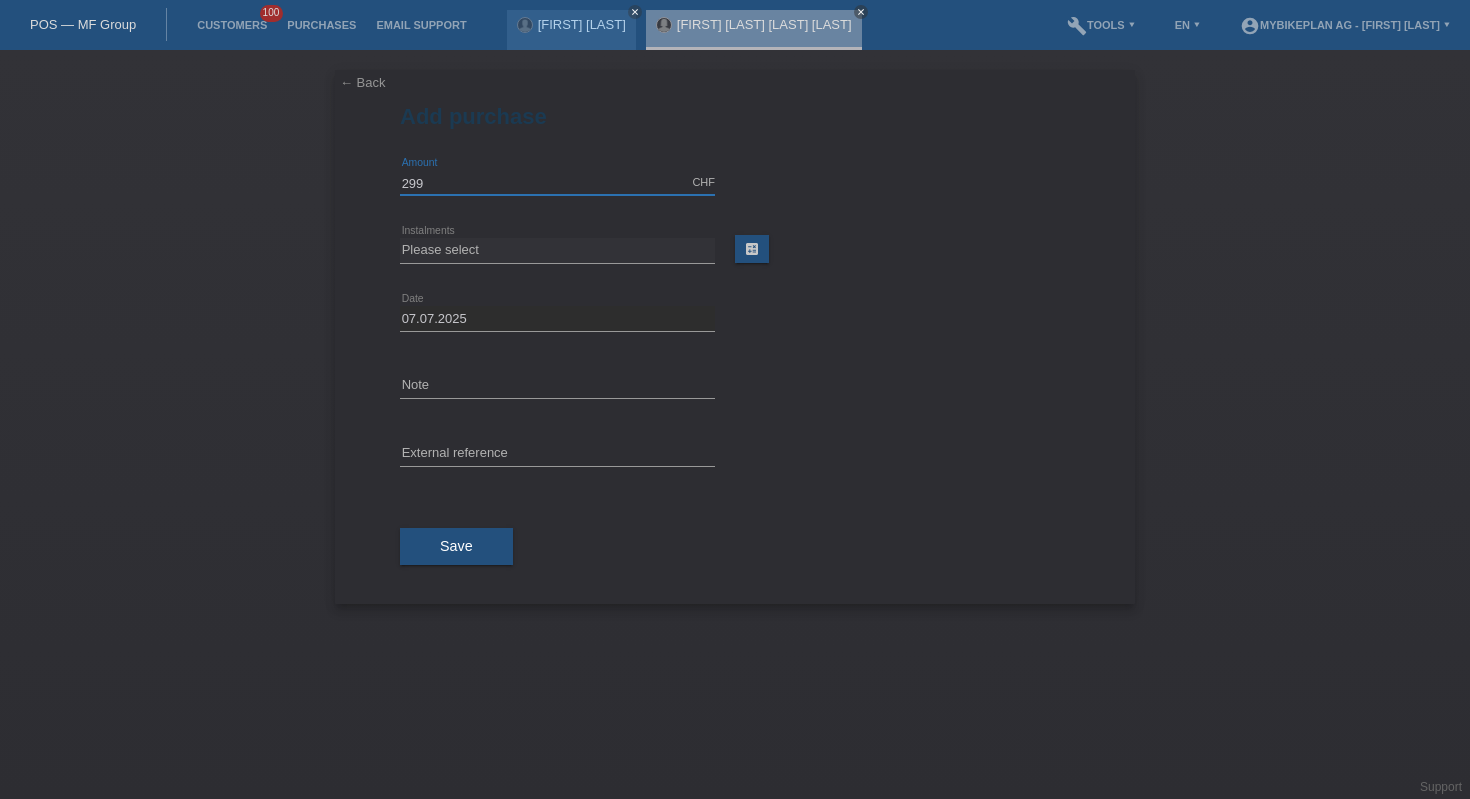 type on "2999.00" 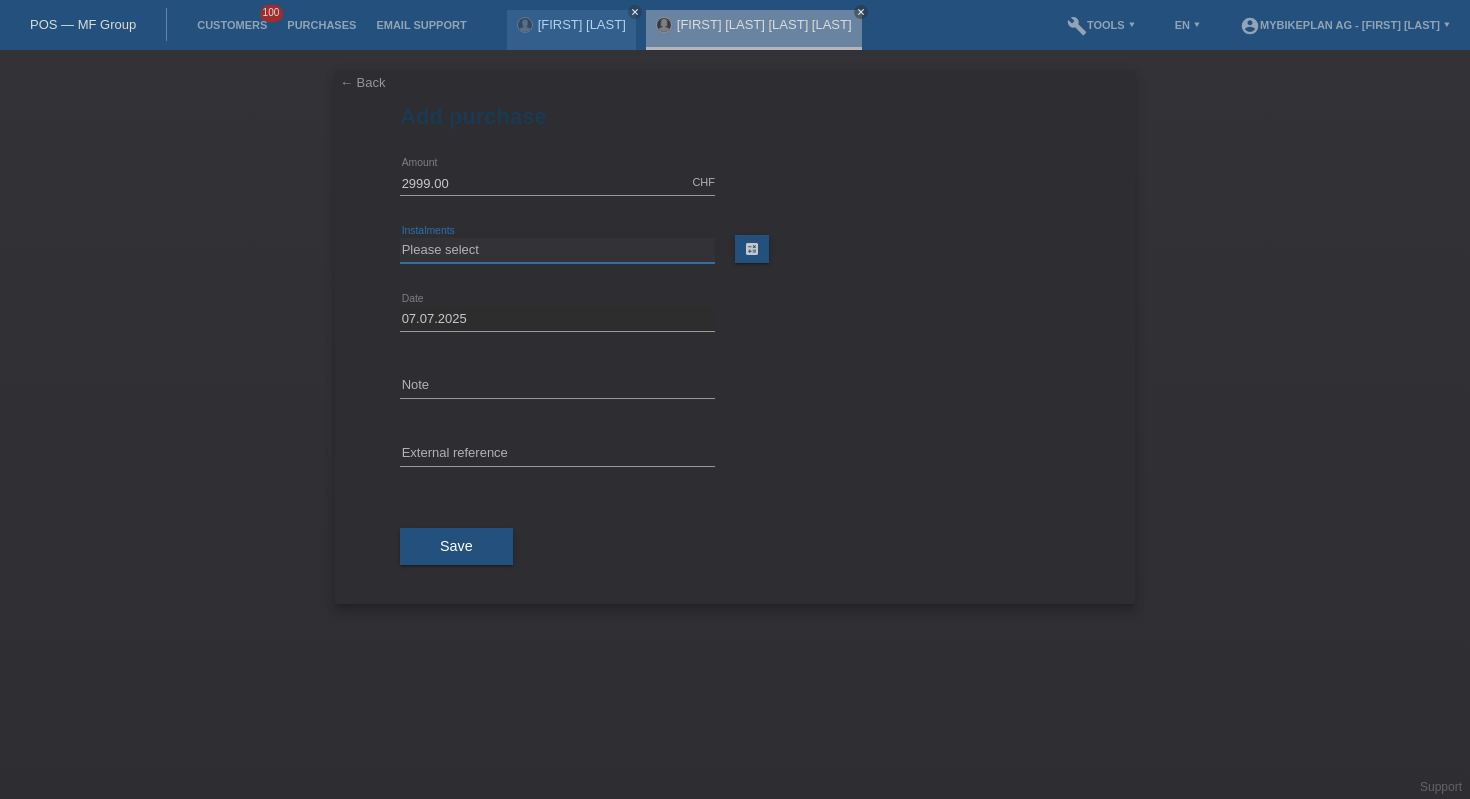 click on "Please select
6 instalments
12 instalments
18 instalments
24 instalments
36 instalments
48 instalments" at bounding box center (557, 250) 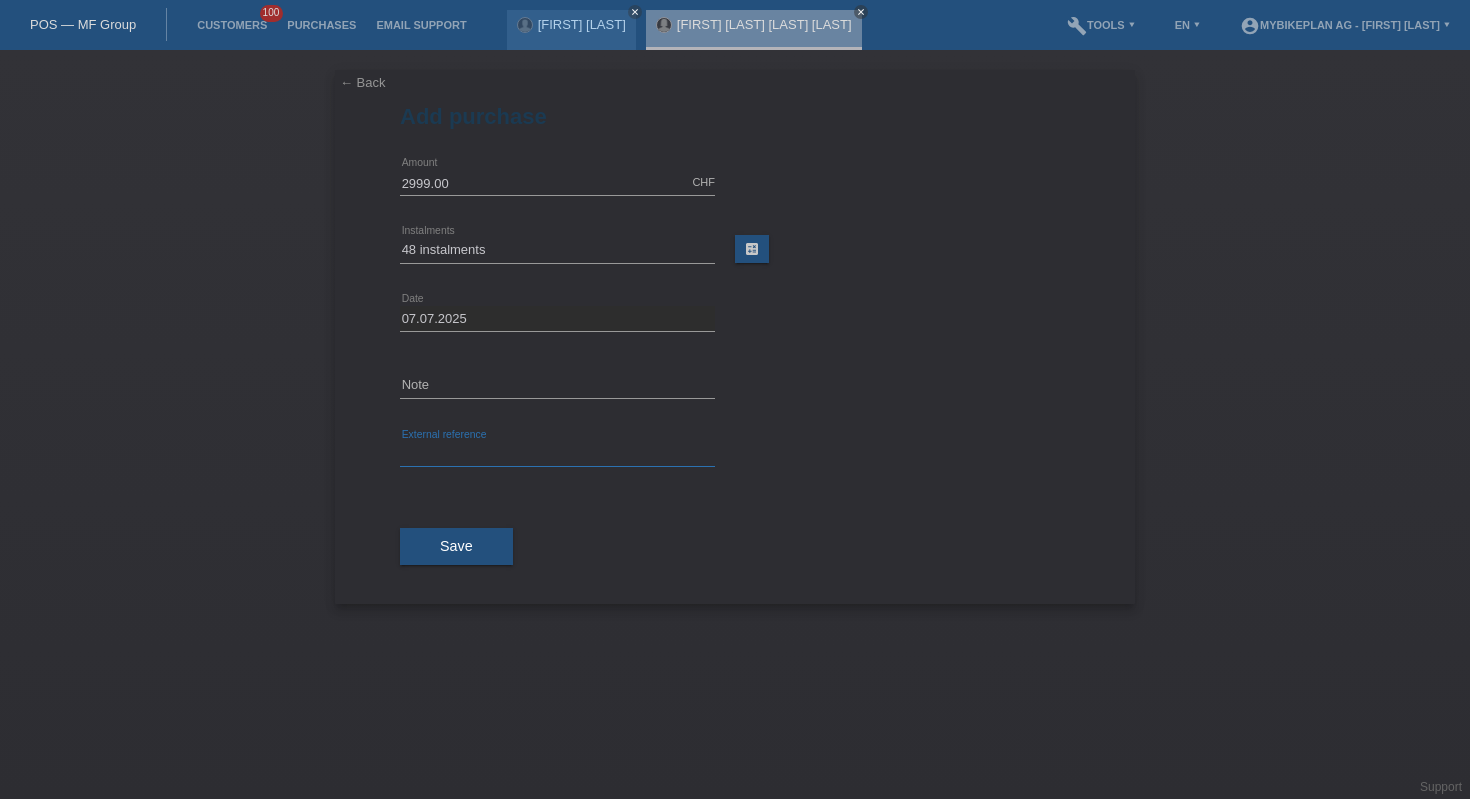 click at bounding box center (557, 454) 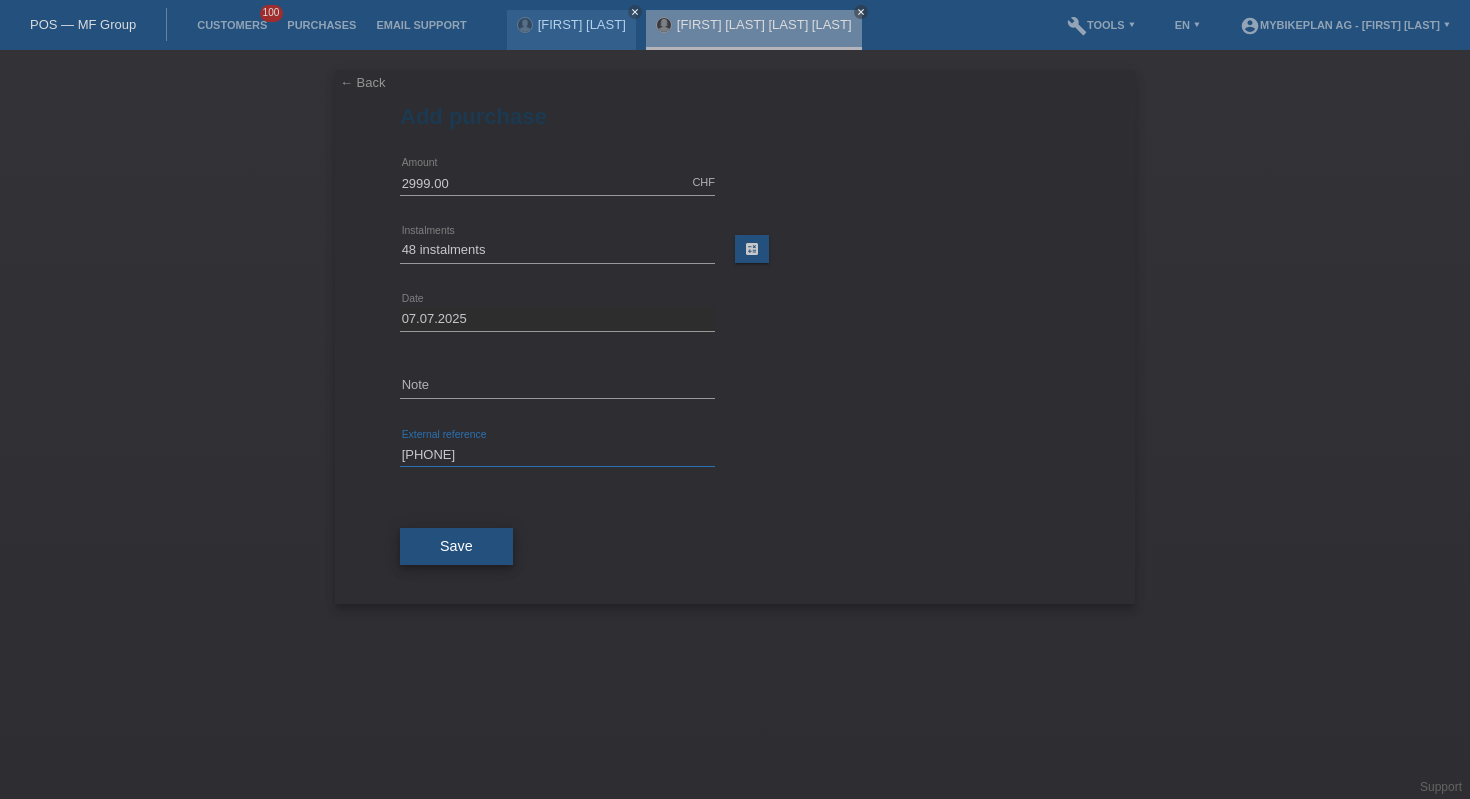 type on "39724954465" 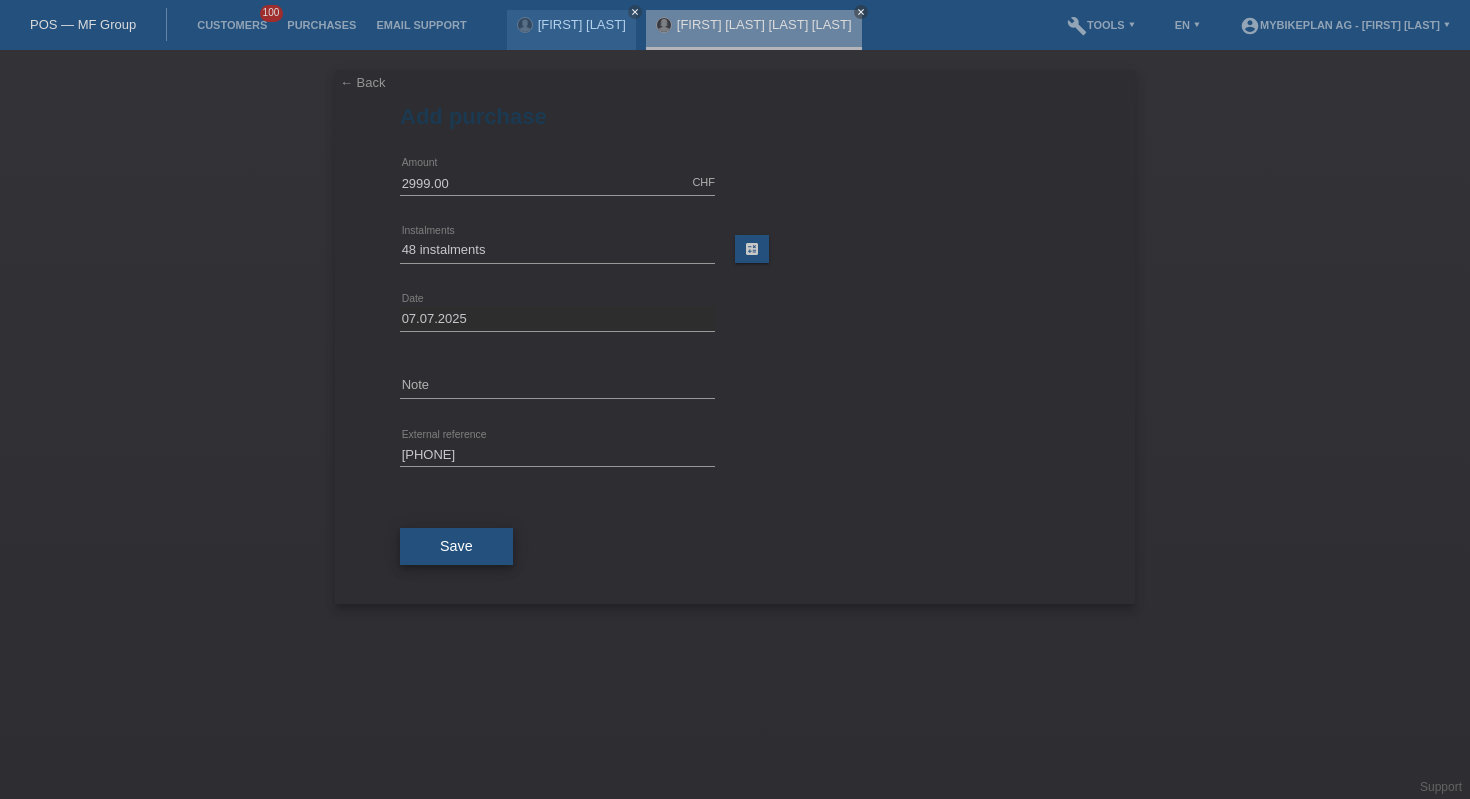 click on "Save" at bounding box center (456, 547) 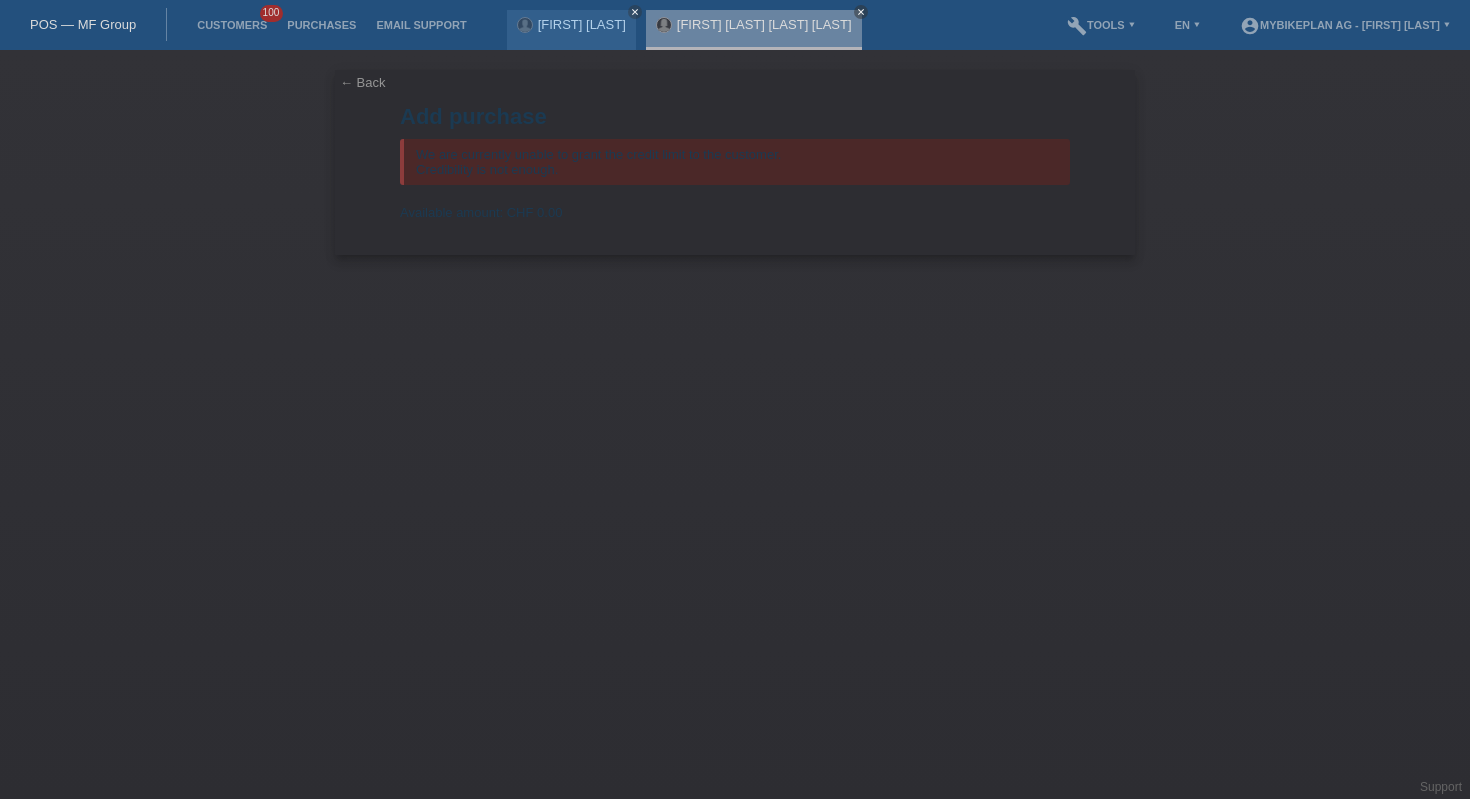 click on "POS — MF Group" at bounding box center (83, 24) 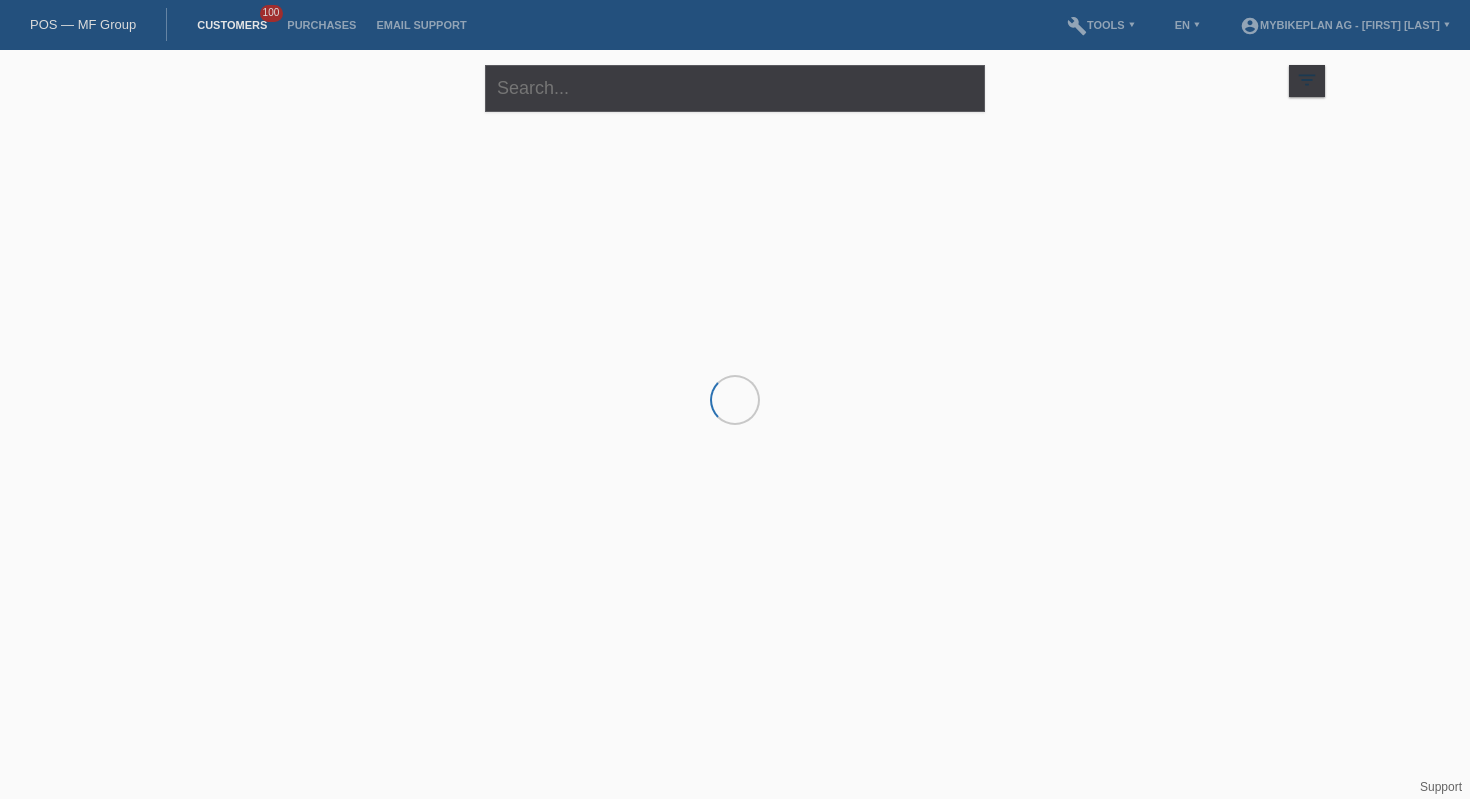 scroll, scrollTop: 0, scrollLeft: 0, axis: both 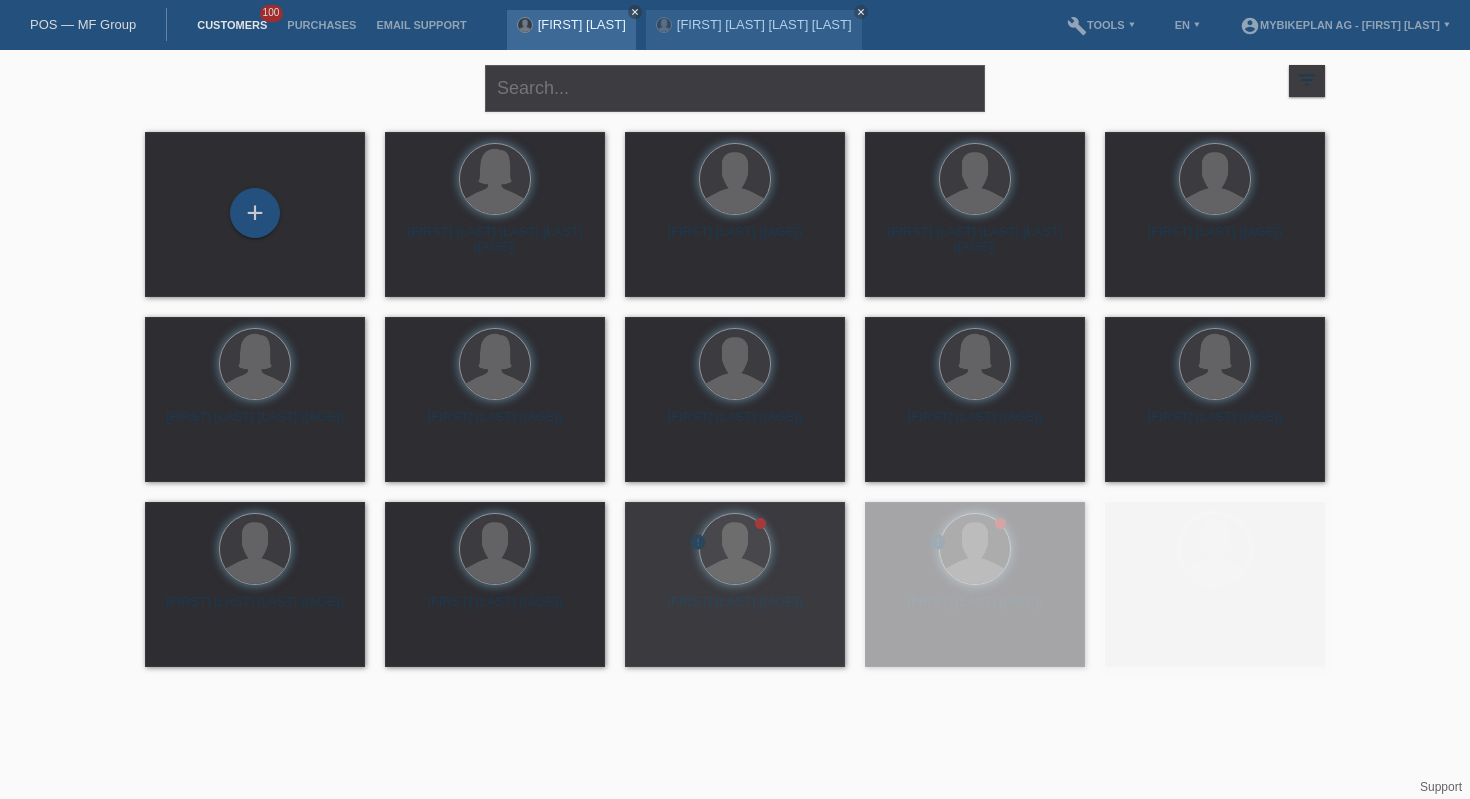 click on "close" at bounding box center (635, 12) 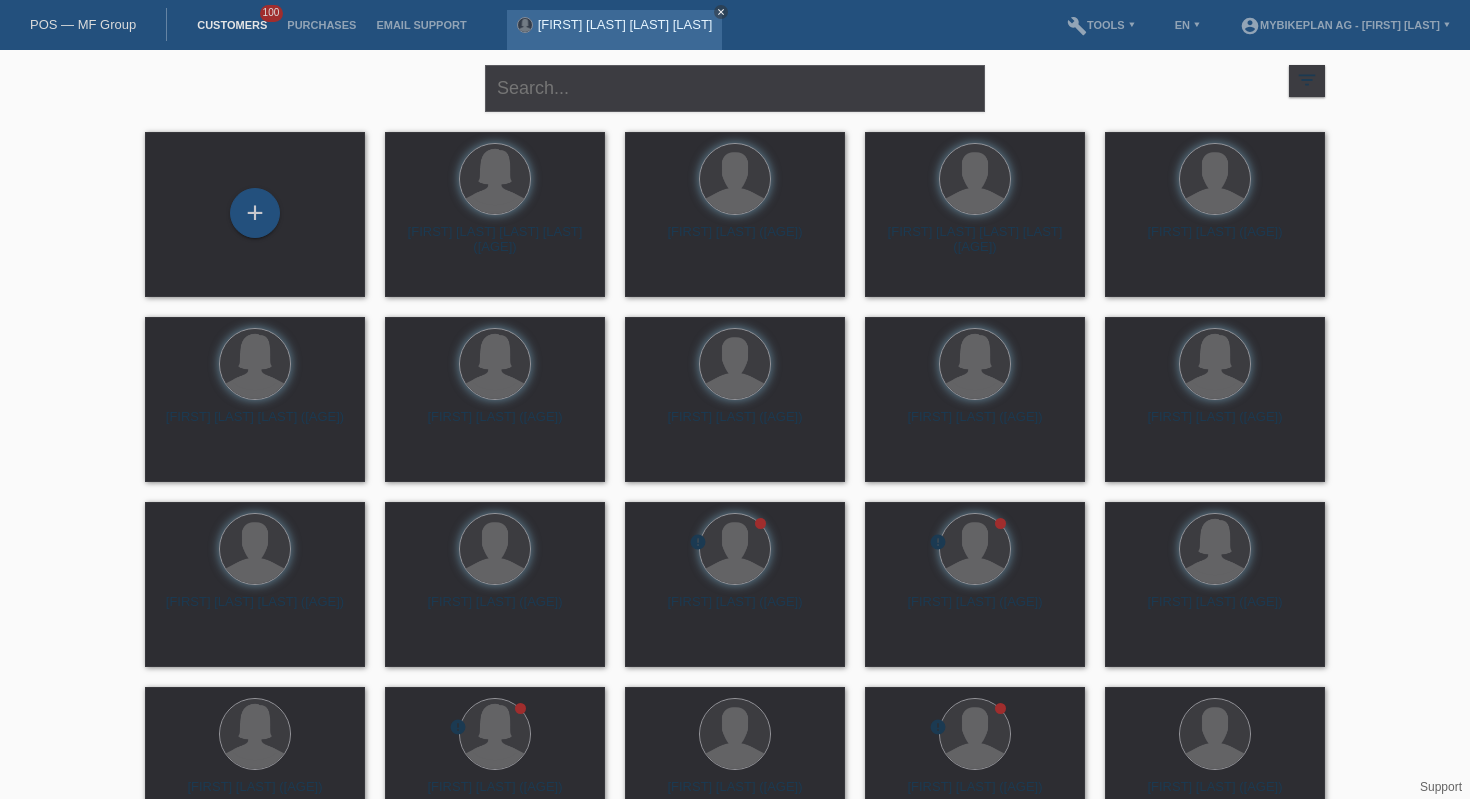 click on "close" at bounding box center [721, 12] 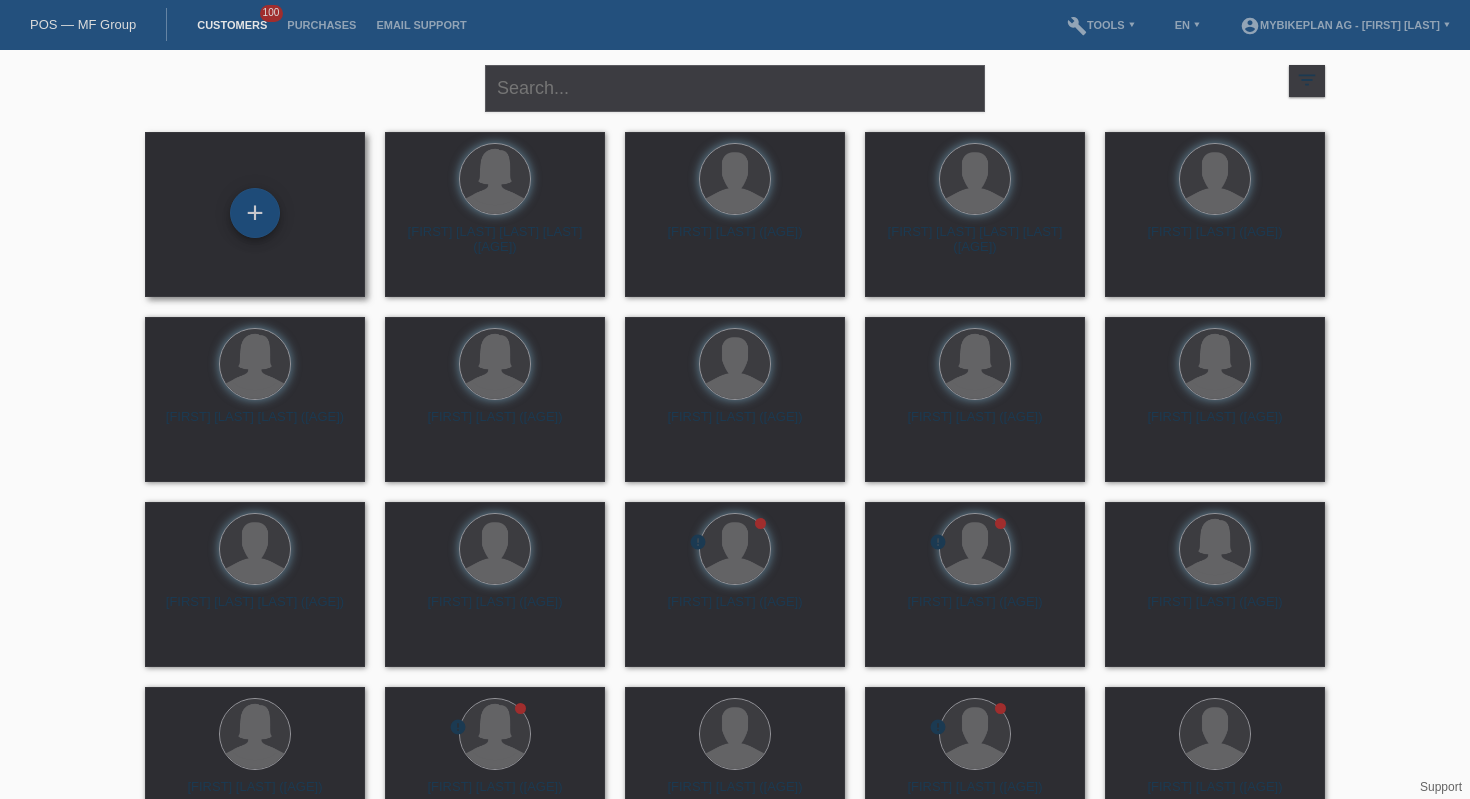 click on "+" at bounding box center (255, 213) 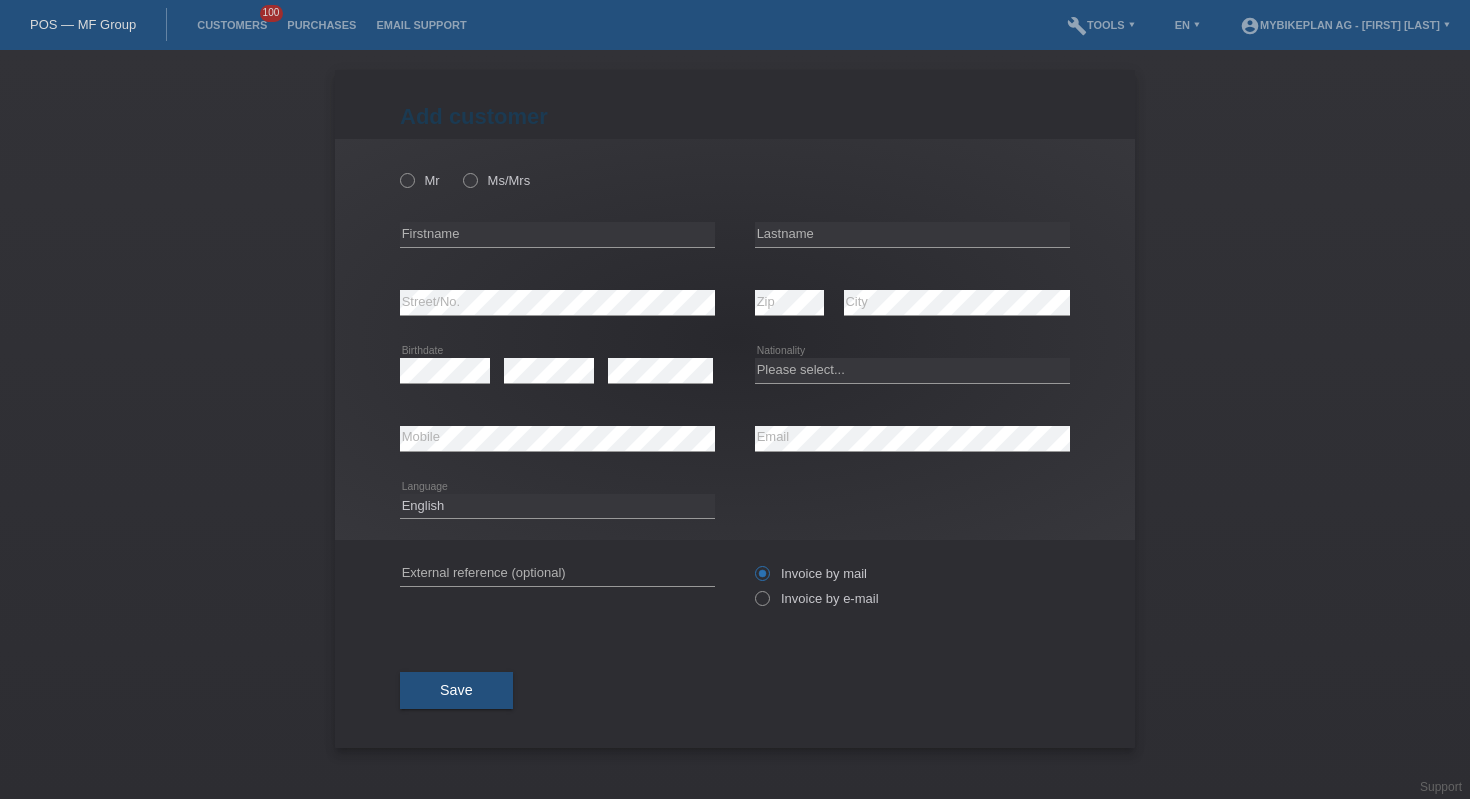 scroll, scrollTop: 0, scrollLeft: 0, axis: both 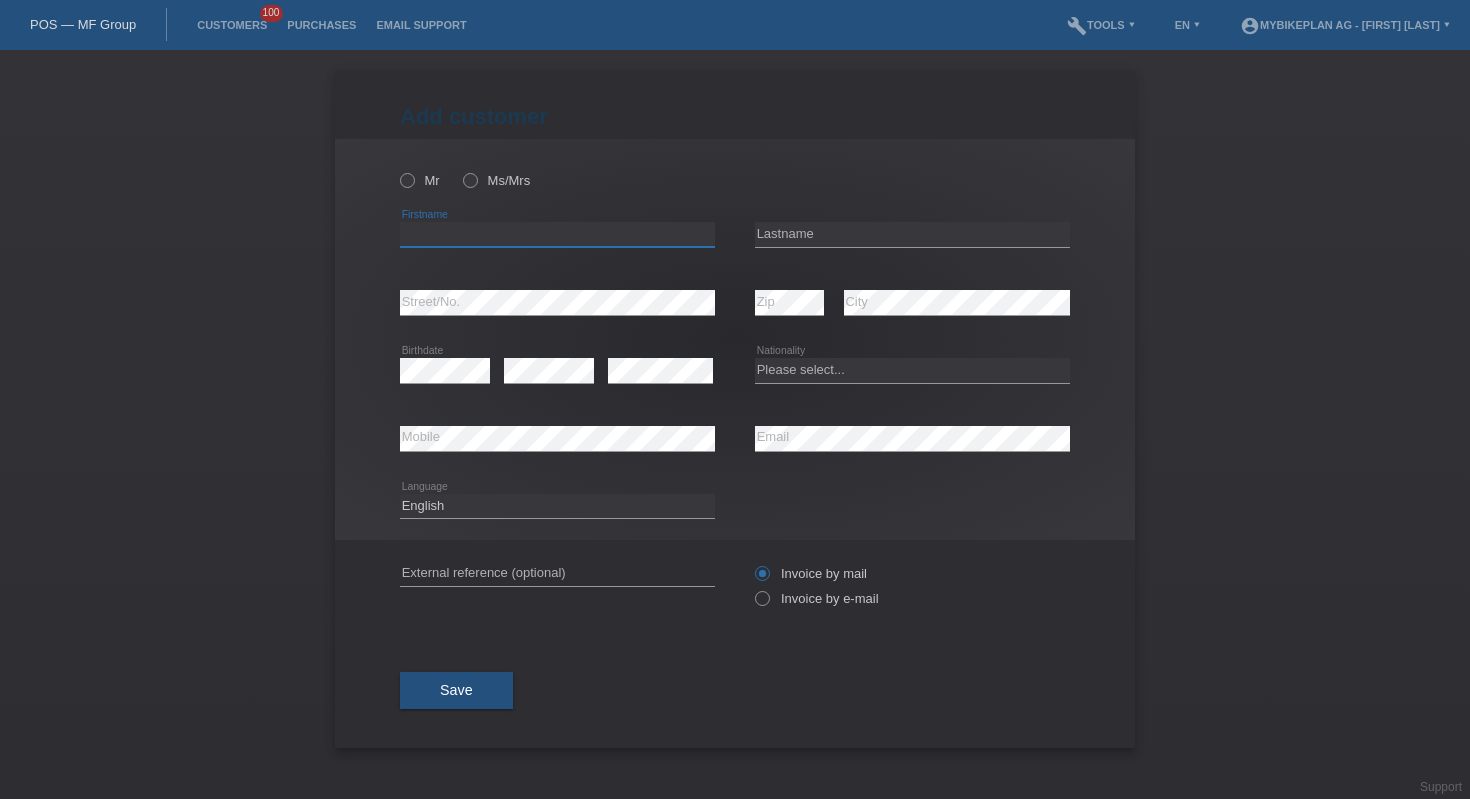 click at bounding box center (557, 234) 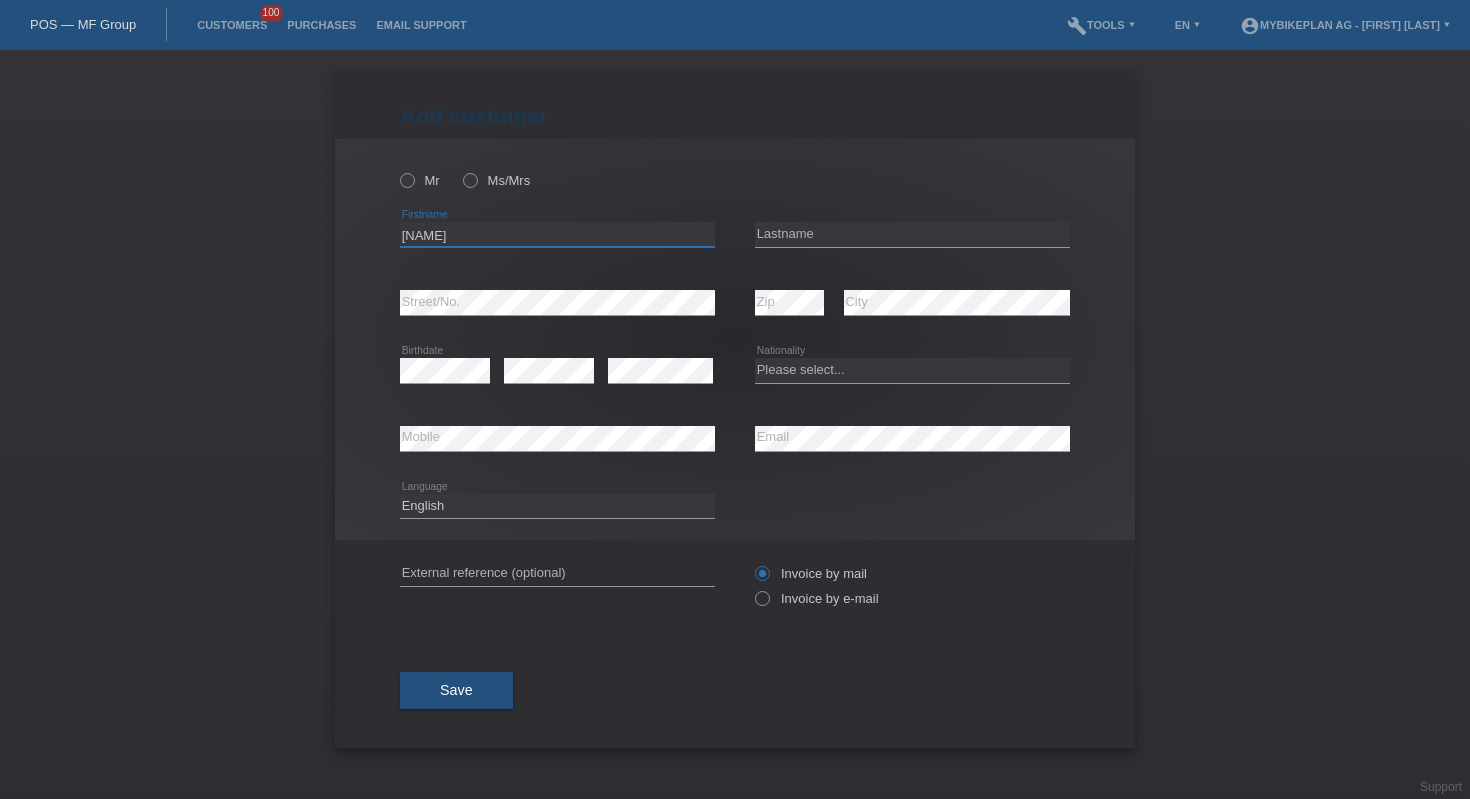 type on "[FIRST]" 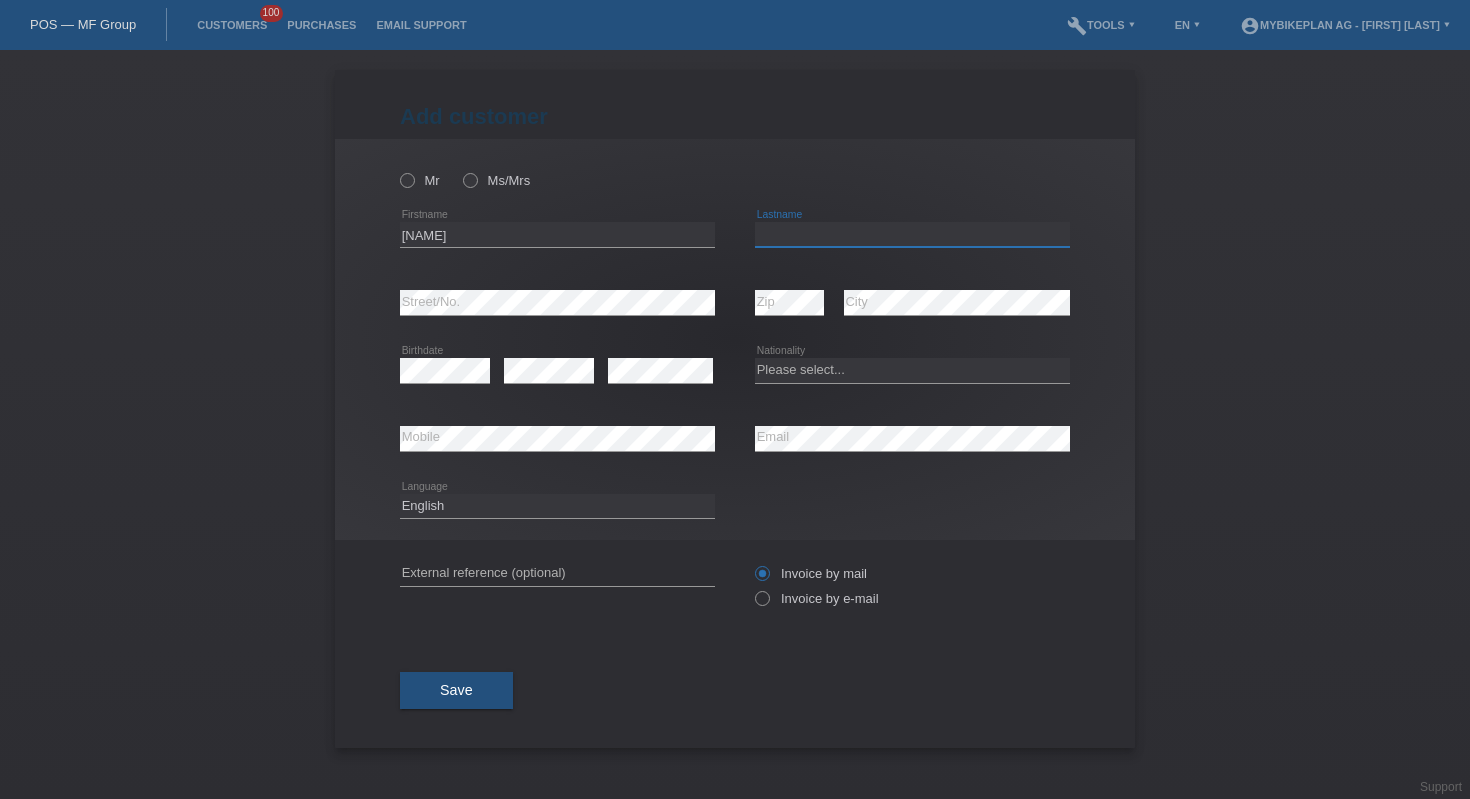 click at bounding box center [912, 234] 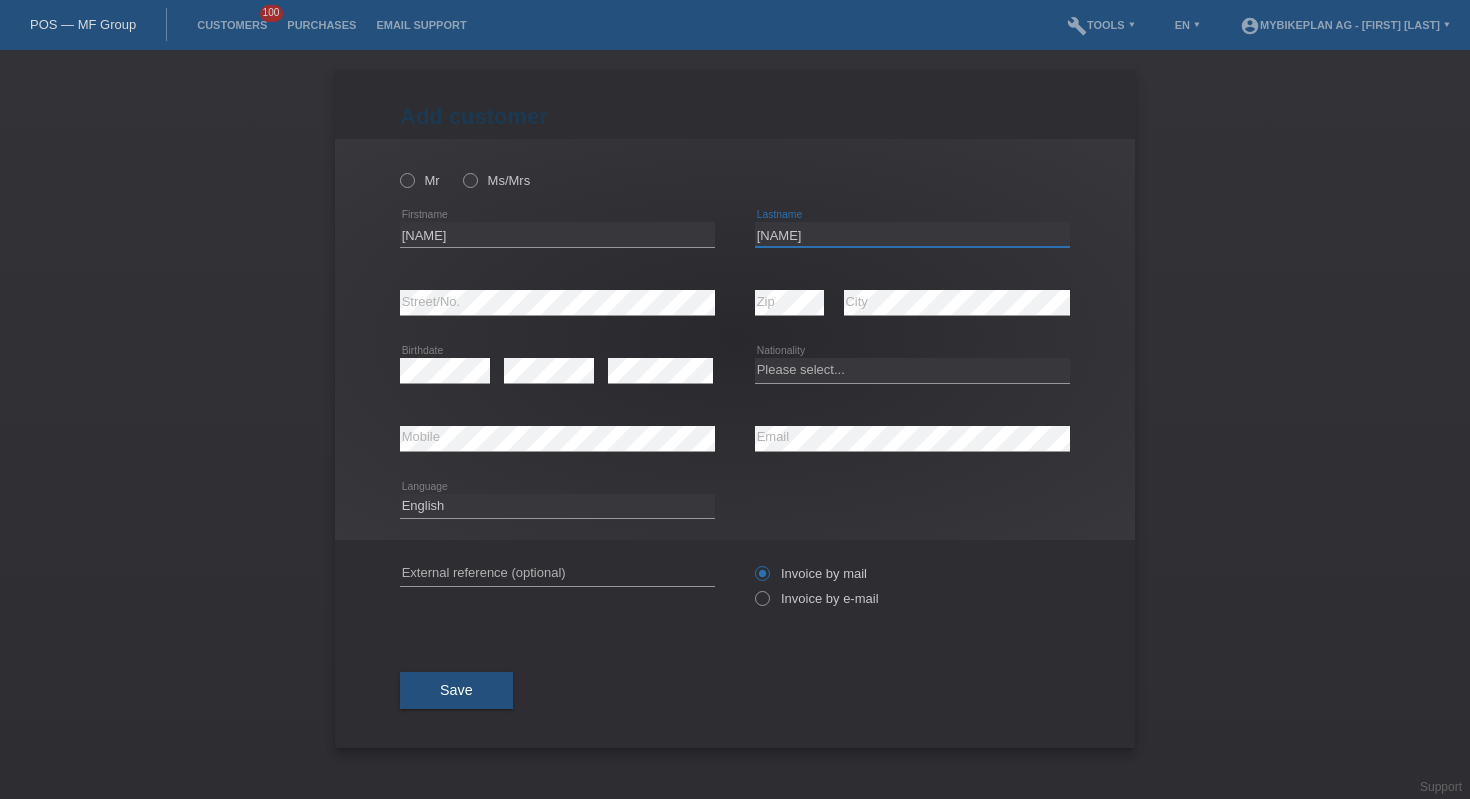 type on "[LAST]" 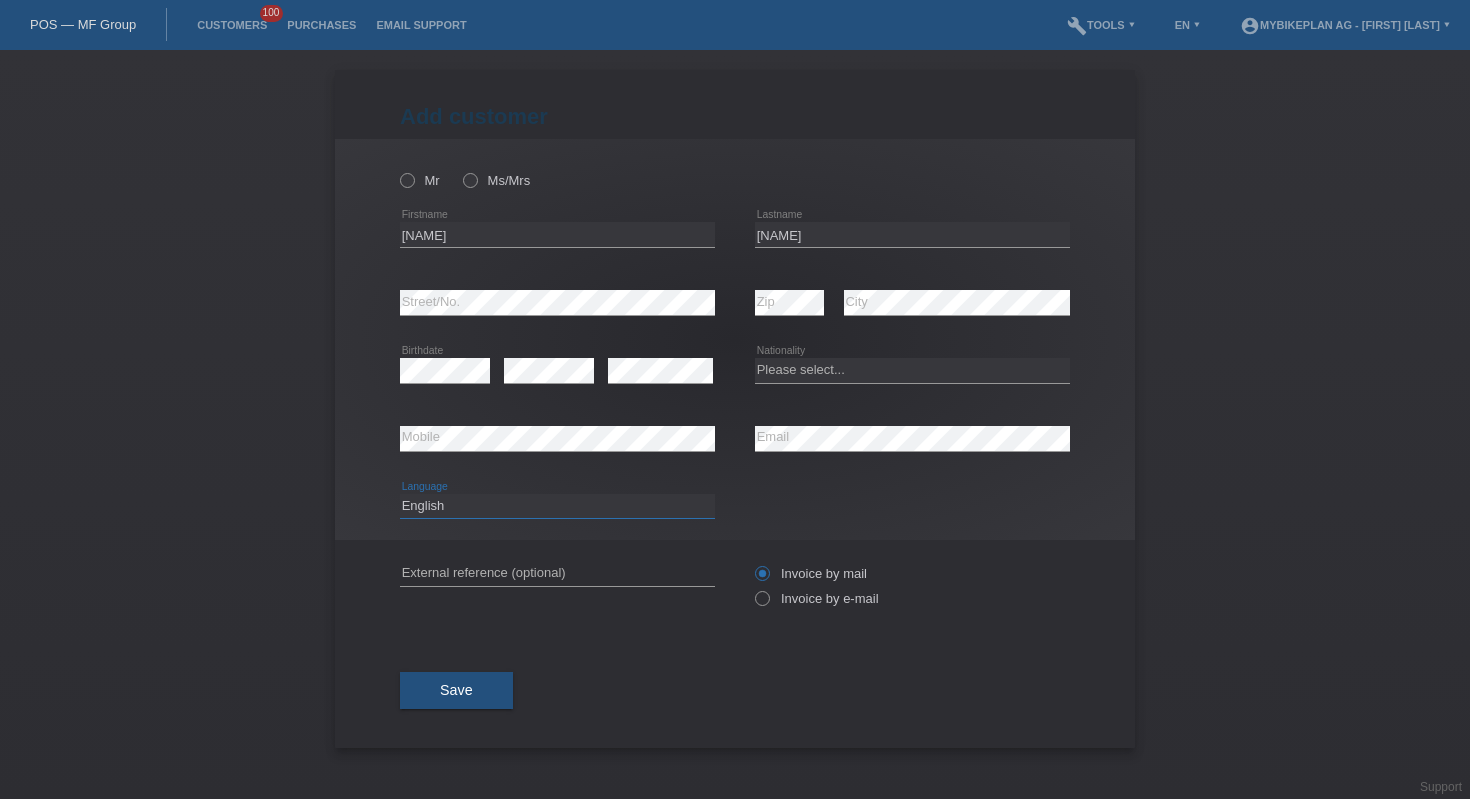 click on "Deutsch
Français
Italiano
English" at bounding box center [557, 506] 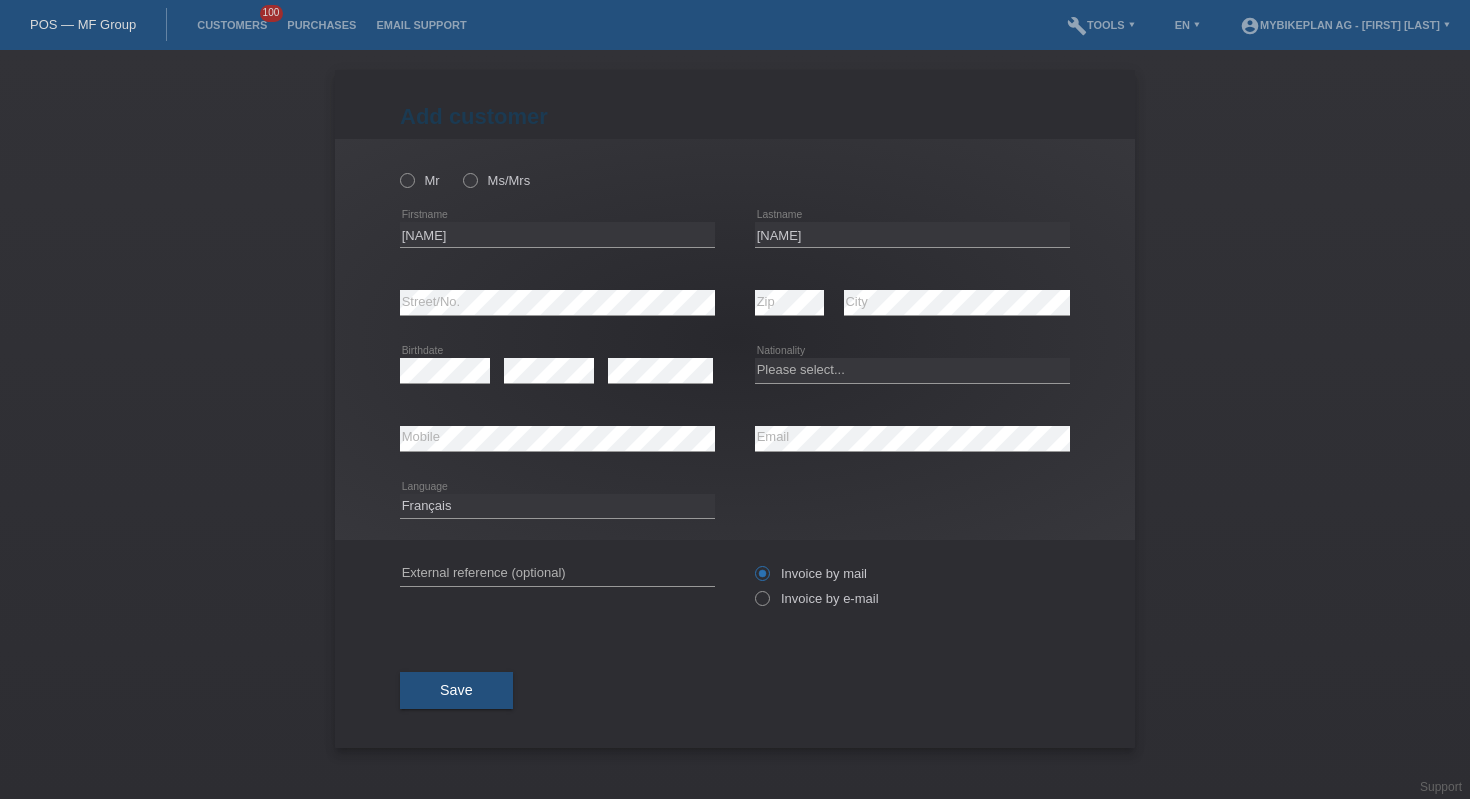 click on "error
External reference (optional)" at bounding box center [557, 170] 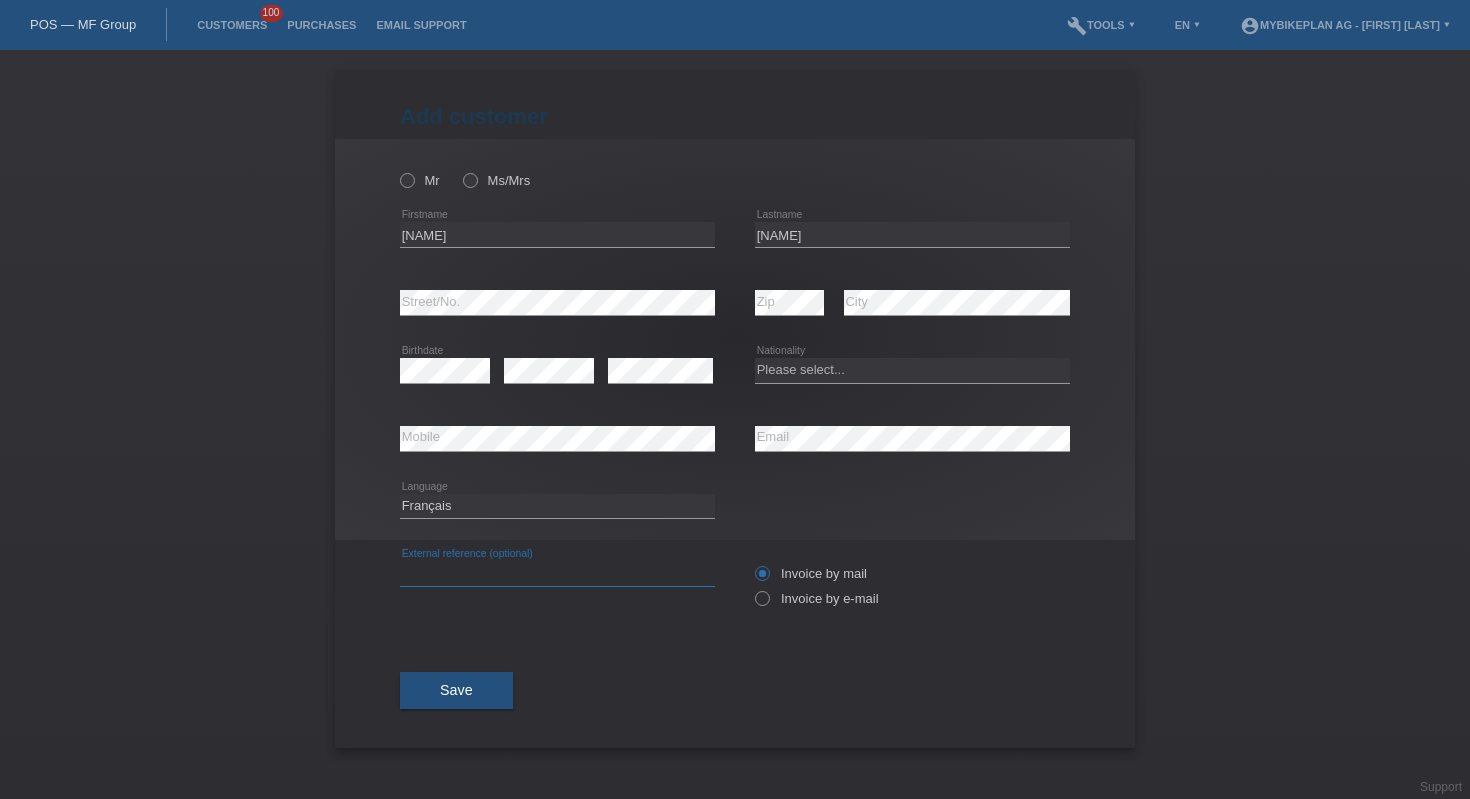 click at bounding box center (557, 573) 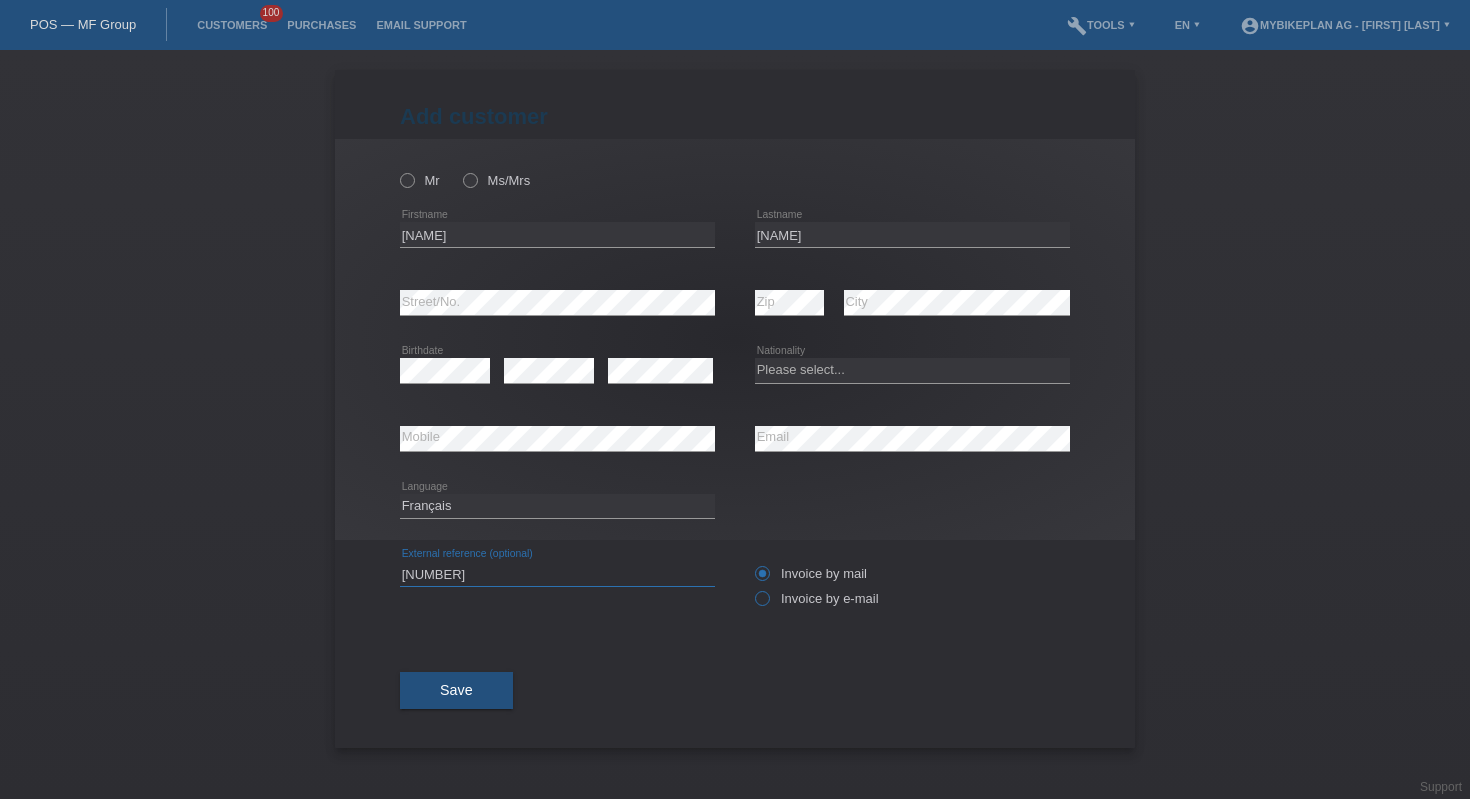 type on "[PHONE]" 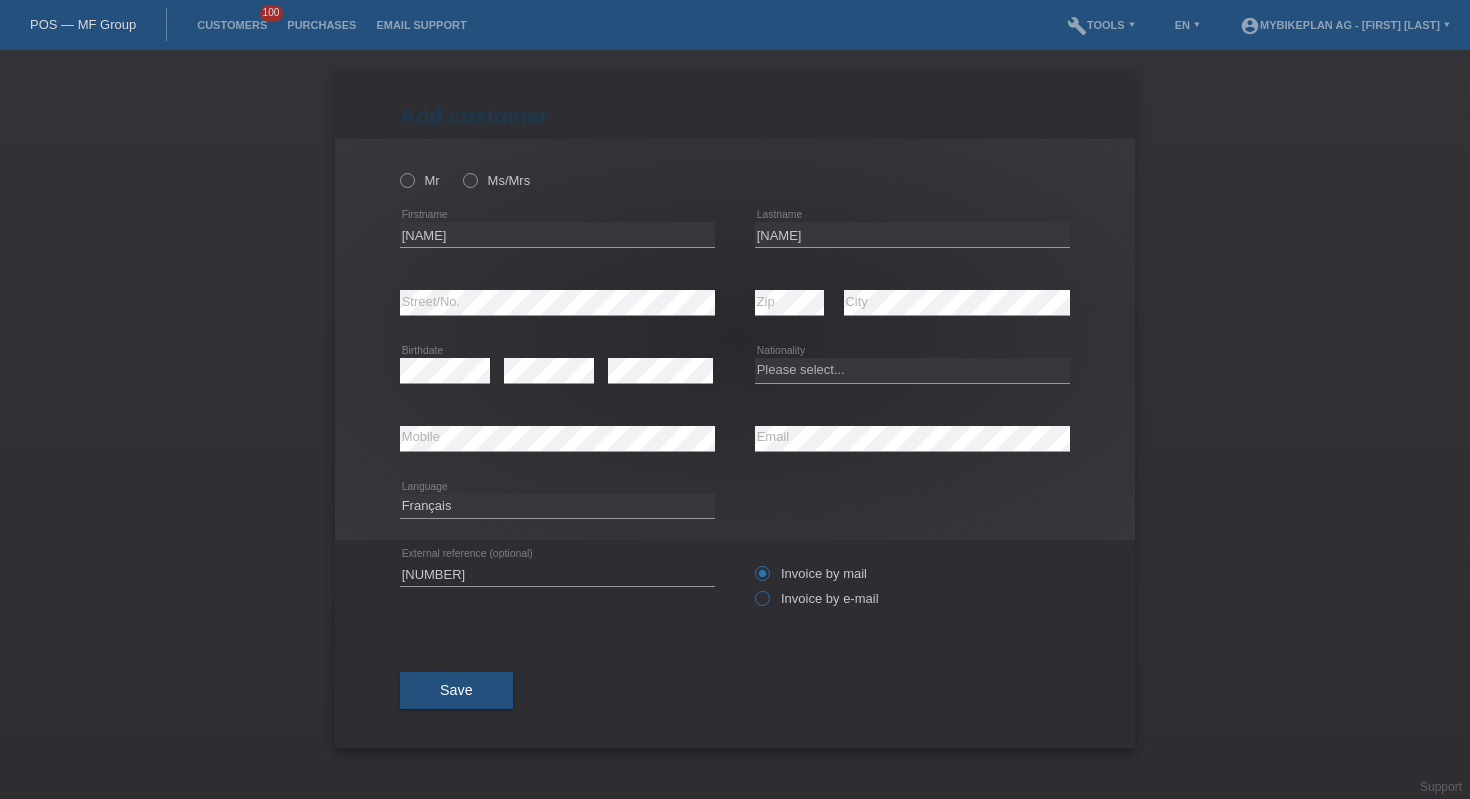 click at bounding box center [752, 563] 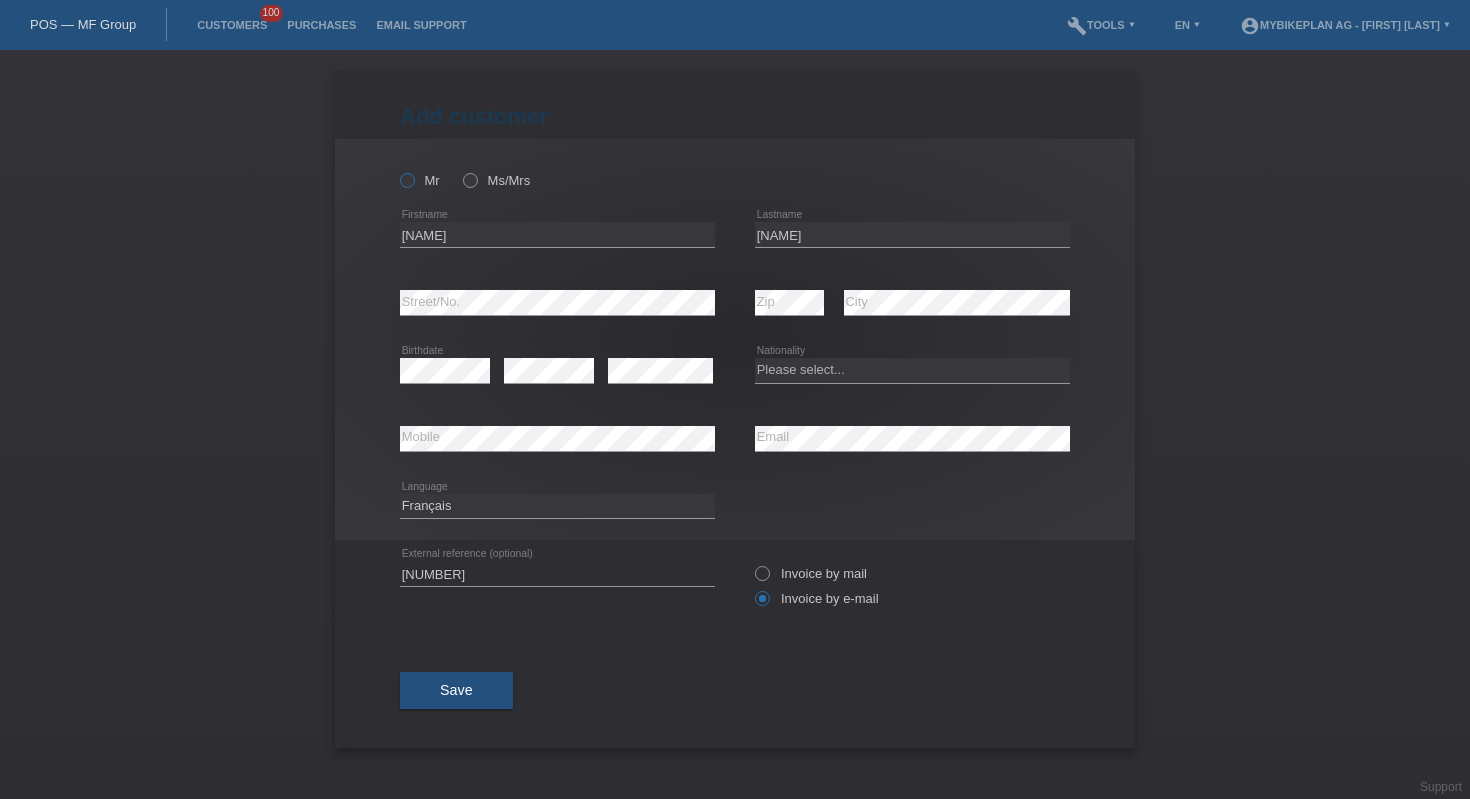 click on "Mr" at bounding box center (420, 180) 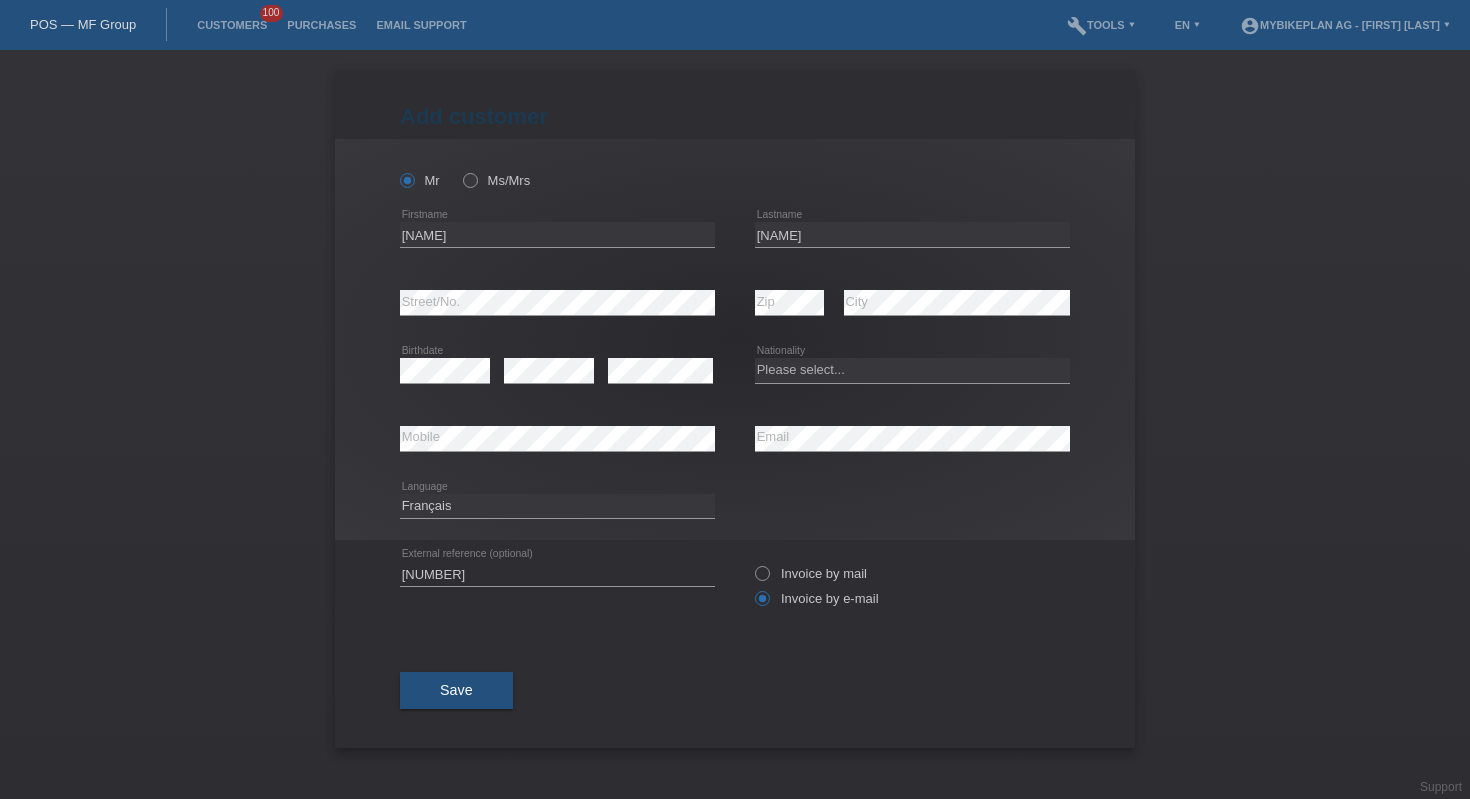 click on "Save" at bounding box center [735, 691] 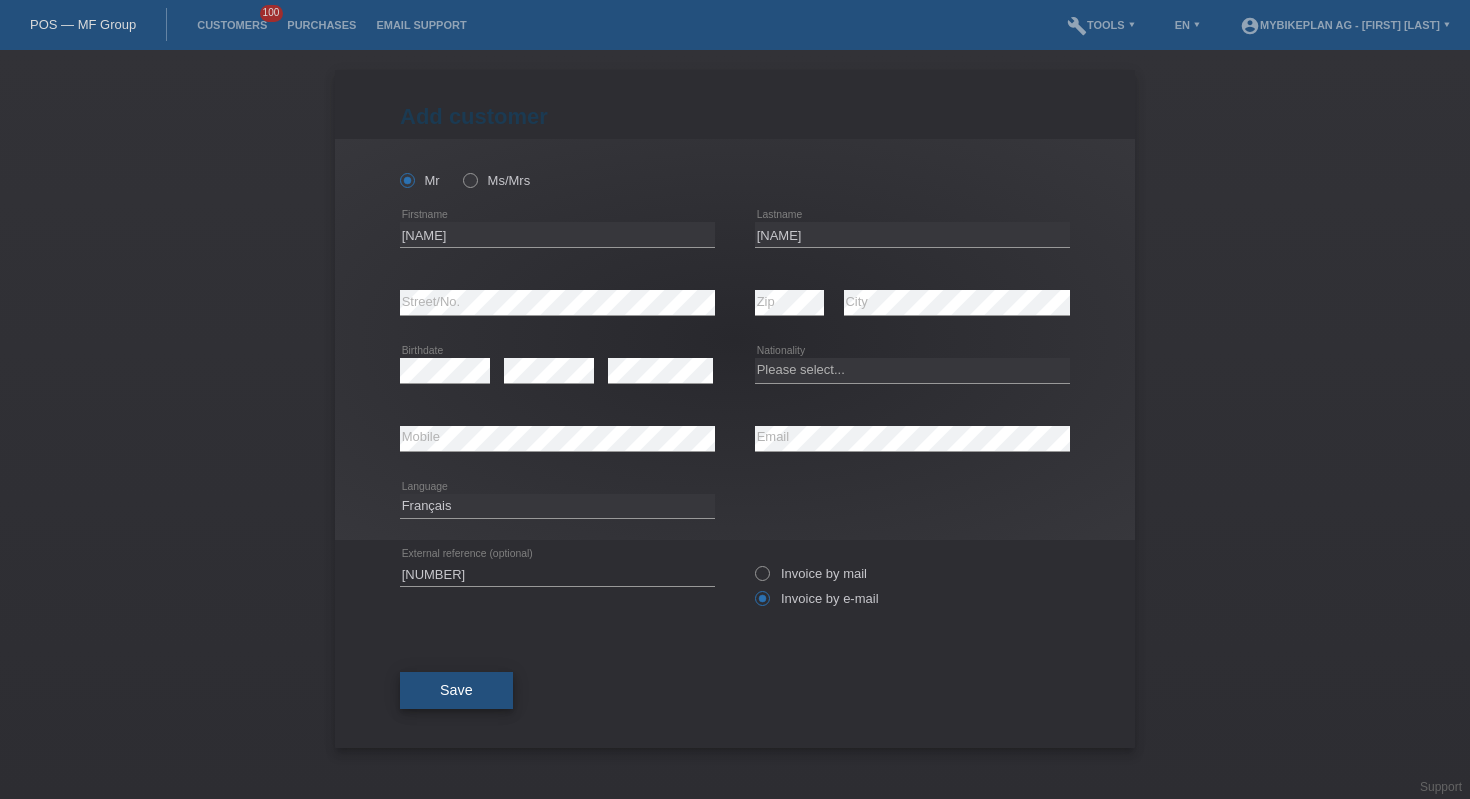 click on "Save" at bounding box center [456, 691] 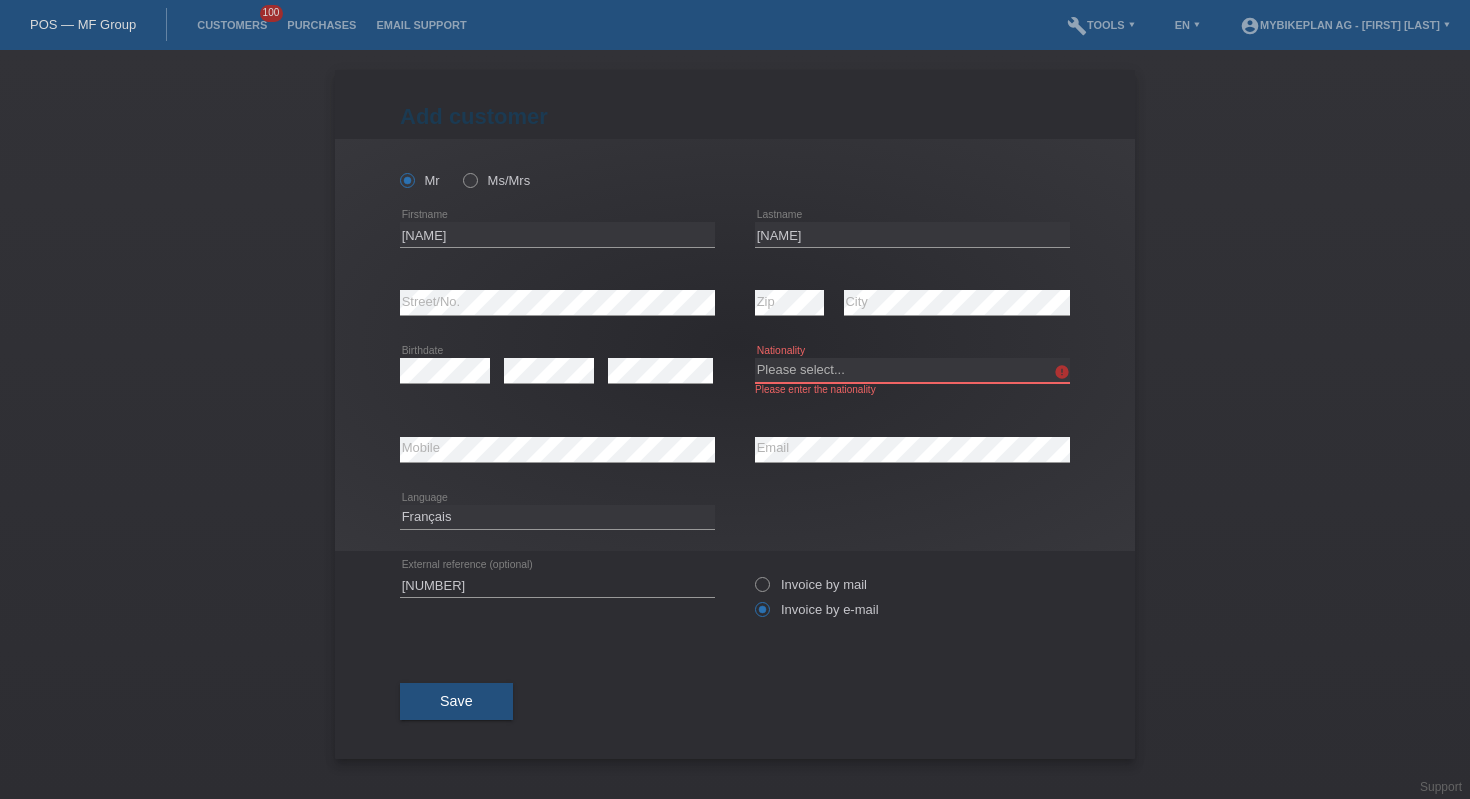click on "Please select...
Switzerland
Austria
Germany
Liechtenstein
------------
Afghanistan
Åland Islands
Albania
Algeria
American Samoa Andorra Angola Anguilla Antarctica Antigua and Barbuda Argentina Armenia" at bounding box center [912, 370] 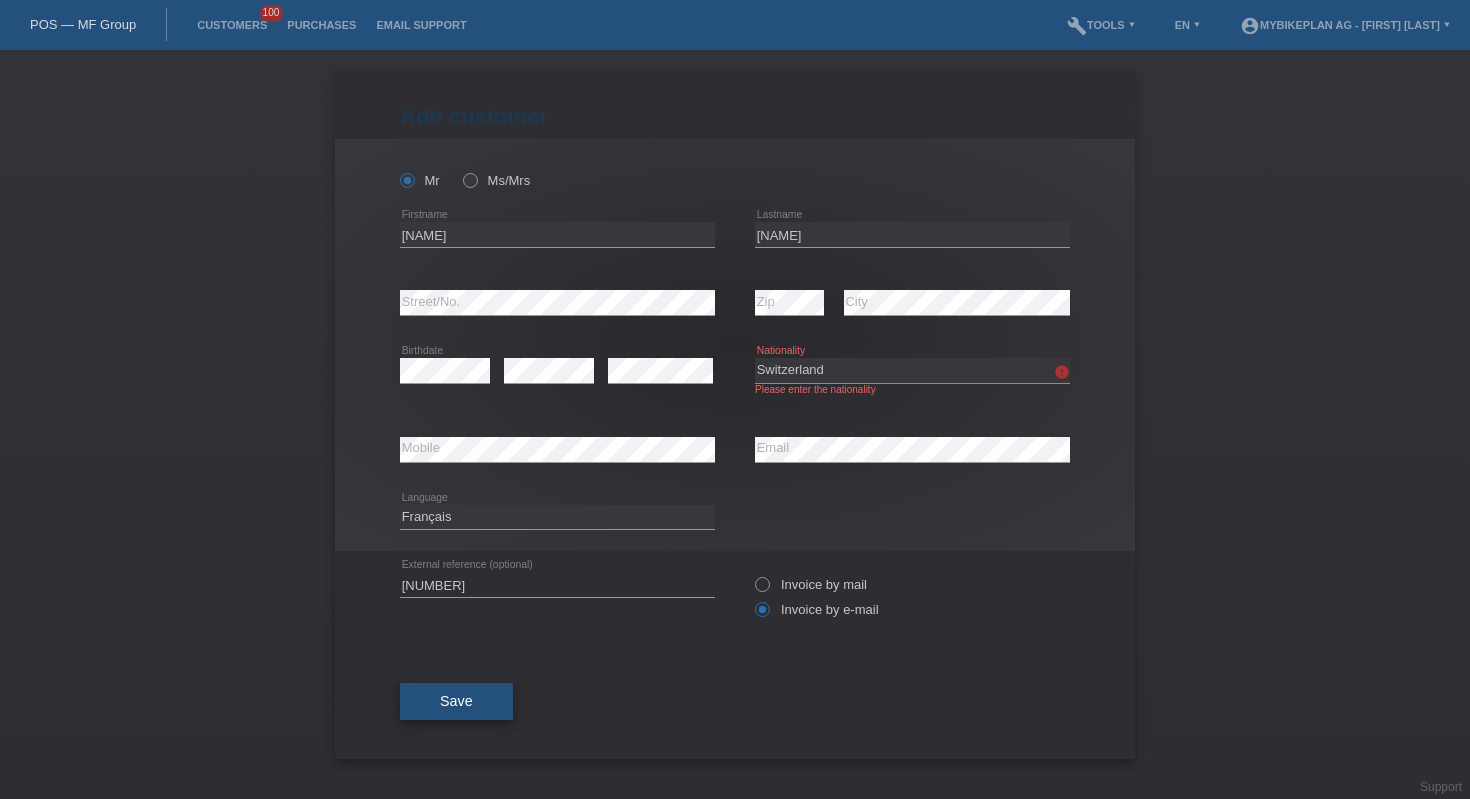 click on "Save" at bounding box center [456, 702] 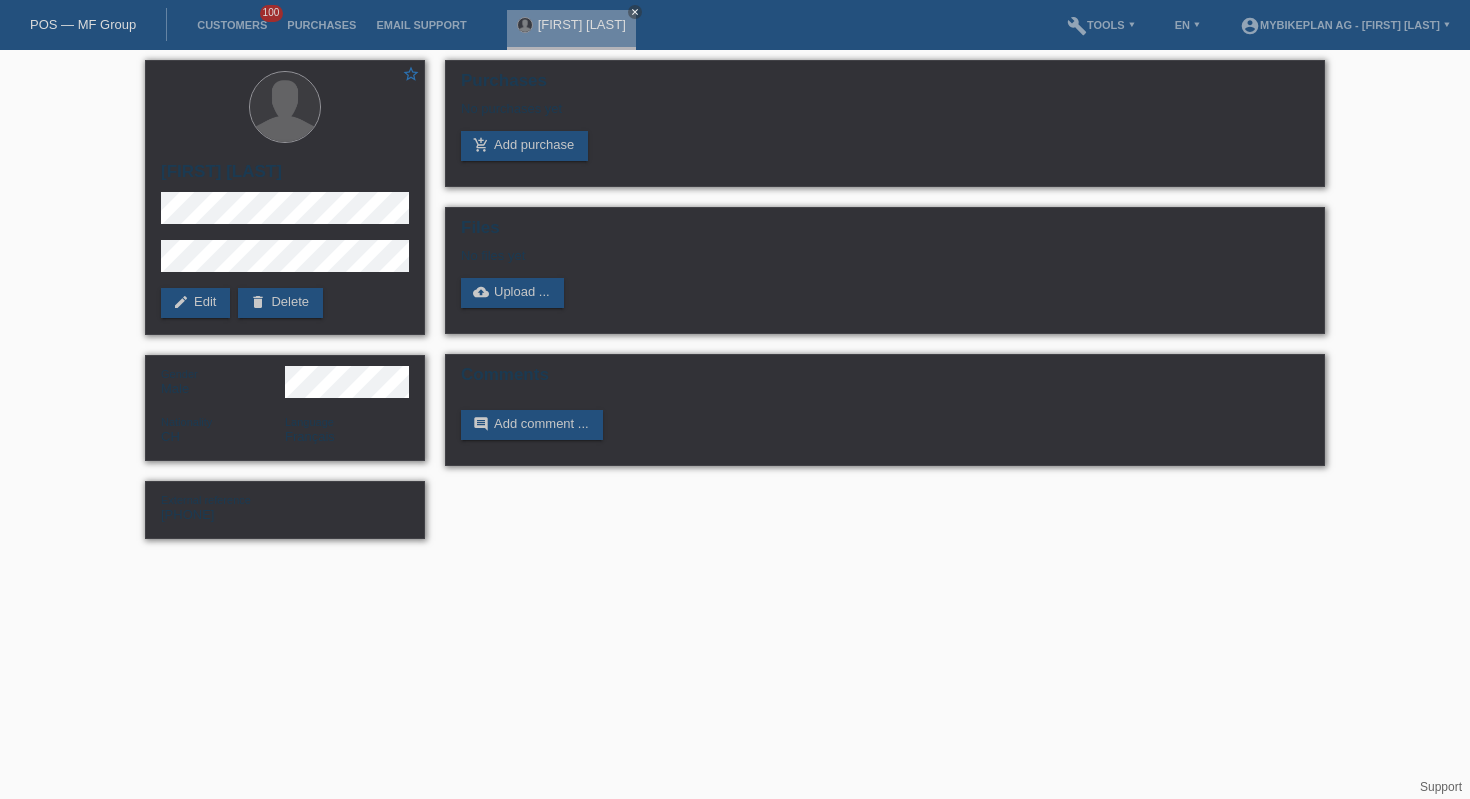 scroll, scrollTop: 0, scrollLeft: 0, axis: both 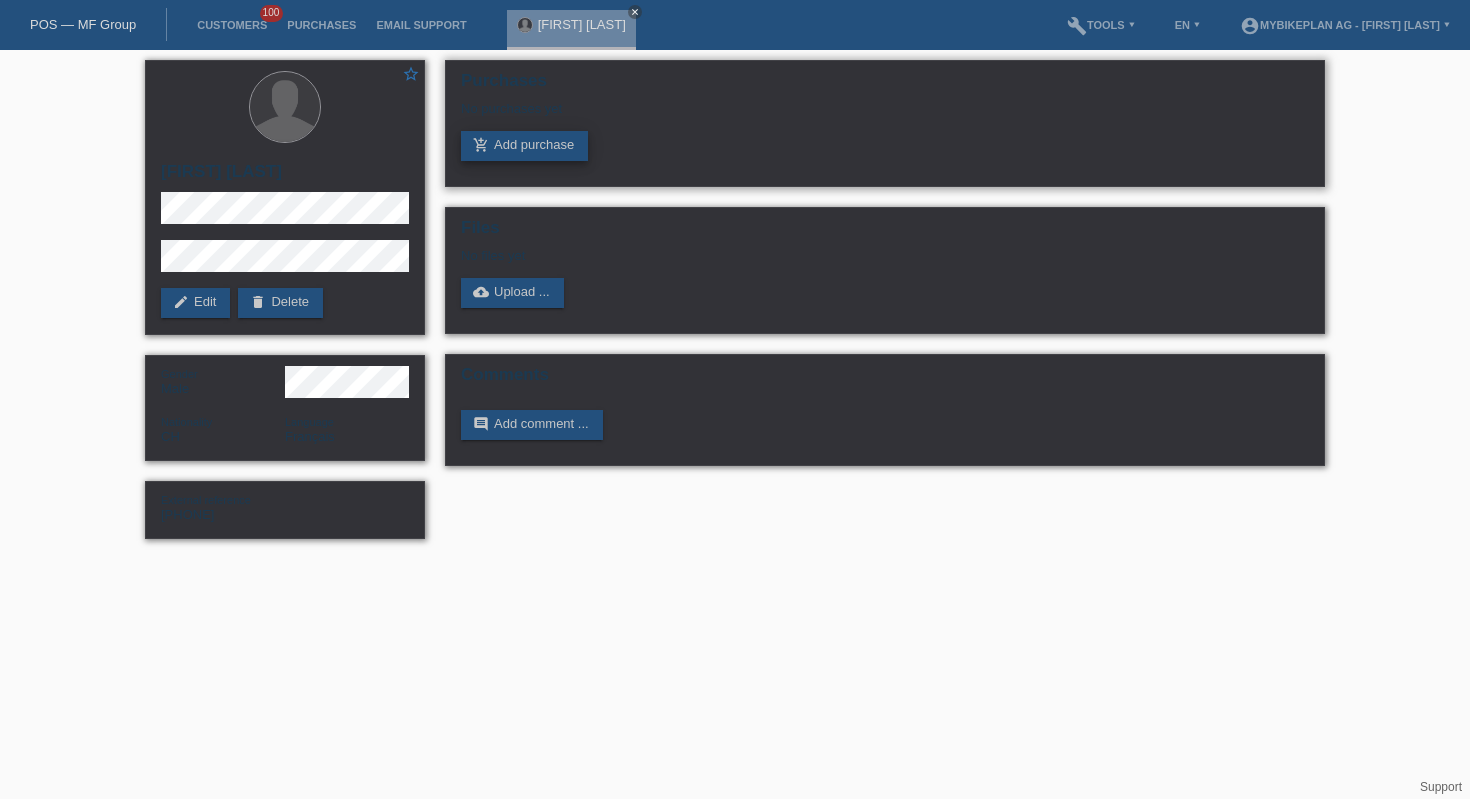 click on "add_shopping_cart  Add purchase" at bounding box center [524, 146] 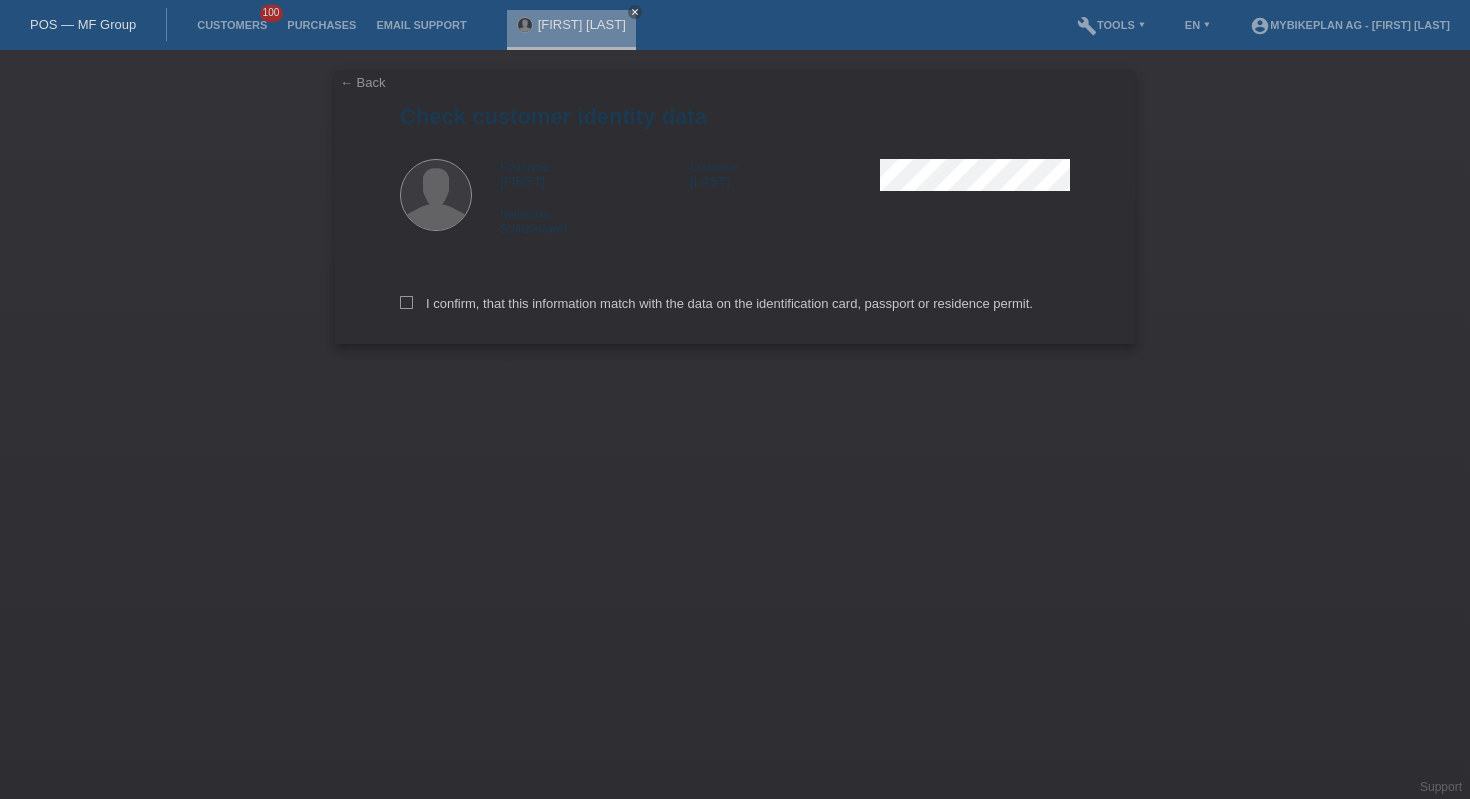 scroll, scrollTop: 0, scrollLeft: 0, axis: both 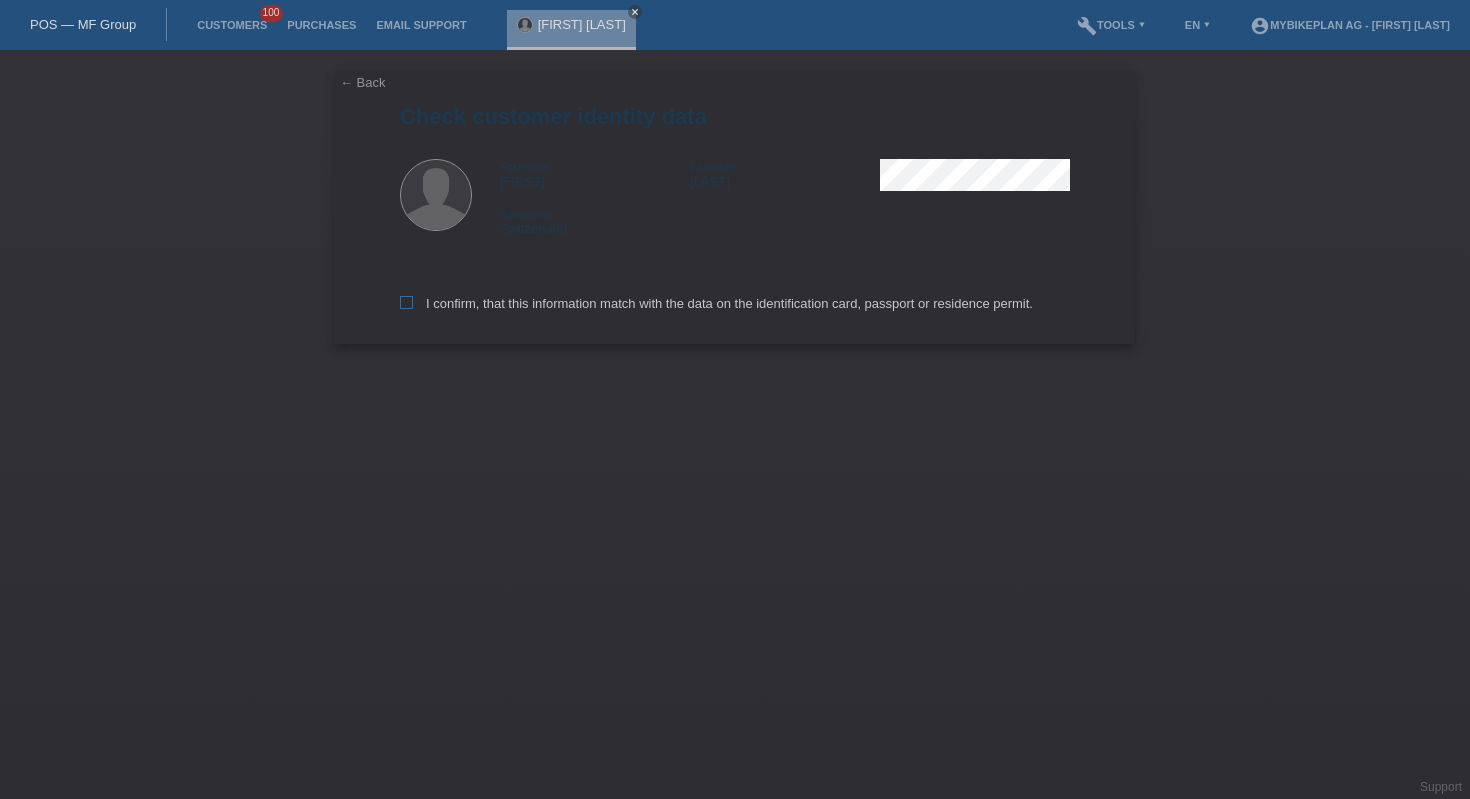 click on "I confirm, that this information match with the data on the identification card, passport or residence permit." at bounding box center [716, 303] 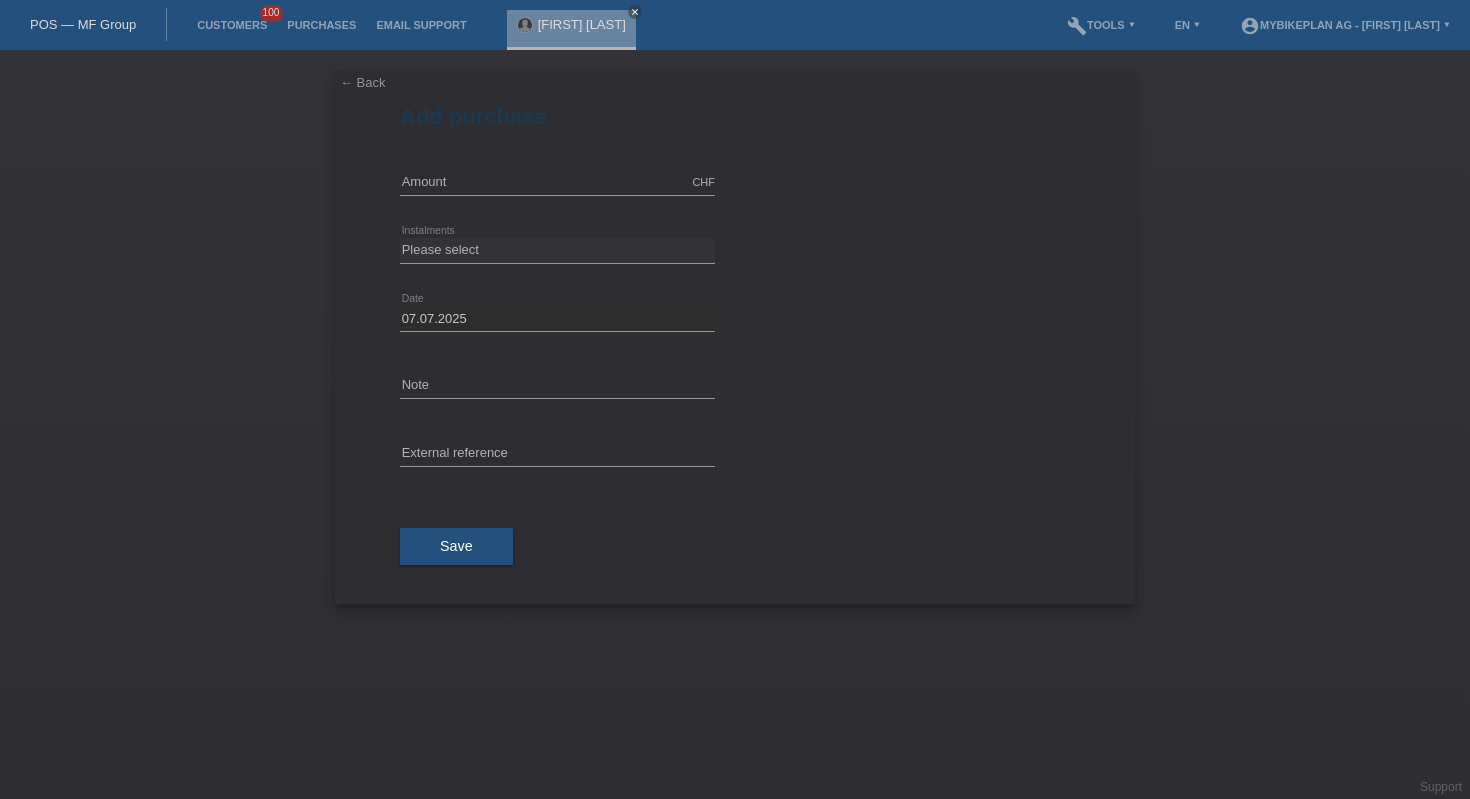 scroll, scrollTop: 0, scrollLeft: 0, axis: both 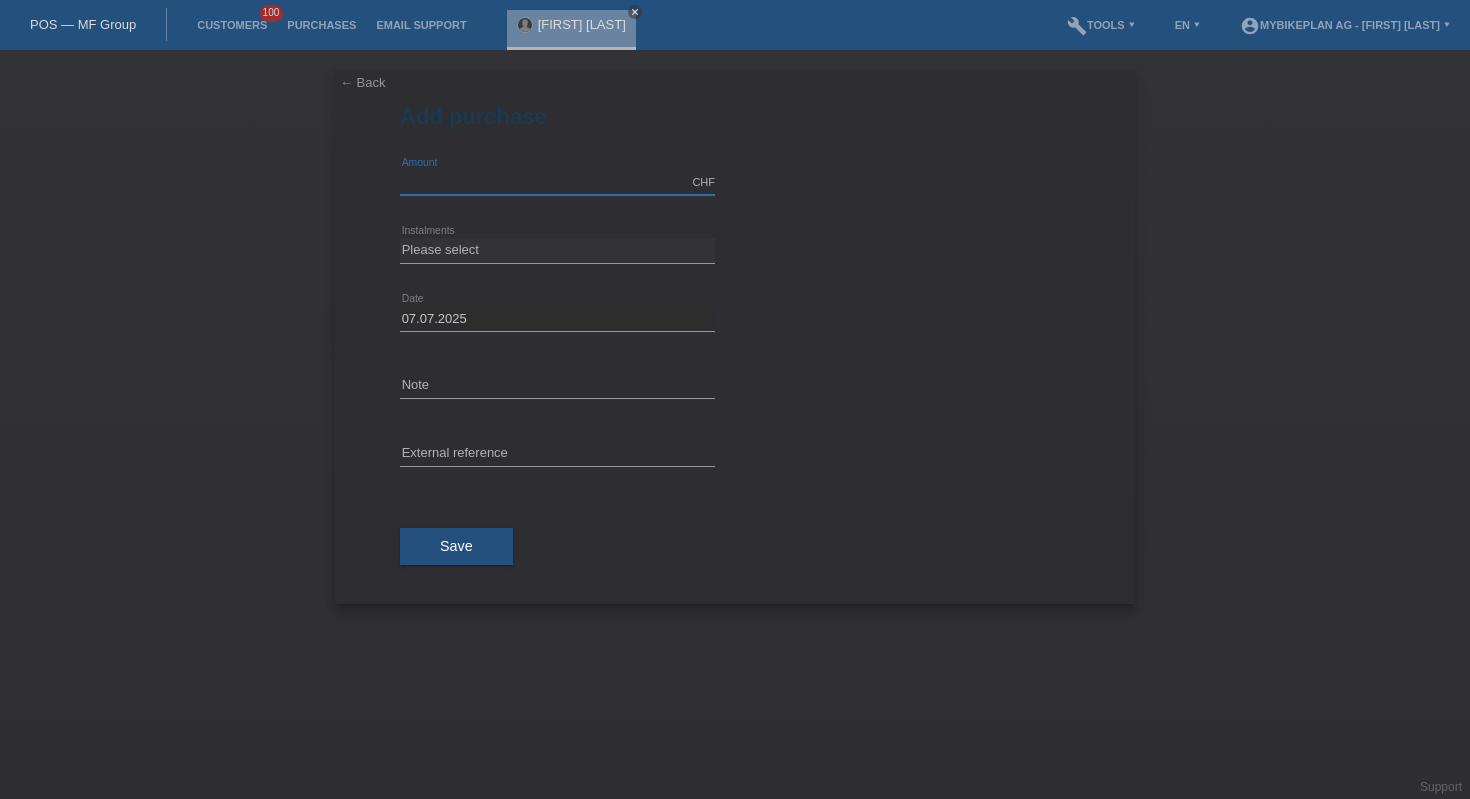 click at bounding box center (557, 182) 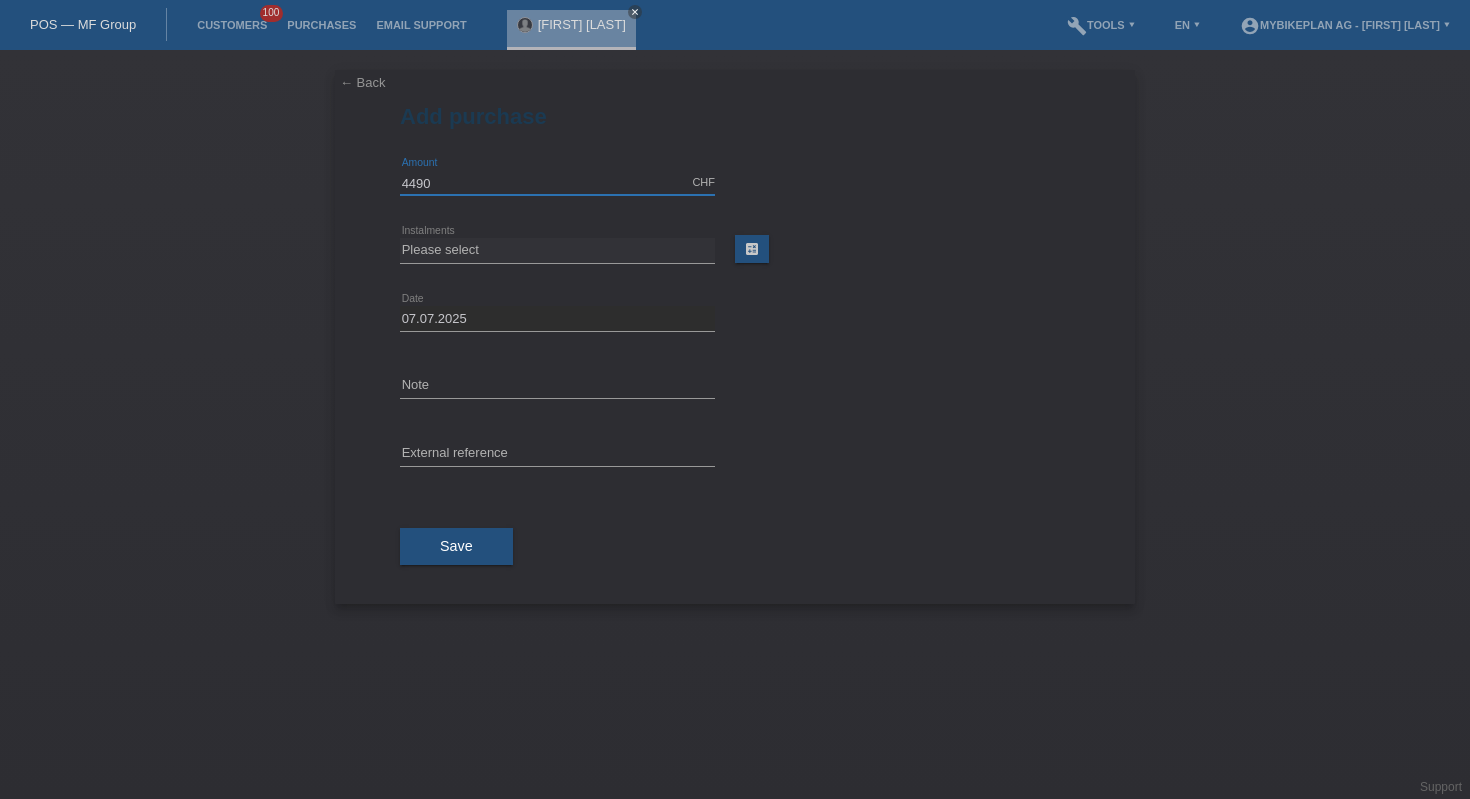 type on "4490.00" 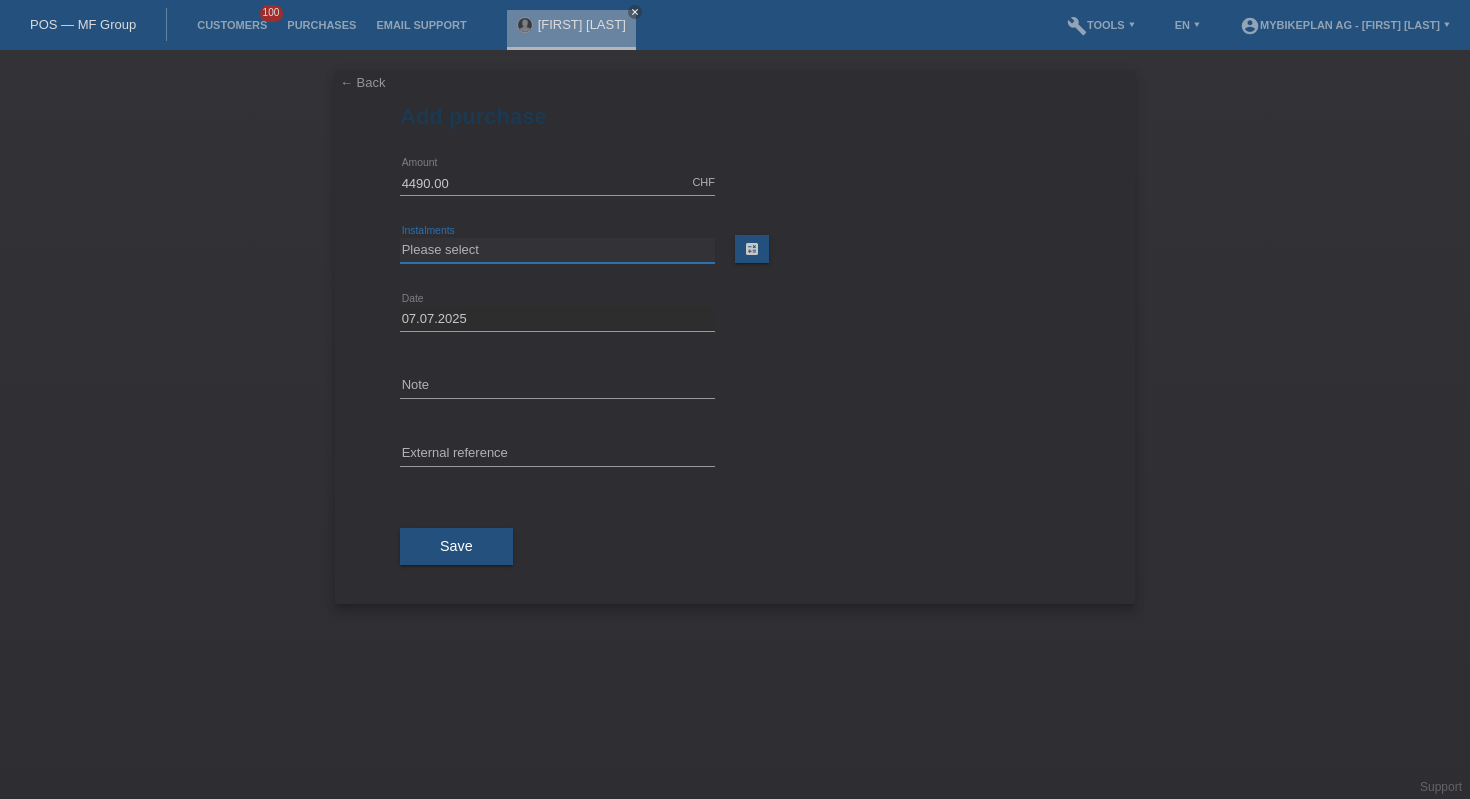 click on "Please select
6 instalments
12 instalments
18 instalments
24 instalments
36 instalments
48 instalments" at bounding box center [557, 250] 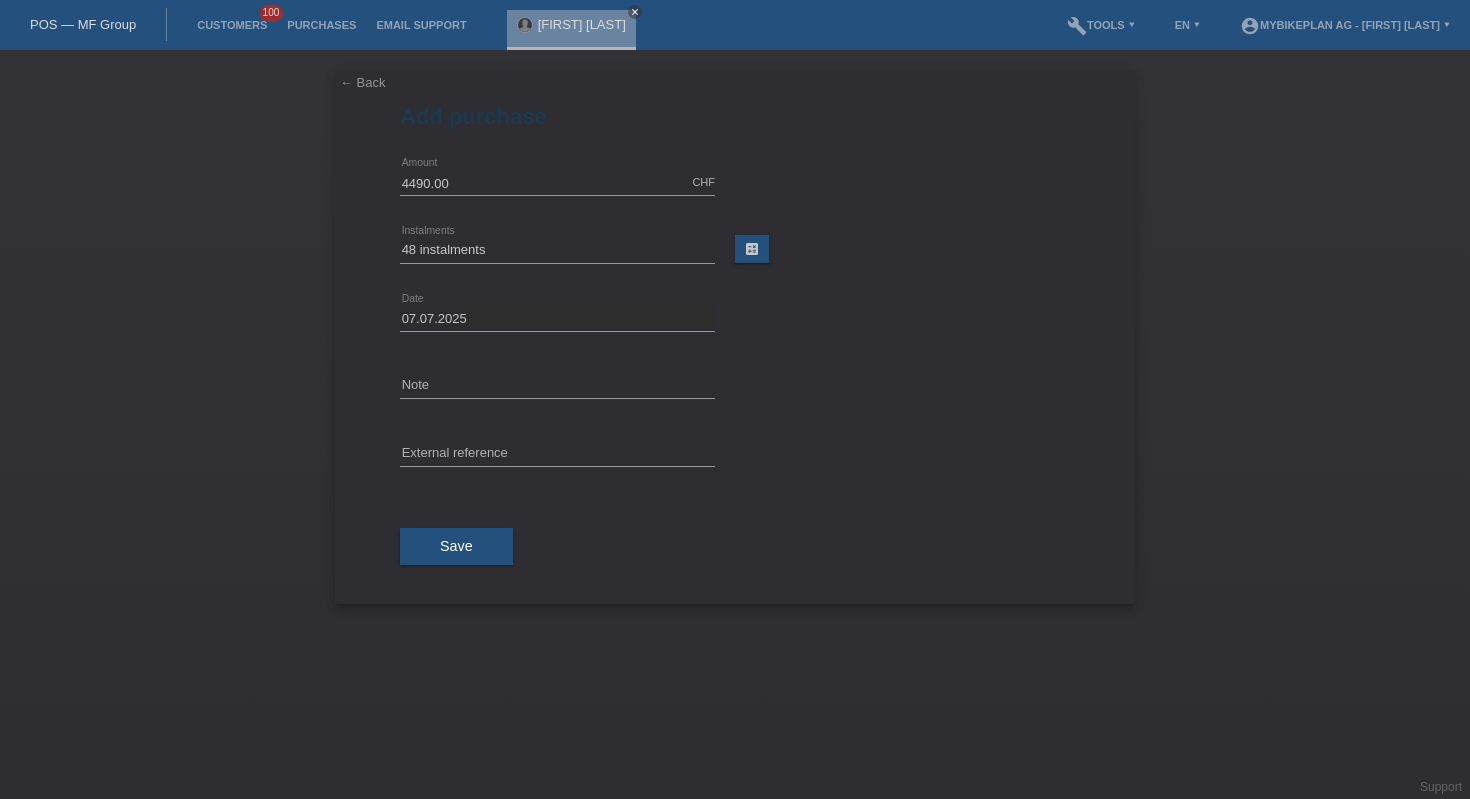 click on "error
External reference" at bounding box center [557, 183] 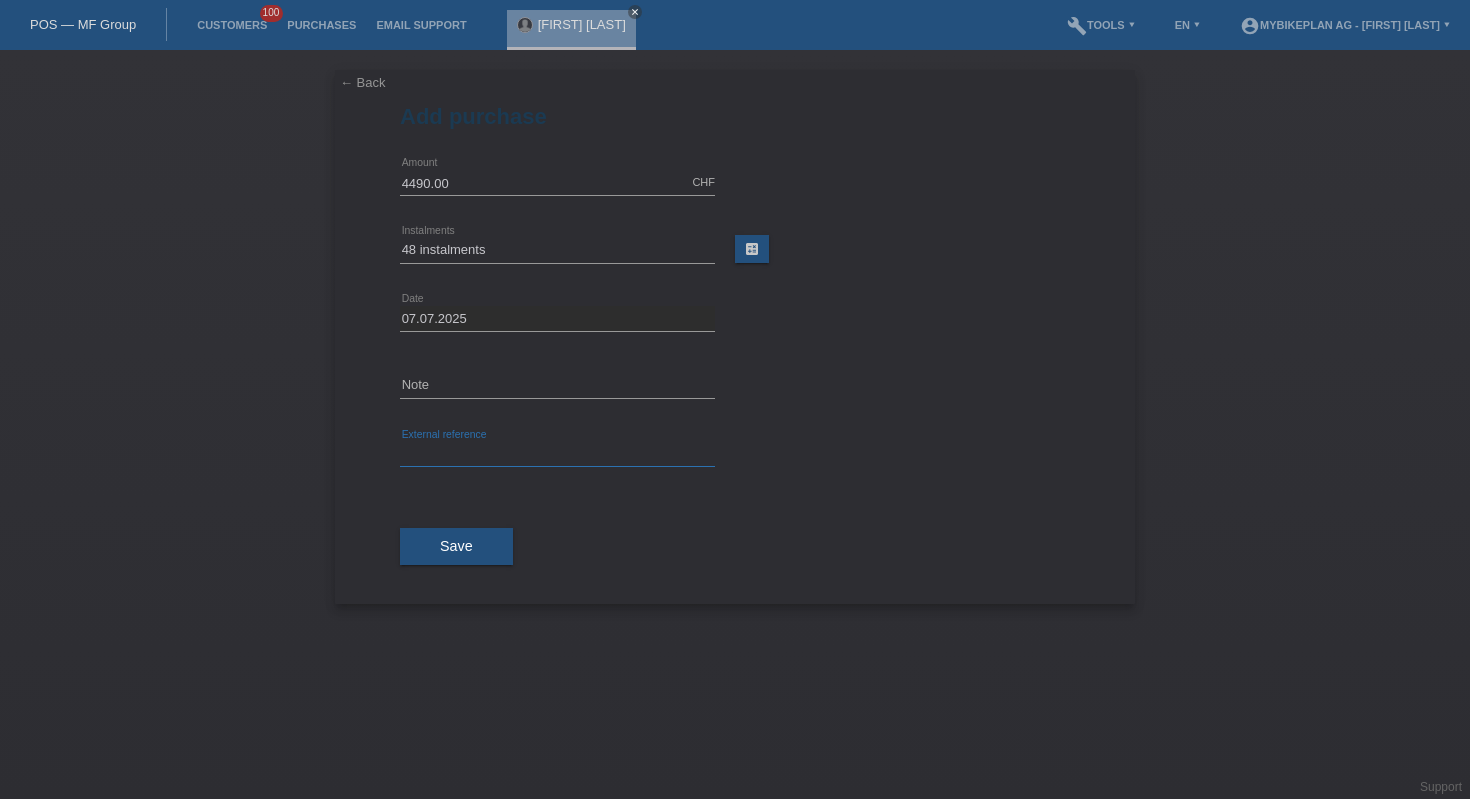 click at bounding box center [557, 454] 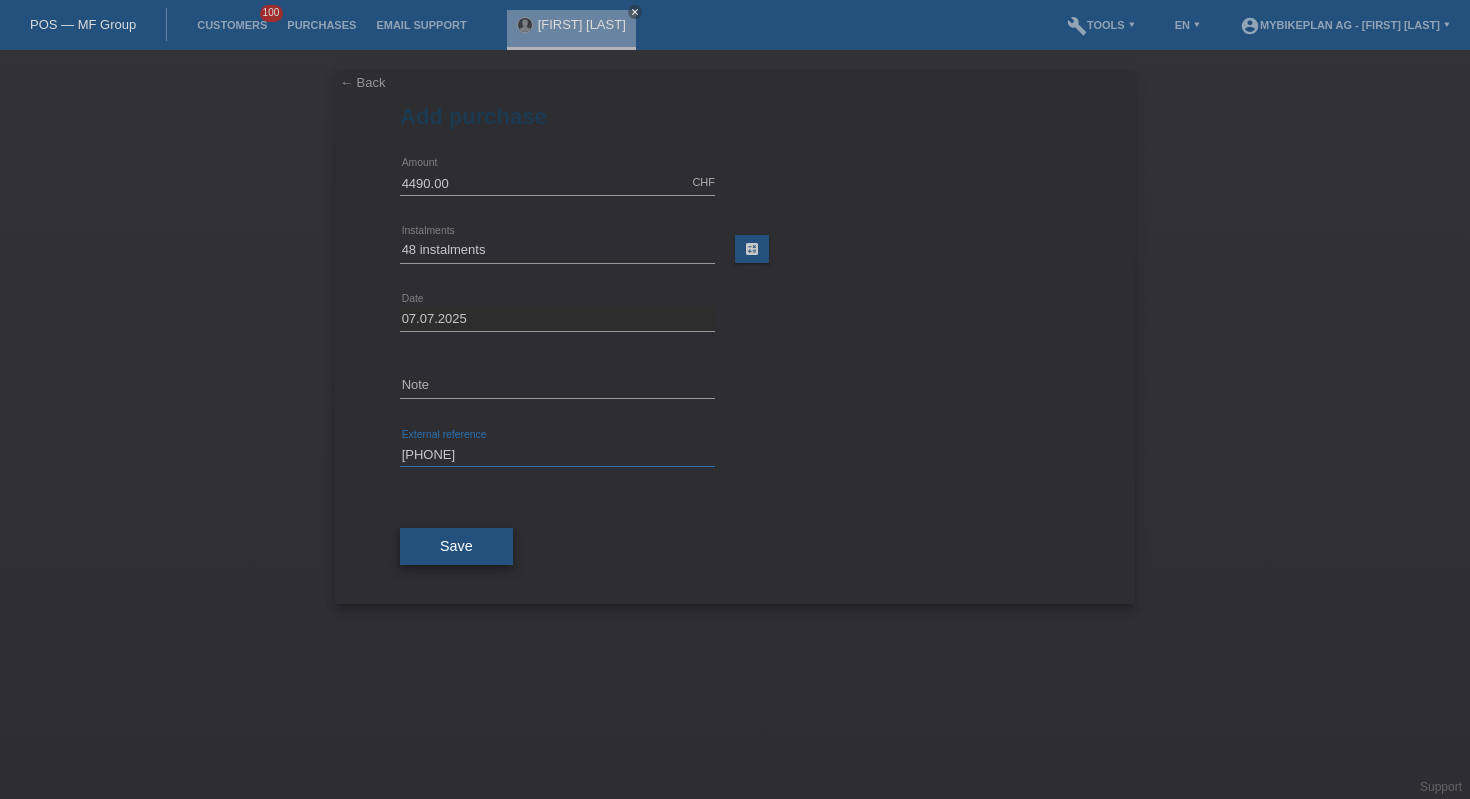 type on "[PHONE]" 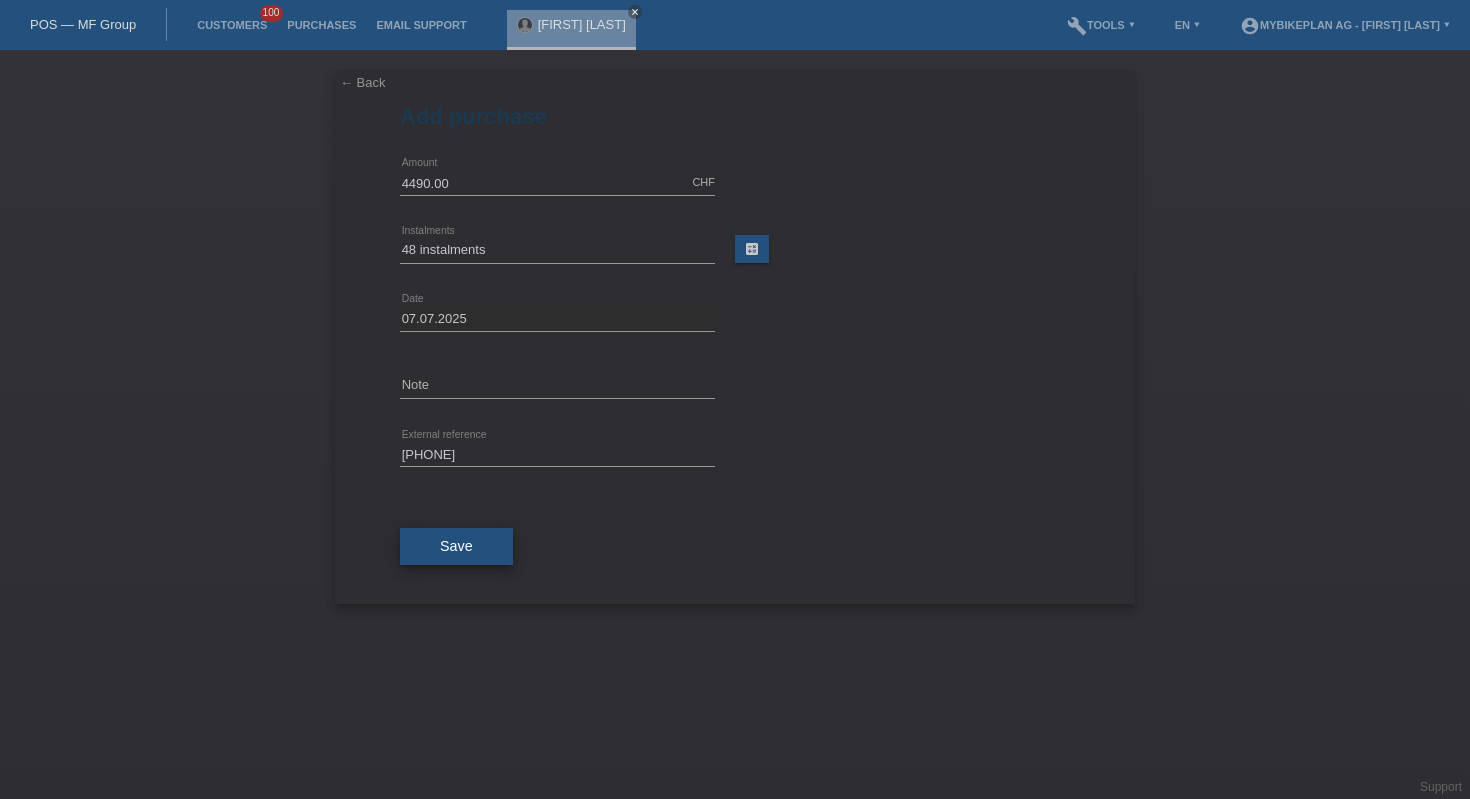 click on "Save" at bounding box center [456, 547] 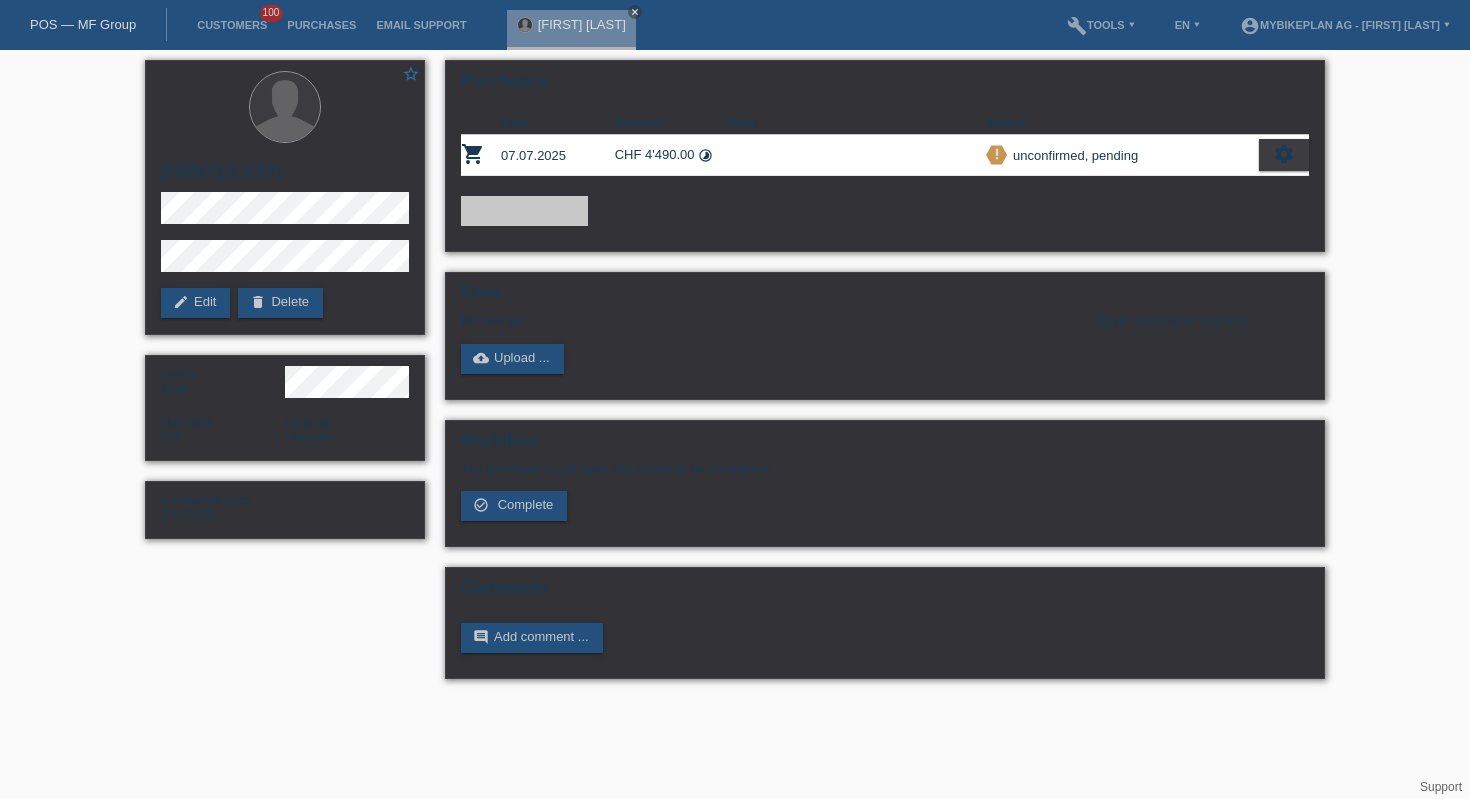 scroll, scrollTop: 0, scrollLeft: 0, axis: both 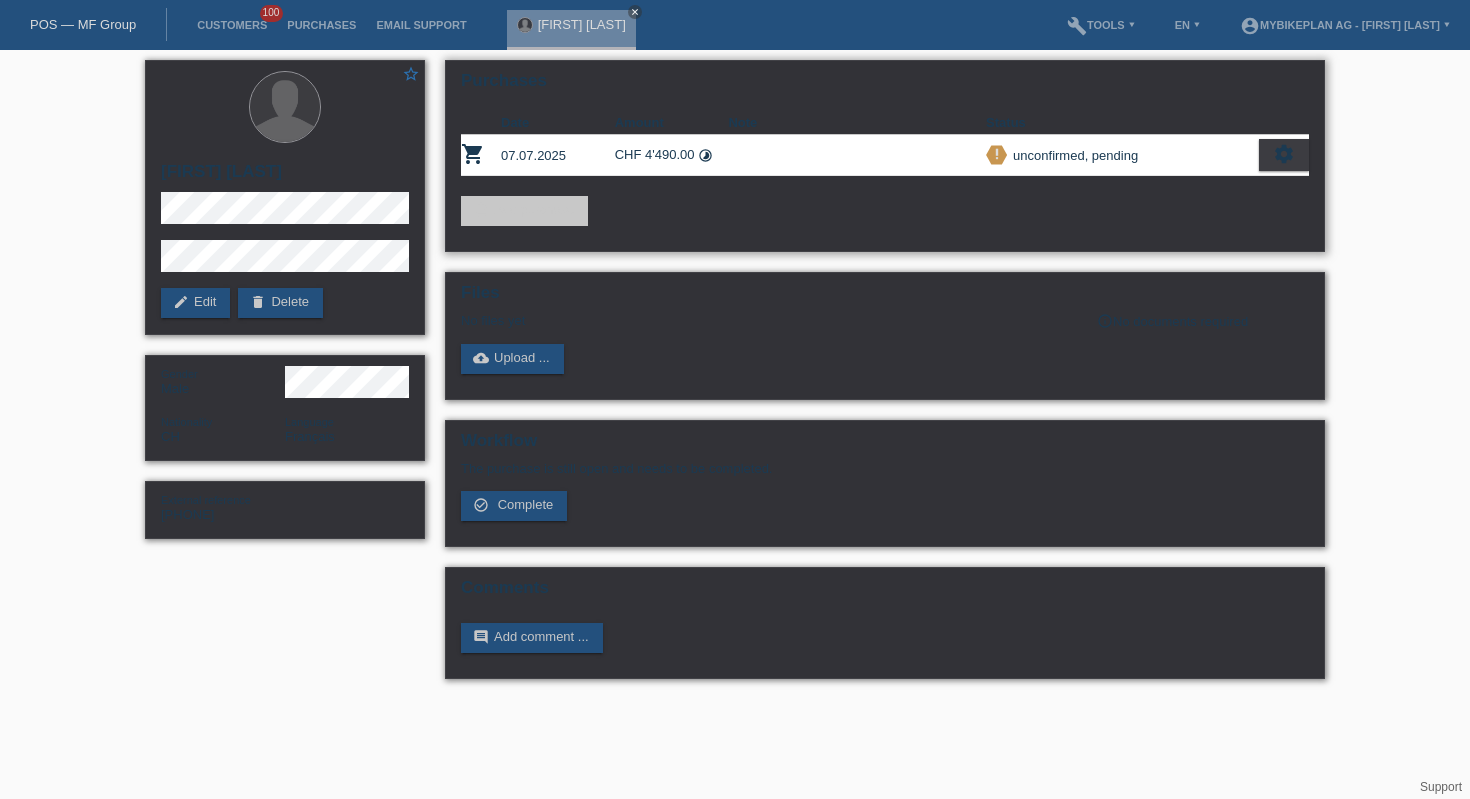 click on "settings" at bounding box center [1284, 154] 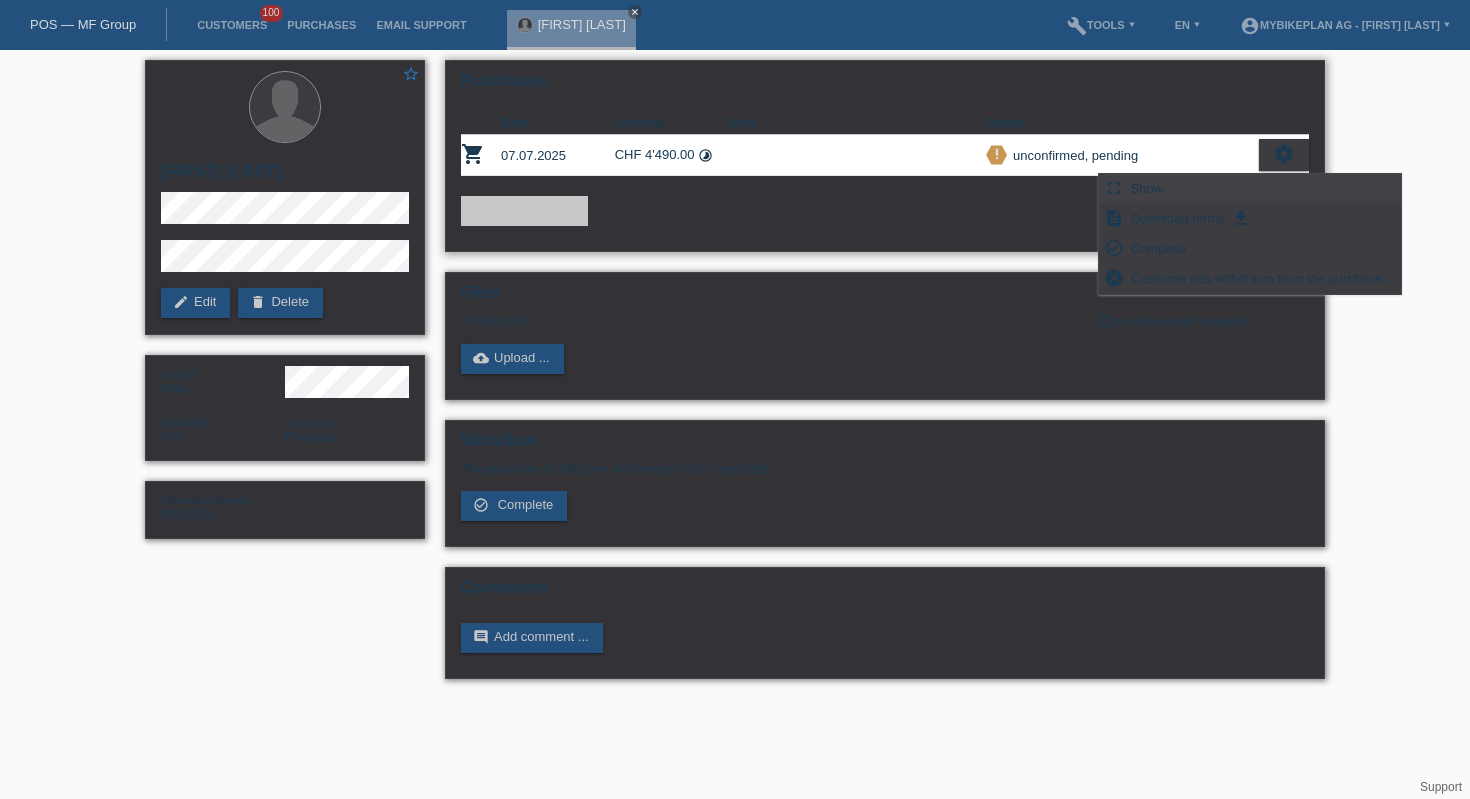 click on "Show" at bounding box center (1147, 188) 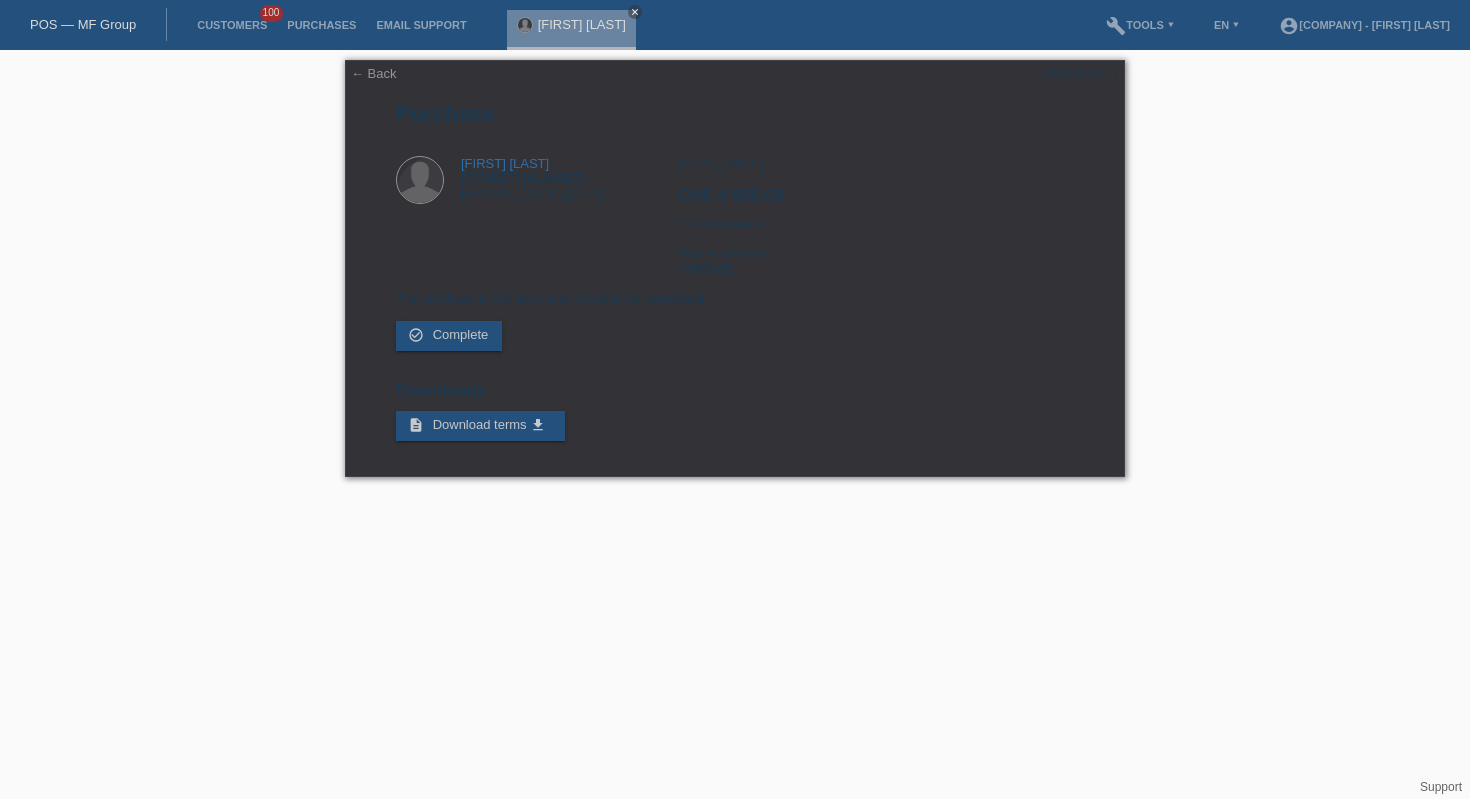 scroll, scrollTop: 0, scrollLeft: 0, axis: both 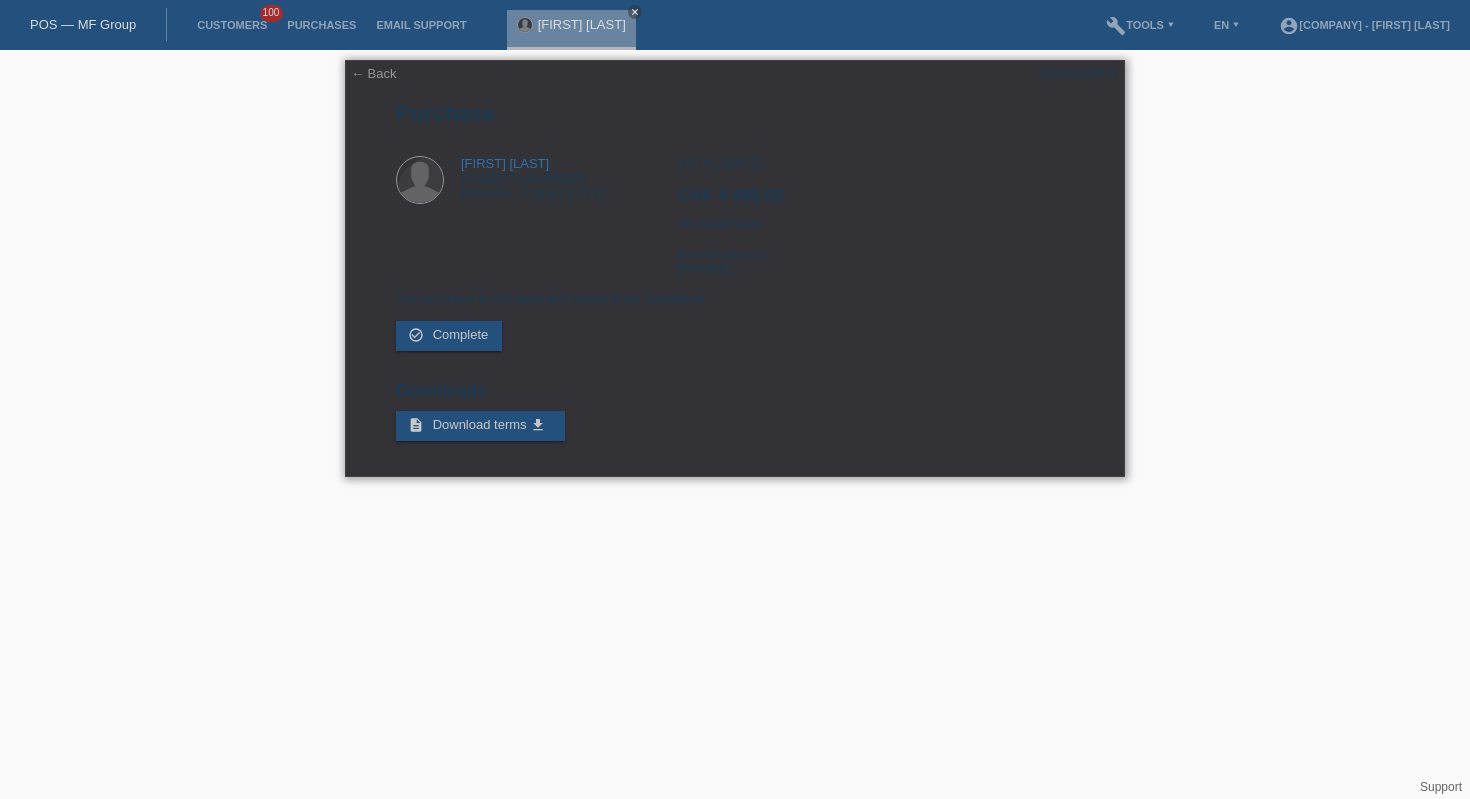 click on "[PASSPORT]" at bounding box center [1078, 73] 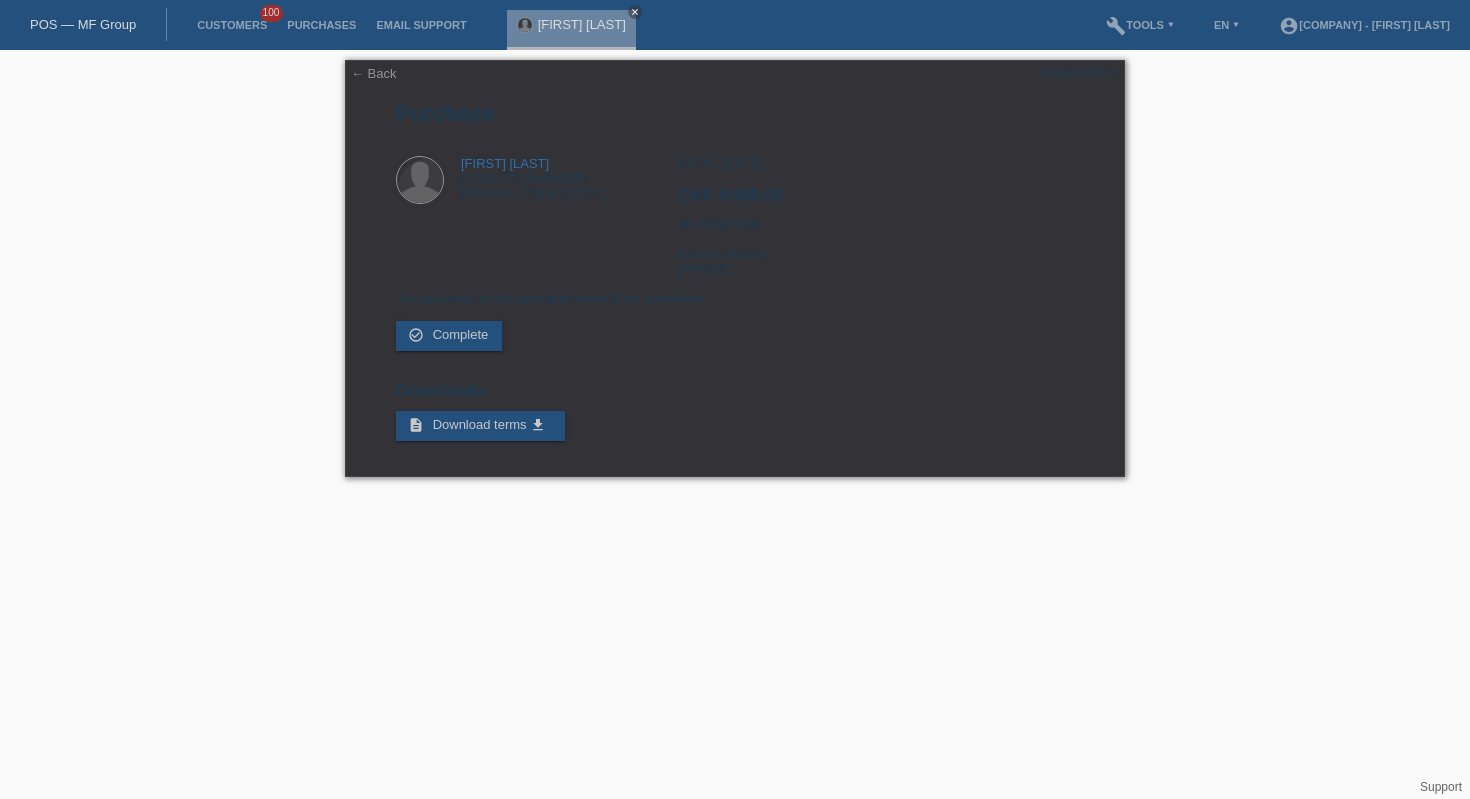click on "POS — MF Group" at bounding box center (83, 24) 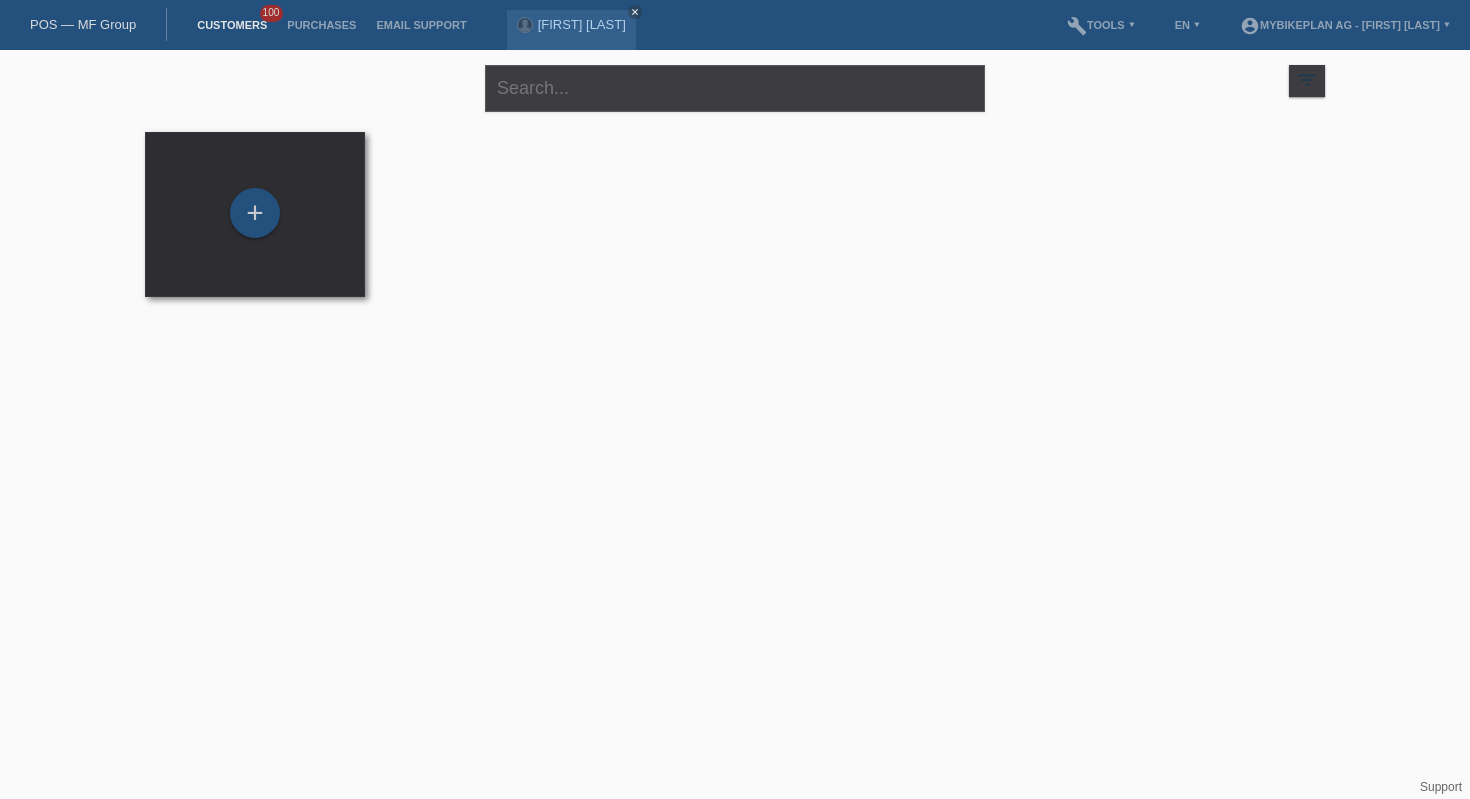 scroll, scrollTop: 0, scrollLeft: 0, axis: both 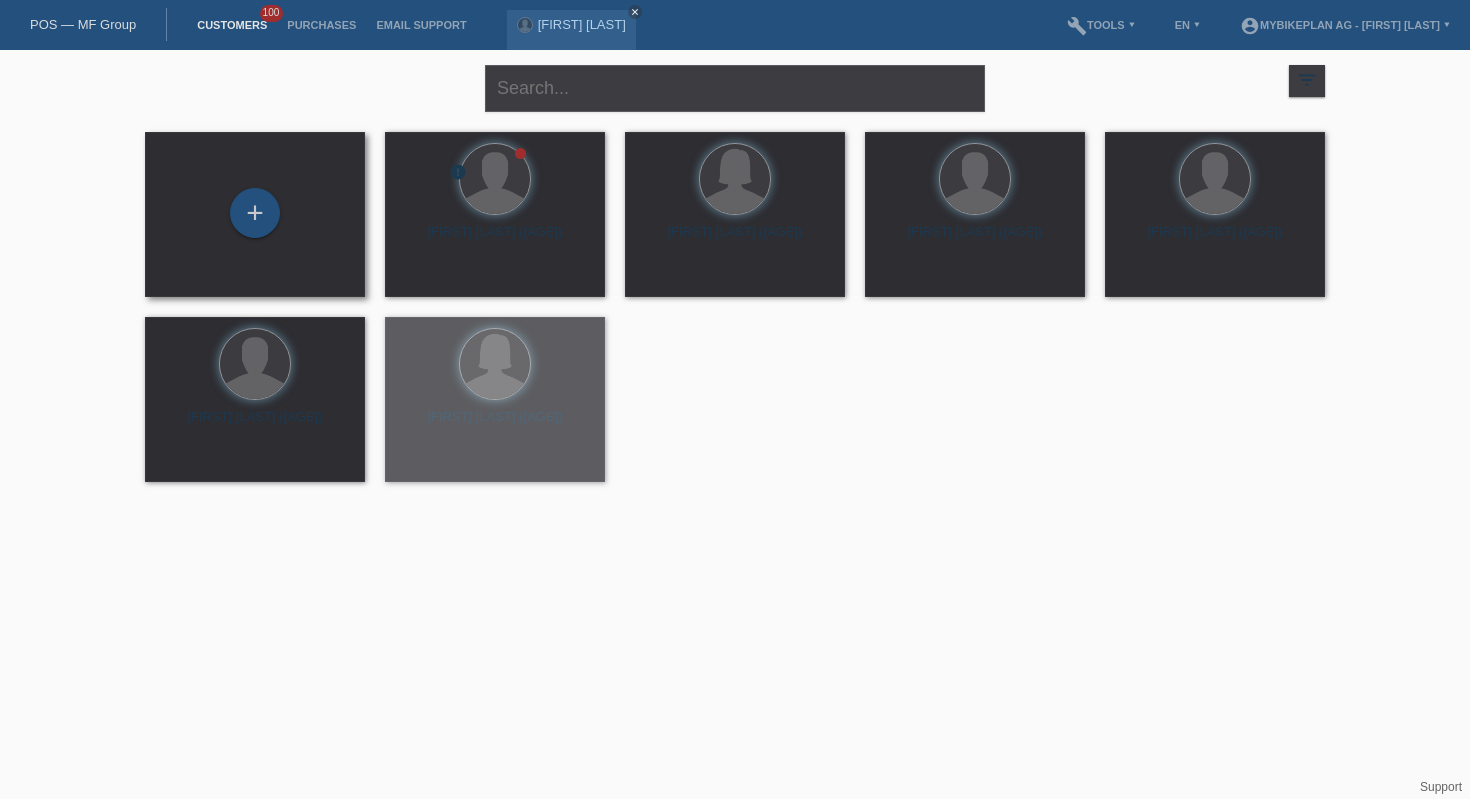 click on "+" at bounding box center [255, 214] 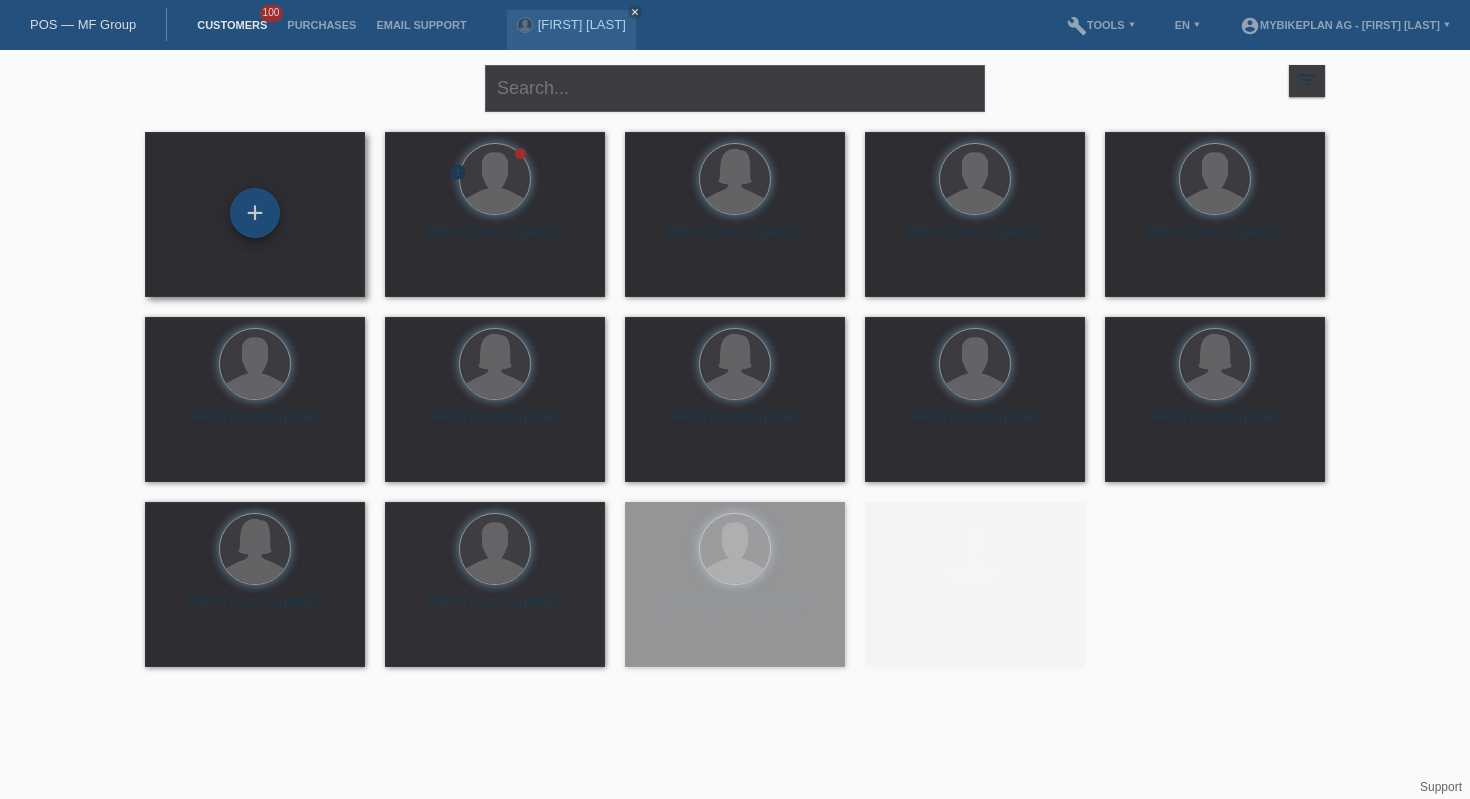 click on "+" at bounding box center (255, 213) 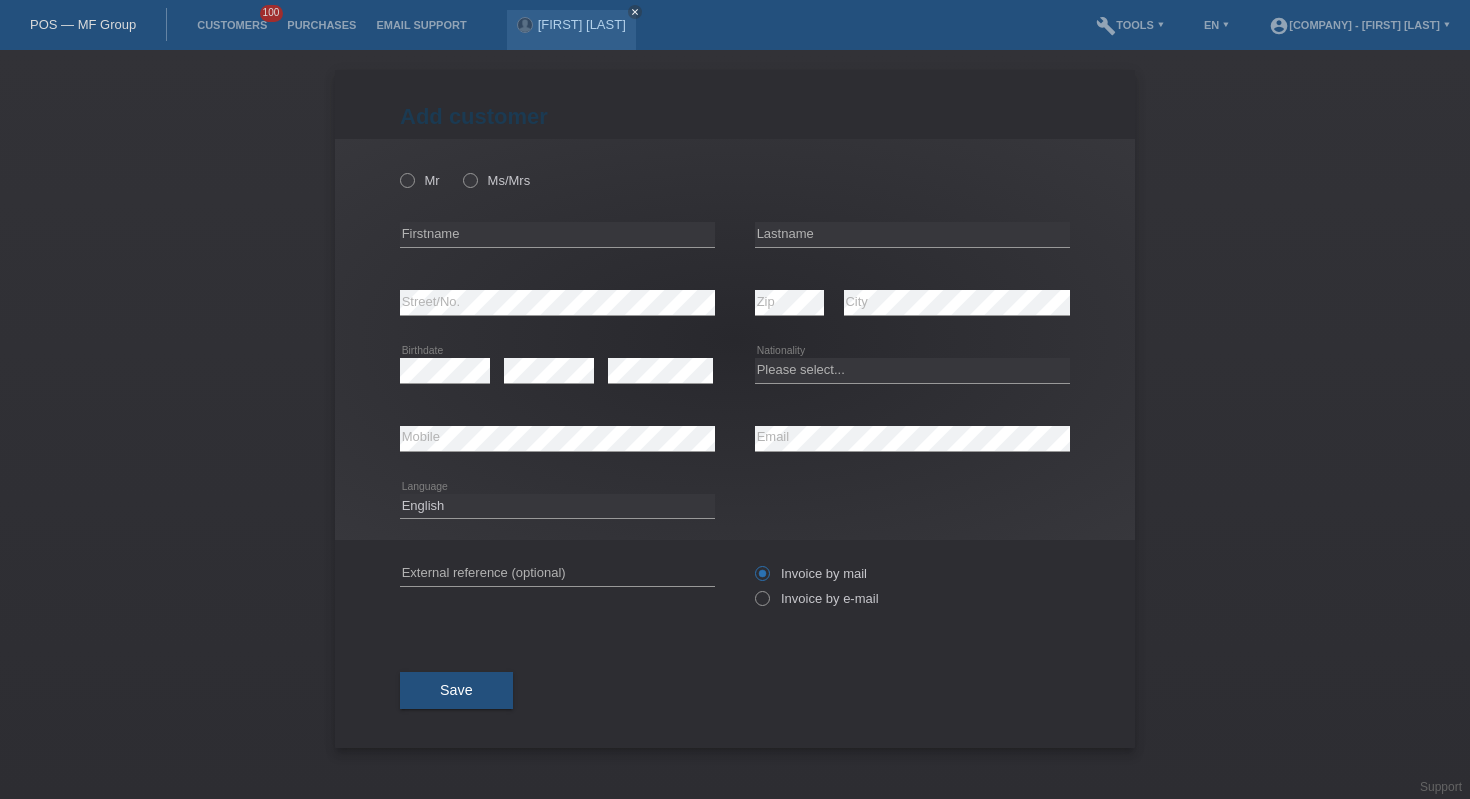 scroll, scrollTop: 0, scrollLeft: 0, axis: both 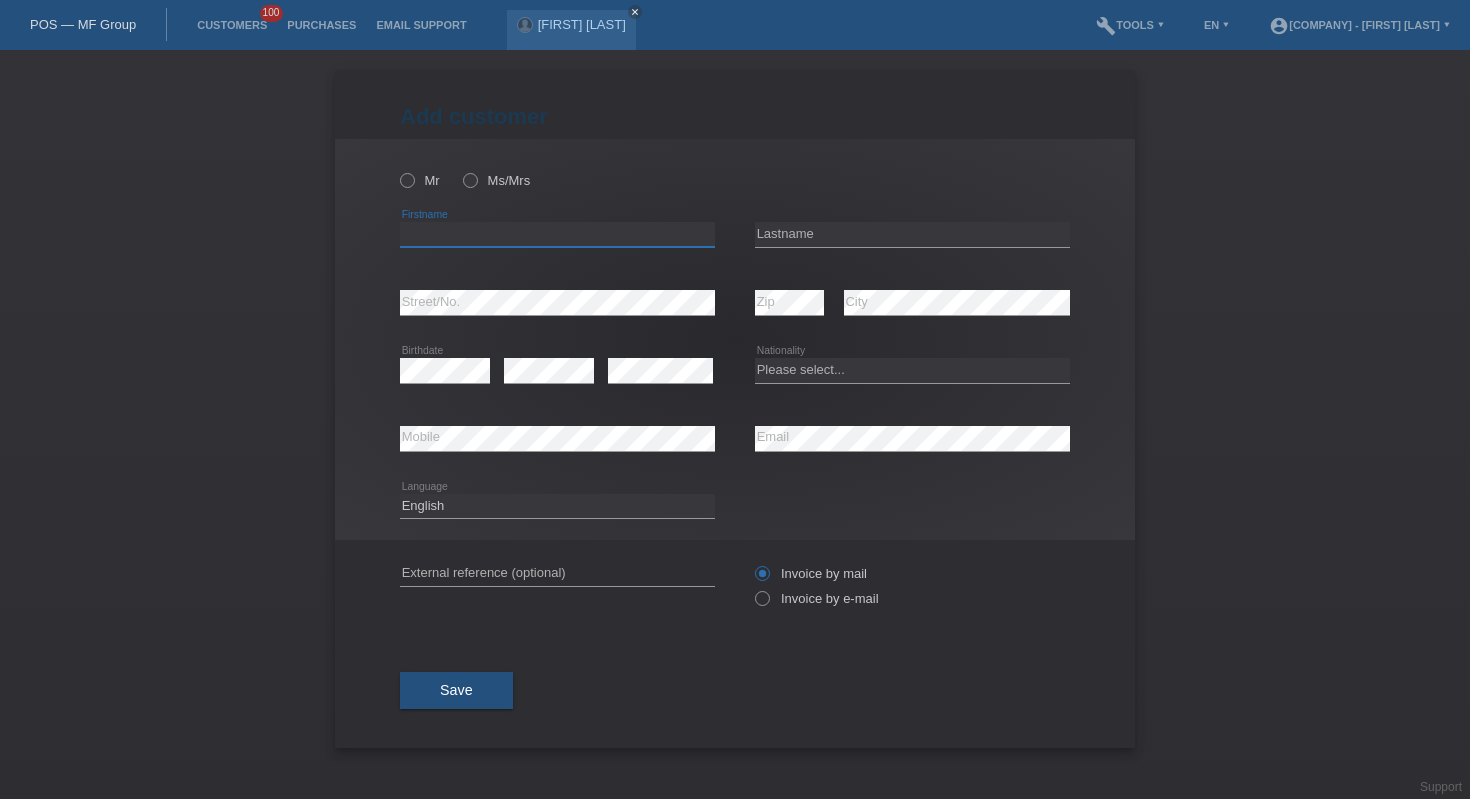 click at bounding box center (557, 234) 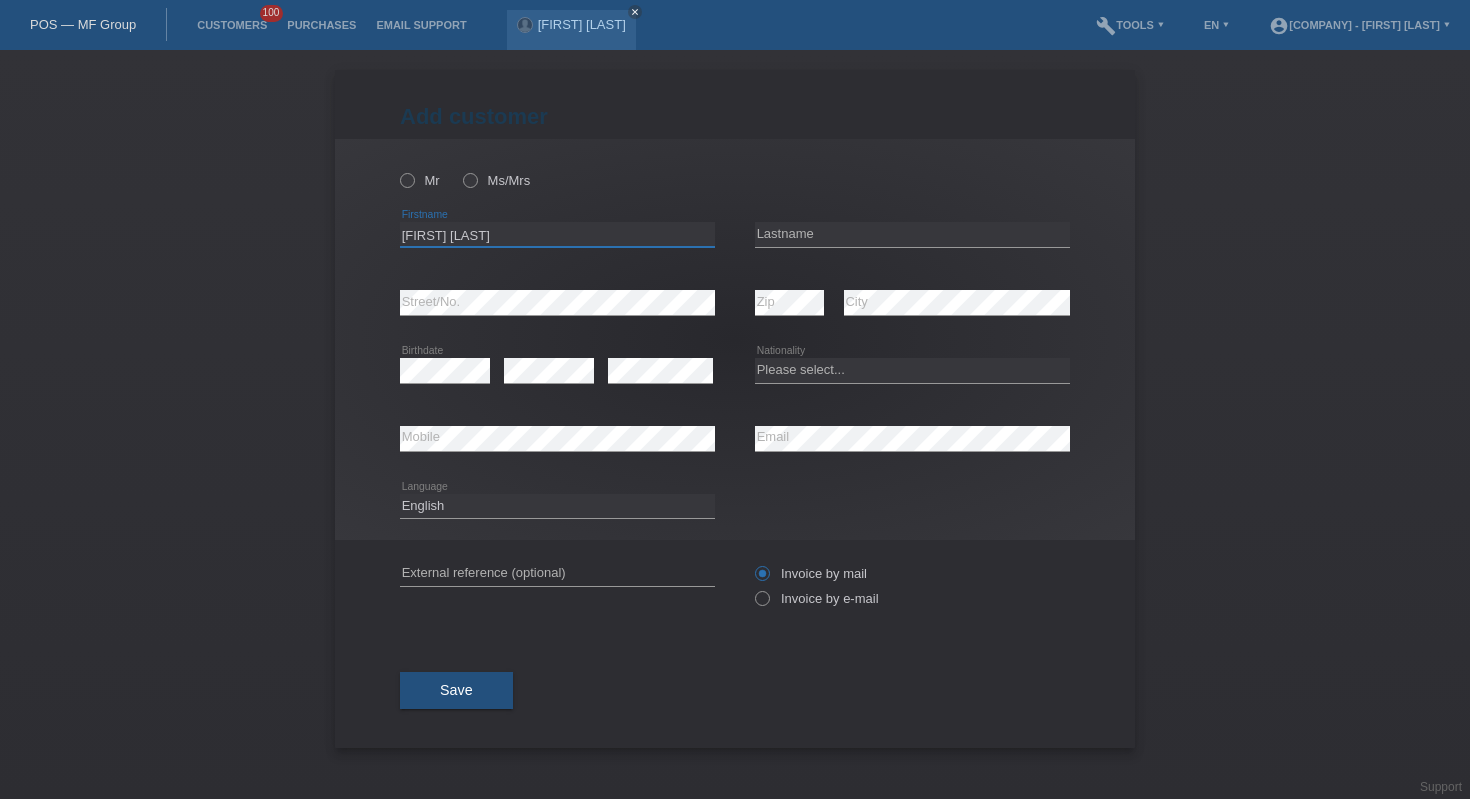type on "[FIRST] [LAST]" 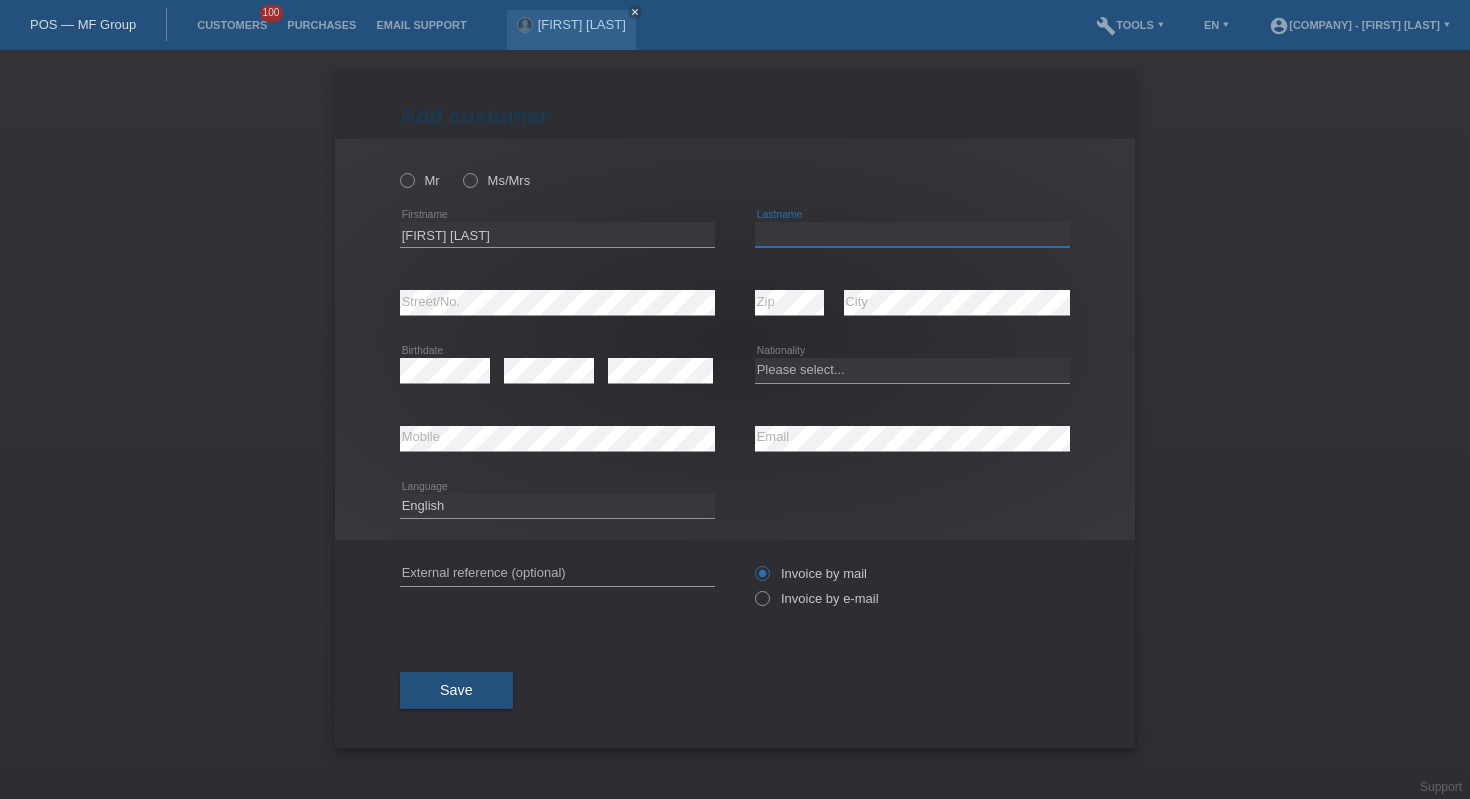 click at bounding box center (912, 234) 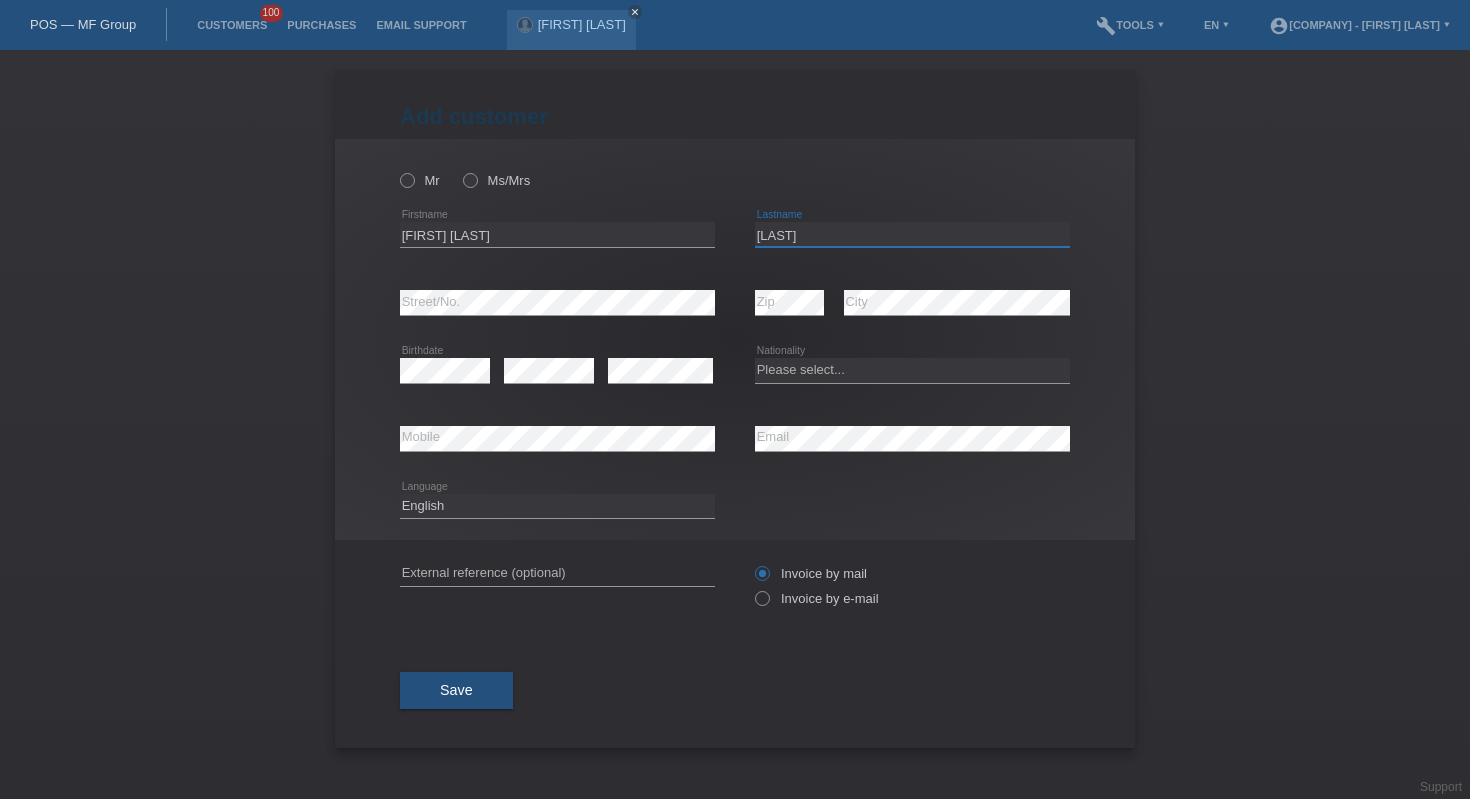 type on "[LAST]" 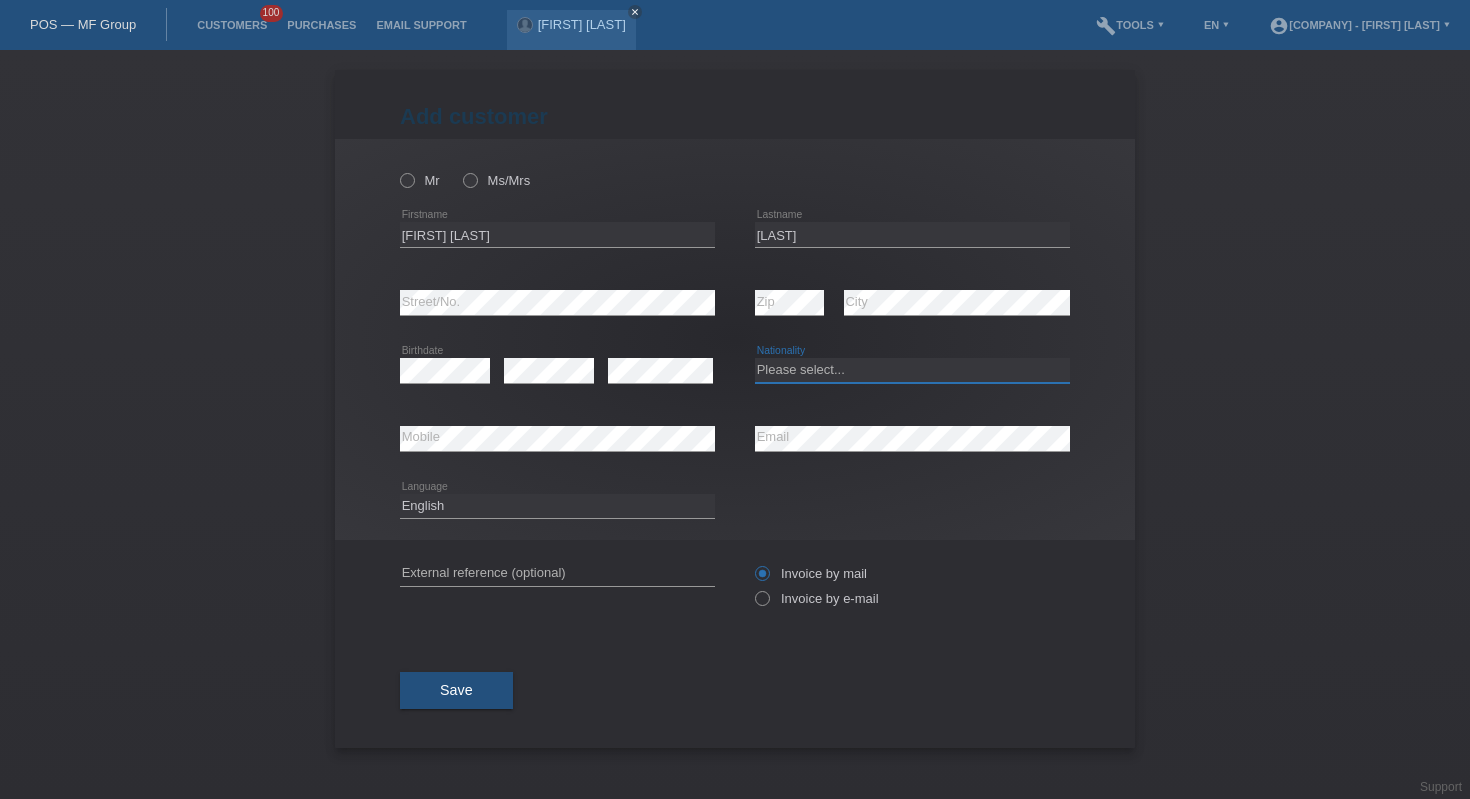 click on "Please select...
Switzerland
Austria
Germany
Liechtenstein
------------
Afghanistan
Åland Islands
Albania
Algeria
American Samoa Andorra Angola Anguilla Antarctica Antigua and Barbuda Argentina Armenia" at bounding box center (912, 370) 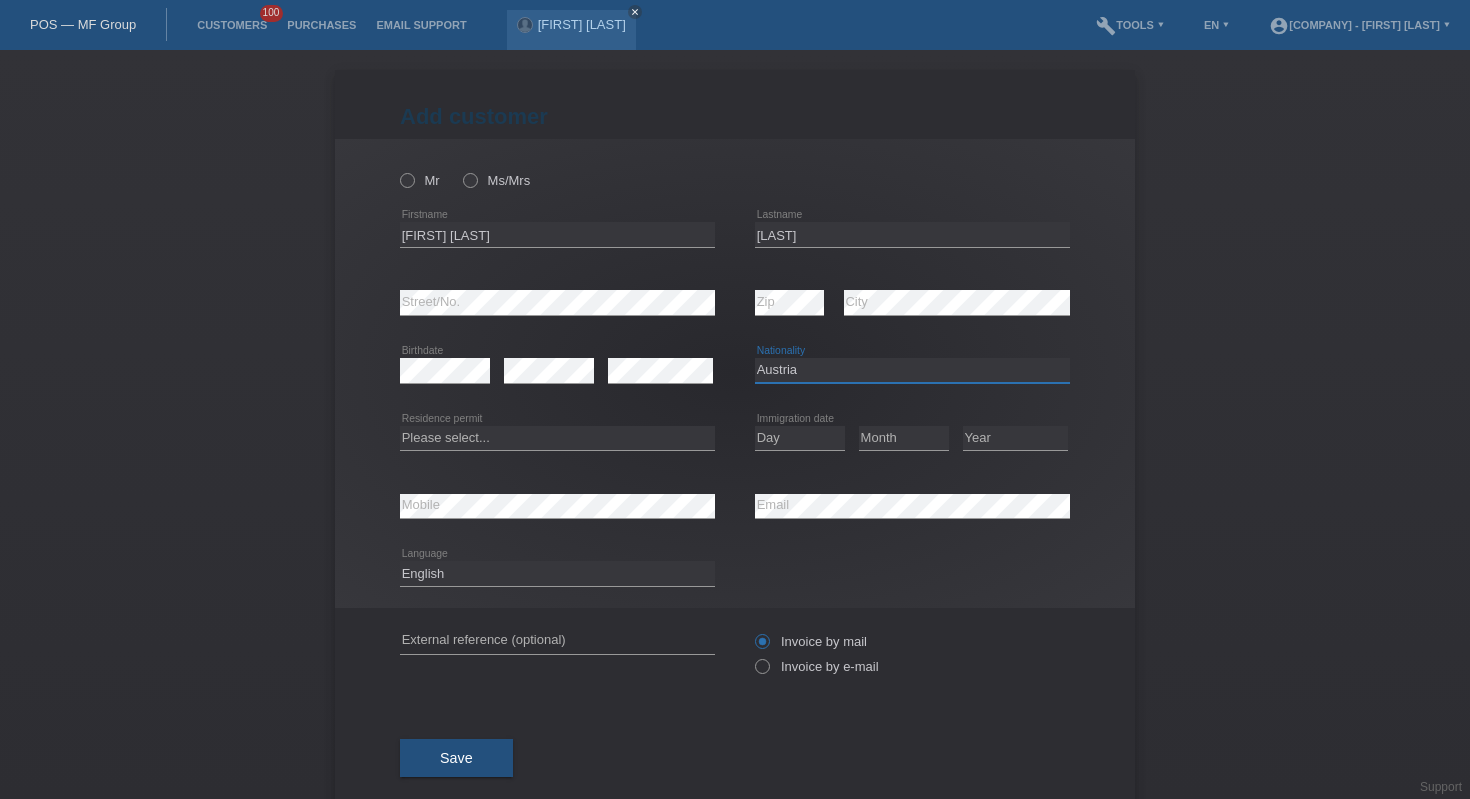 click on "Please select...
Switzerland
Austria
Germany
Liechtenstein
------------
Afghanistan
Åland Islands
Albania
Algeria
American Samoa Andorra Angola Anguilla Antarctica Antigua and Barbuda Argentina Armenia" at bounding box center (912, 370) 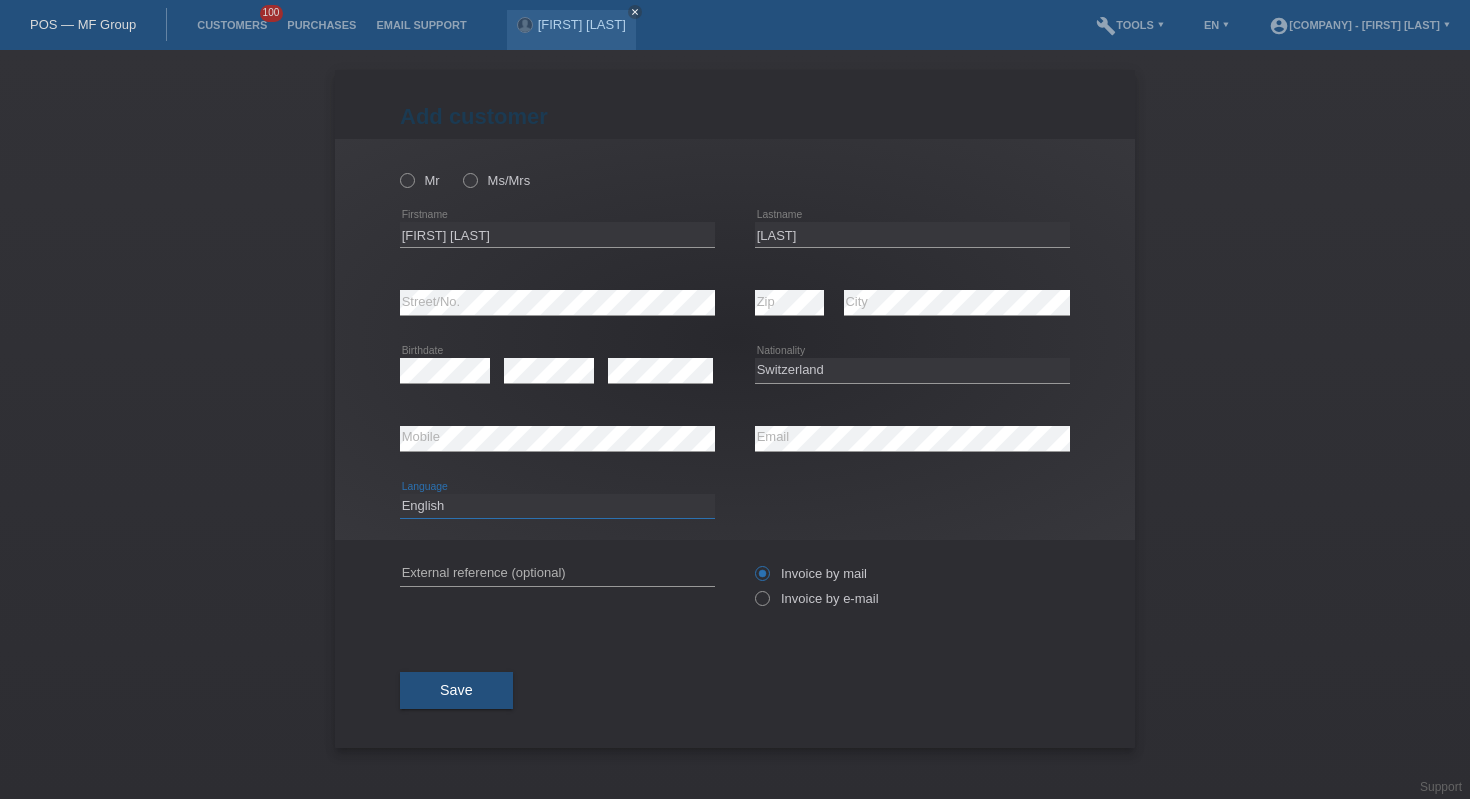 click on "Deutsch
Français
Italiano
English" at bounding box center (557, 506) 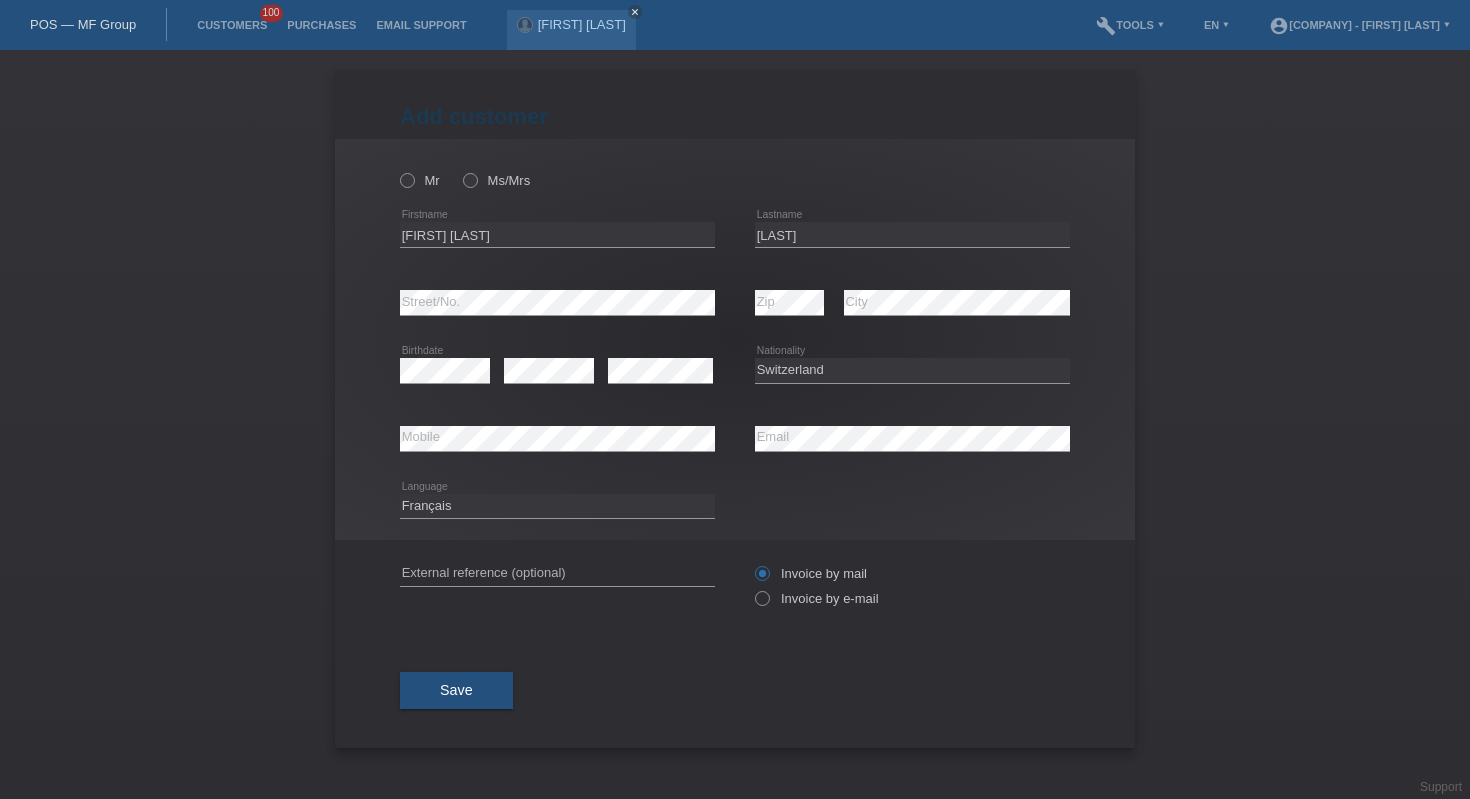click on "error
External reference (optional)" at bounding box center [557, 170] 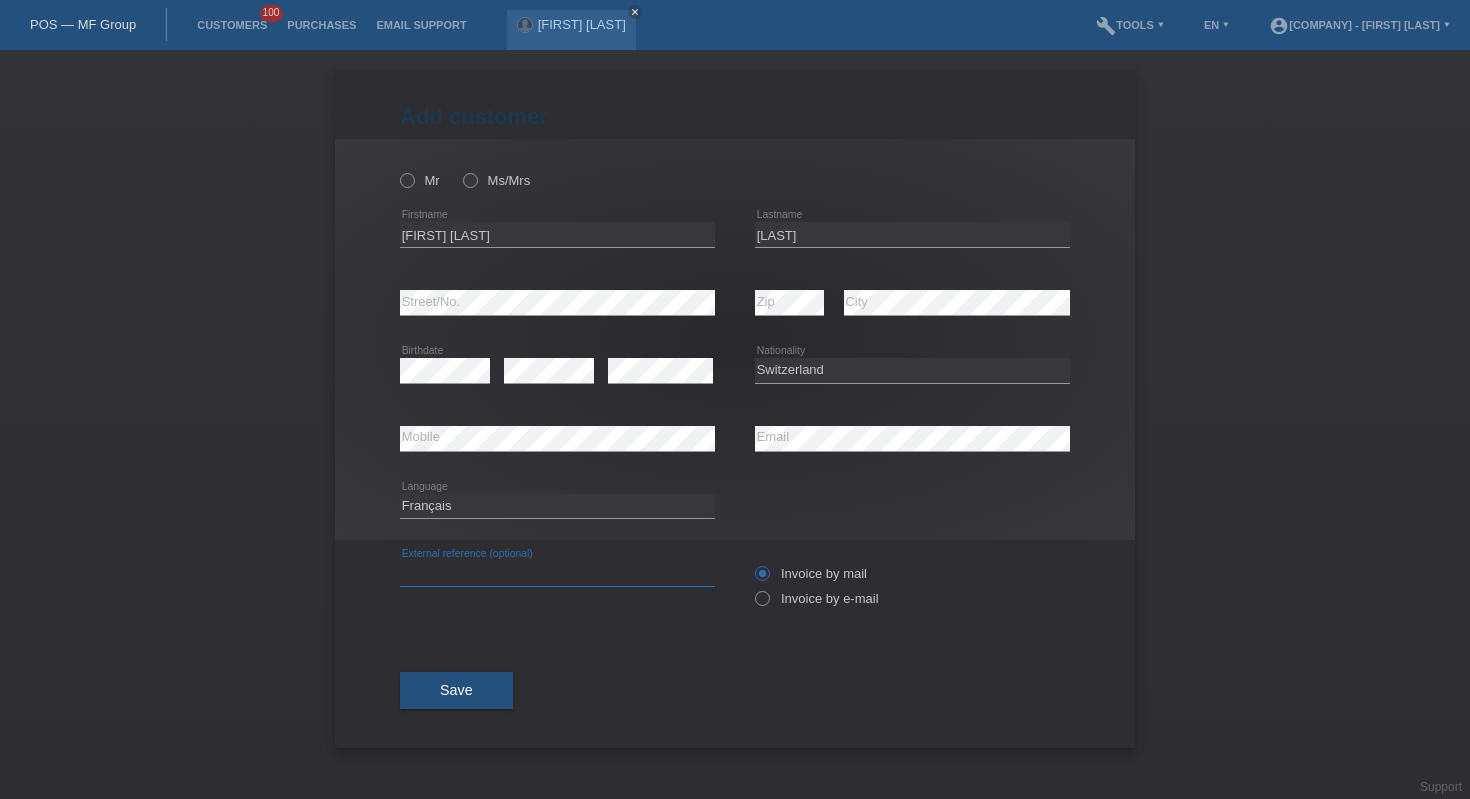 click at bounding box center [557, 573] 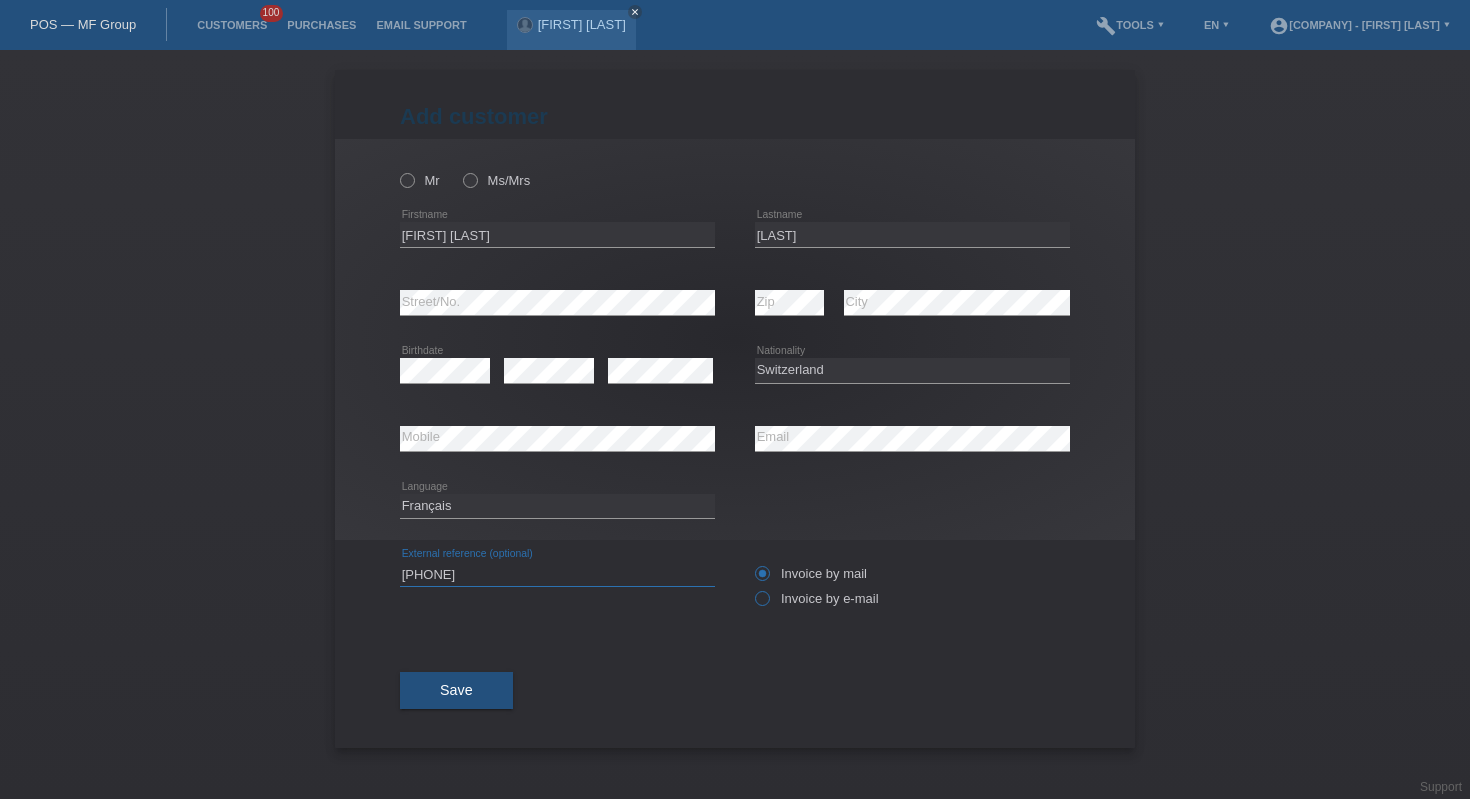 type on "[PHONE]" 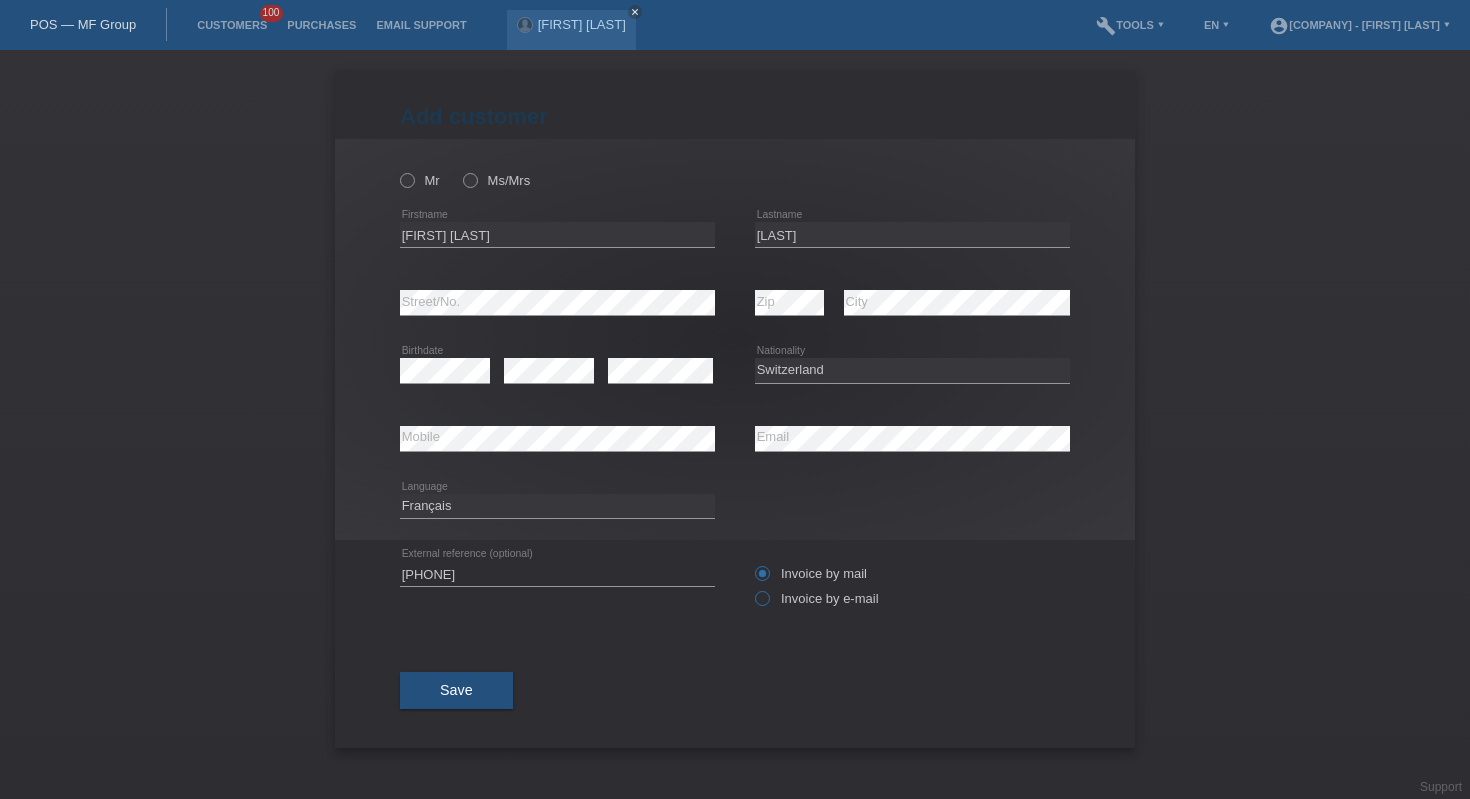 click on "Invoice by e-mail" at bounding box center (811, 573) 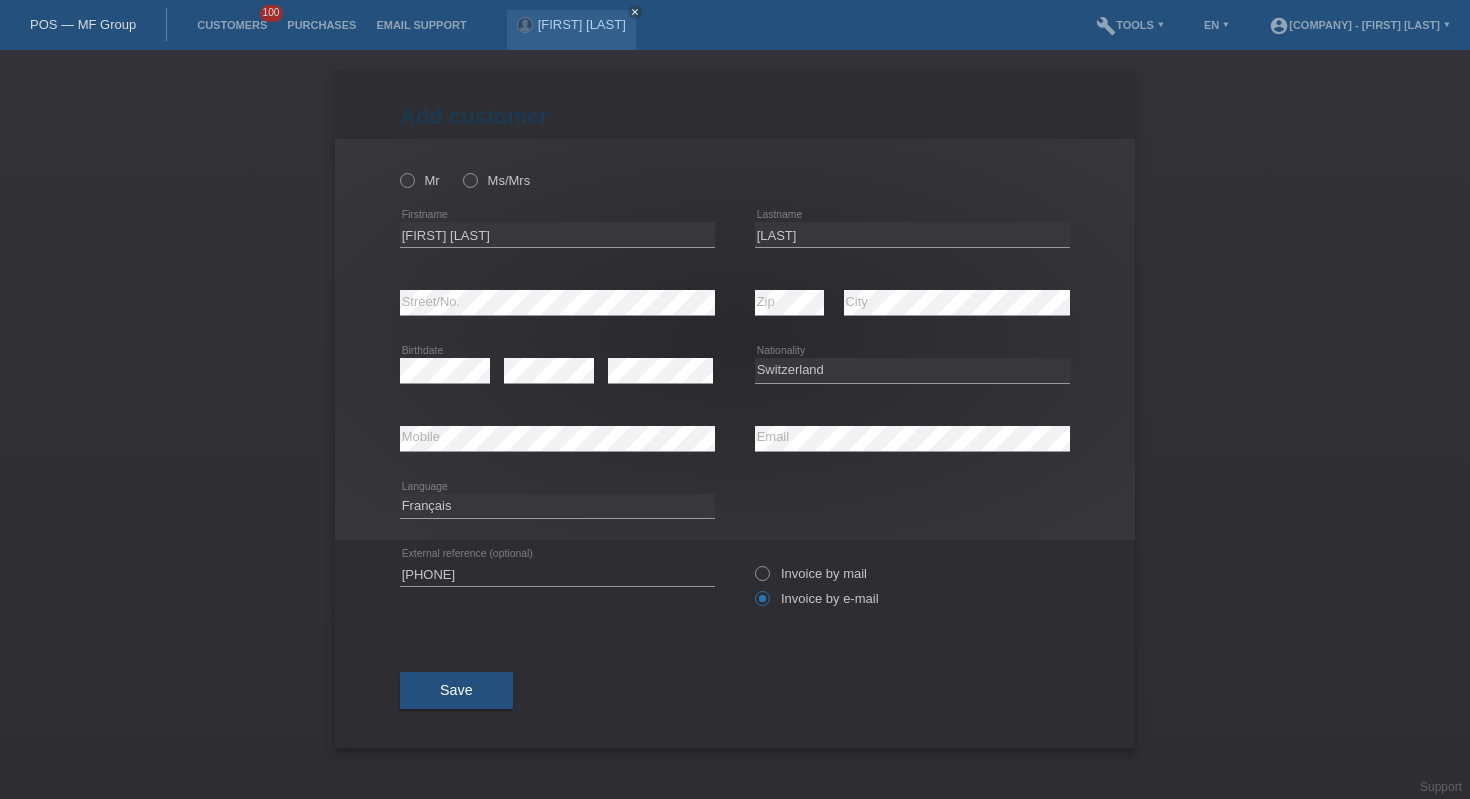 click on "Mr
Ms/Mrs" at bounding box center [557, 180] 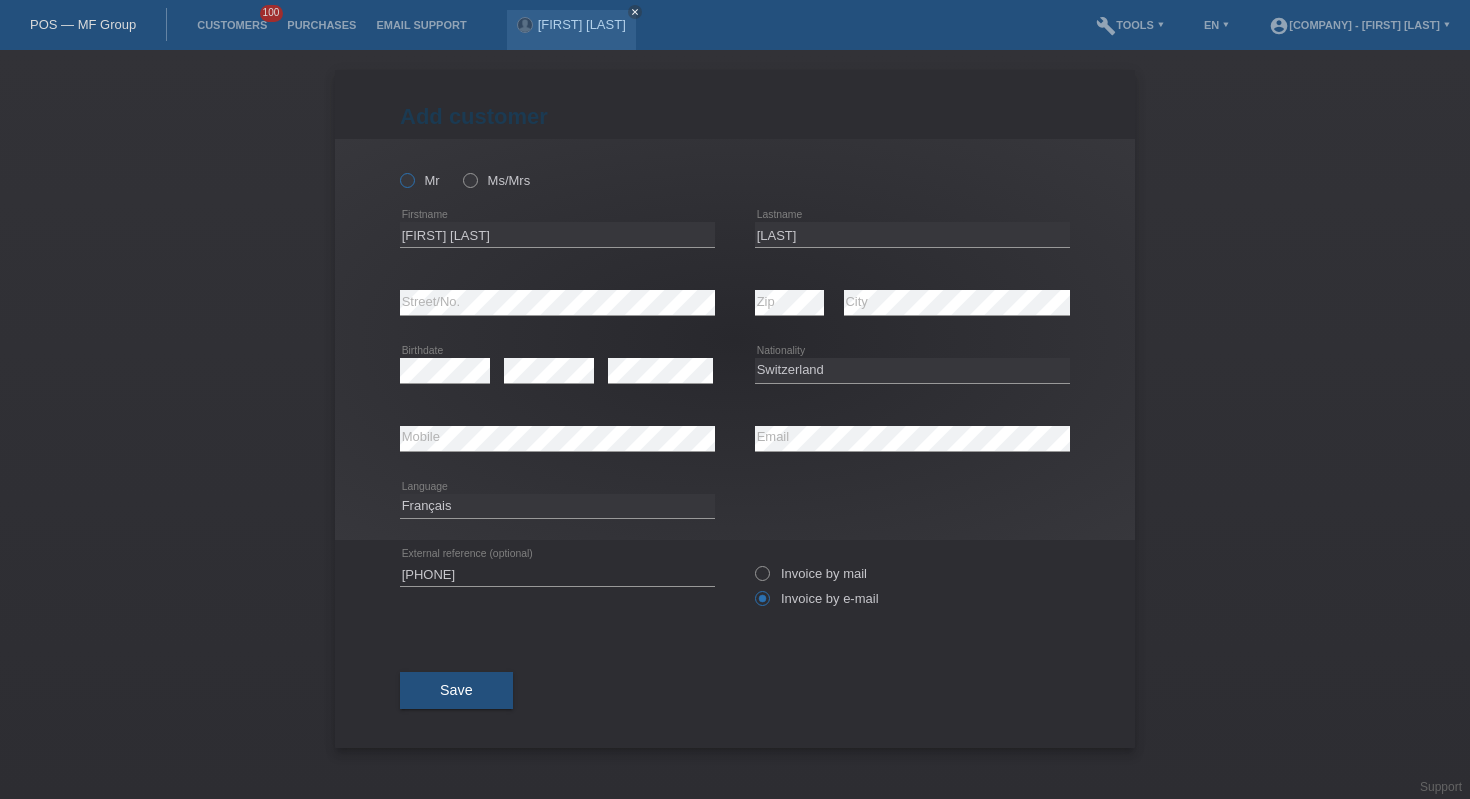 click at bounding box center [397, 170] 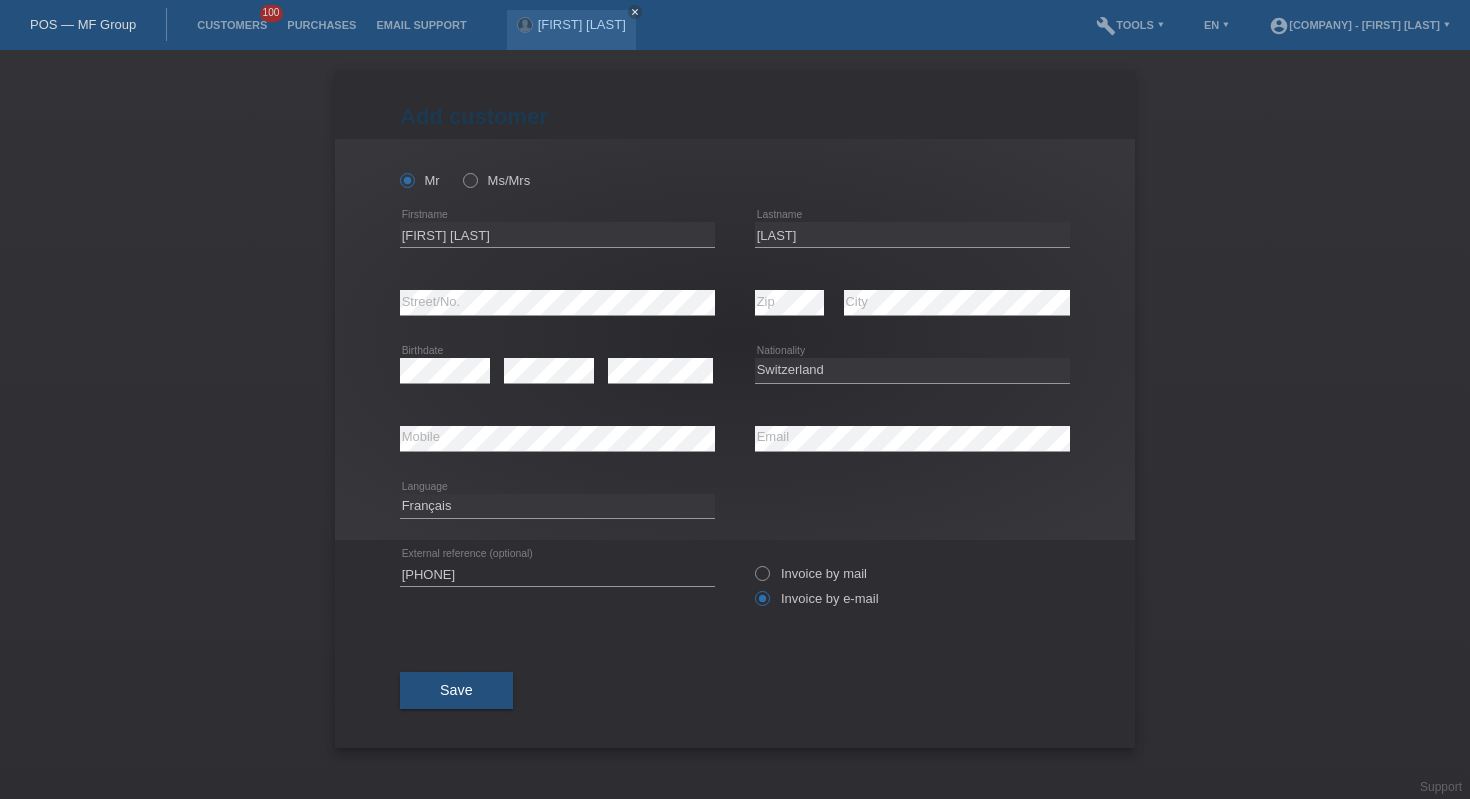 click on "Save" at bounding box center (735, 691) 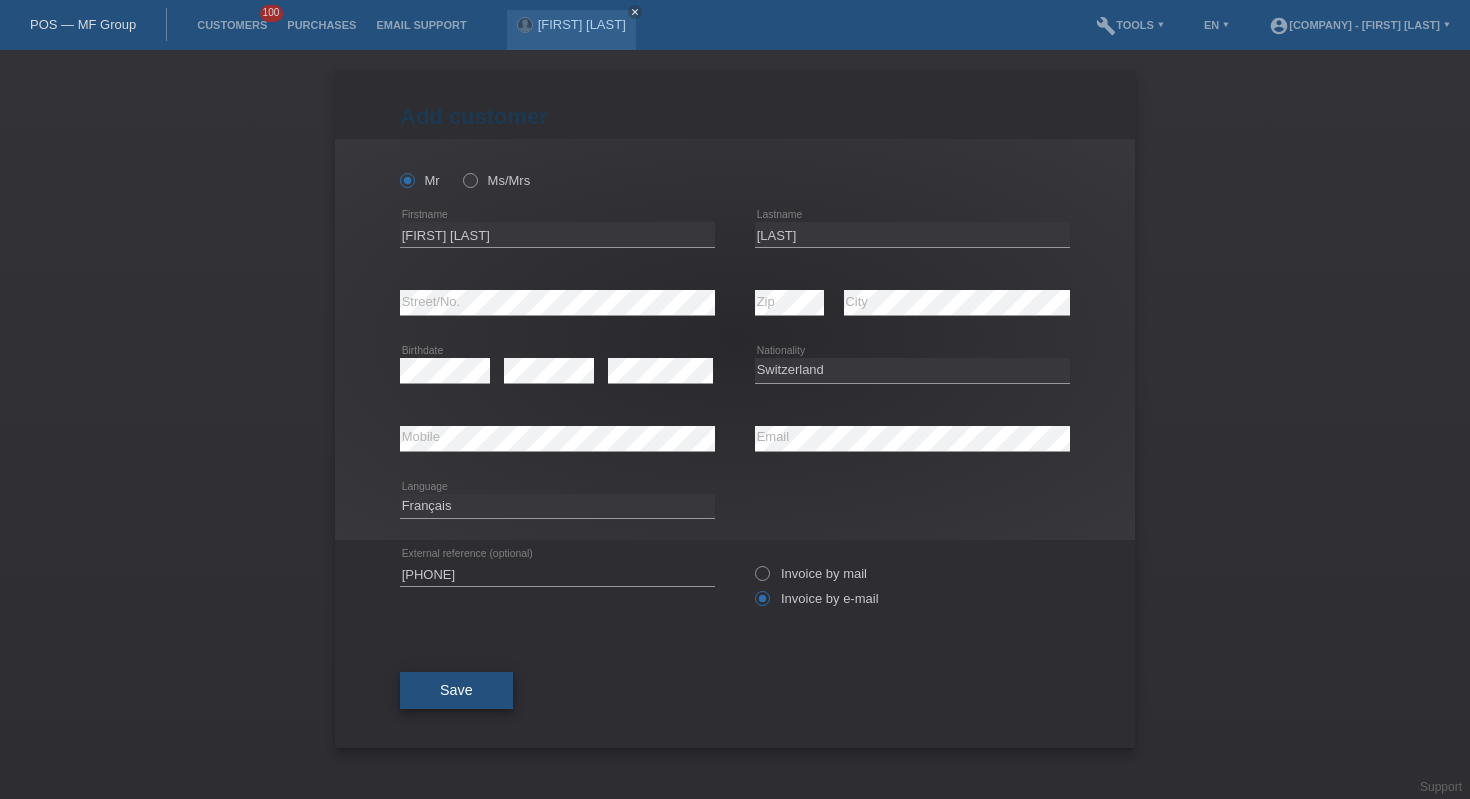 click on "Save" at bounding box center [456, 691] 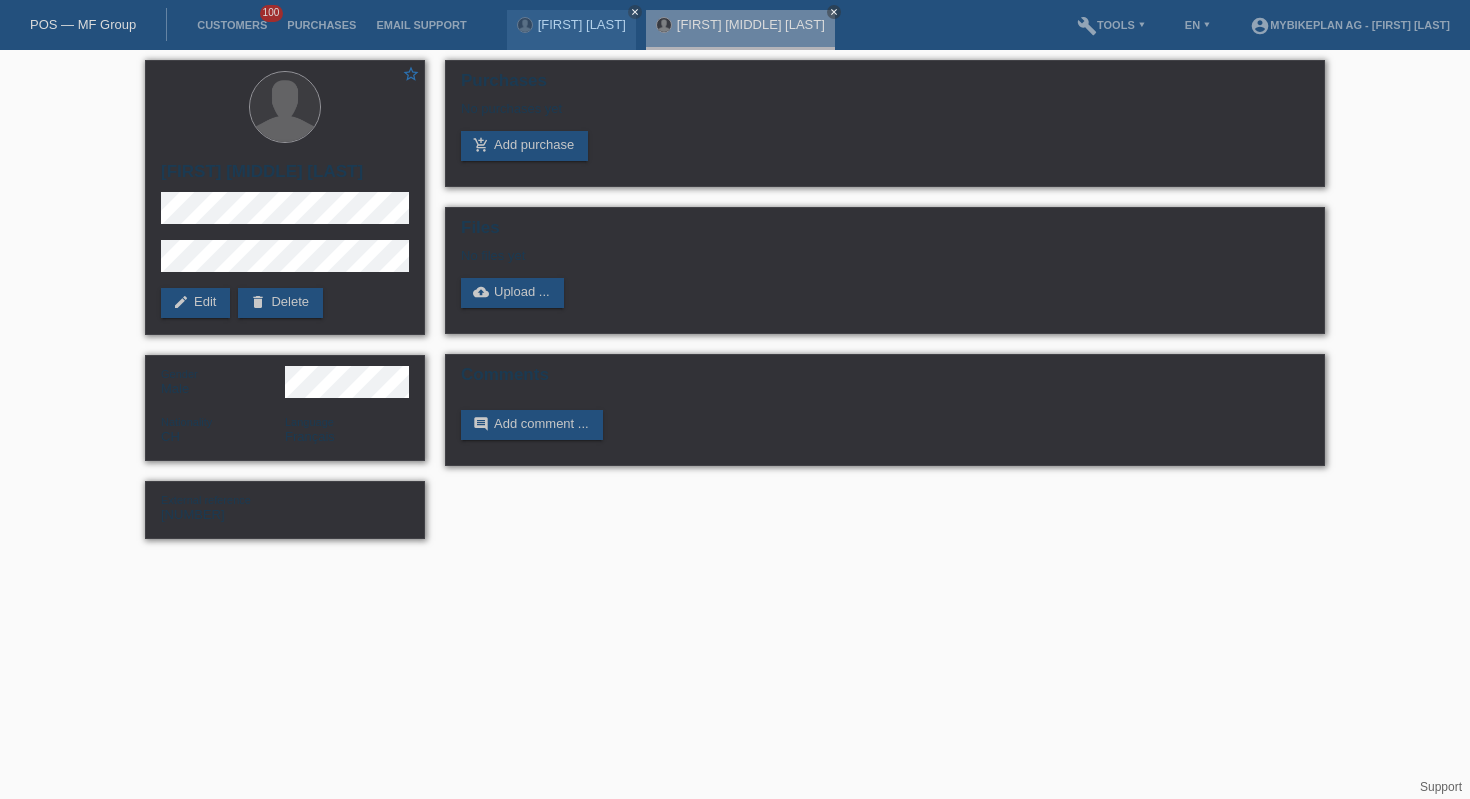 scroll, scrollTop: 0, scrollLeft: 0, axis: both 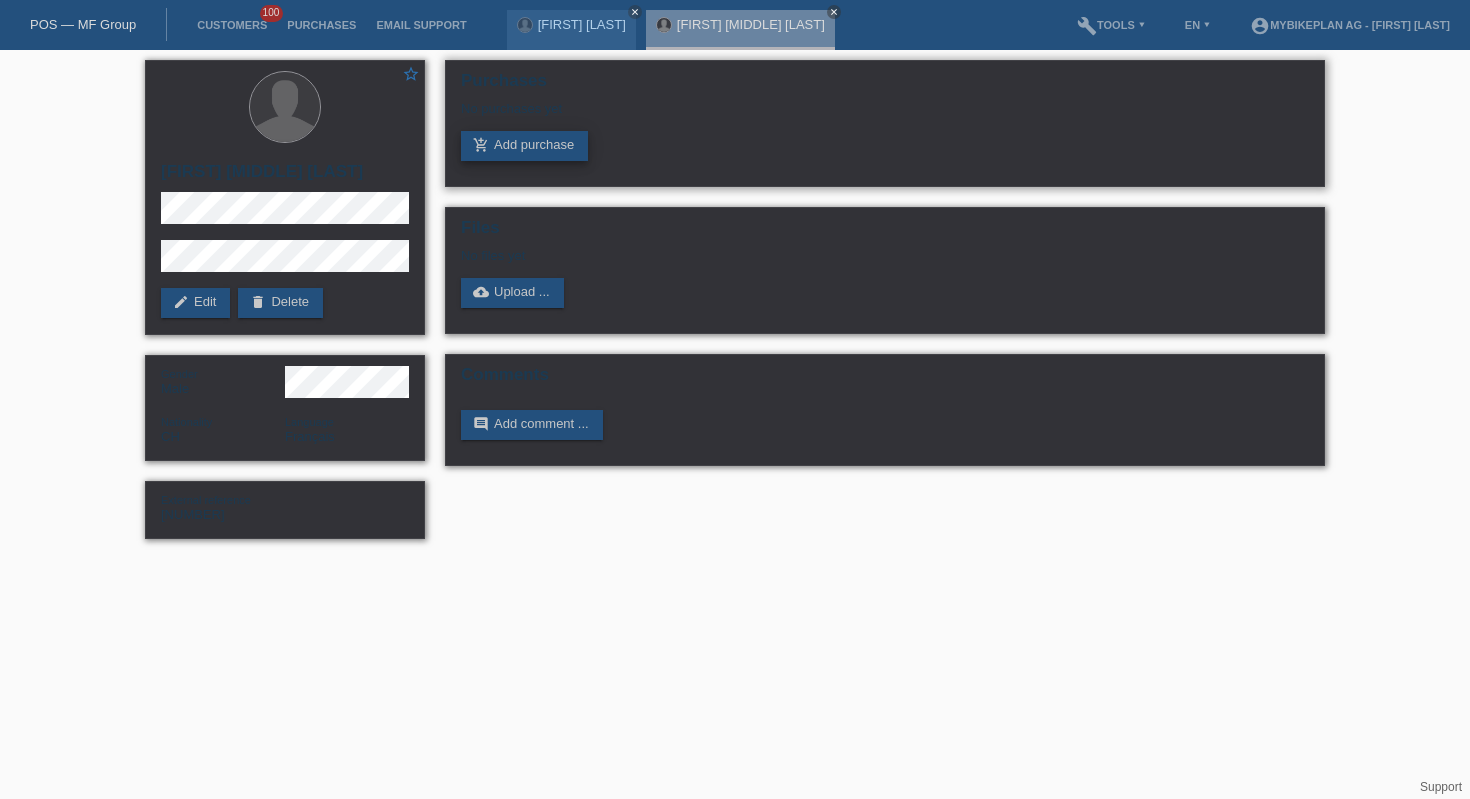 click on "add_shopping_cart  Add purchase" at bounding box center (524, 146) 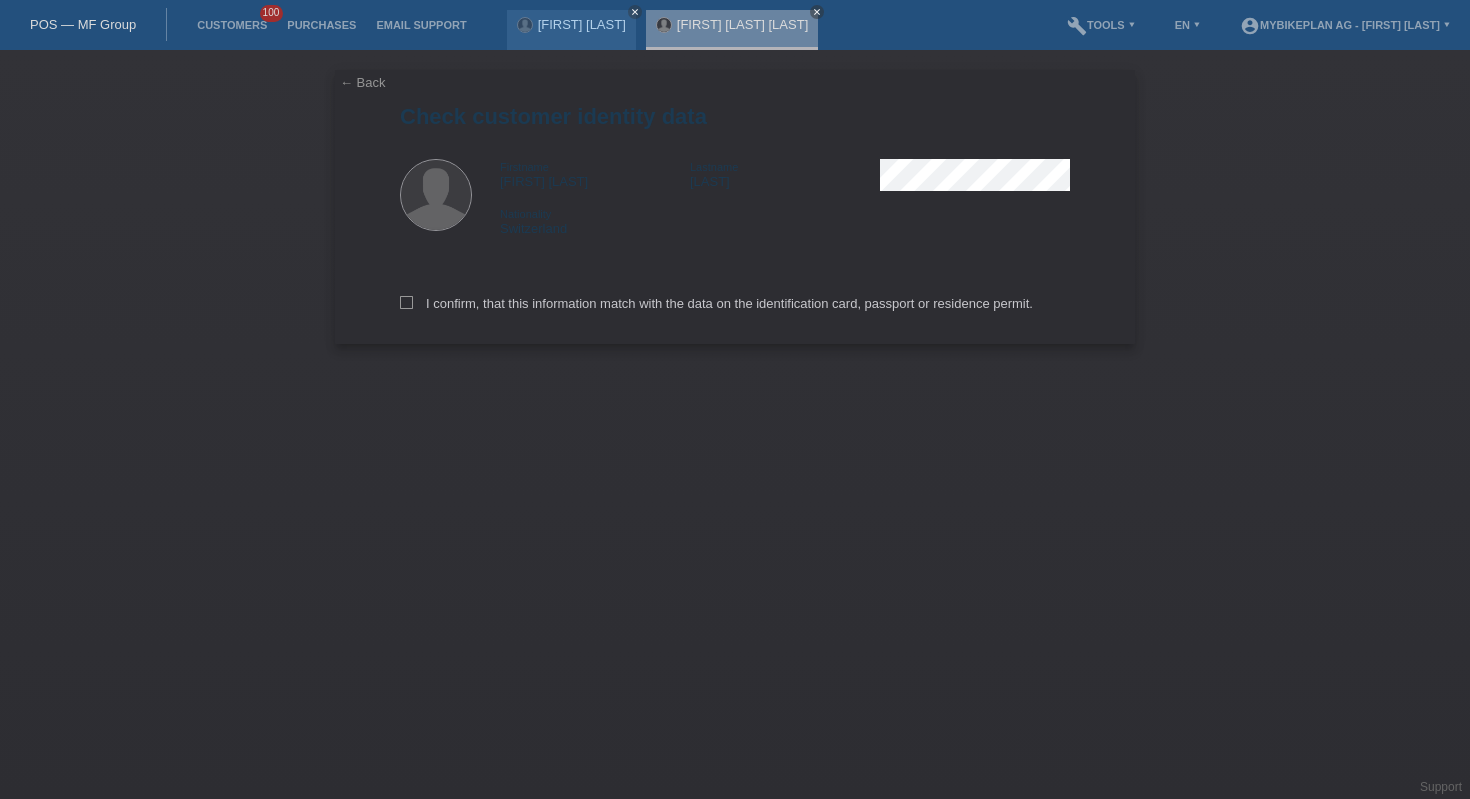 scroll, scrollTop: 0, scrollLeft: 0, axis: both 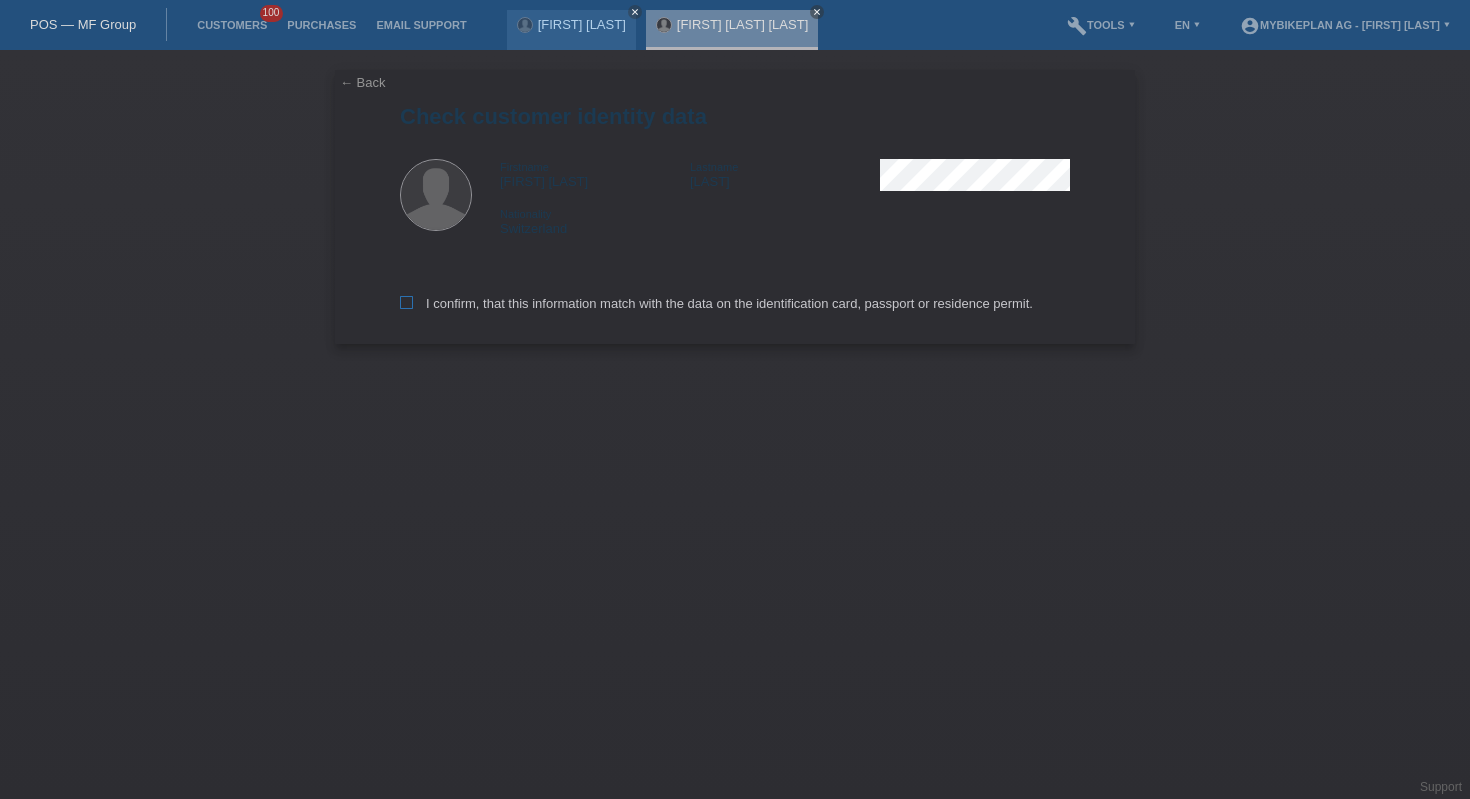 click on "I confirm, that this information match with the data on the identification card, passport or residence permit." at bounding box center [716, 303] 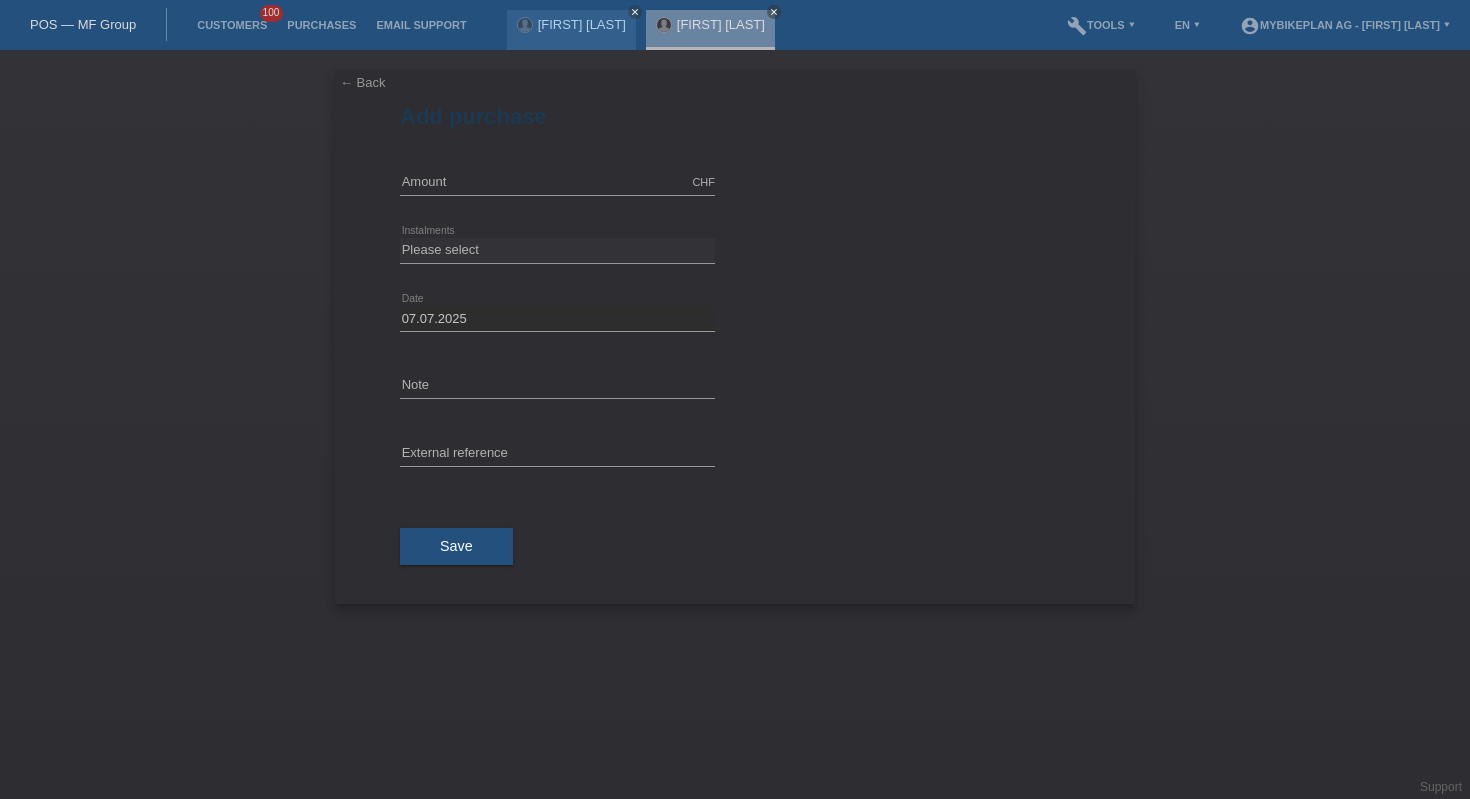 scroll, scrollTop: 0, scrollLeft: 0, axis: both 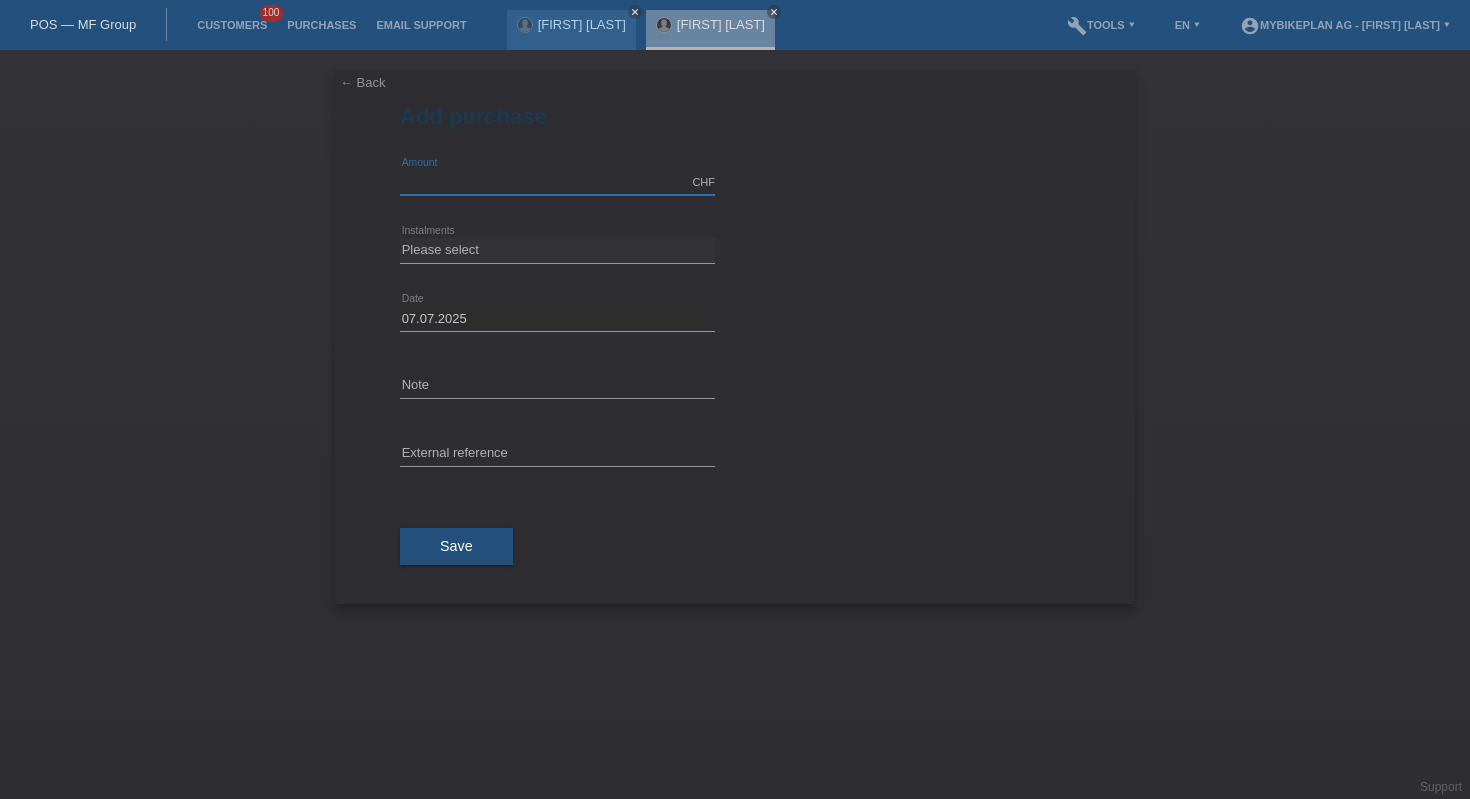 click at bounding box center (557, 182) 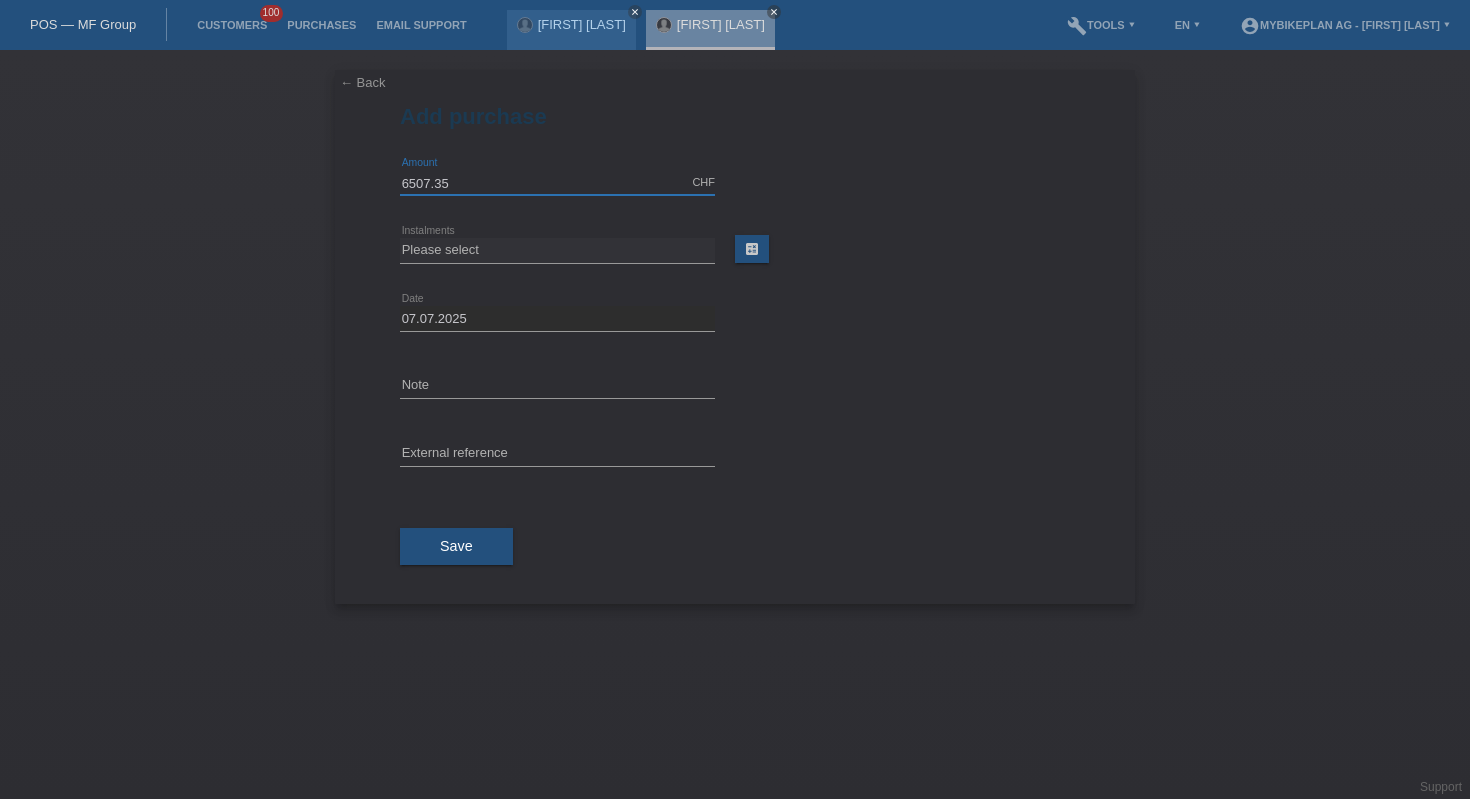 type on "6507.35" 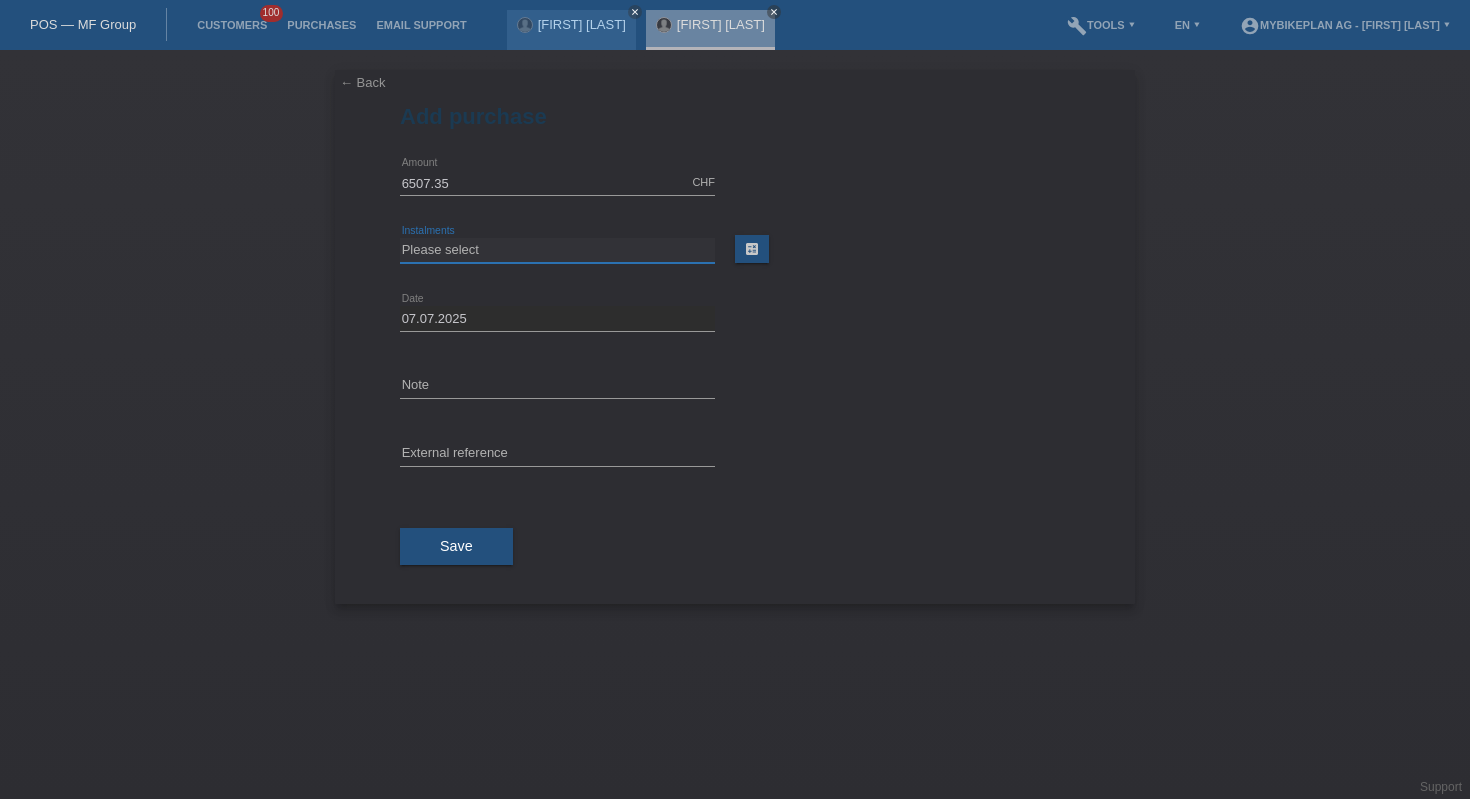 click on "Please select
6 instalments
12 instalments
18 instalments
24 instalments
36 instalments
48 instalments" at bounding box center (557, 250) 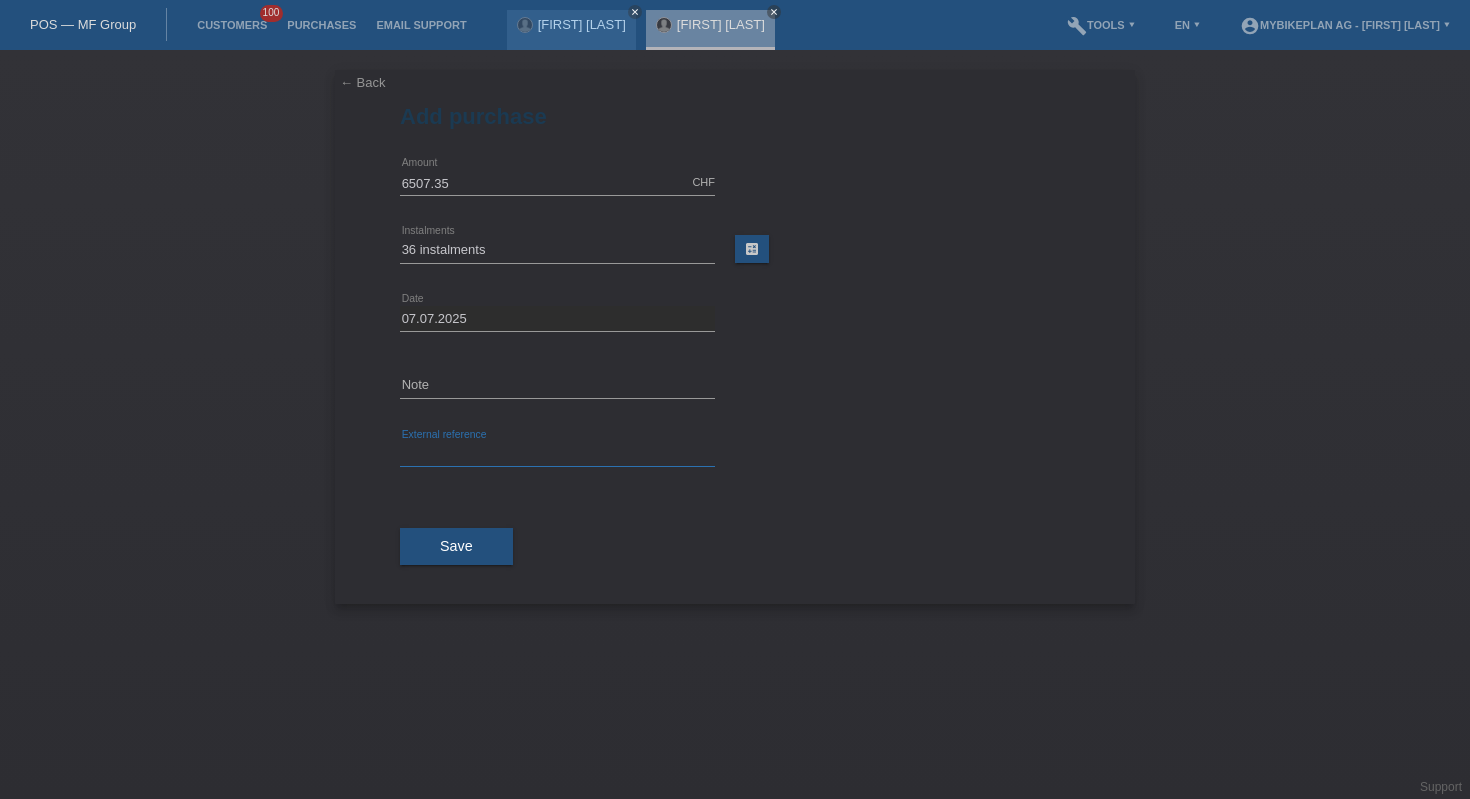 click at bounding box center (557, 454) 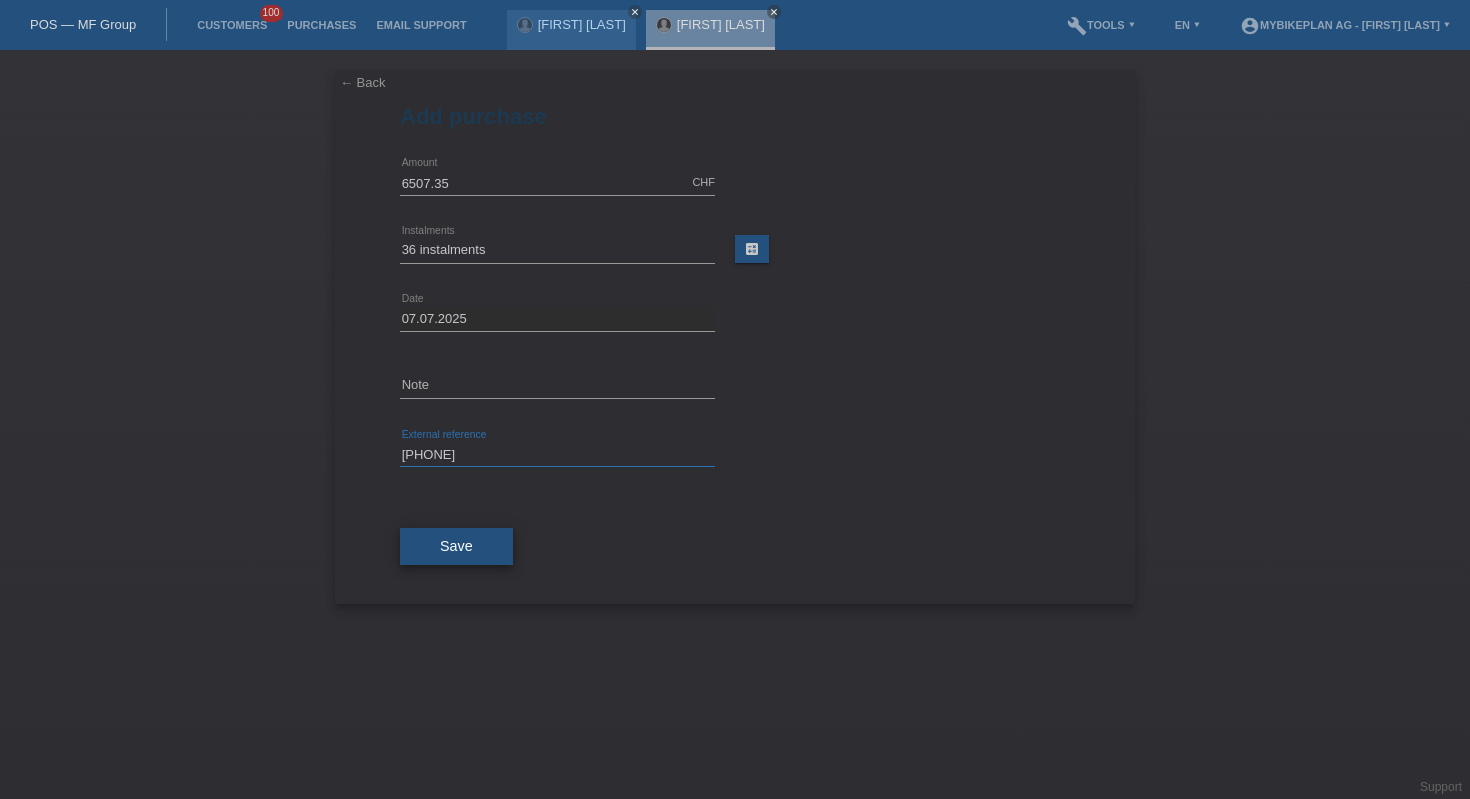 type on "[PHONE]" 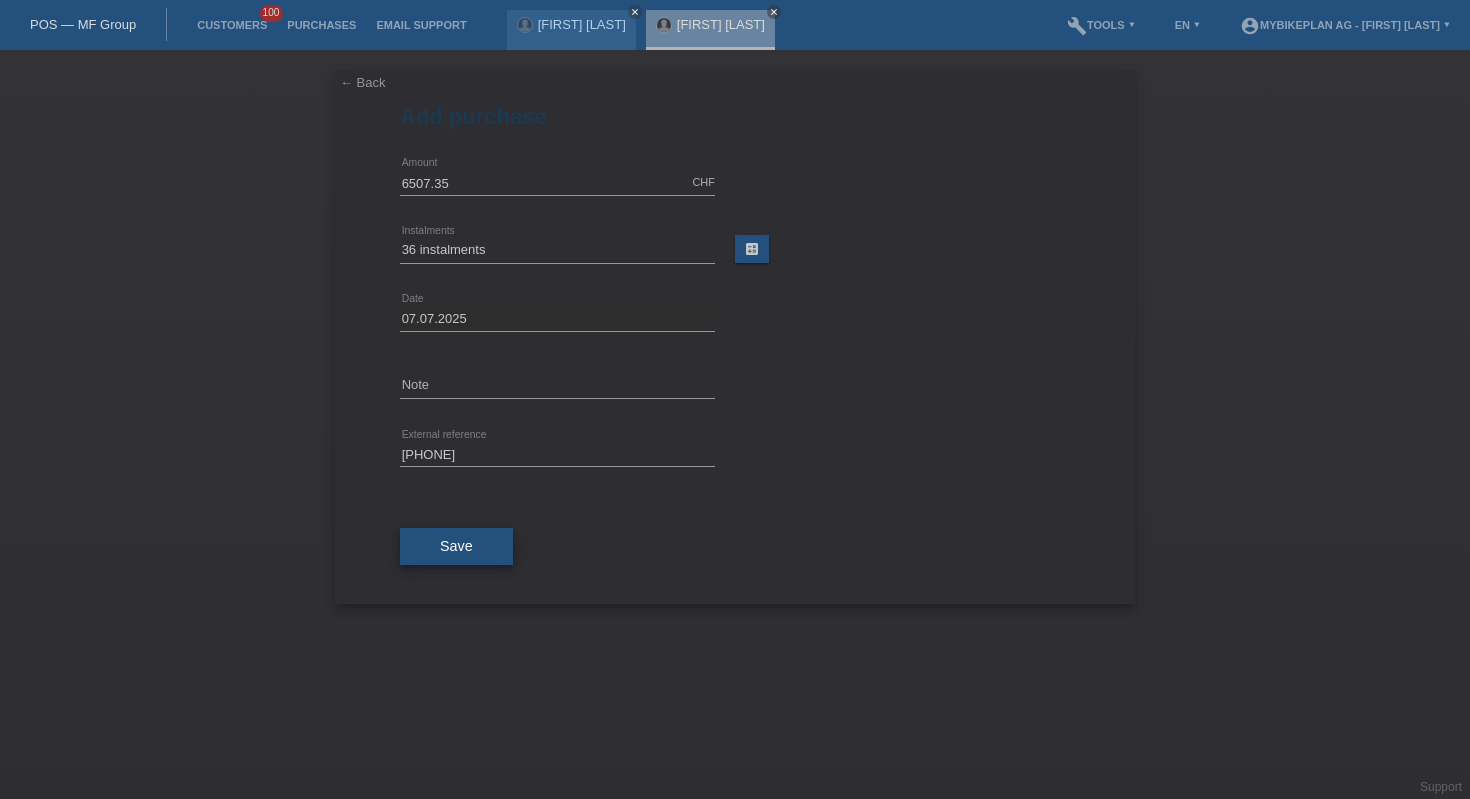 click on "Save" at bounding box center (456, 546) 